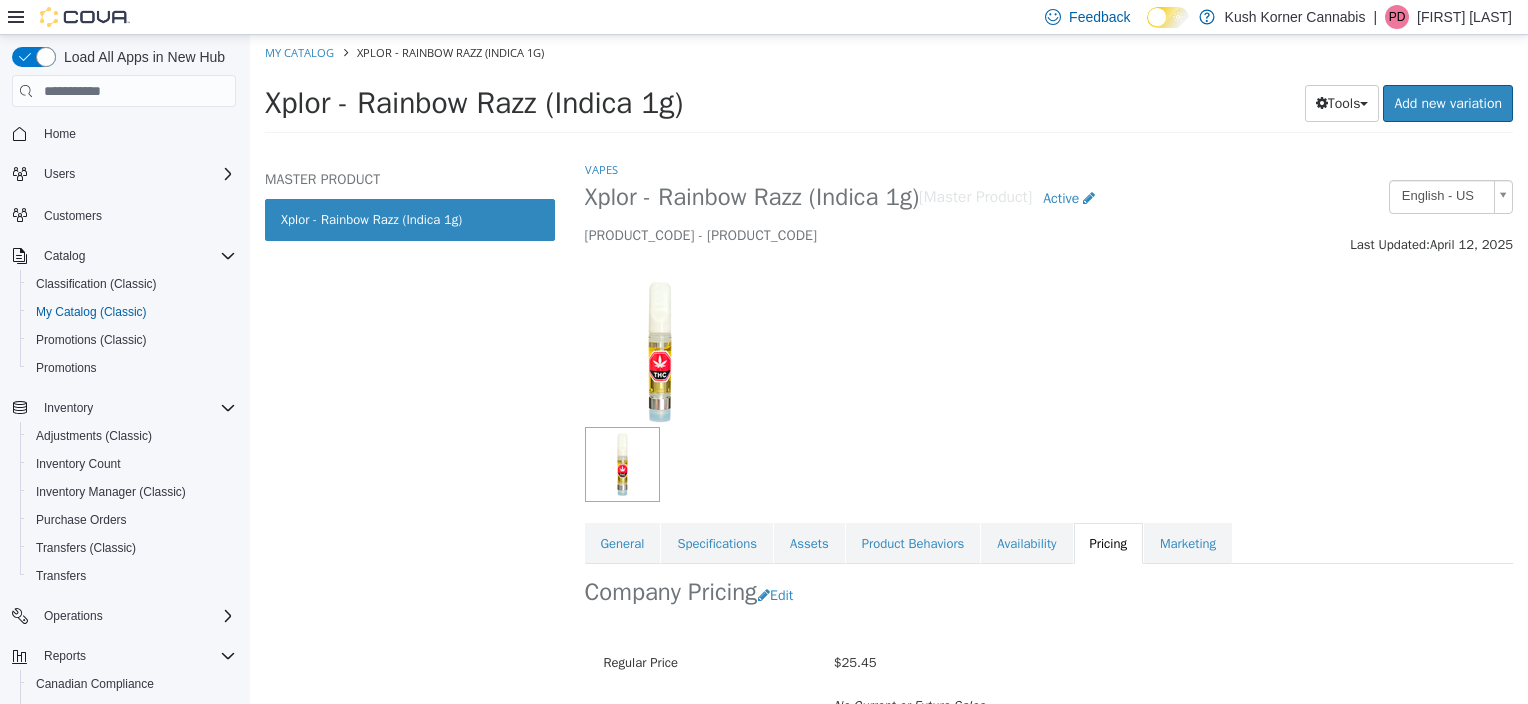 scroll, scrollTop: 0, scrollLeft: 0, axis: both 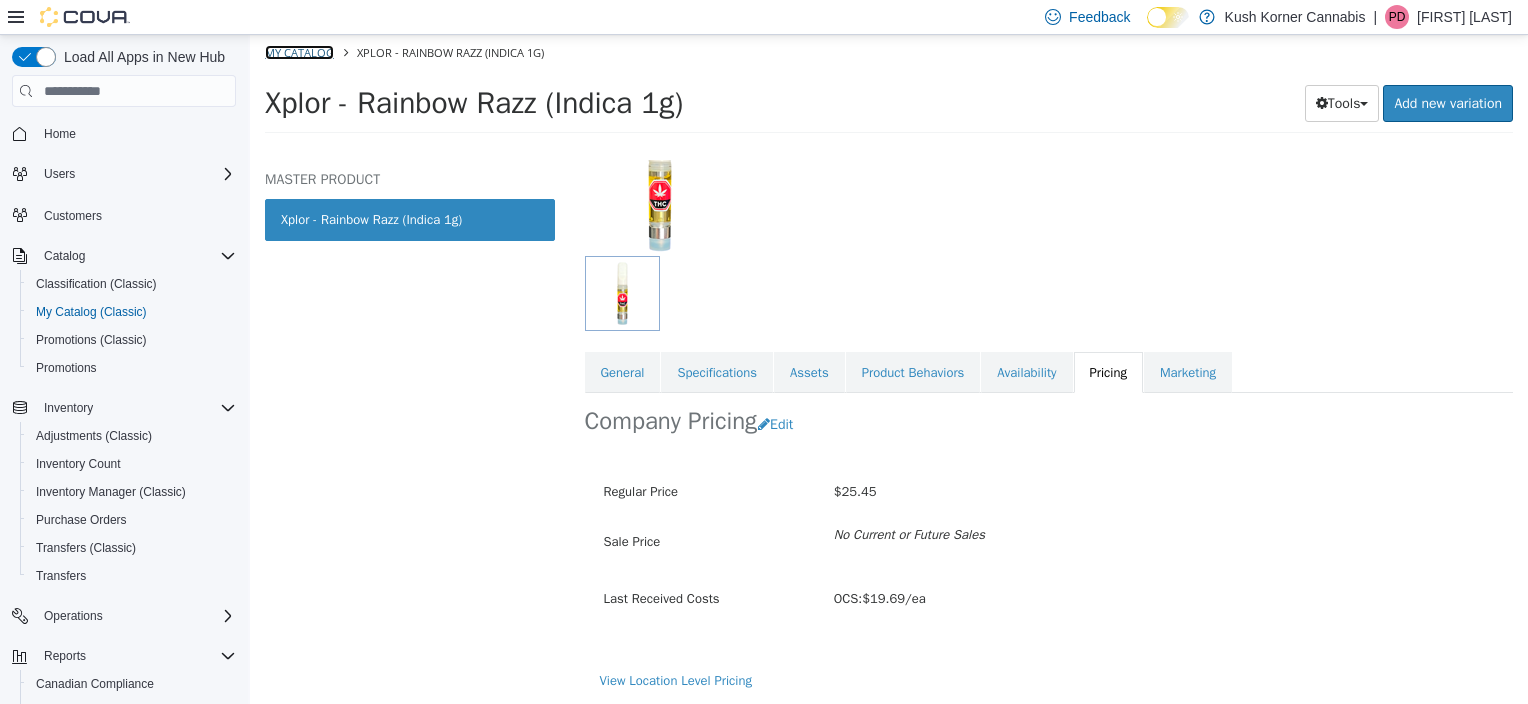 click on "My Catalog" at bounding box center [299, 52] 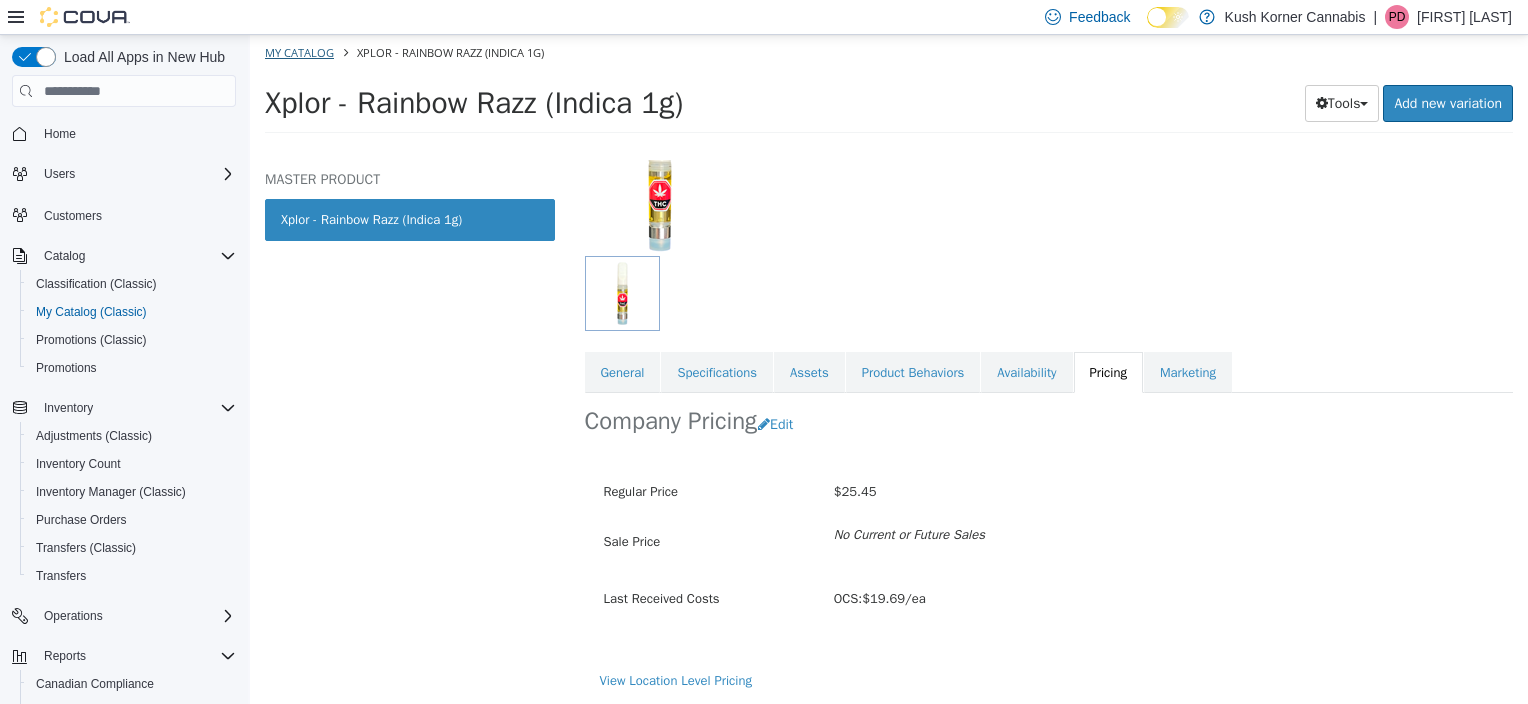 select on "**********" 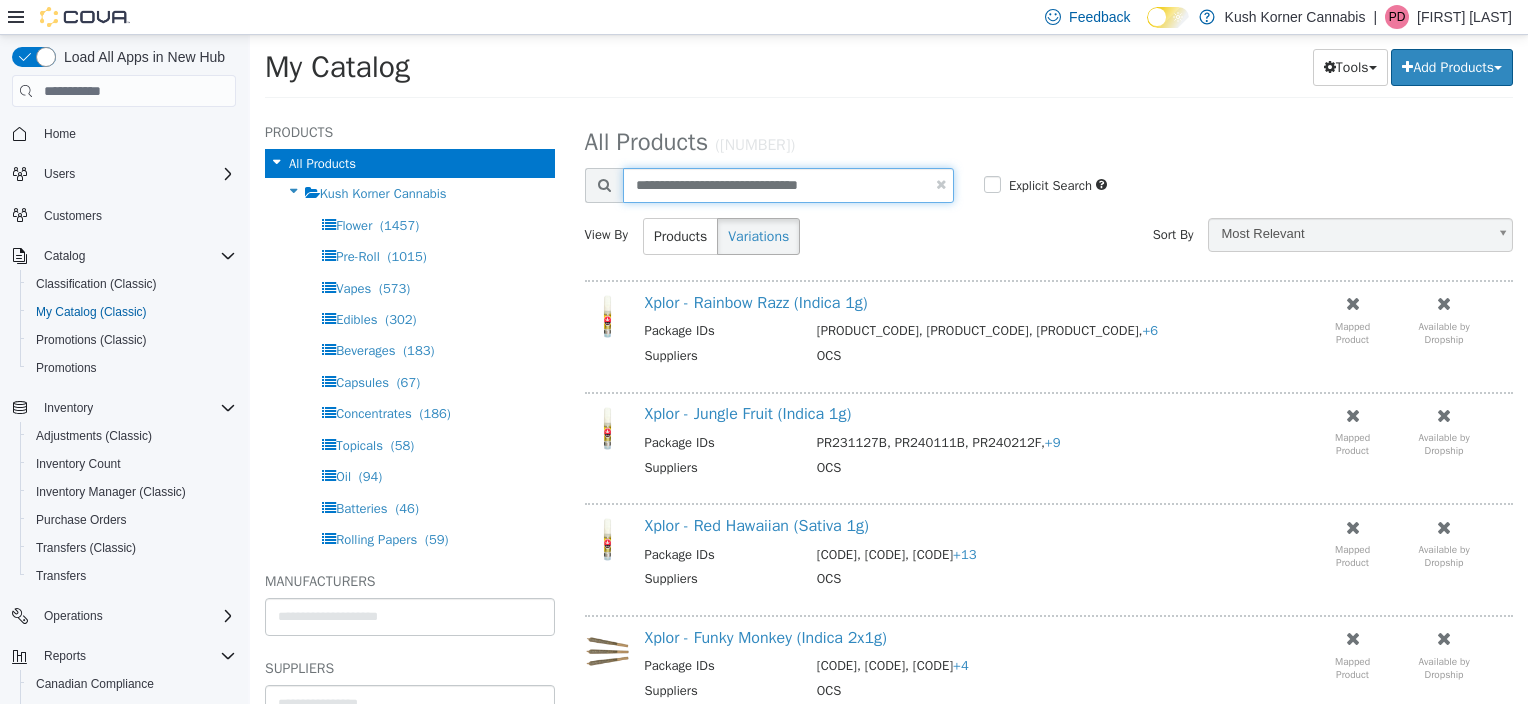 drag, startPoint x: 860, startPoint y: 194, endPoint x: 612, endPoint y: 181, distance: 248.34048 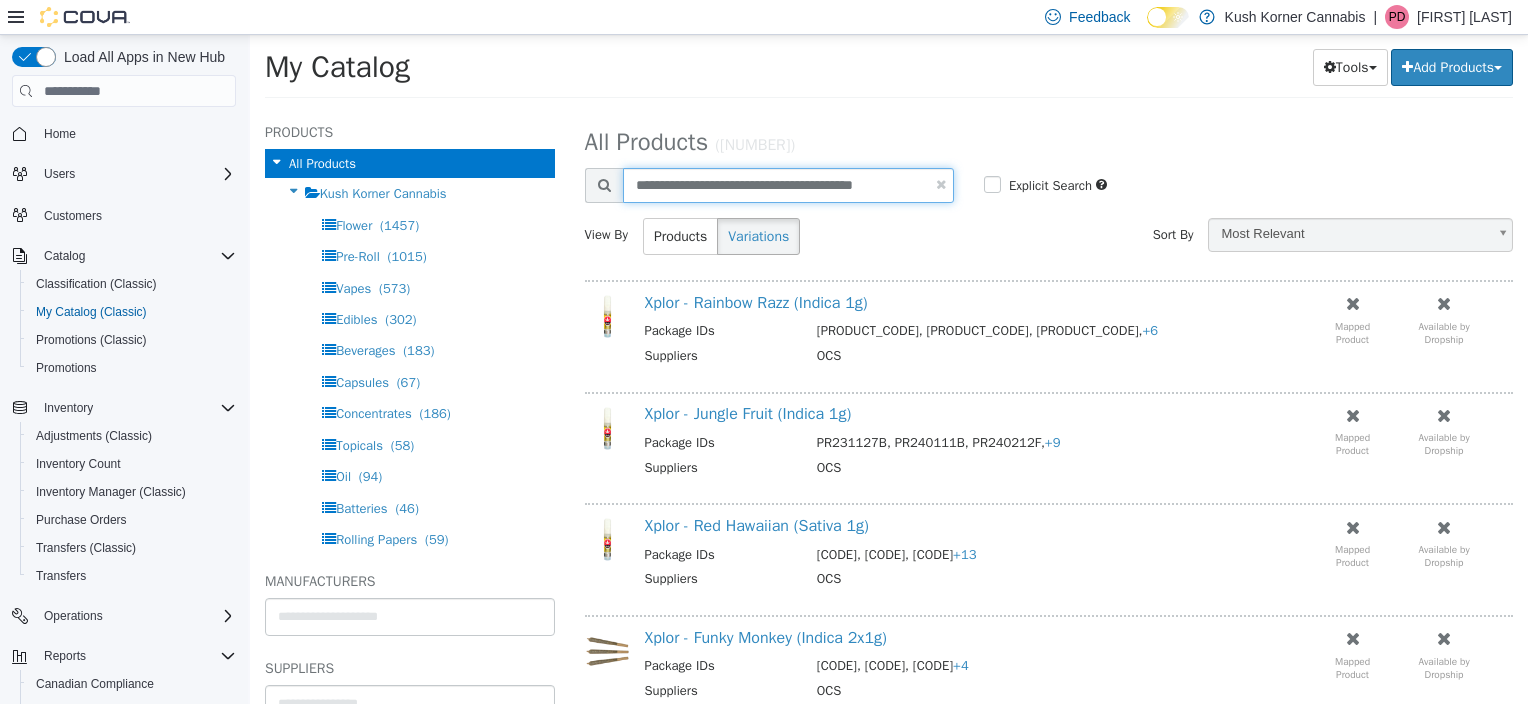type on "**********" 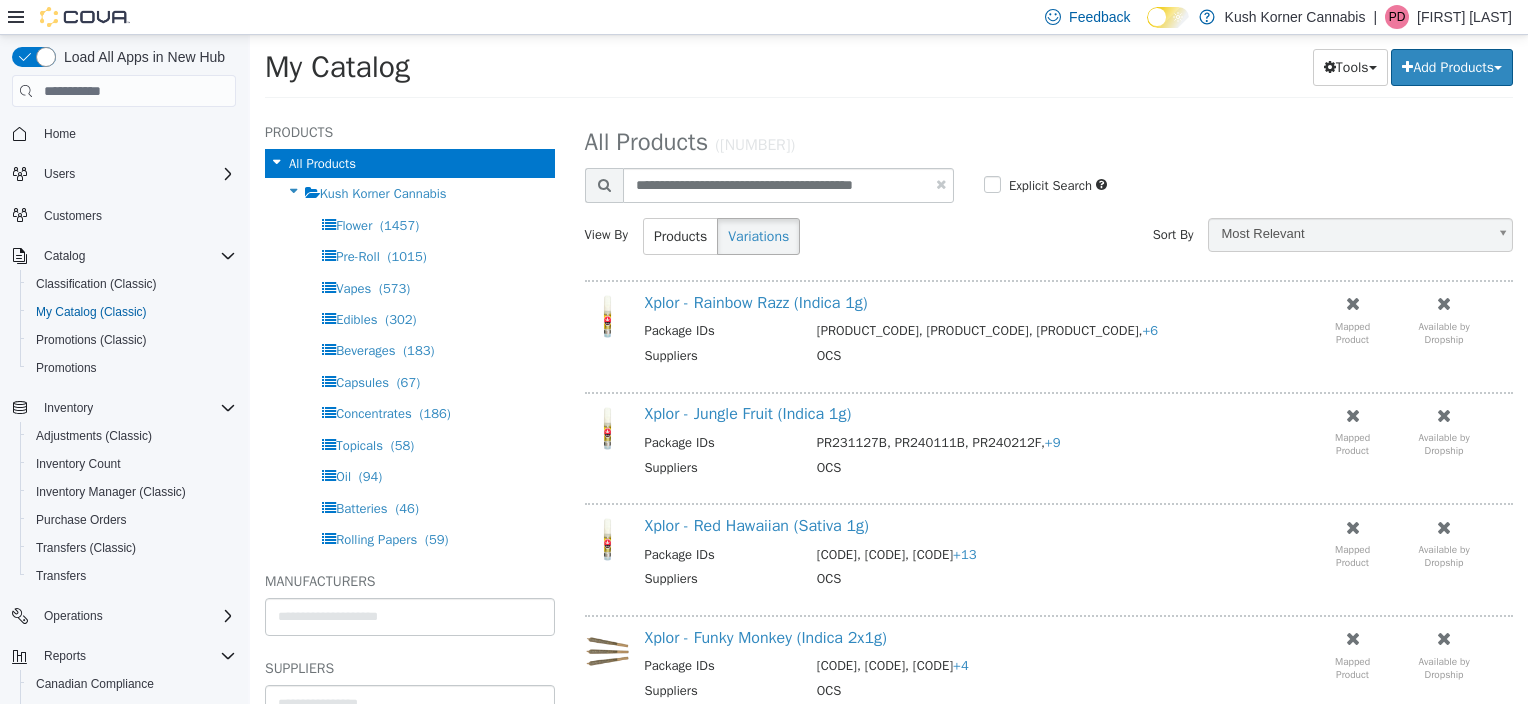 select on "**********" 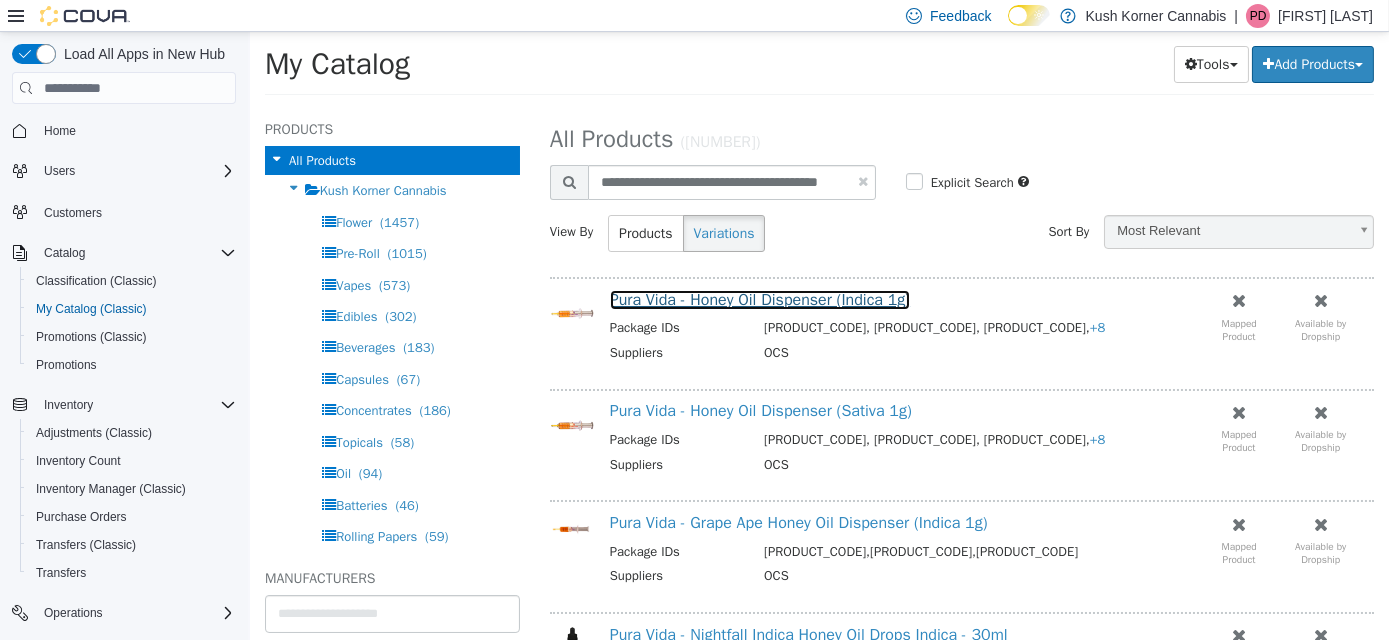 drag, startPoint x: 1651, startPoint y: 32, endPoint x: 804, endPoint y: 301, distance: 888.69006 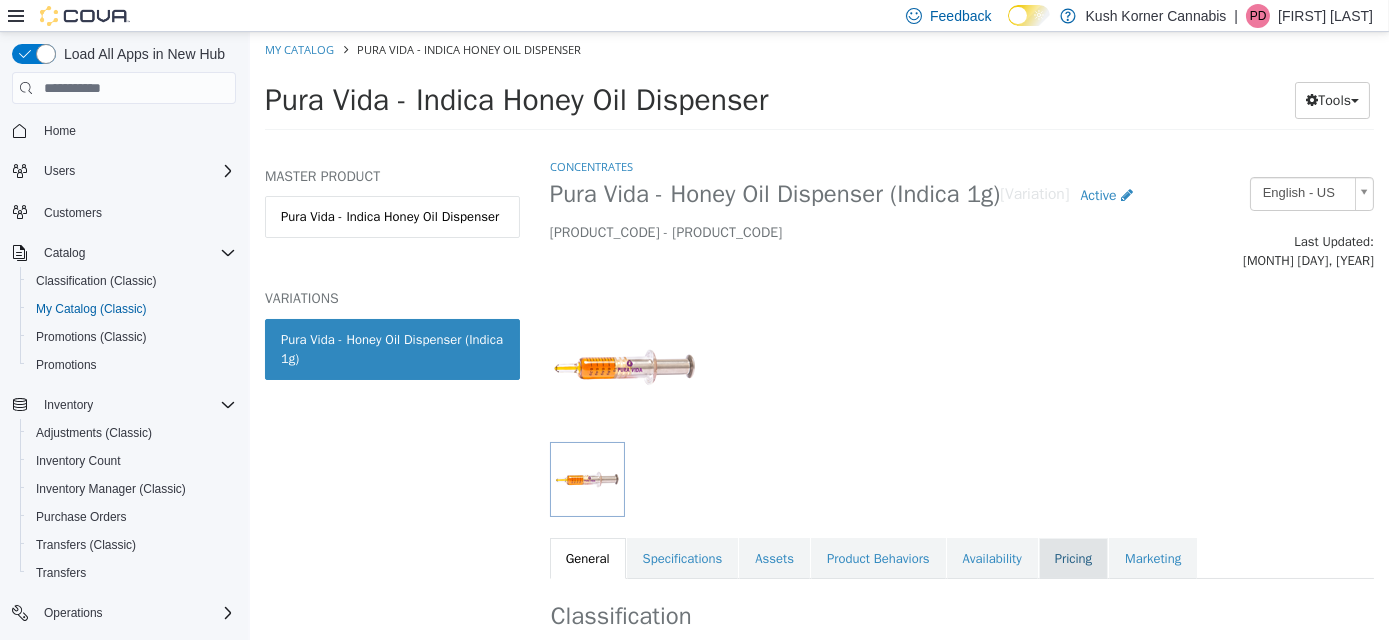 click on "Pricing" at bounding box center [1072, 559] 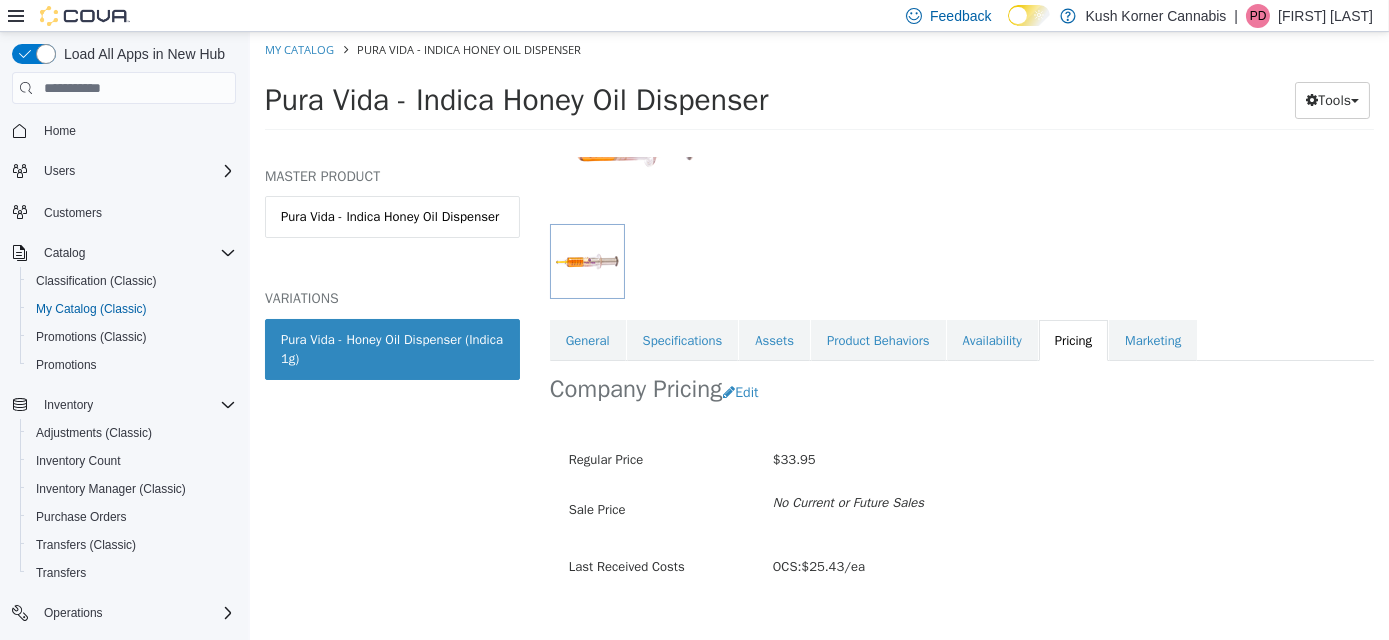 scroll, scrollTop: 232, scrollLeft: 0, axis: vertical 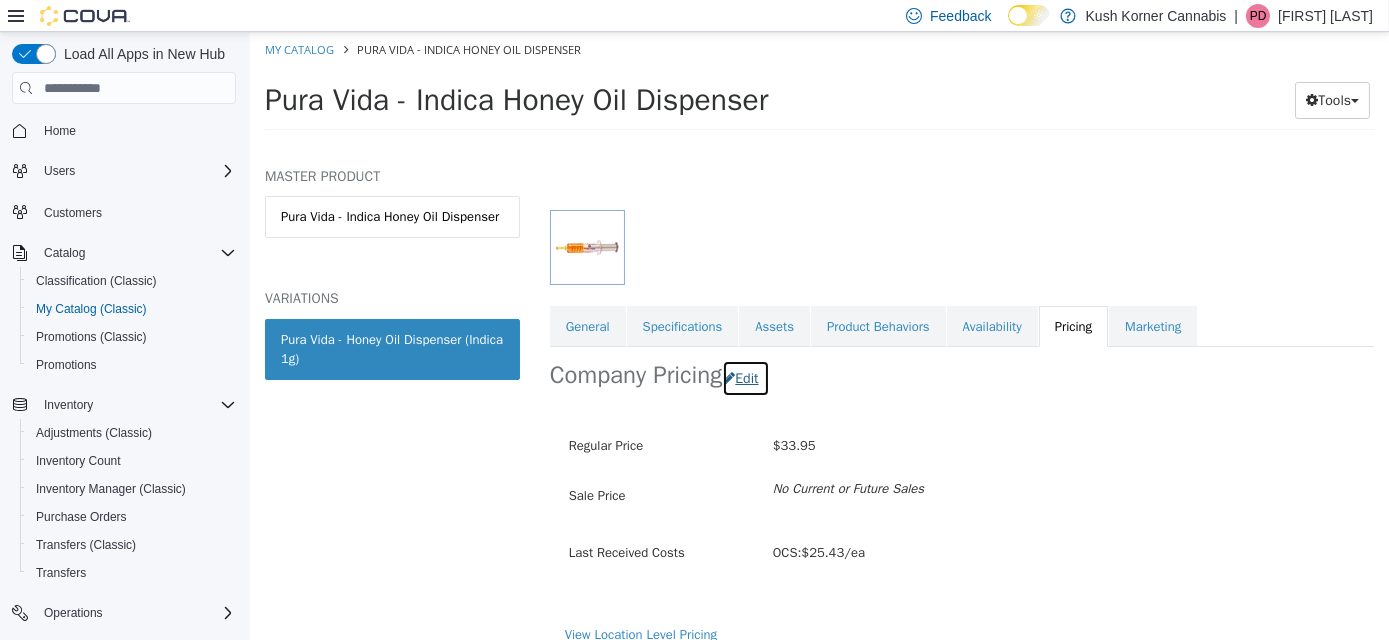 click on "Edit" at bounding box center (744, 378) 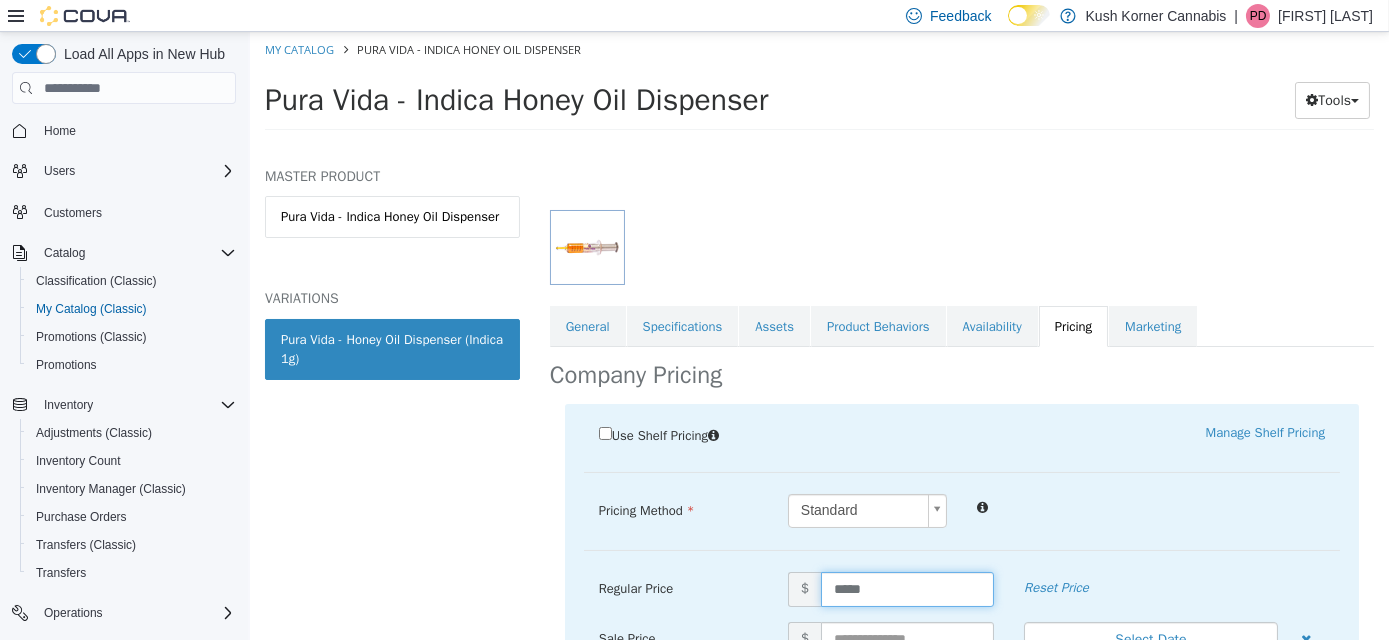 click on "*****" at bounding box center (906, 589) 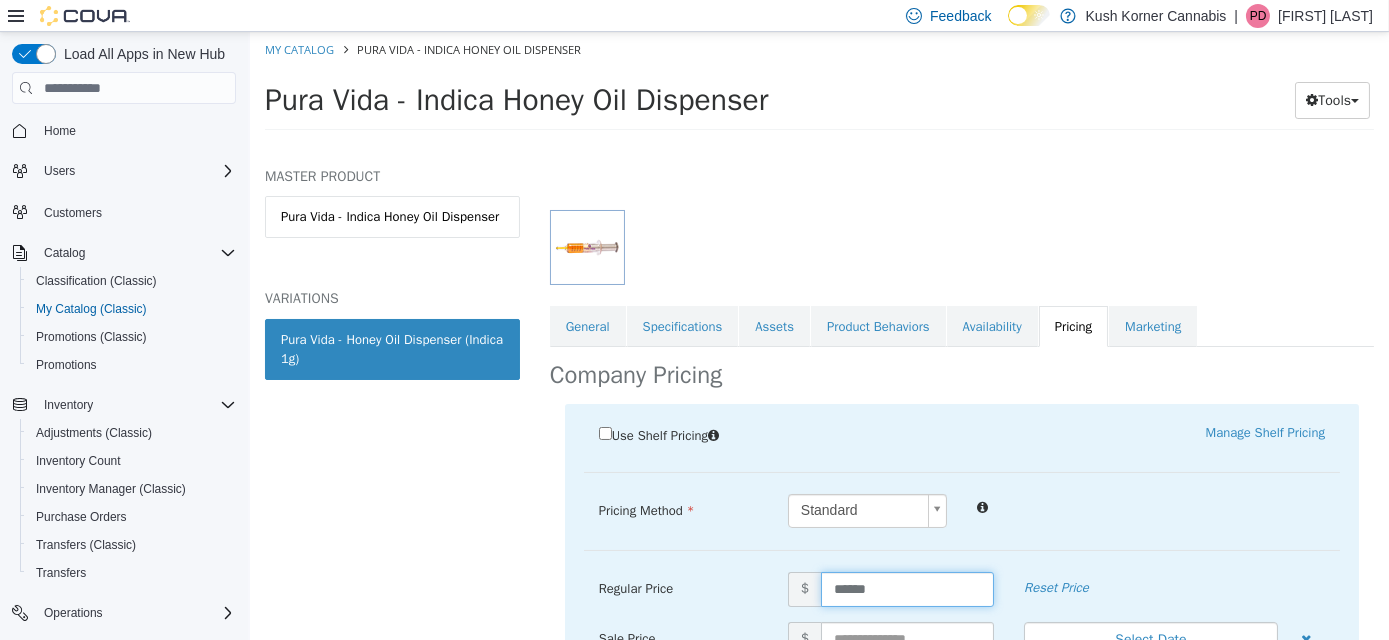 type on "*****" 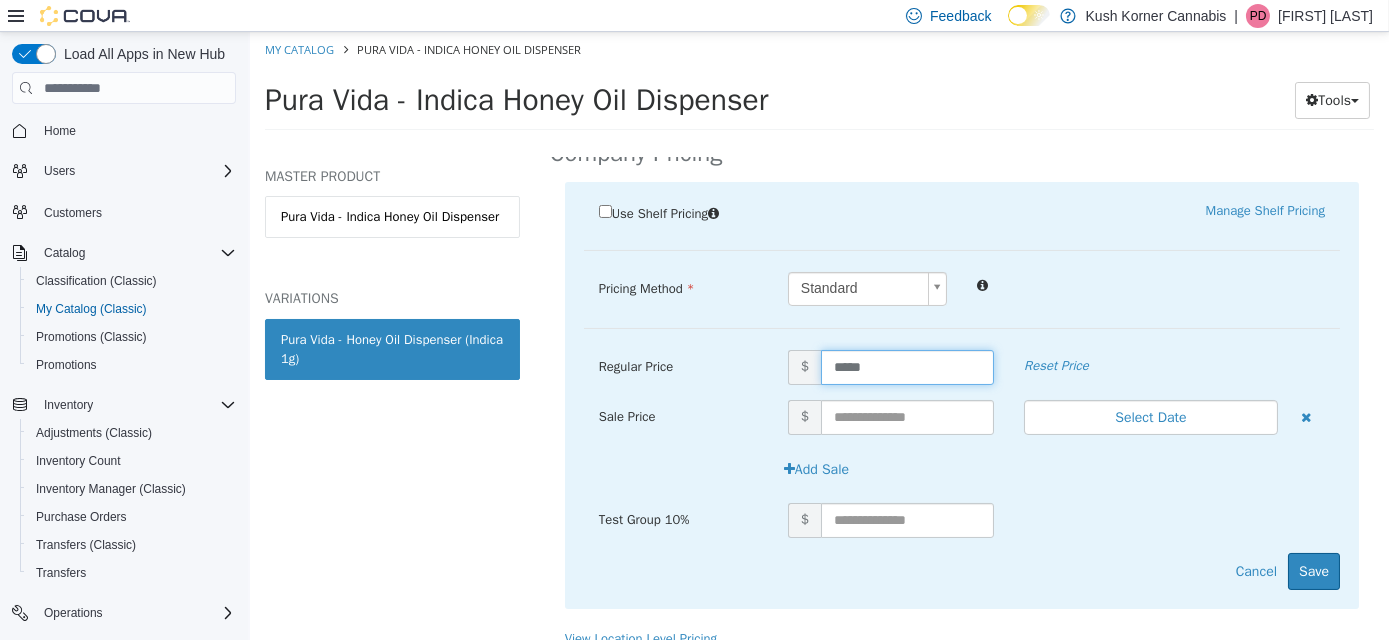 scroll, scrollTop: 457, scrollLeft: 0, axis: vertical 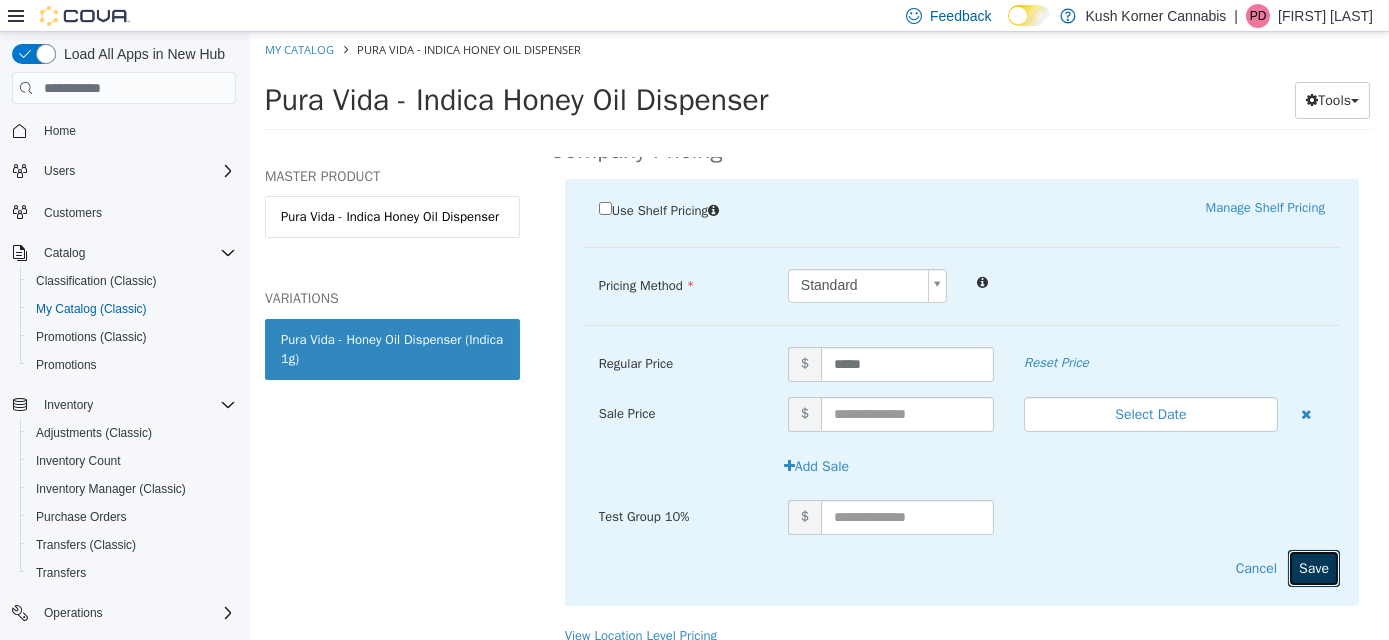 click on "Save" at bounding box center [1313, 568] 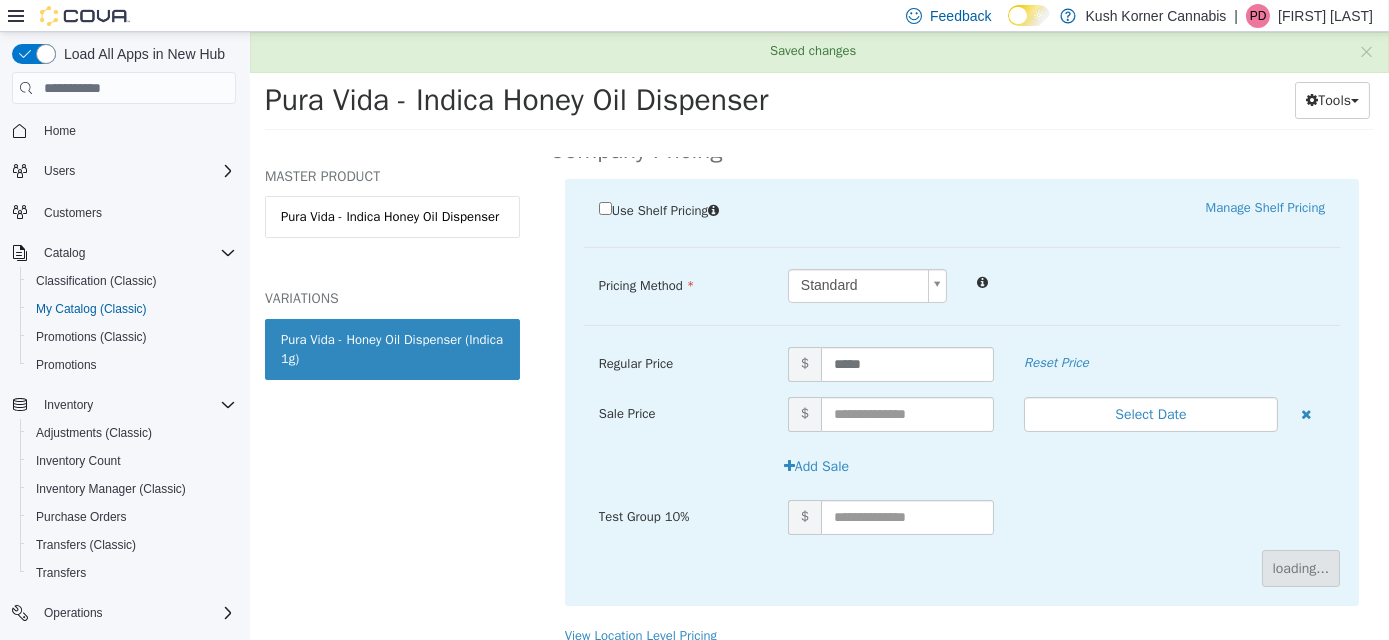 scroll, scrollTop: 232, scrollLeft: 0, axis: vertical 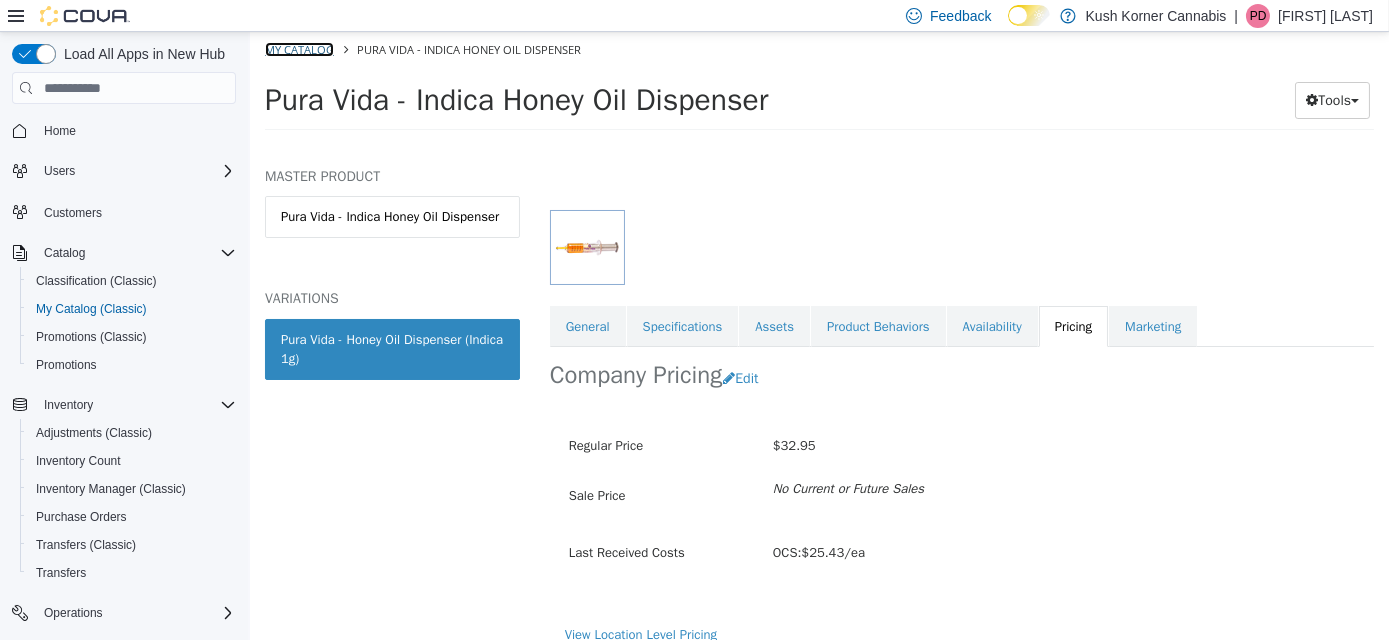 click on "My Catalog" at bounding box center [298, 49] 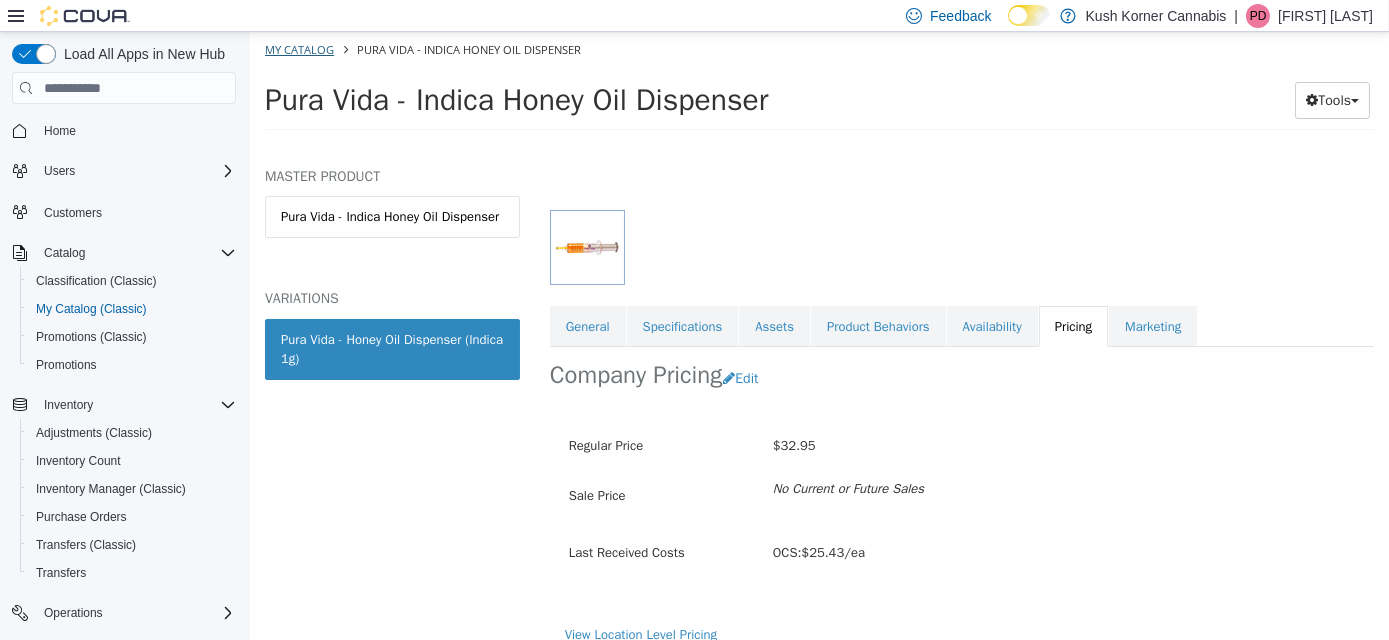 select on "**********" 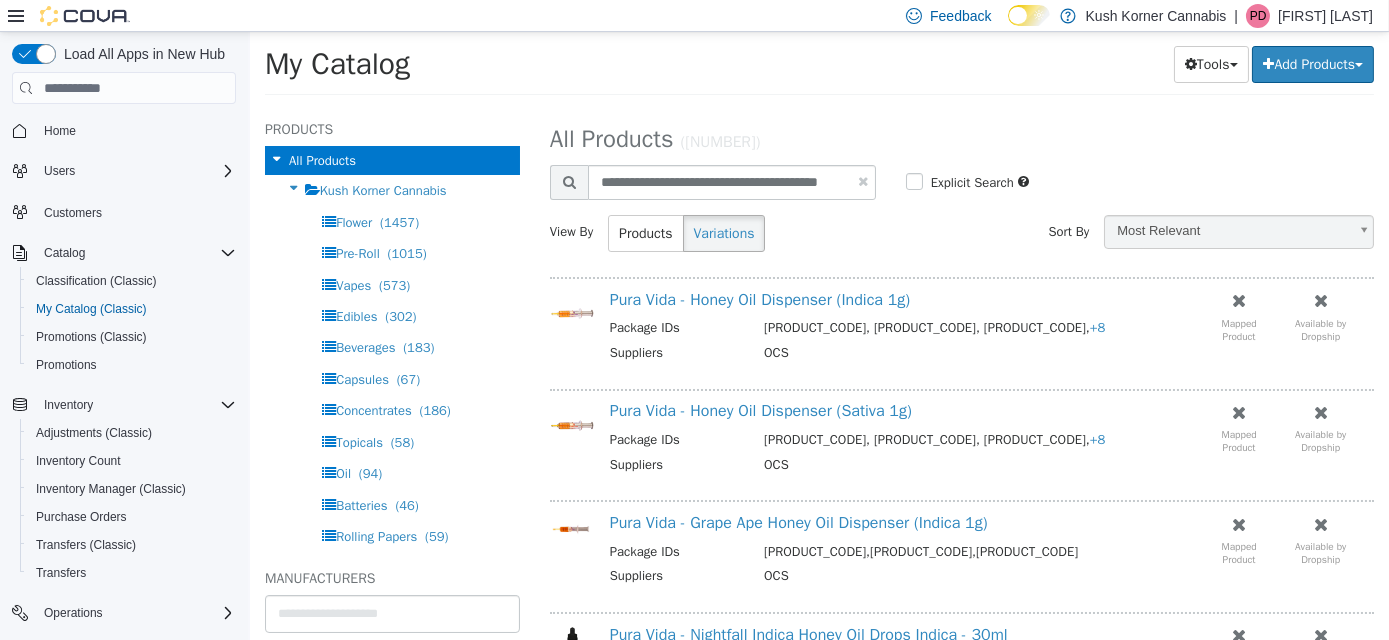 click at bounding box center (862, 181) 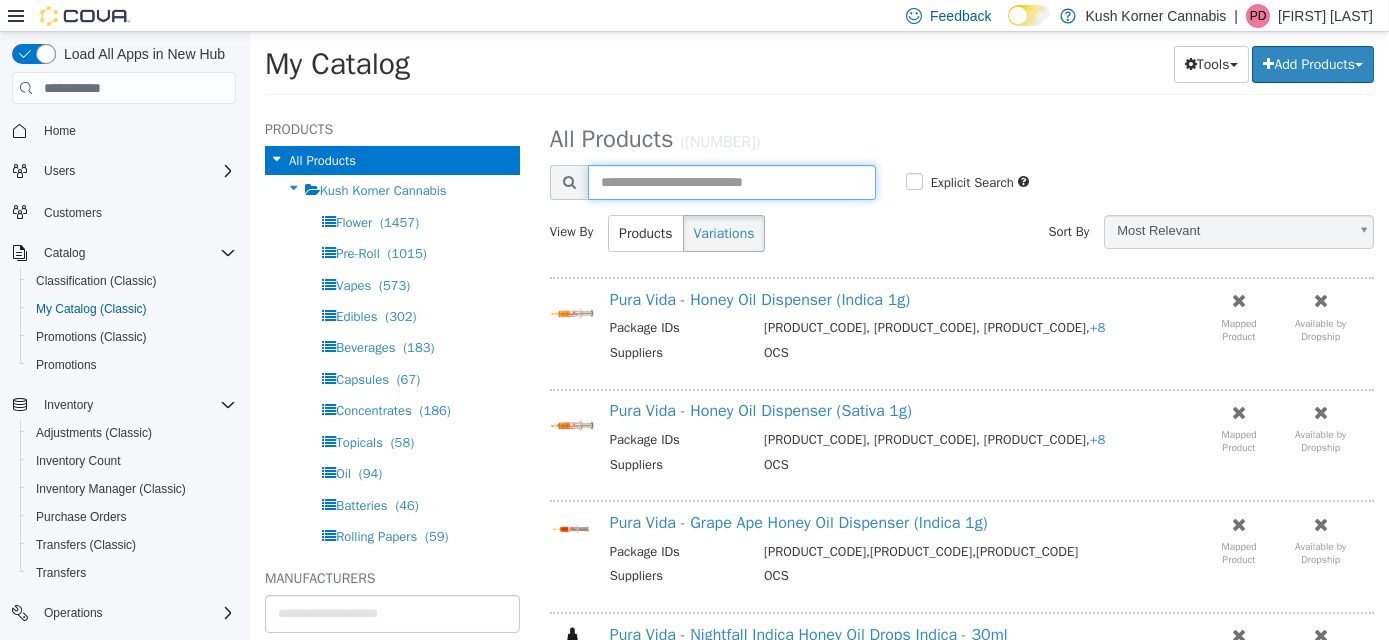 click at bounding box center (731, 182) 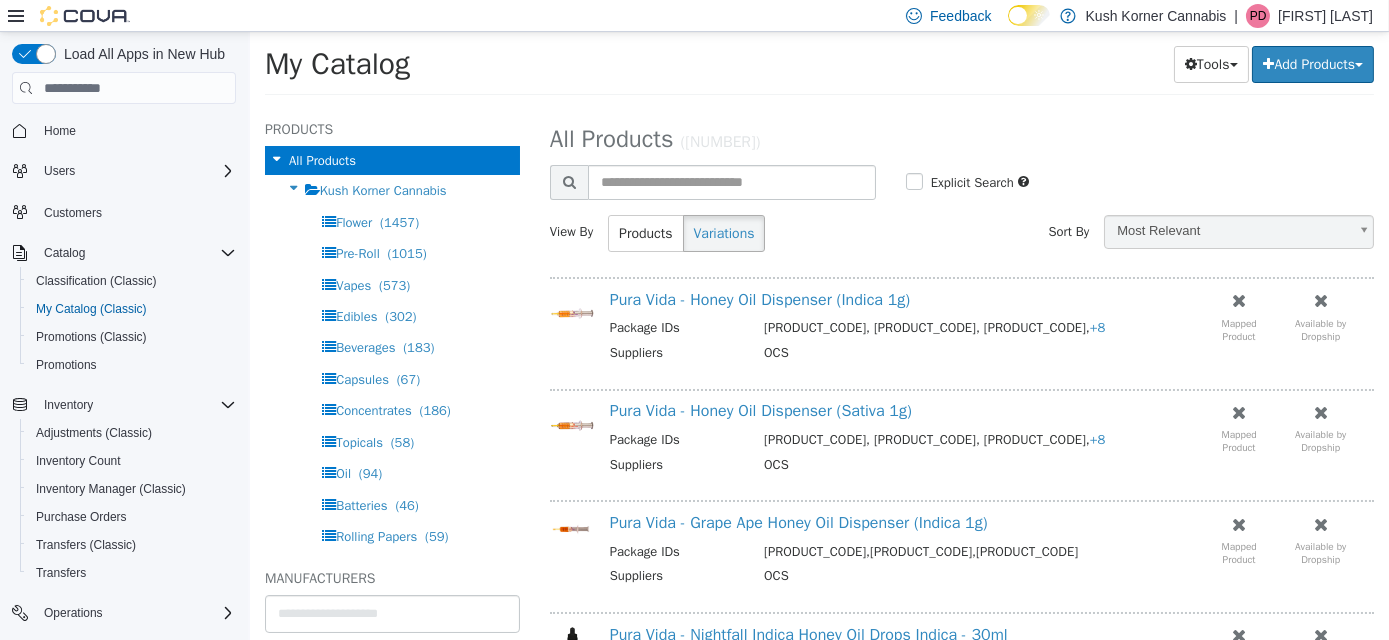 select on "**********" 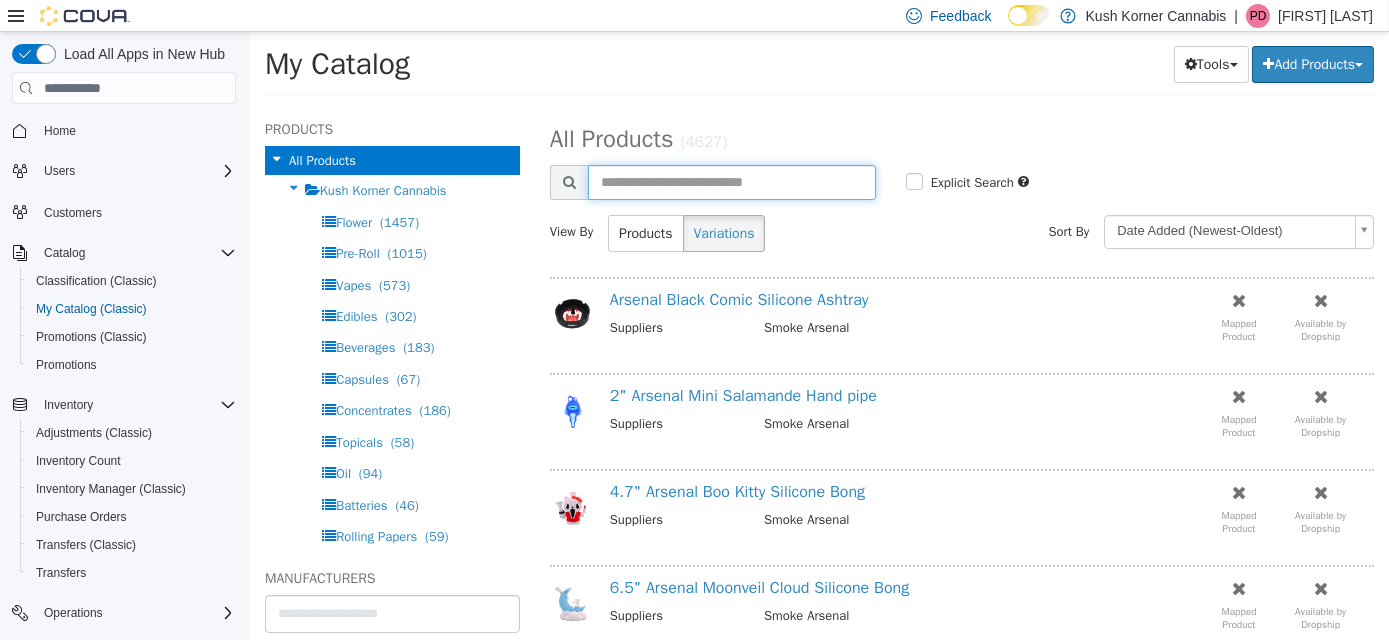 click at bounding box center [731, 182] 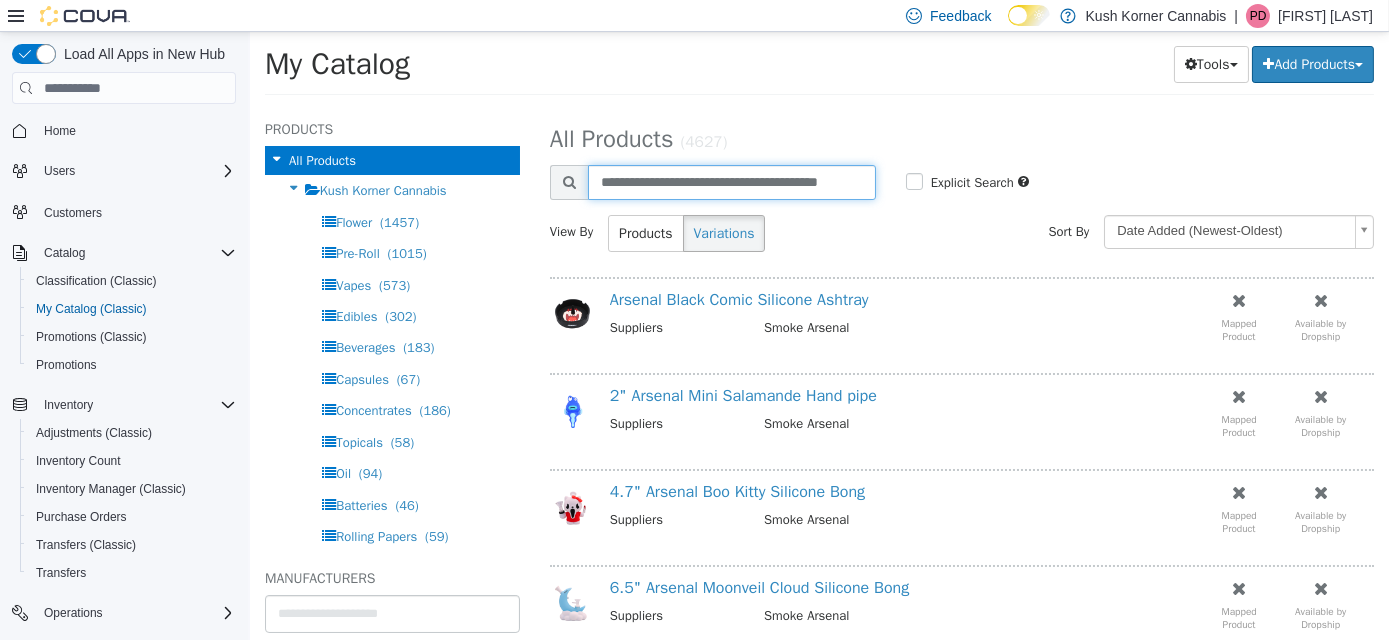 scroll, scrollTop: 0, scrollLeft: 9, axis: horizontal 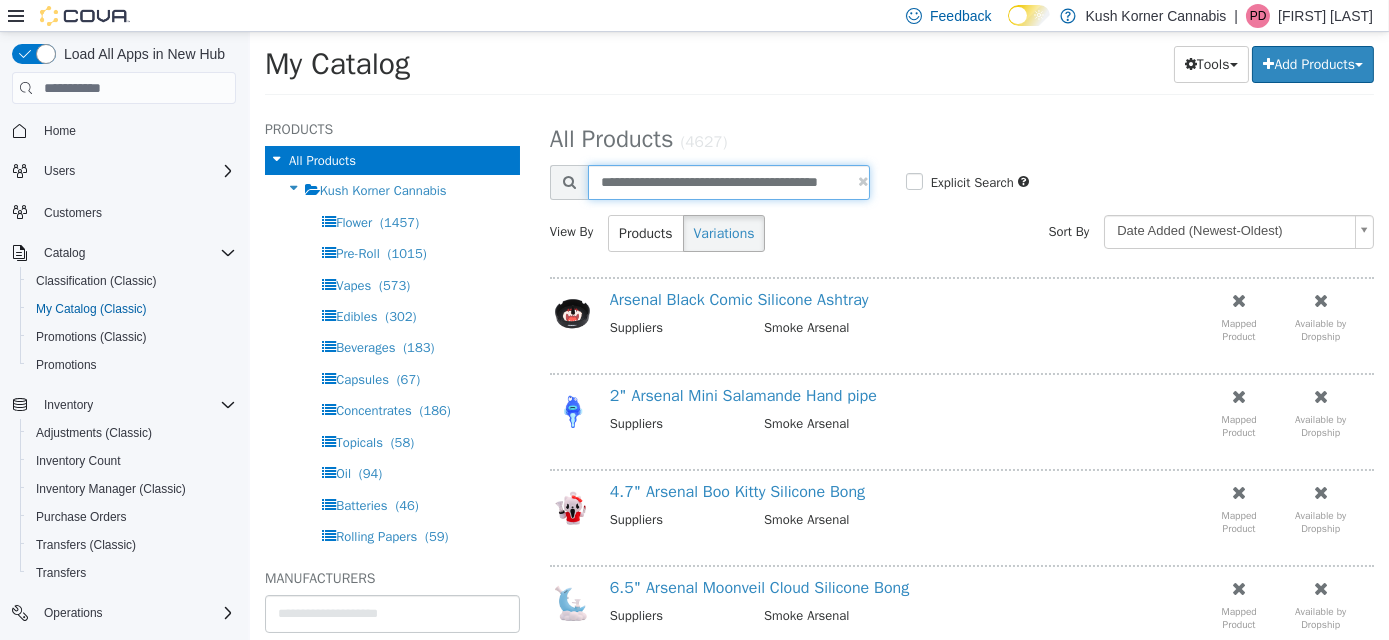 type on "**********" 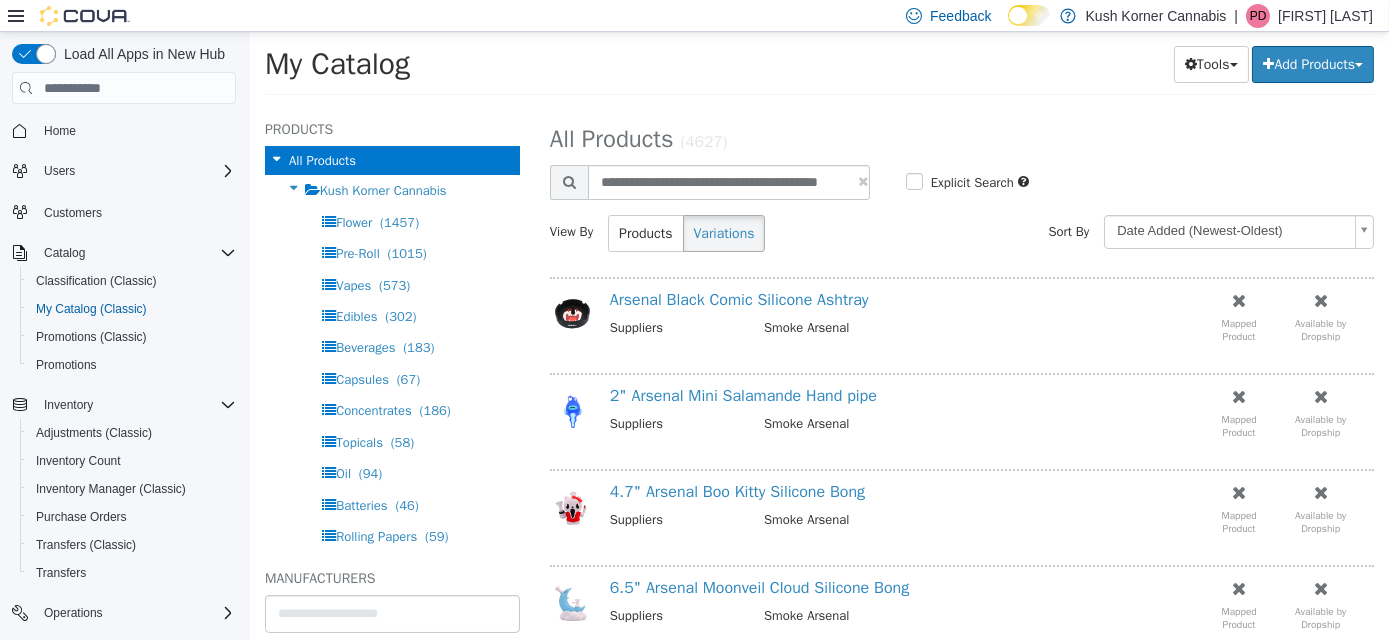 select on "**********" 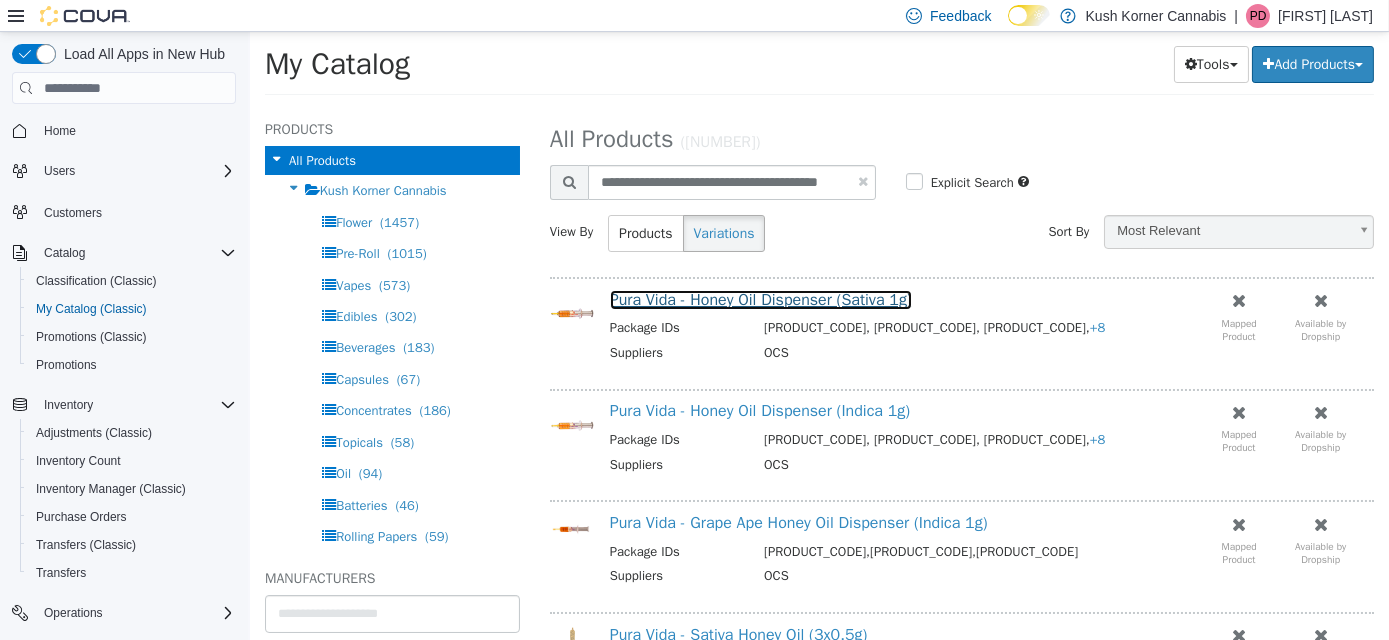 click on "Pura Vida - Honey Oil Dispenser (Sativa 1g)" at bounding box center (760, 300) 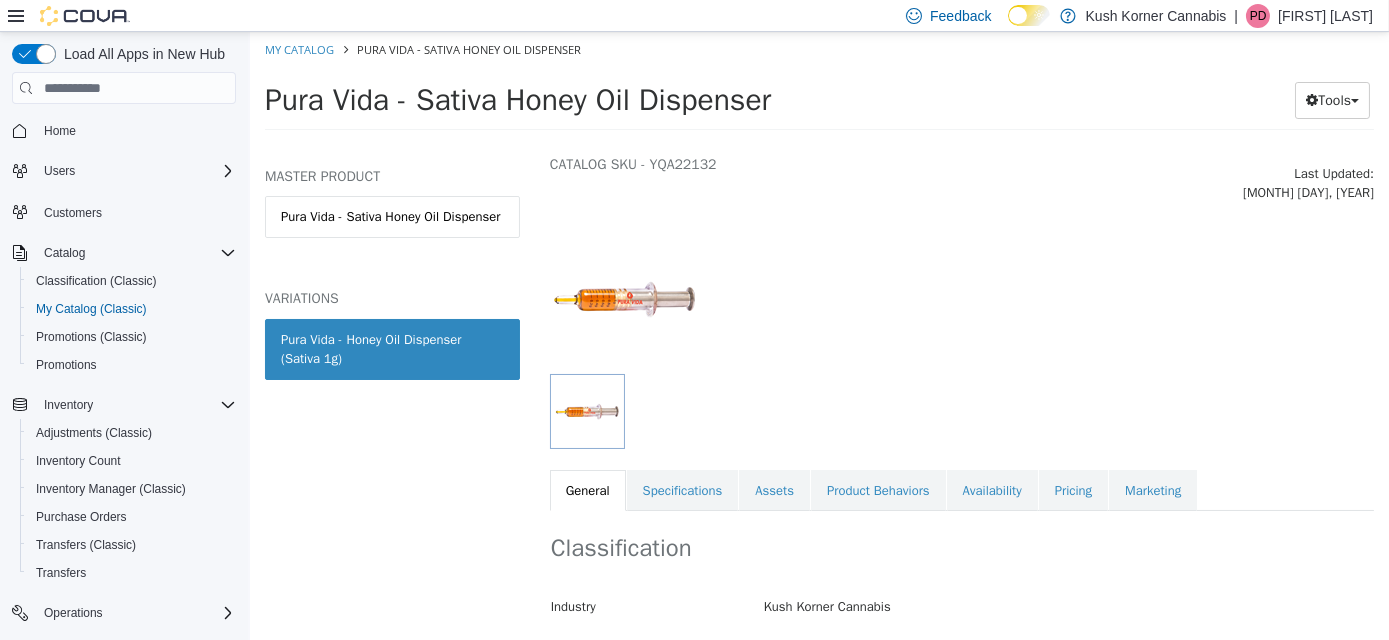scroll, scrollTop: 181, scrollLeft: 0, axis: vertical 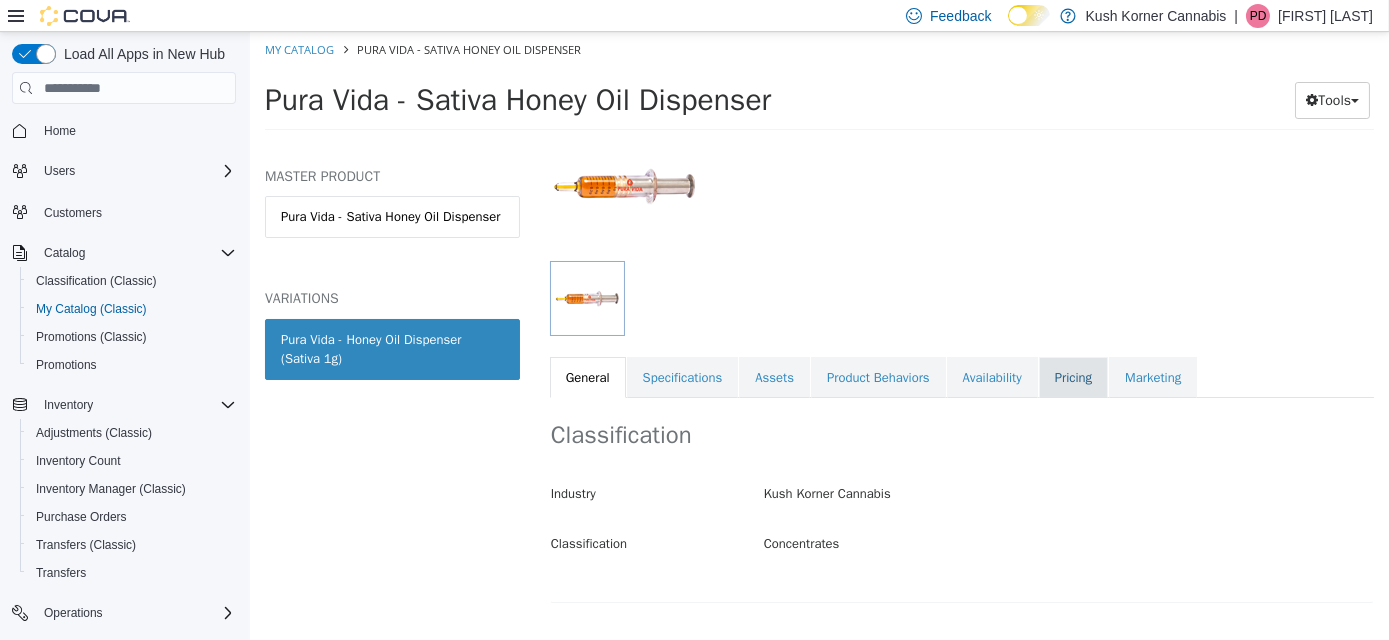 click on "Pricing" at bounding box center [1072, 378] 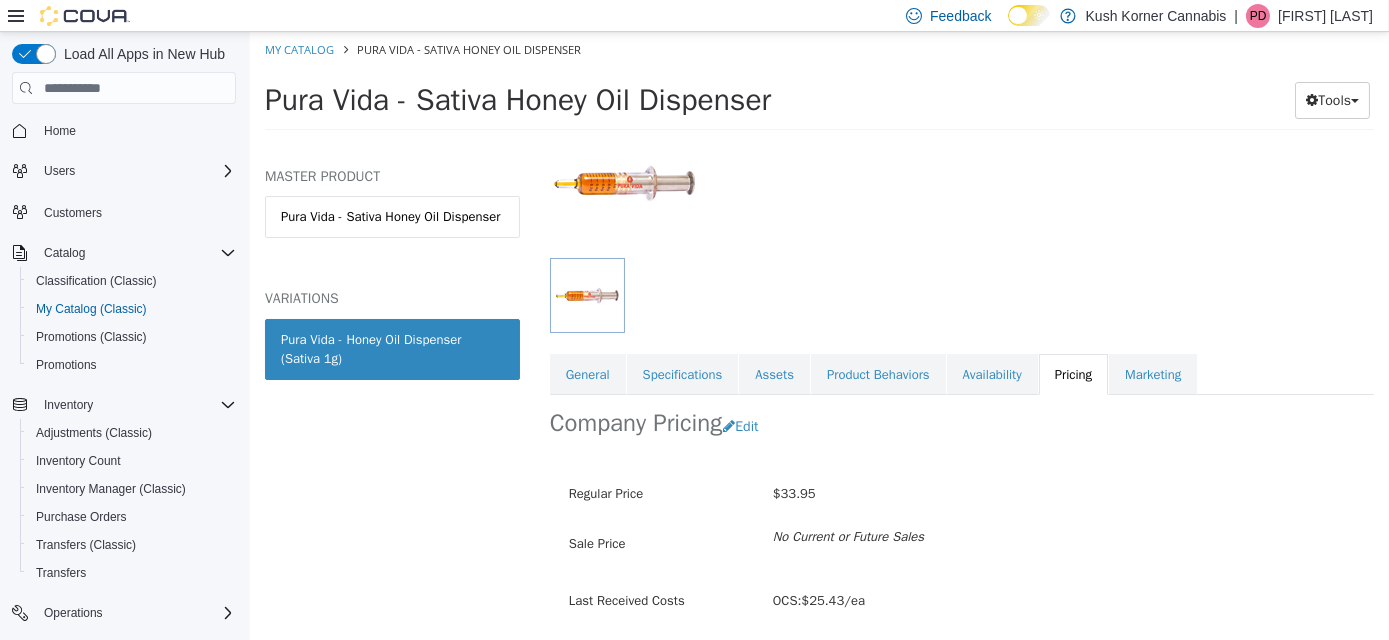 scroll, scrollTop: 232, scrollLeft: 0, axis: vertical 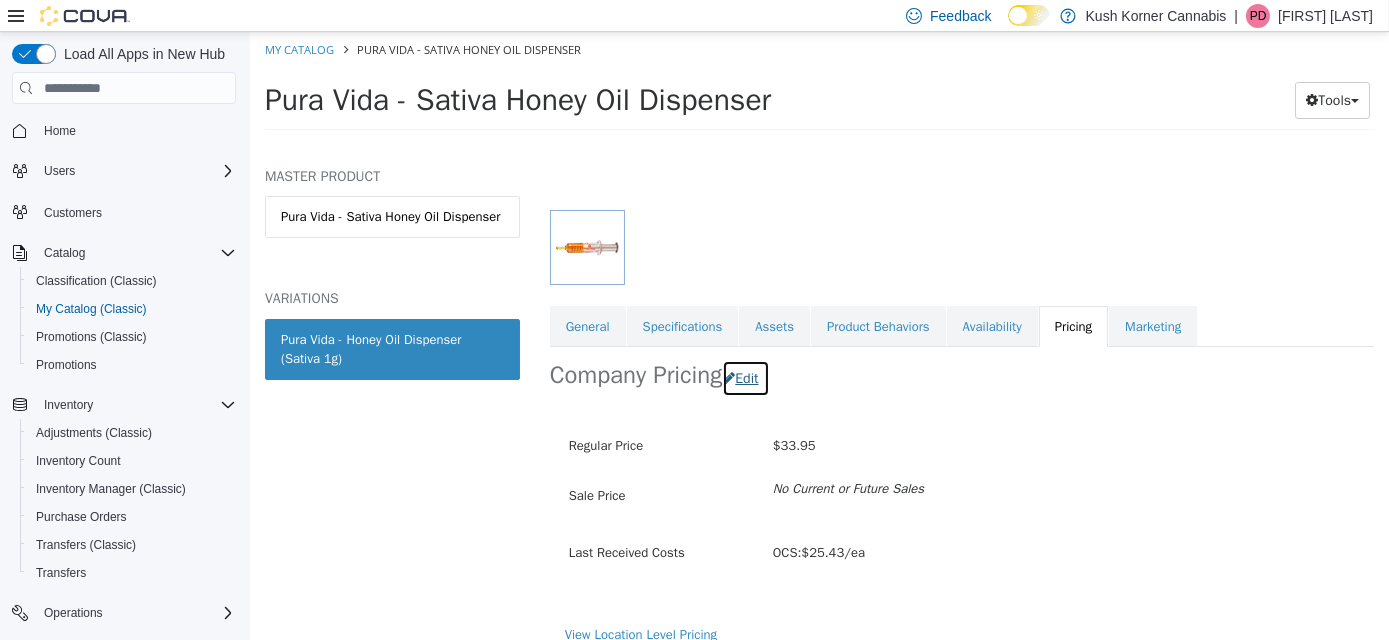 click on "Edit" at bounding box center (744, 378) 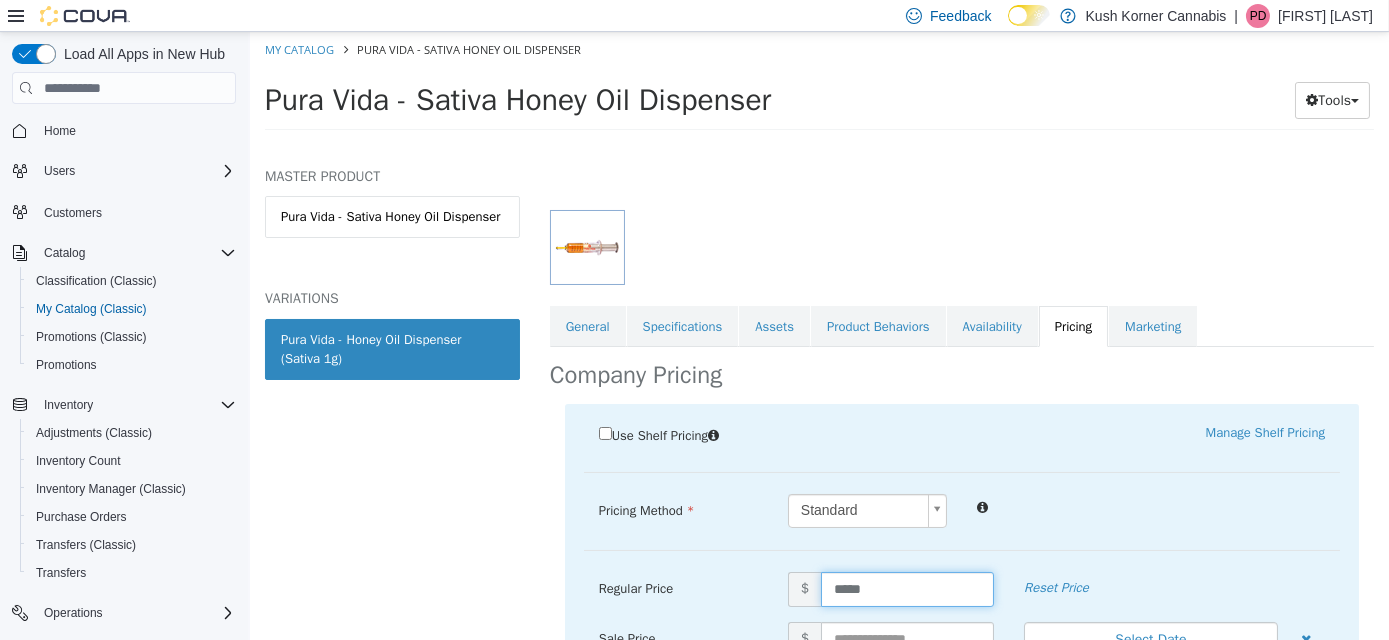 click on "*****" at bounding box center (906, 589) 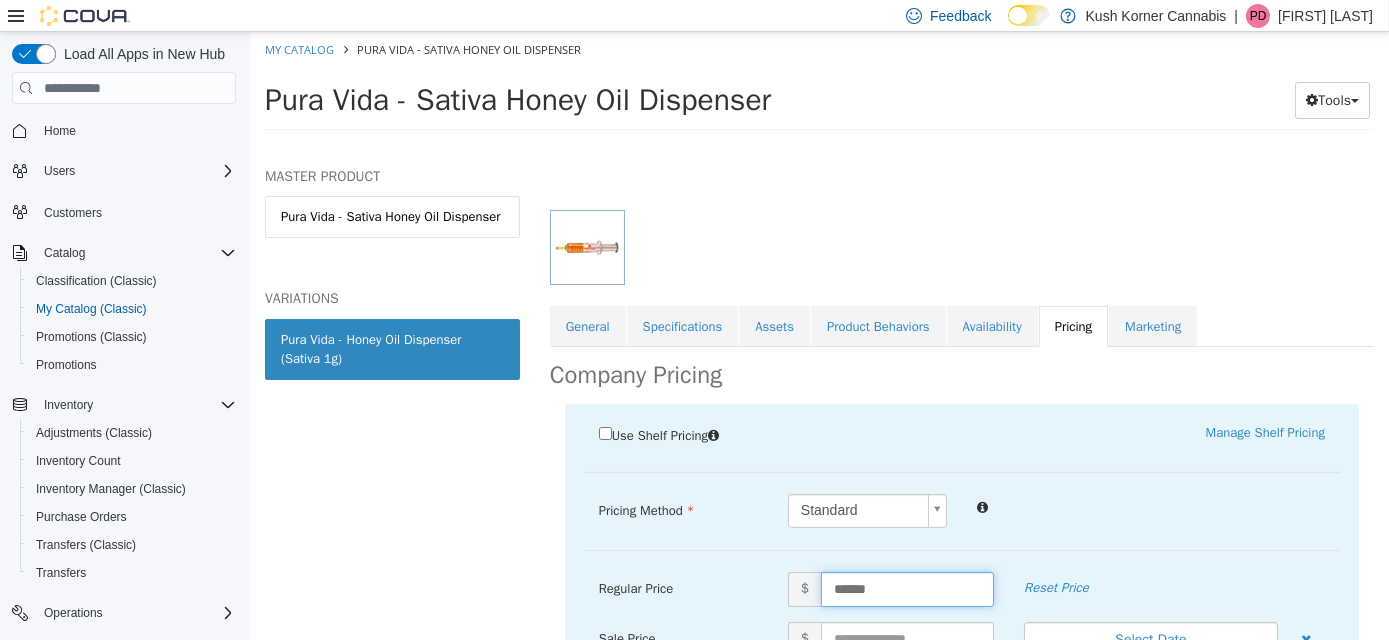 type on "*****" 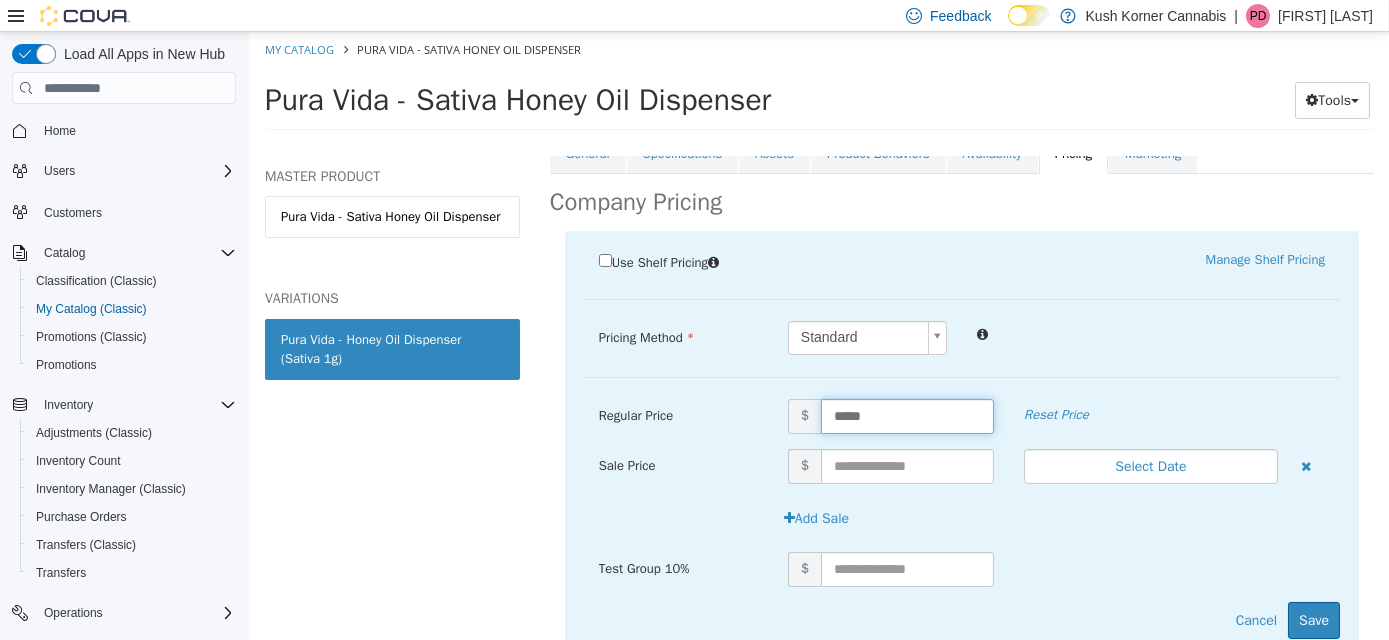 scroll, scrollTop: 457, scrollLeft: 0, axis: vertical 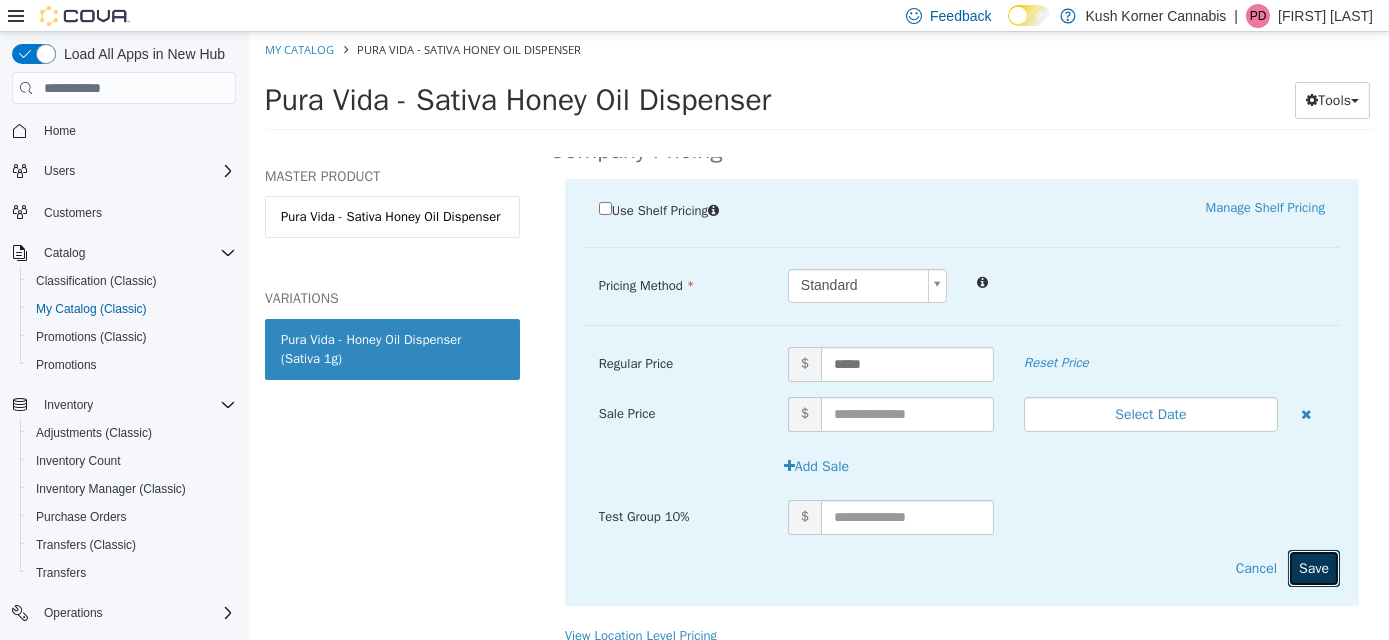 click on "Save" at bounding box center (1313, 568) 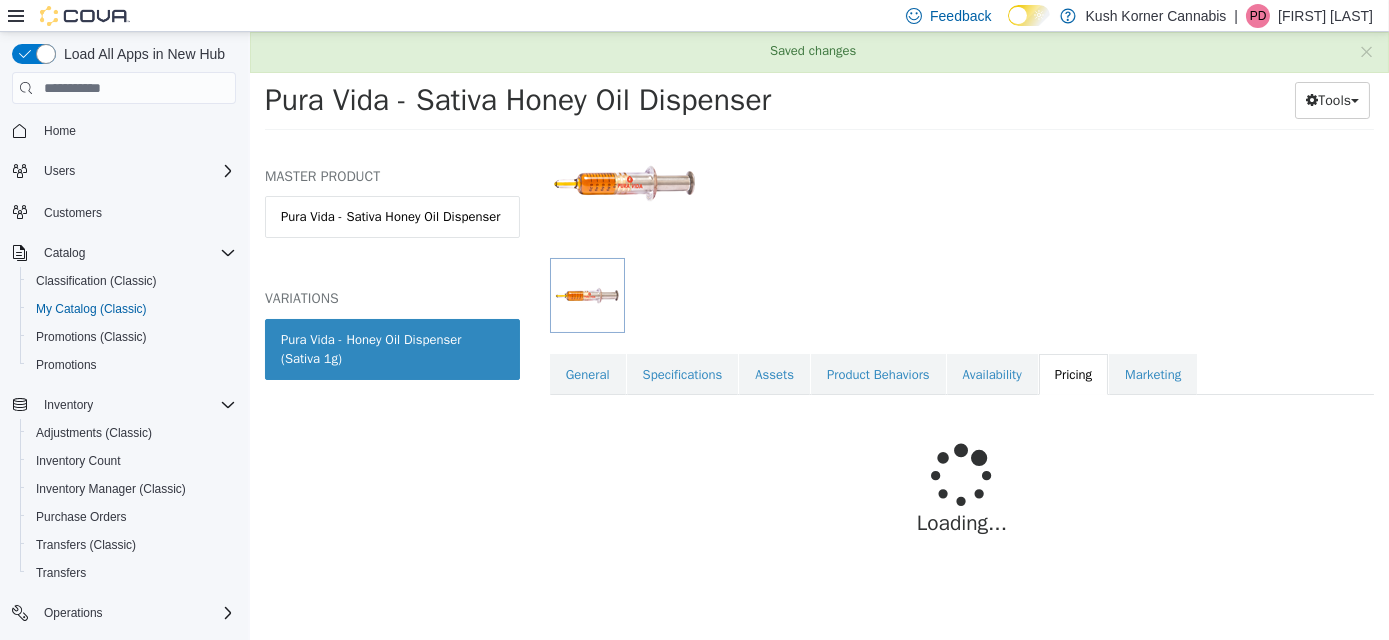scroll, scrollTop: 232, scrollLeft: 0, axis: vertical 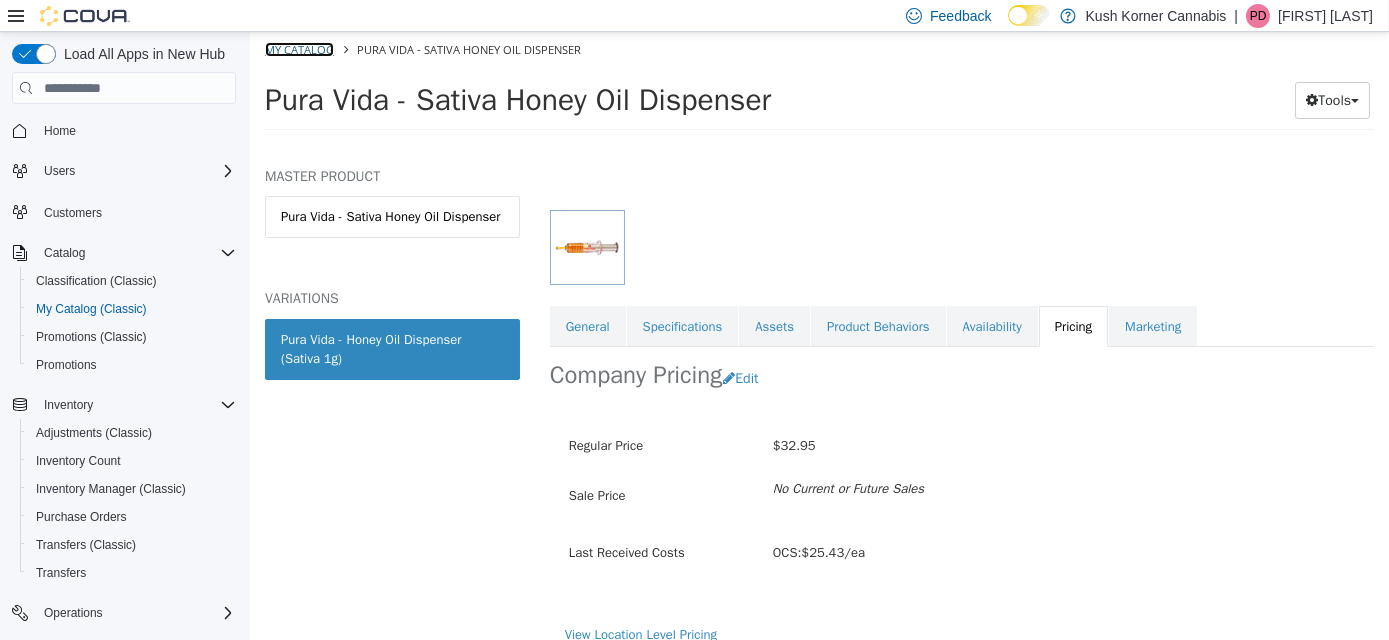 click on "My Catalog" at bounding box center (298, 49) 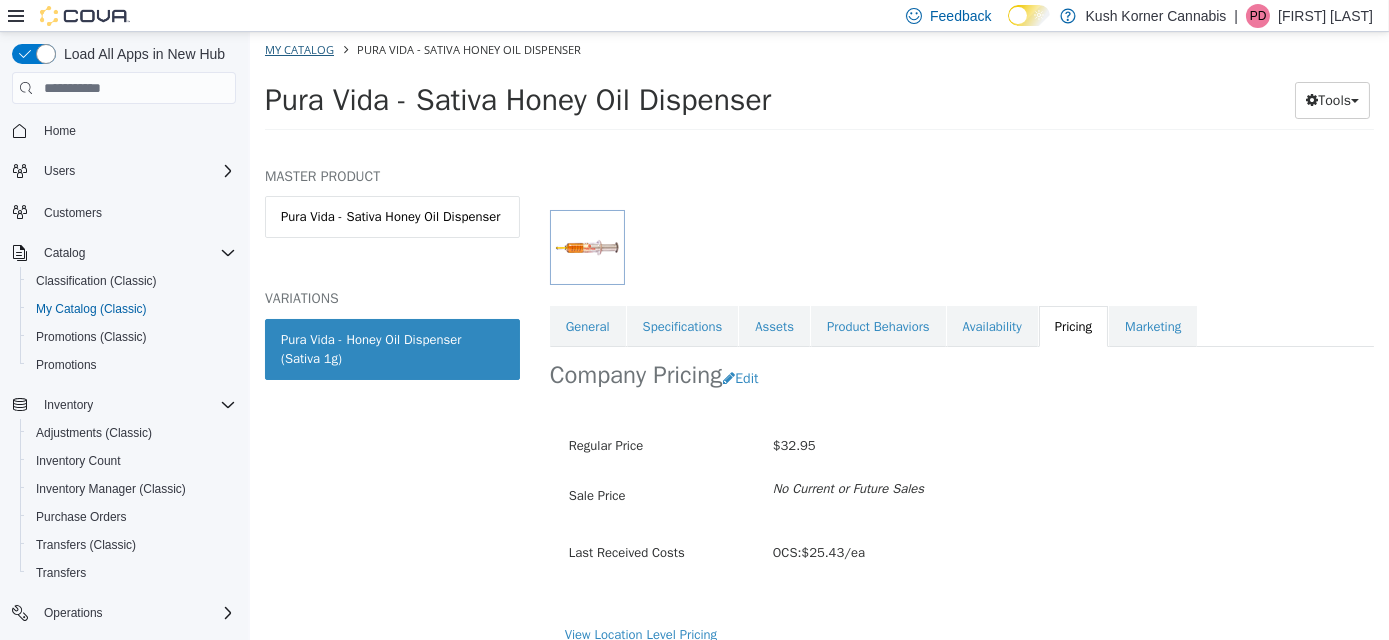 select on "**********" 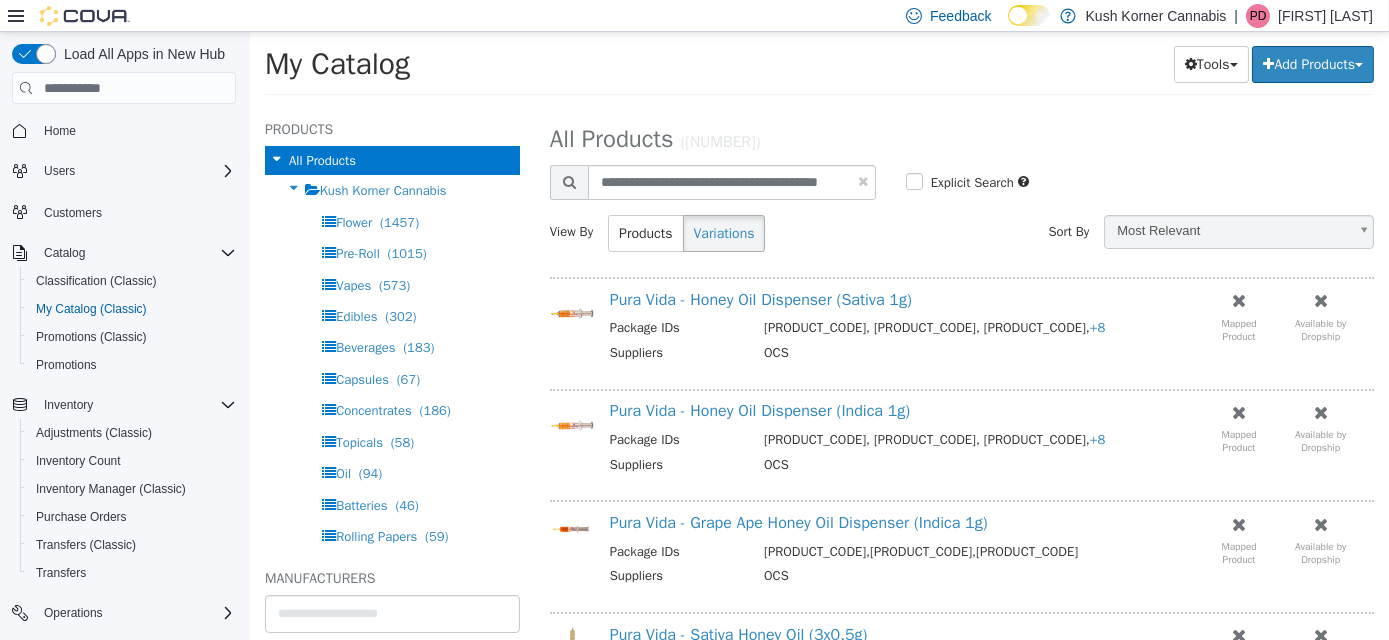 click at bounding box center (862, 181) 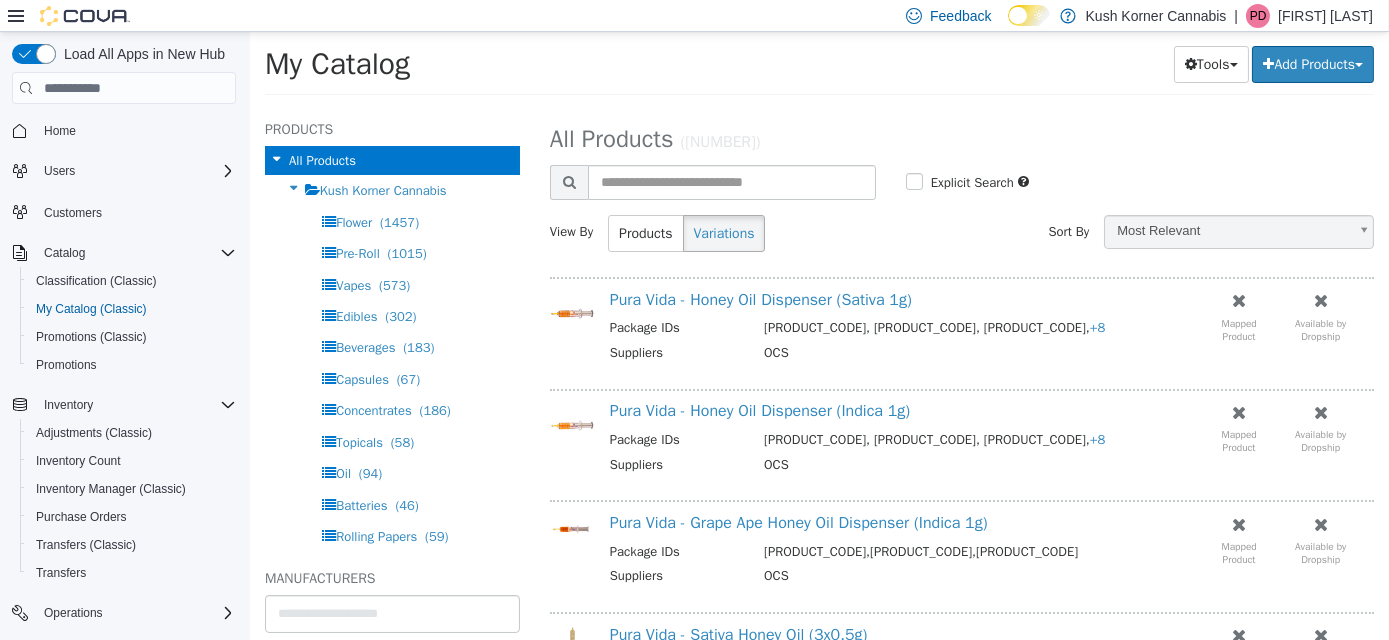 select on "**********" 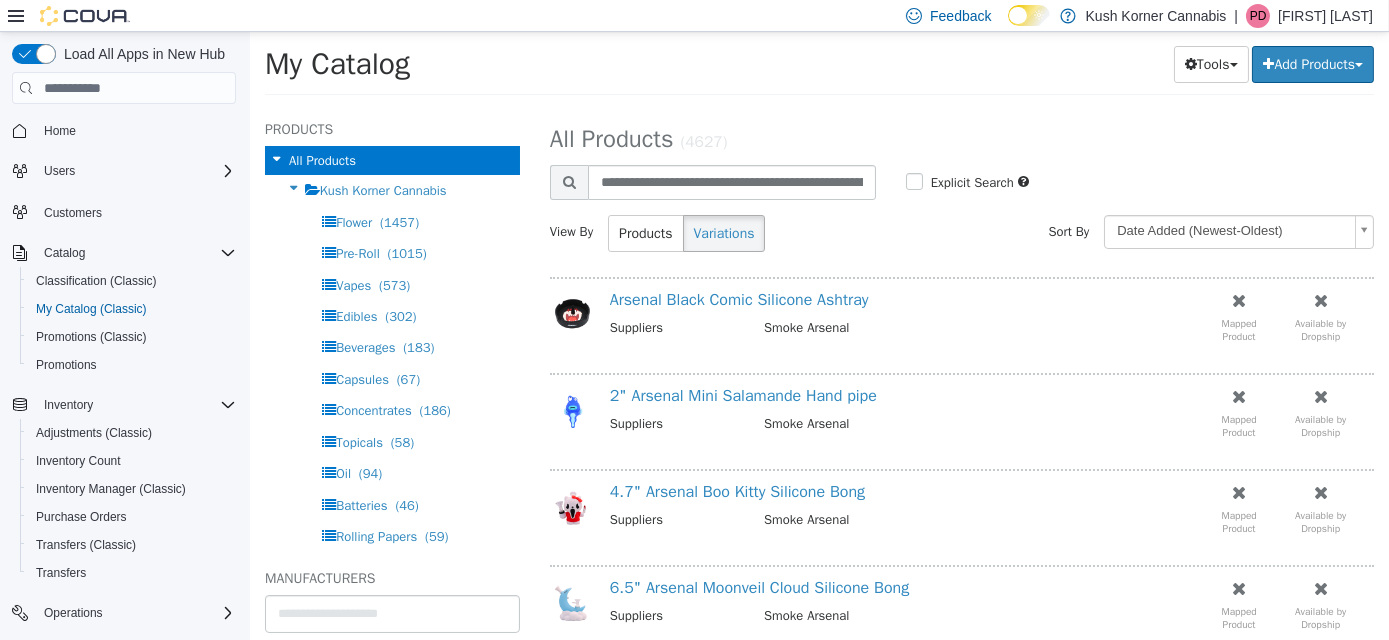 scroll, scrollTop: 0, scrollLeft: 101, axis: horizontal 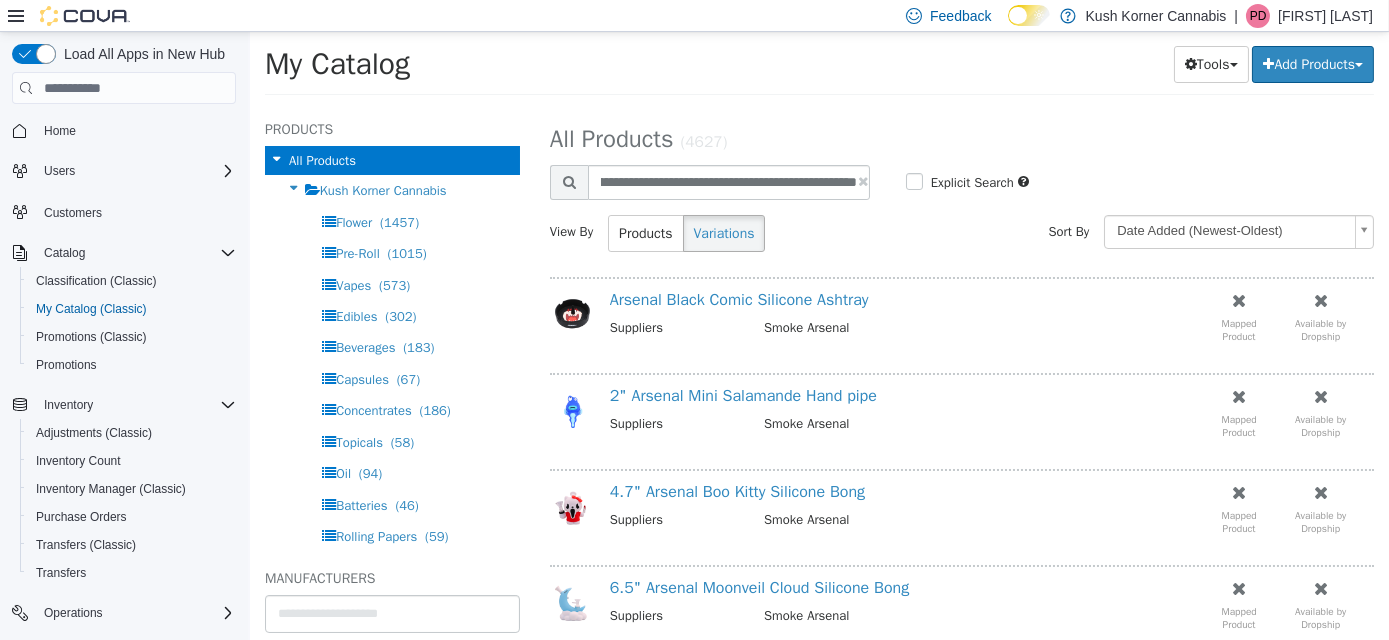 type on "**********" 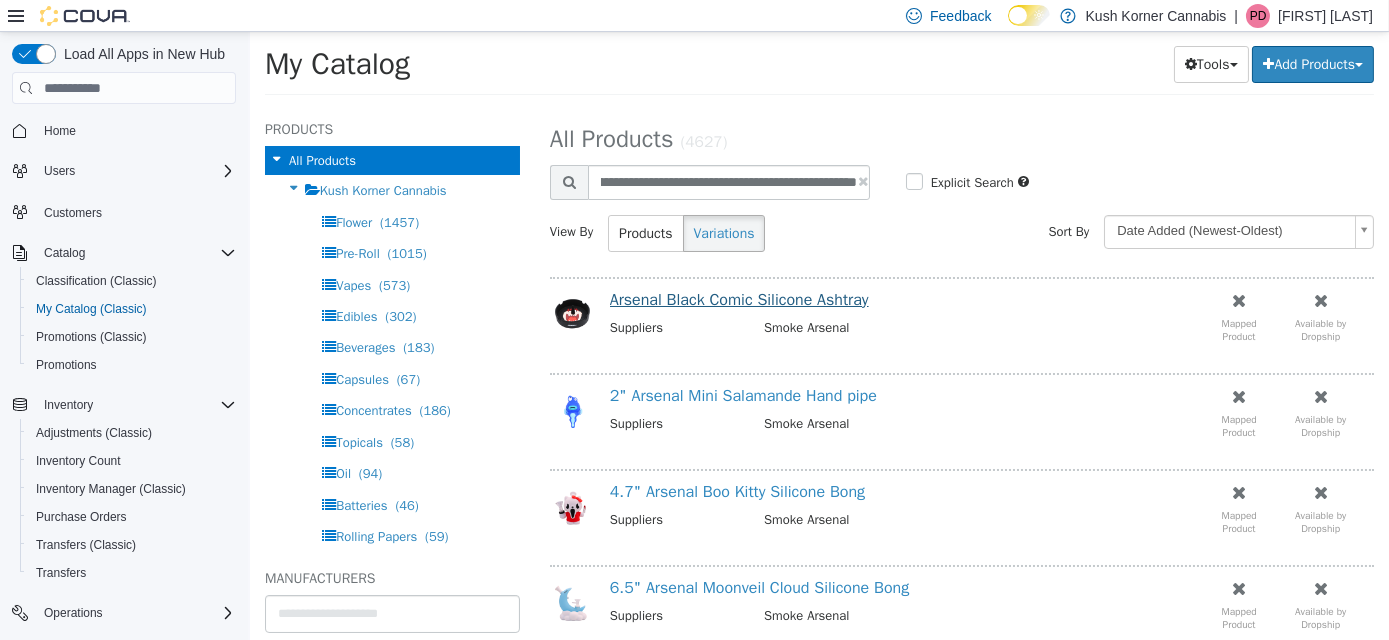 select on "**********" 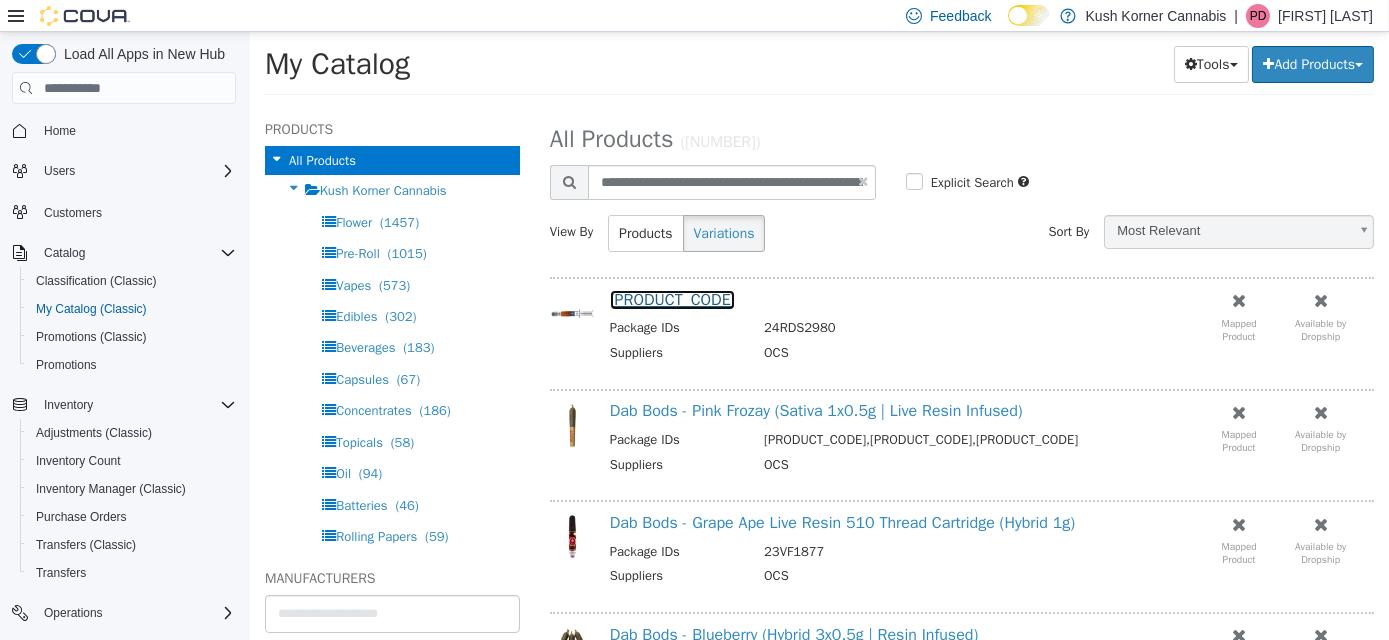 click on "[PRODUCT_CODE]" at bounding box center (672, 300) 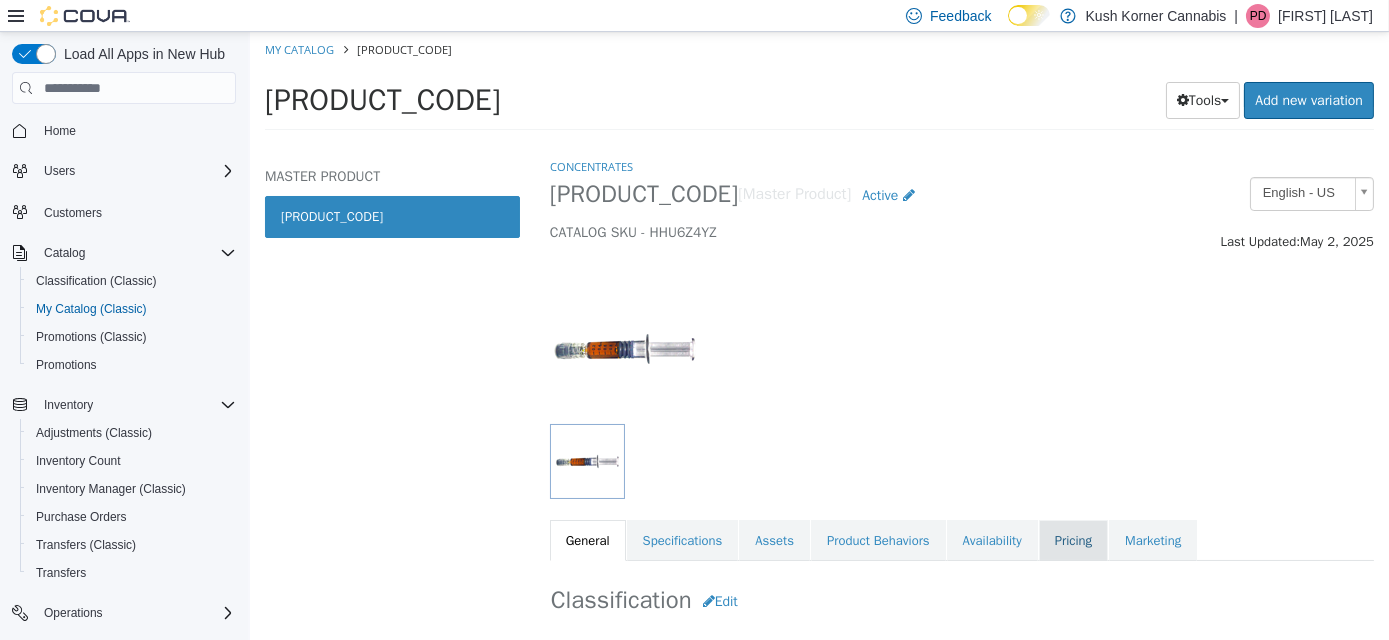 click on "Pricing" at bounding box center (1072, 541) 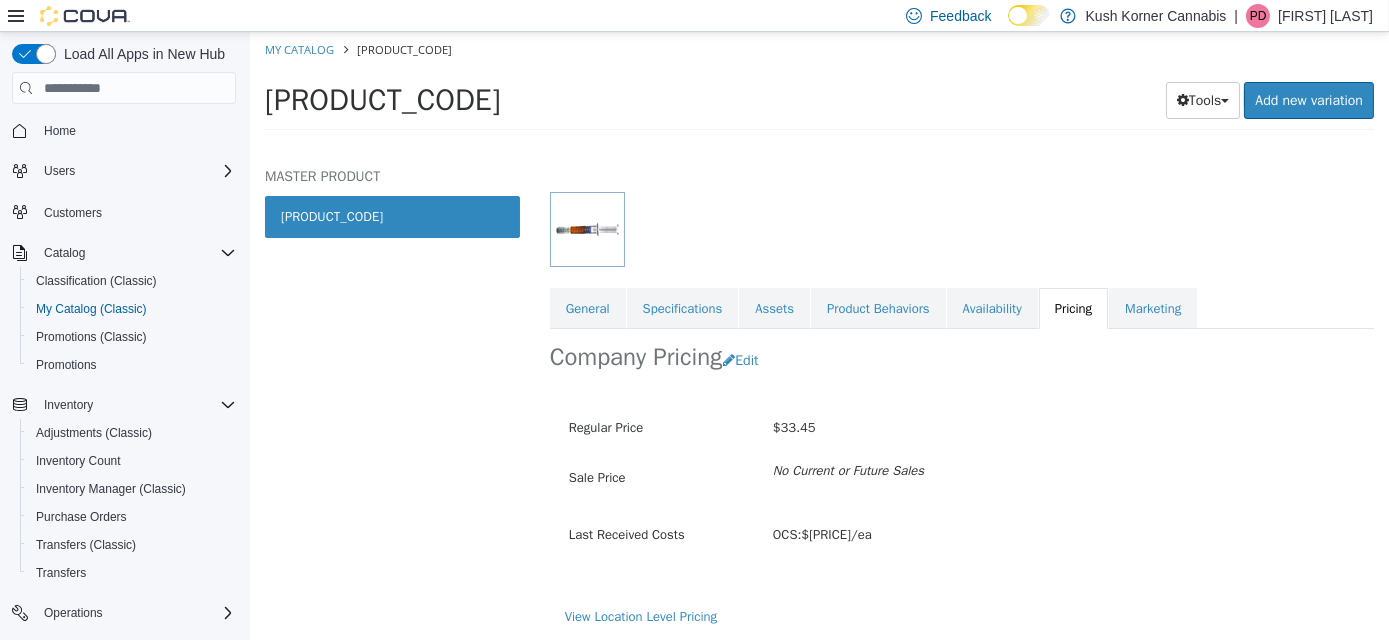 scroll, scrollTop: 232, scrollLeft: 0, axis: vertical 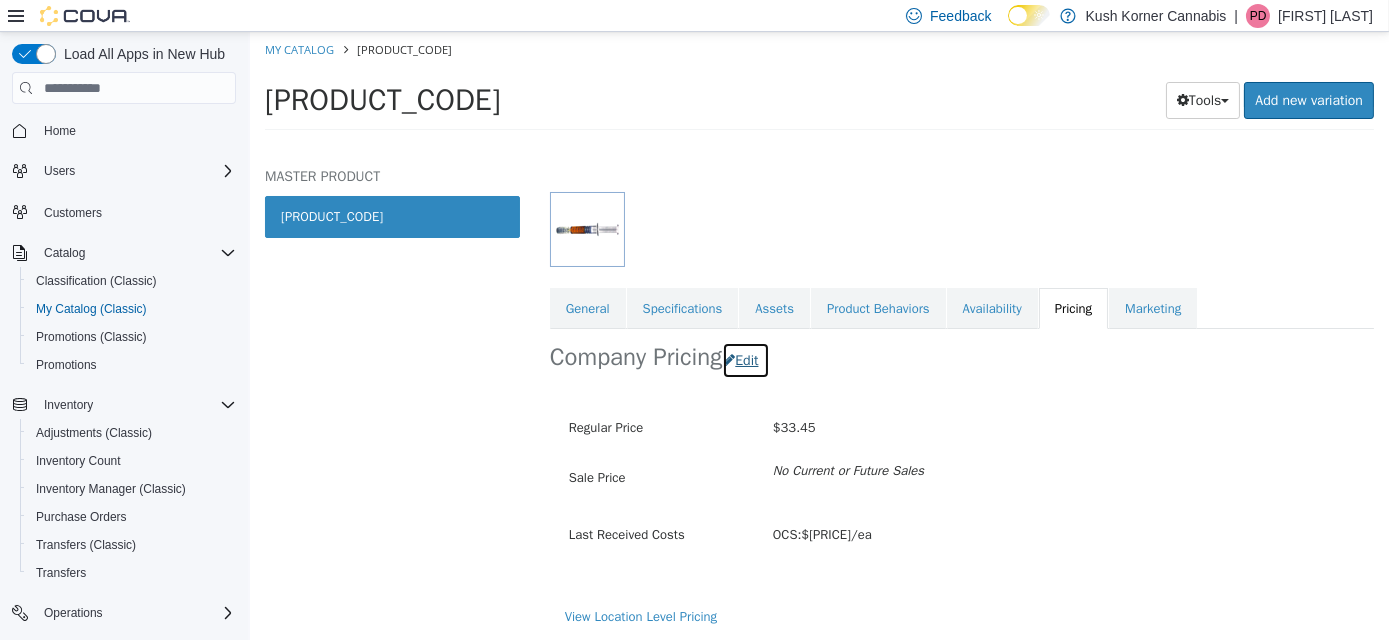 click on "Edit" at bounding box center [744, 360] 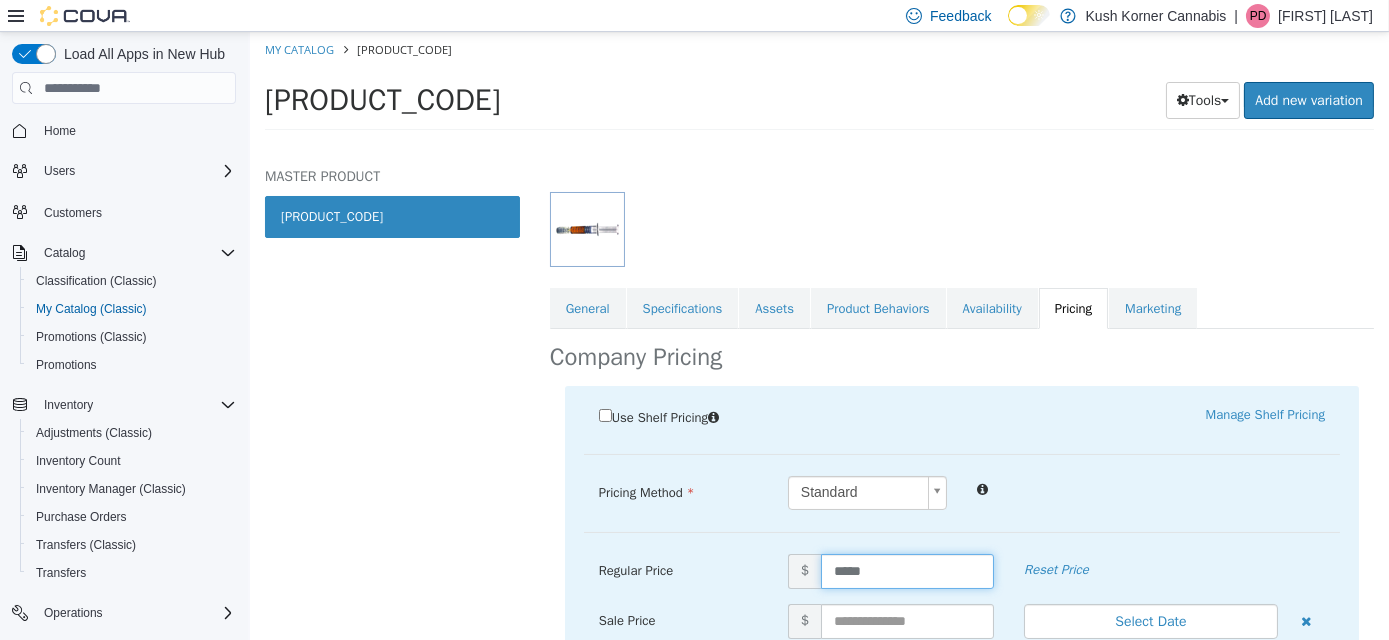 click on "*****" at bounding box center (906, 571) 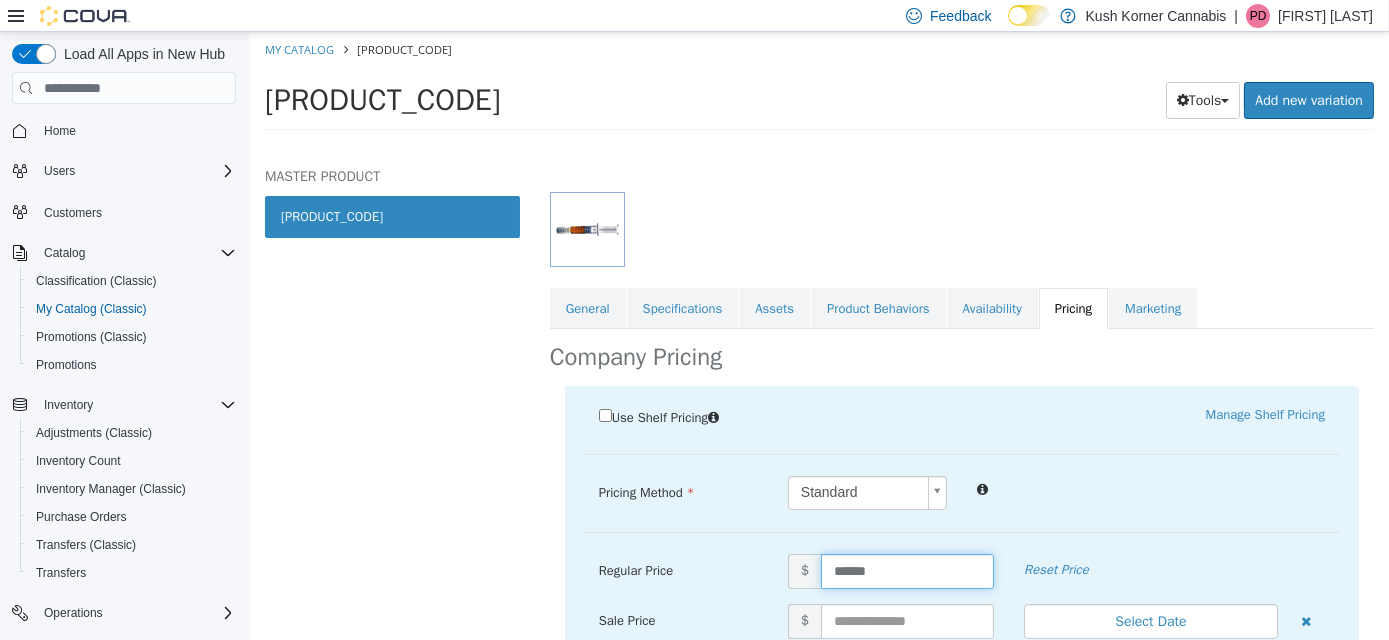 type on "*****" 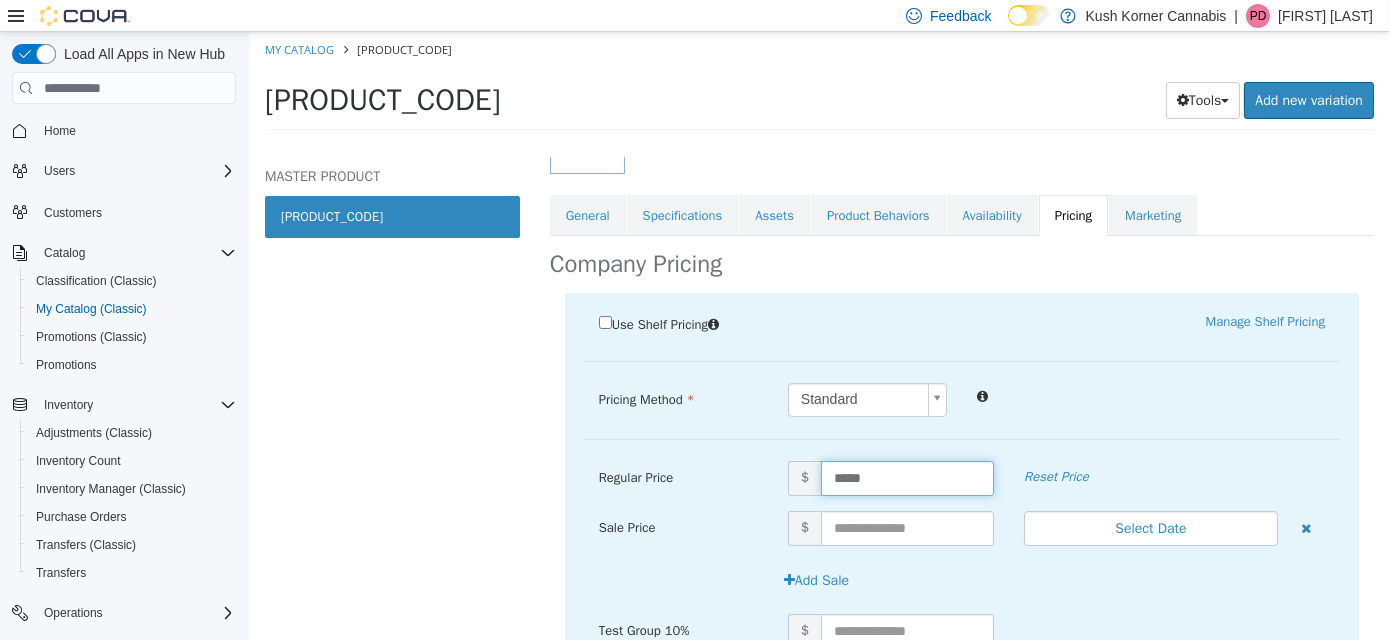 scroll, scrollTop: 457, scrollLeft: 0, axis: vertical 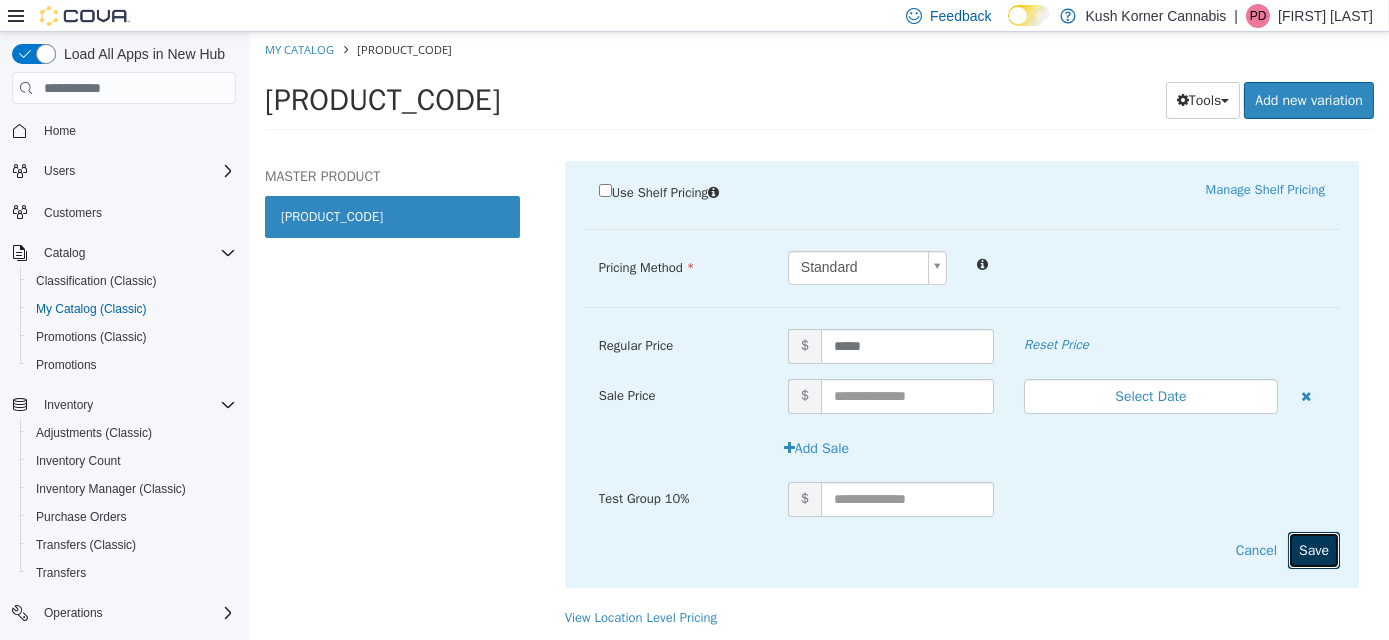 click on "Save" at bounding box center [1313, 550] 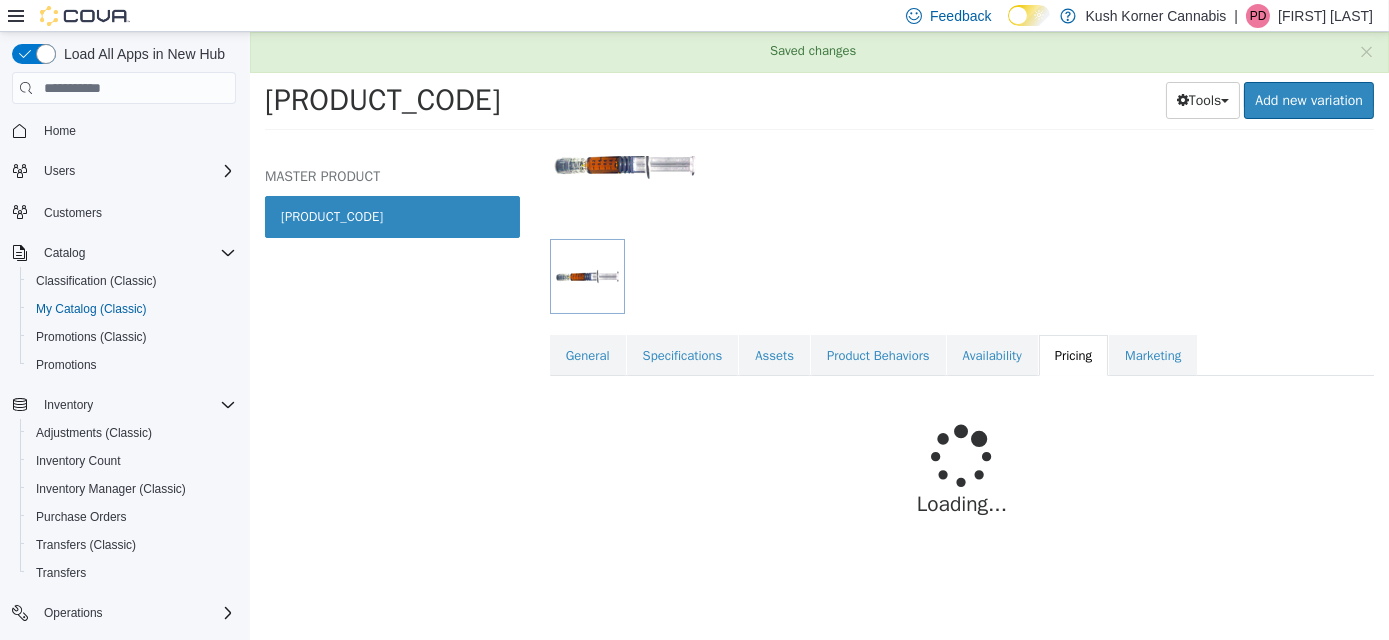 scroll, scrollTop: 232, scrollLeft: 0, axis: vertical 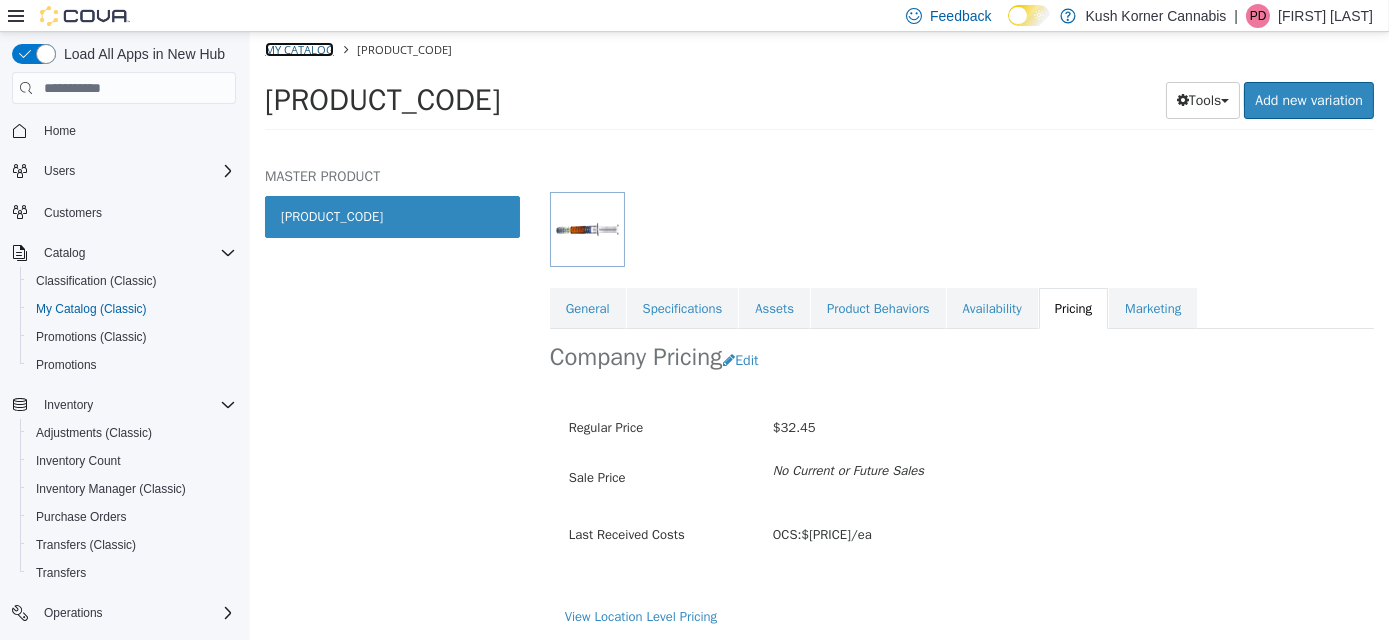 click on "My Catalog" at bounding box center (298, 49) 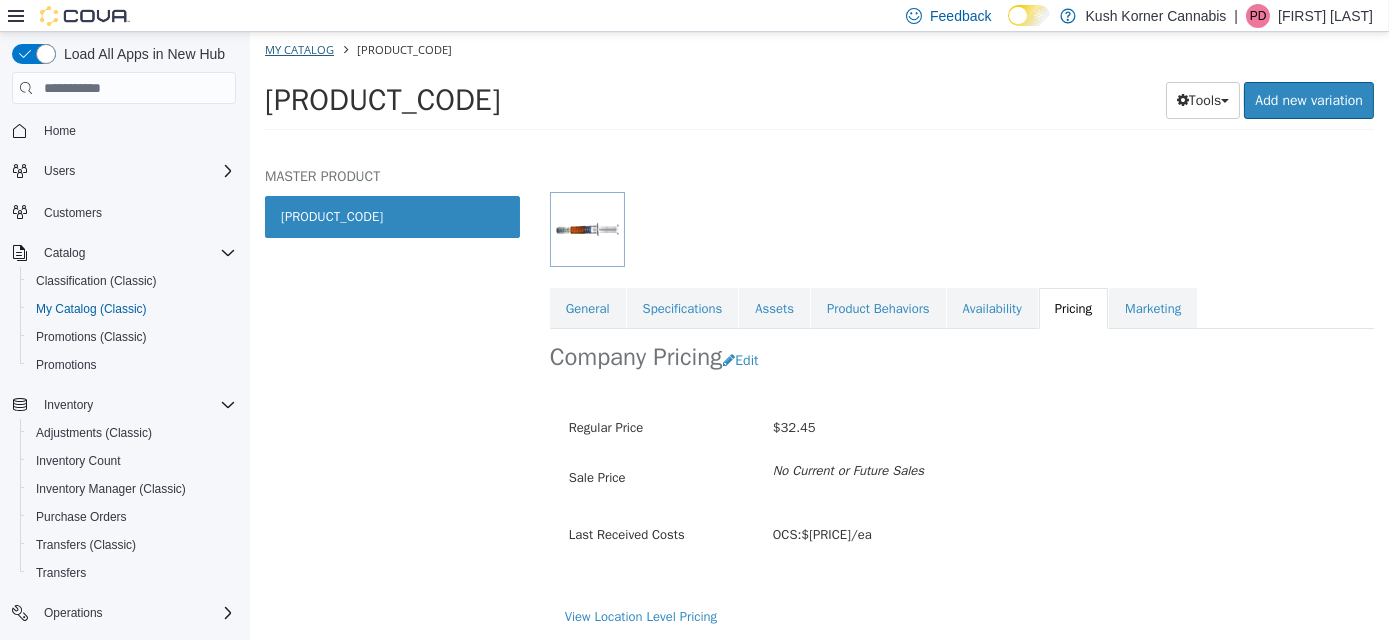 select on "**********" 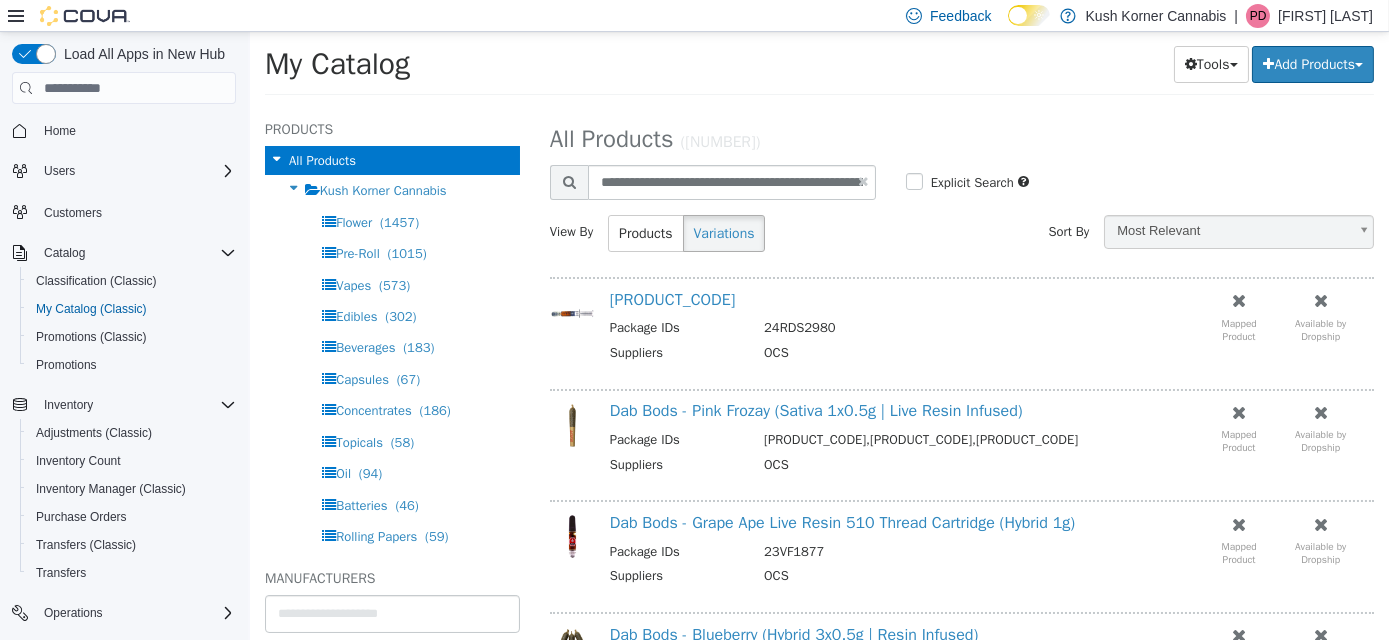 click at bounding box center [862, 181] 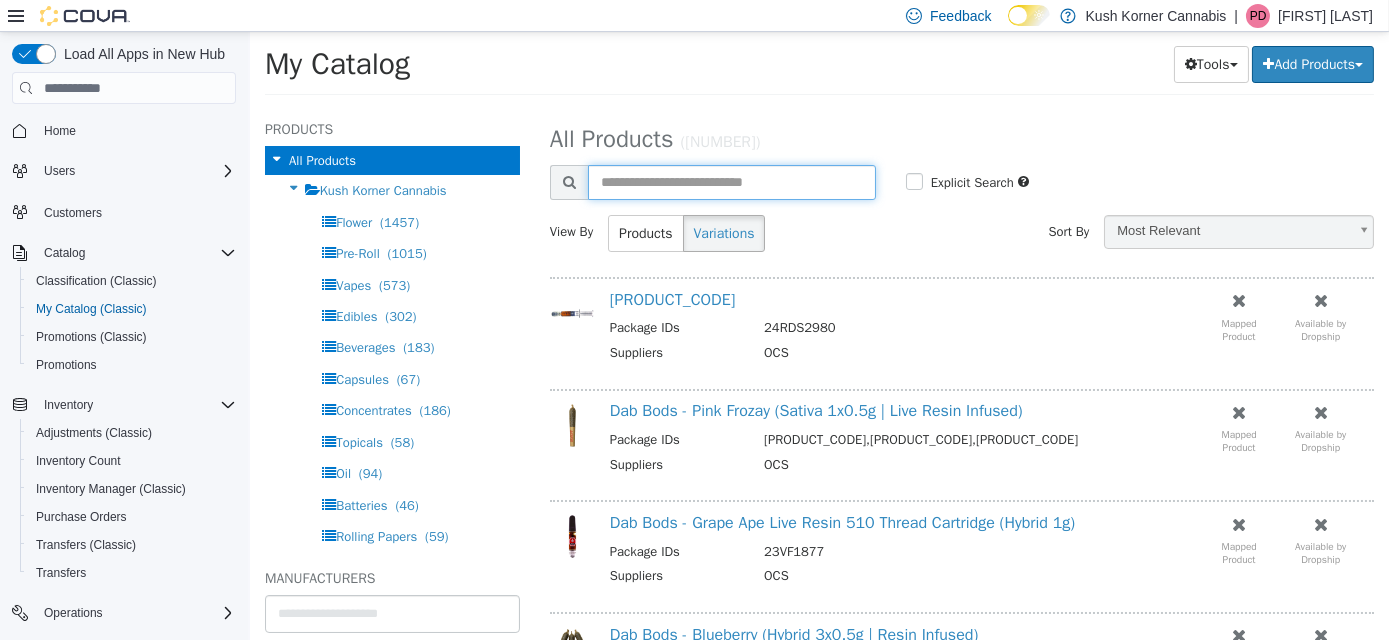 click at bounding box center (731, 182) 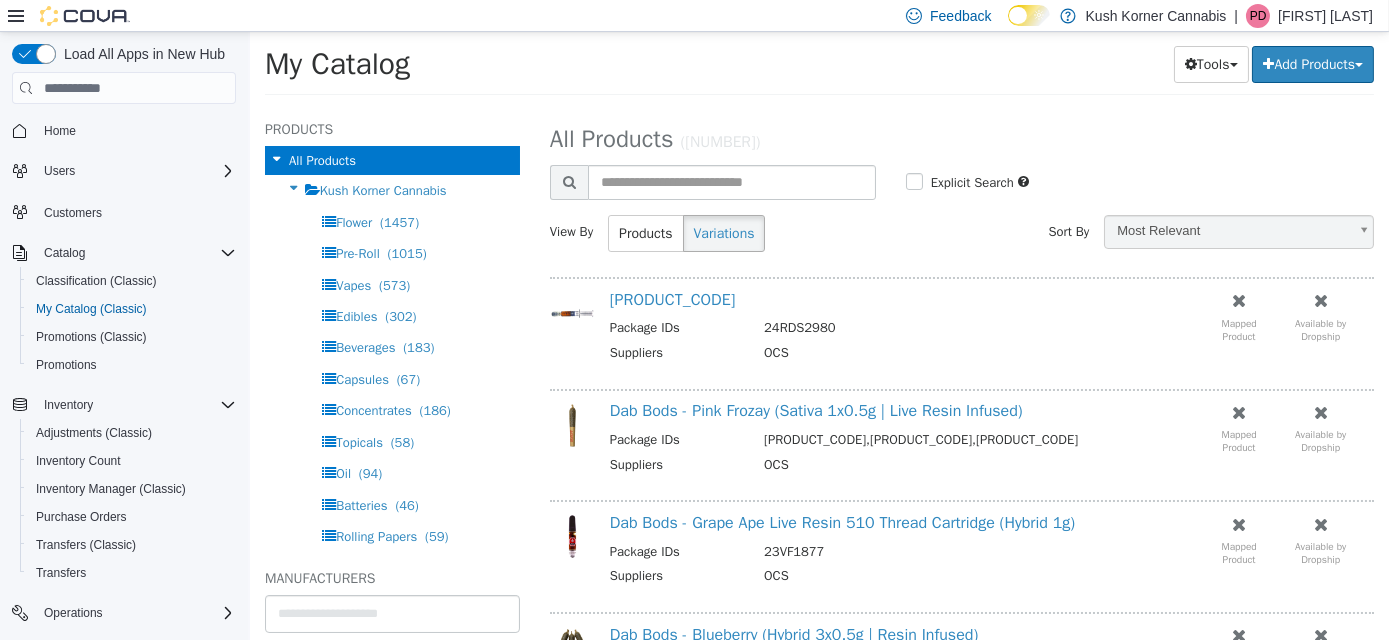 select on "**********" 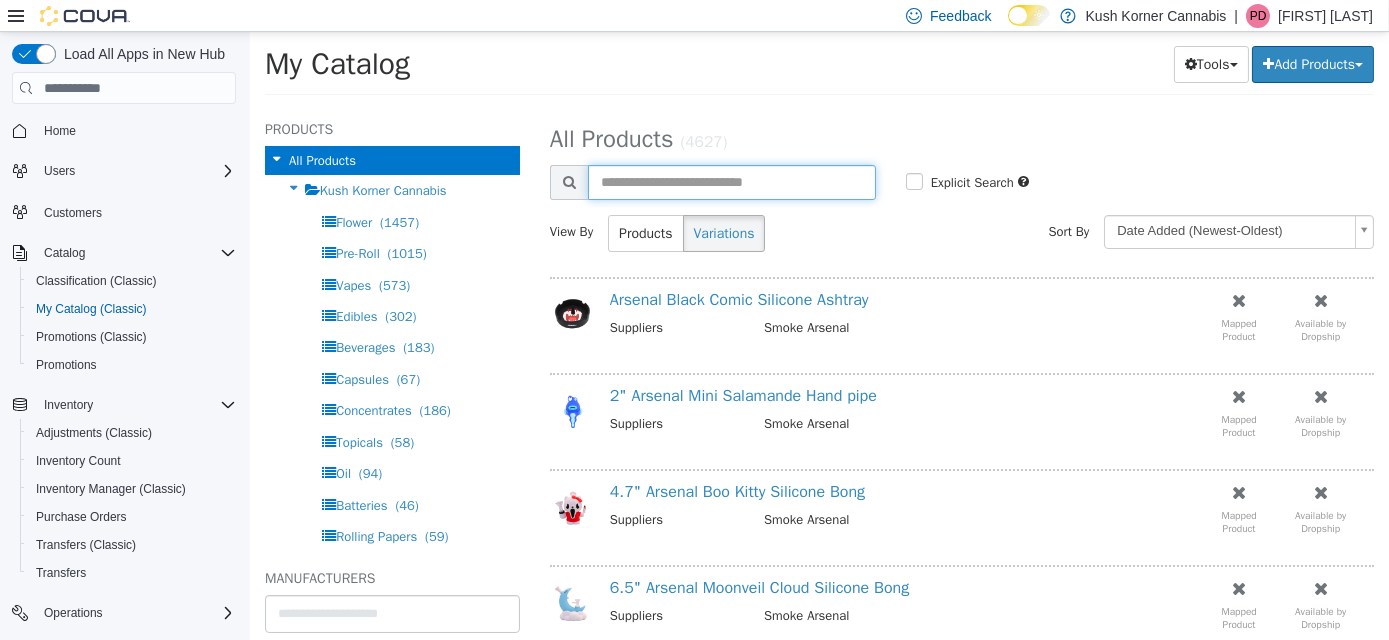 click at bounding box center [731, 182] 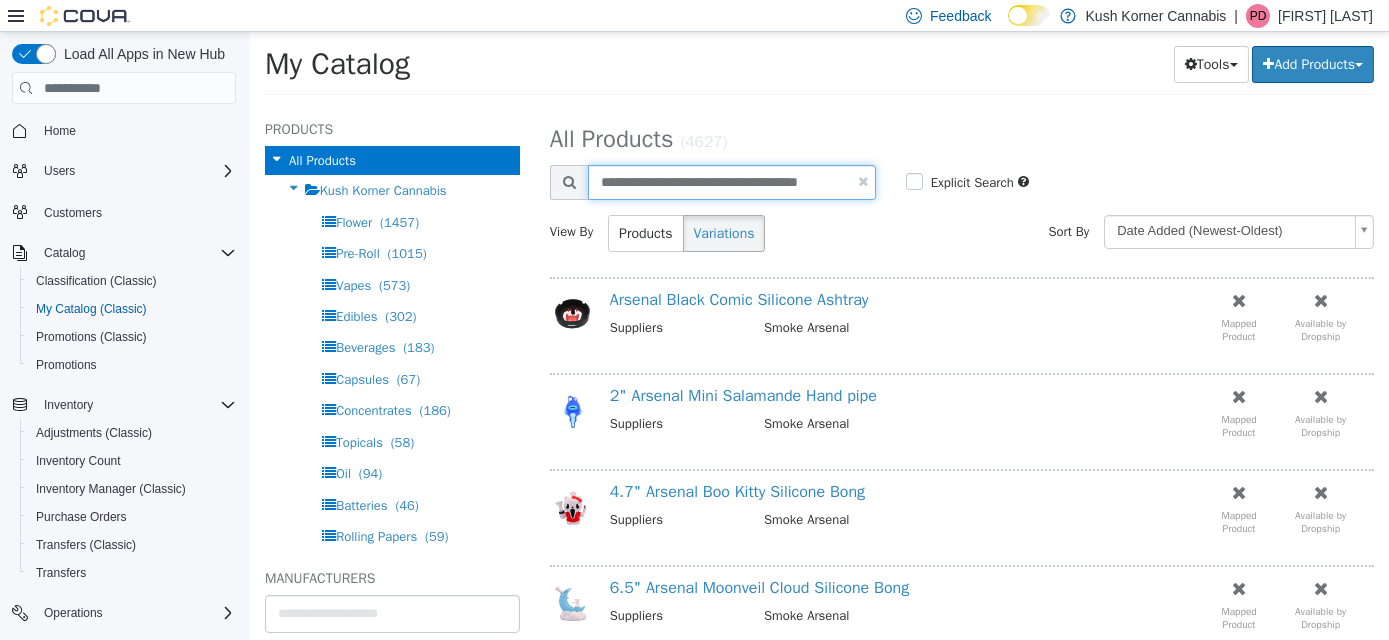 type on "**********" 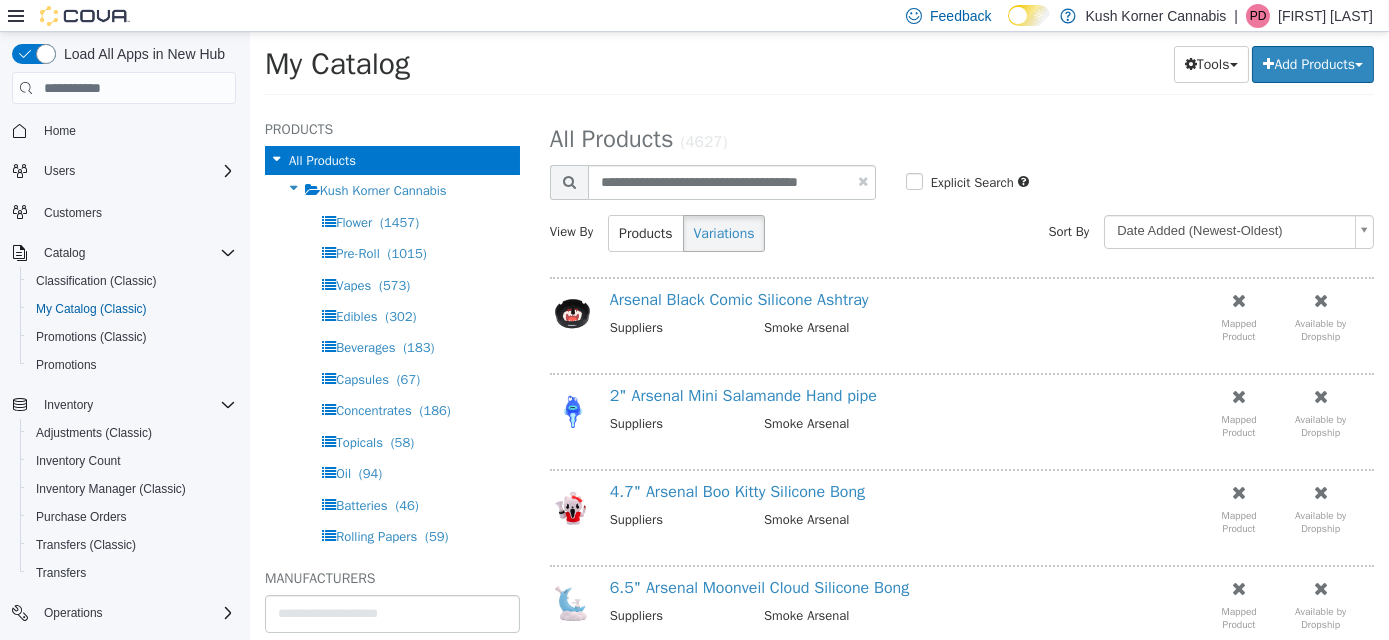 select on "**********" 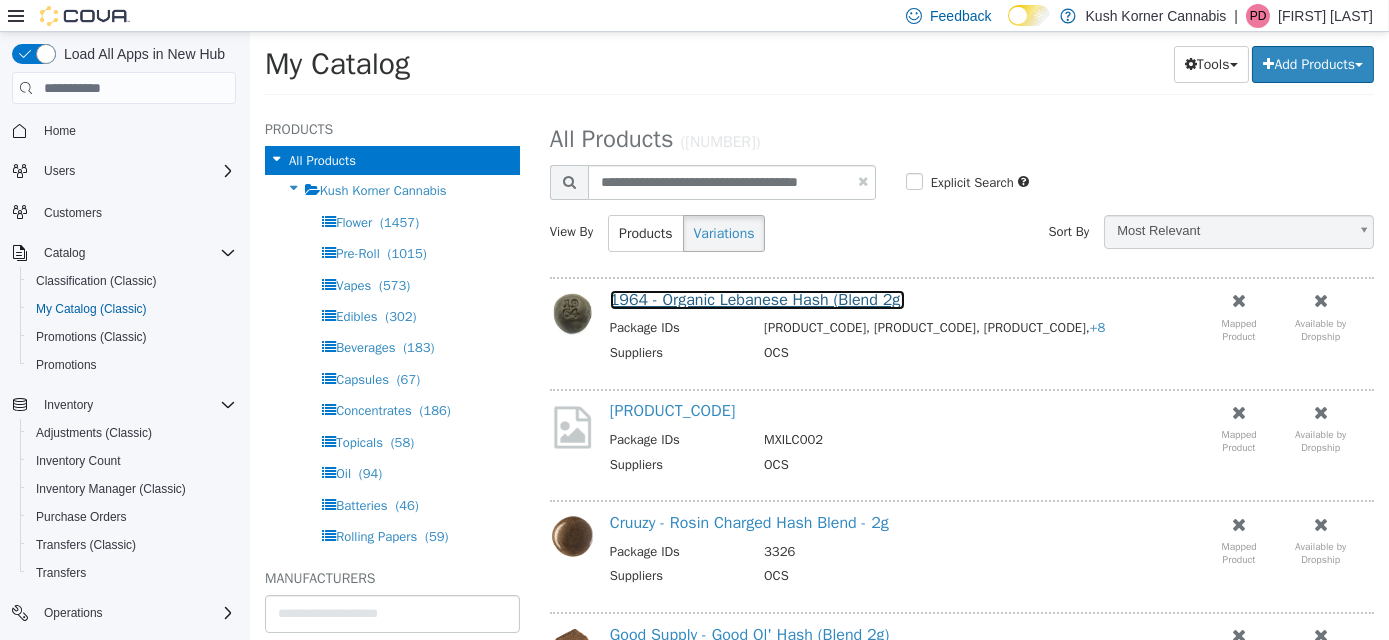 click on "1964 - Organic Lebanese Hash (Blend 2g)" at bounding box center (756, 300) 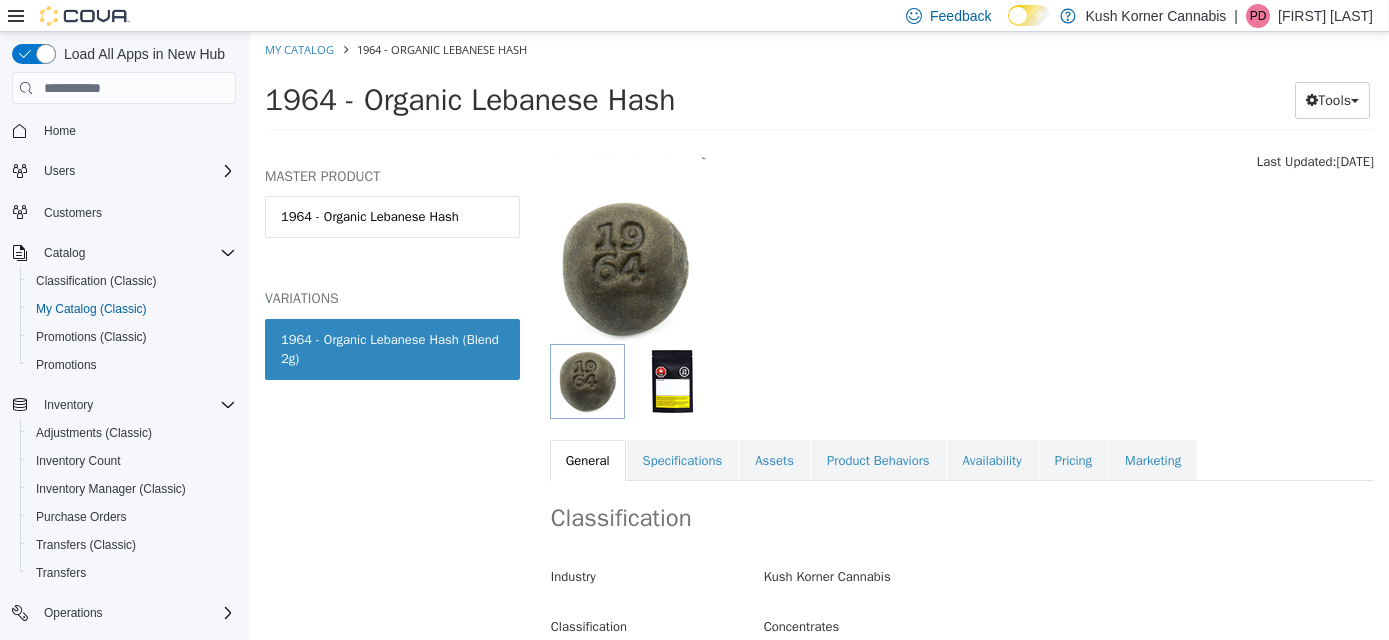 scroll, scrollTop: 90, scrollLeft: 0, axis: vertical 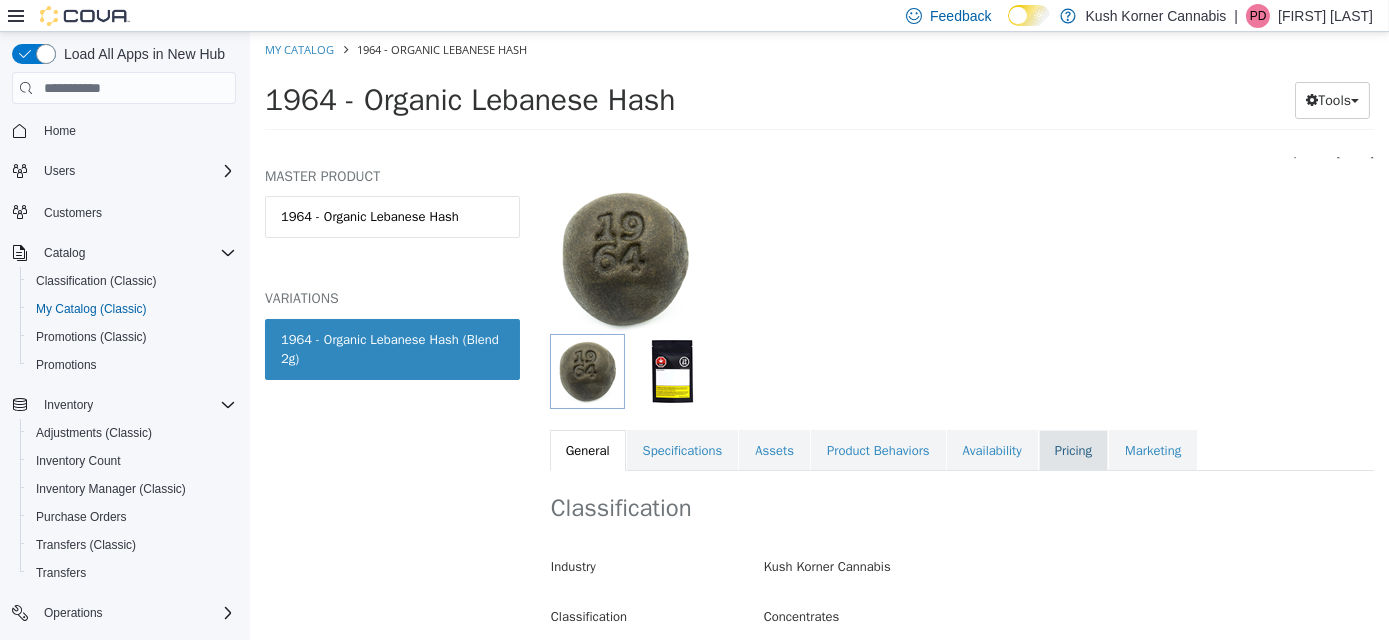 click on "Pricing" at bounding box center (1072, 451) 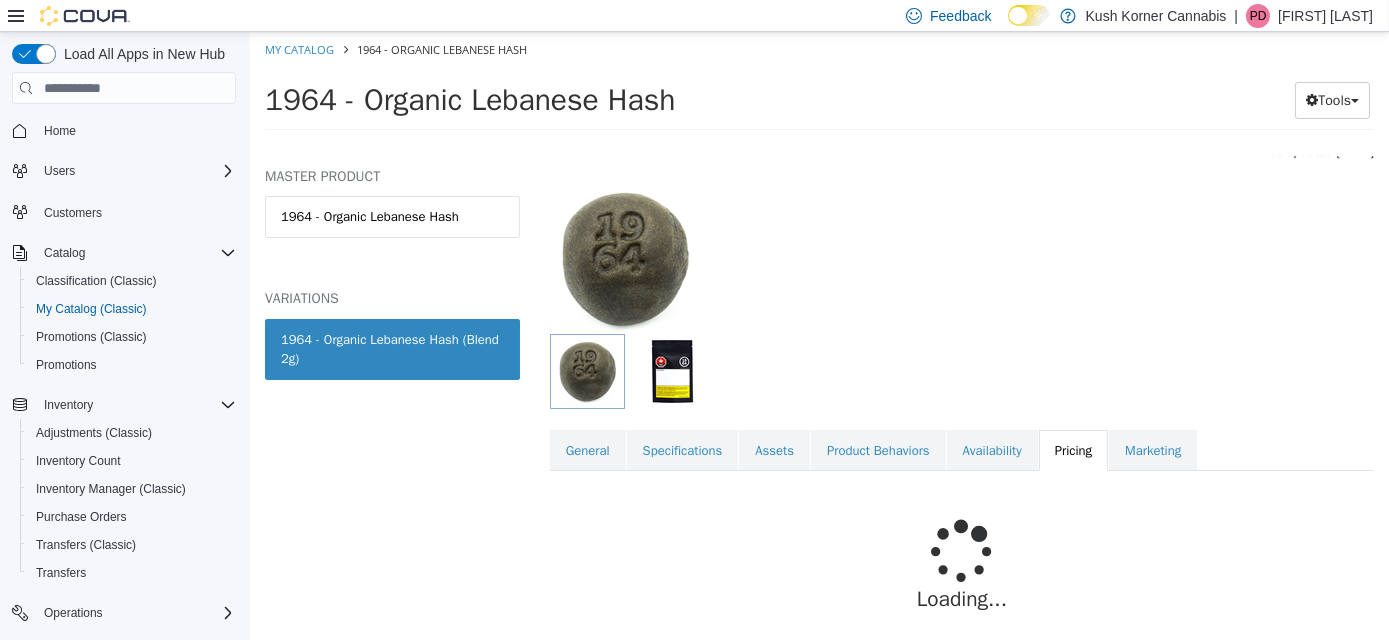 scroll, scrollTop: 184, scrollLeft: 0, axis: vertical 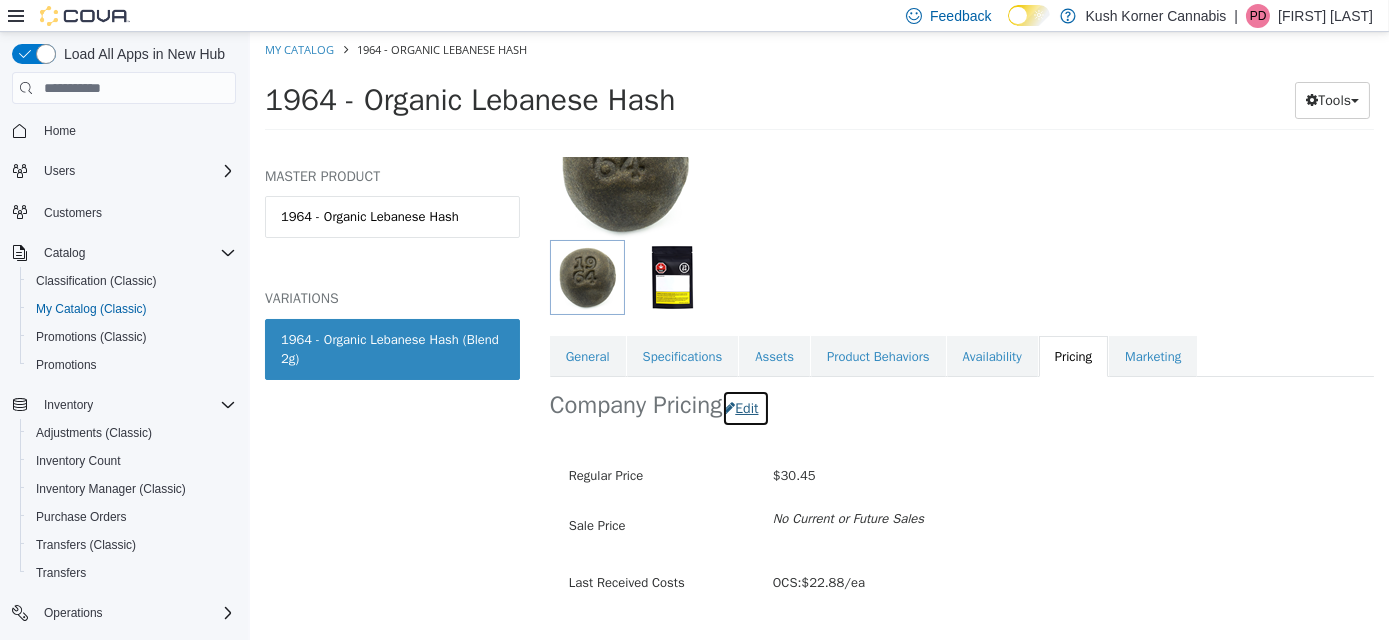 click on "Edit" at bounding box center [744, 408] 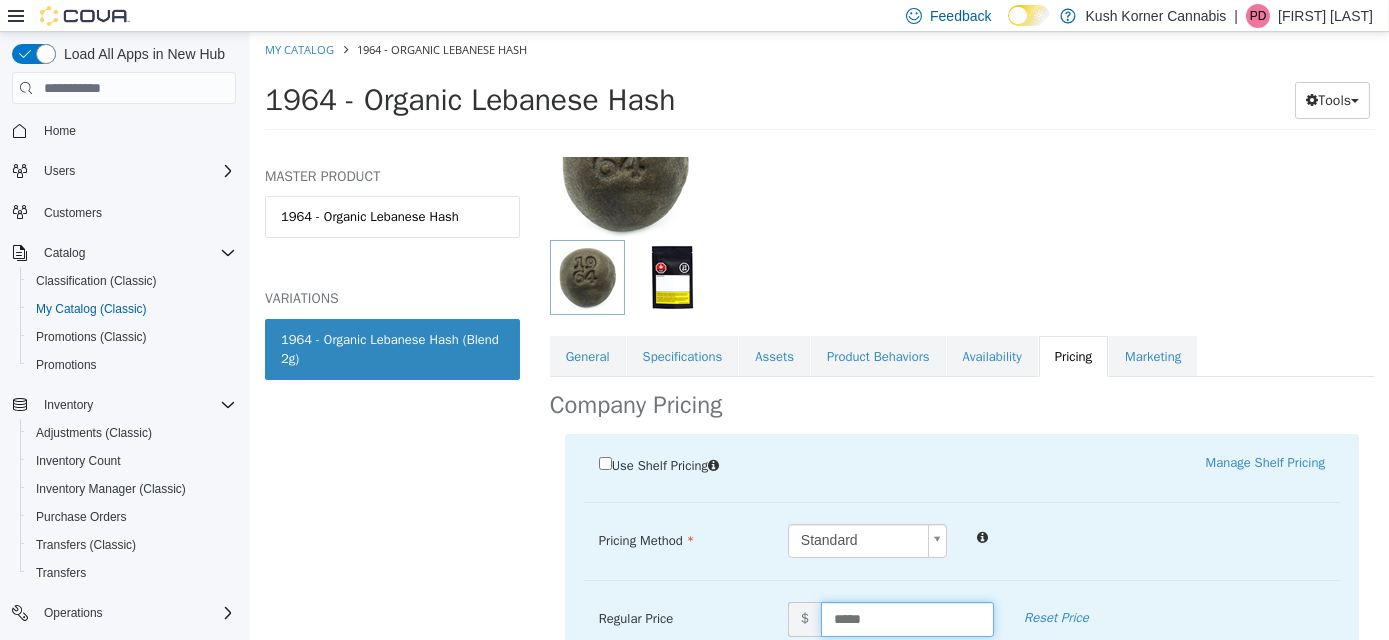 drag, startPoint x: 913, startPoint y: 610, endPoint x: 789, endPoint y: 618, distance: 124.2578 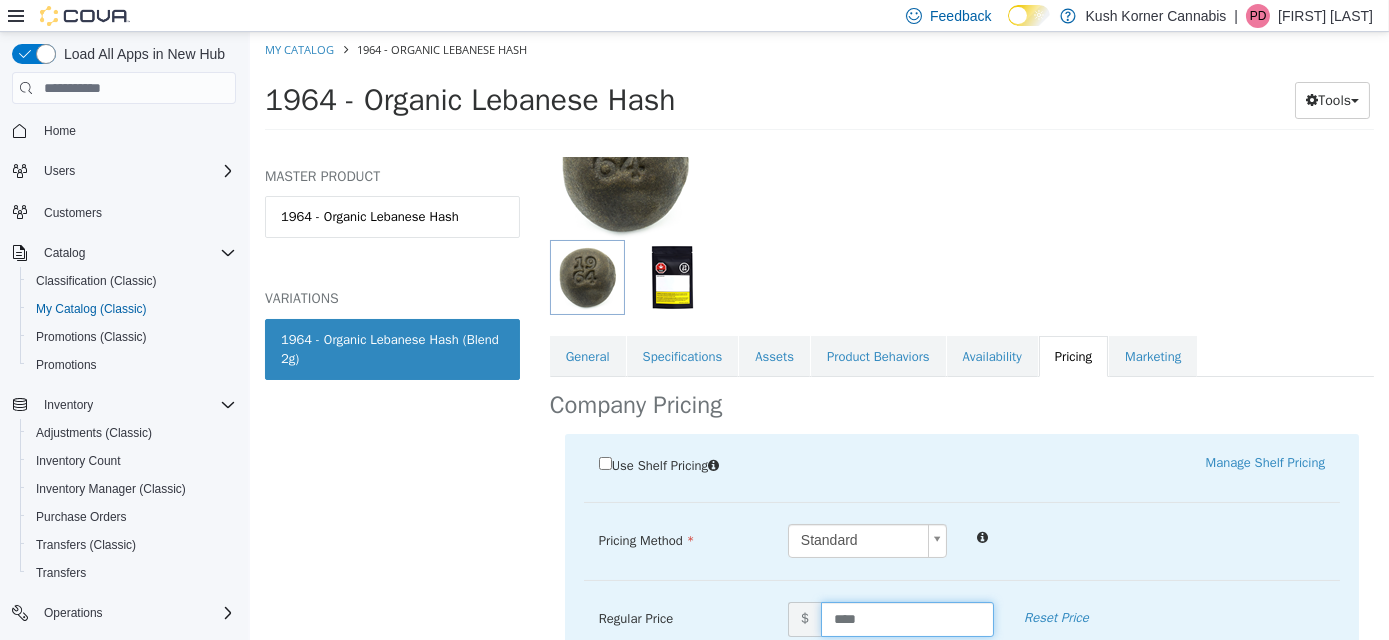 type on "*****" 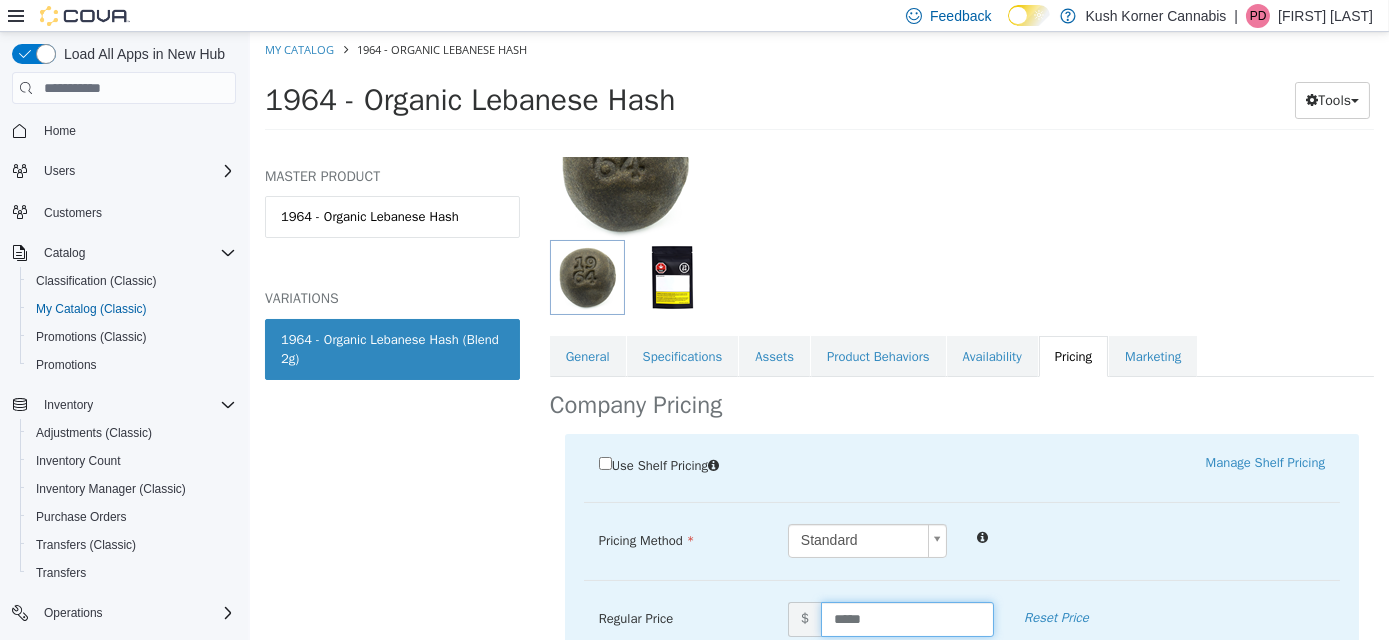 scroll, scrollTop: 457, scrollLeft: 0, axis: vertical 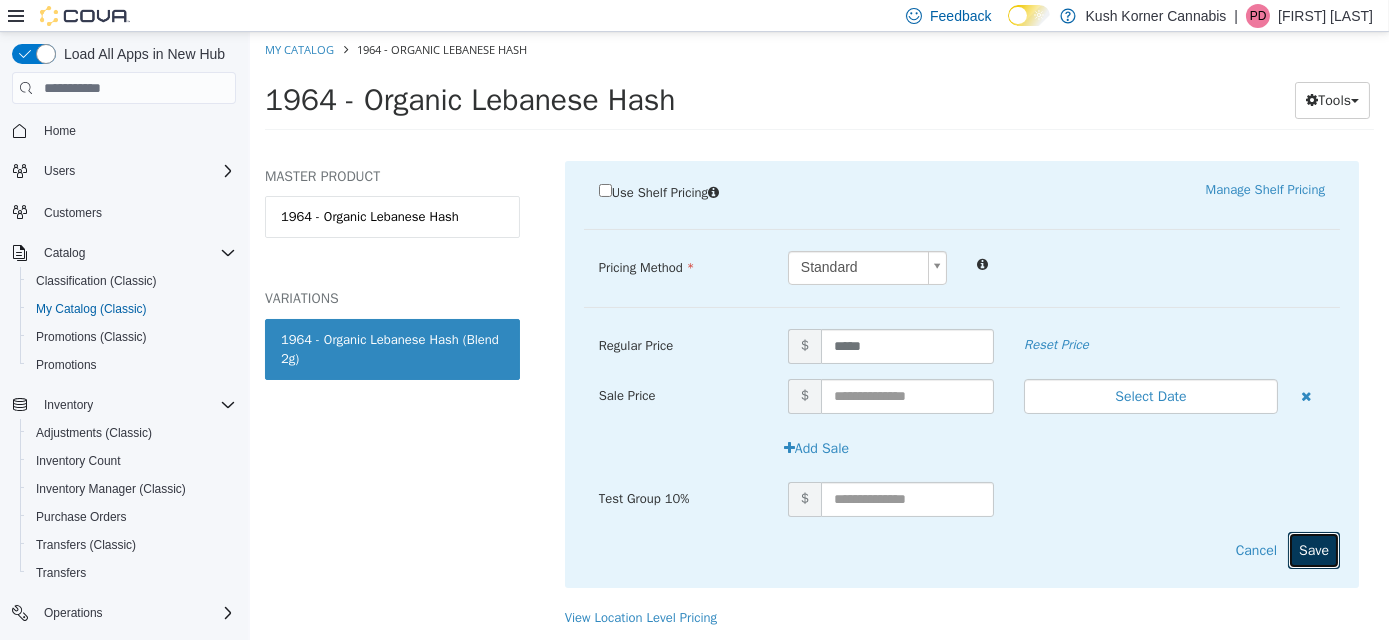 click on "Save" at bounding box center (1313, 550) 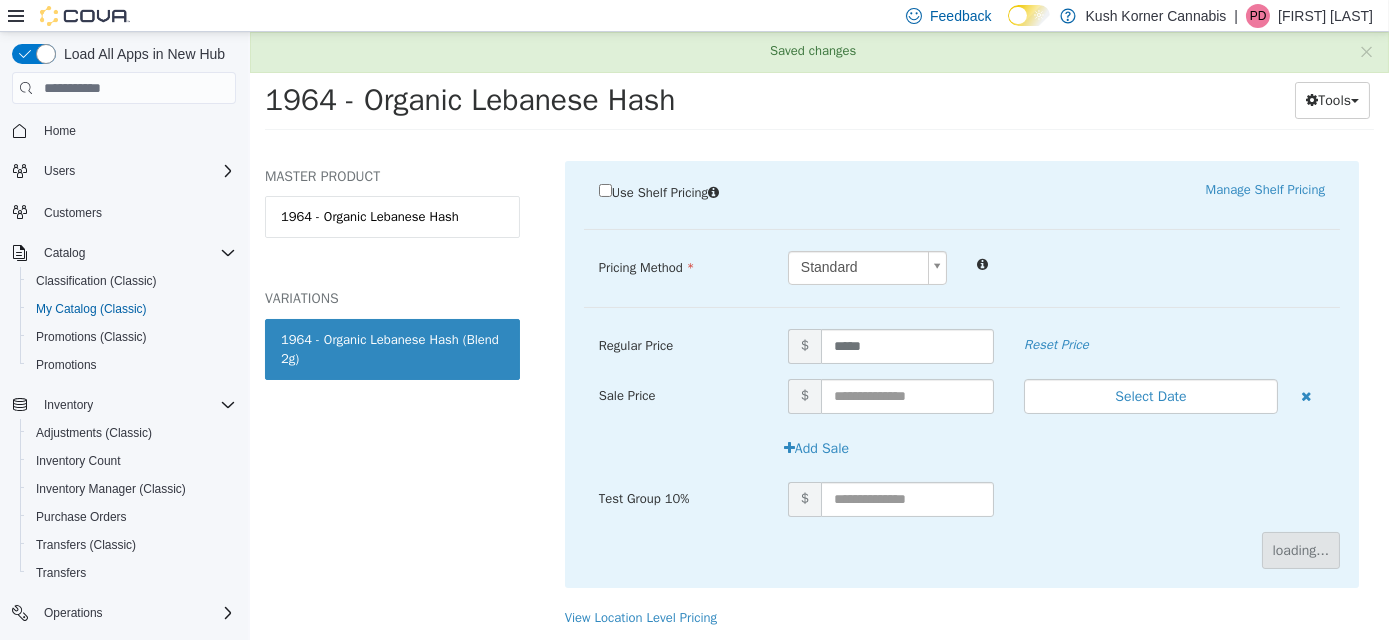 scroll, scrollTop: 232, scrollLeft: 0, axis: vertical 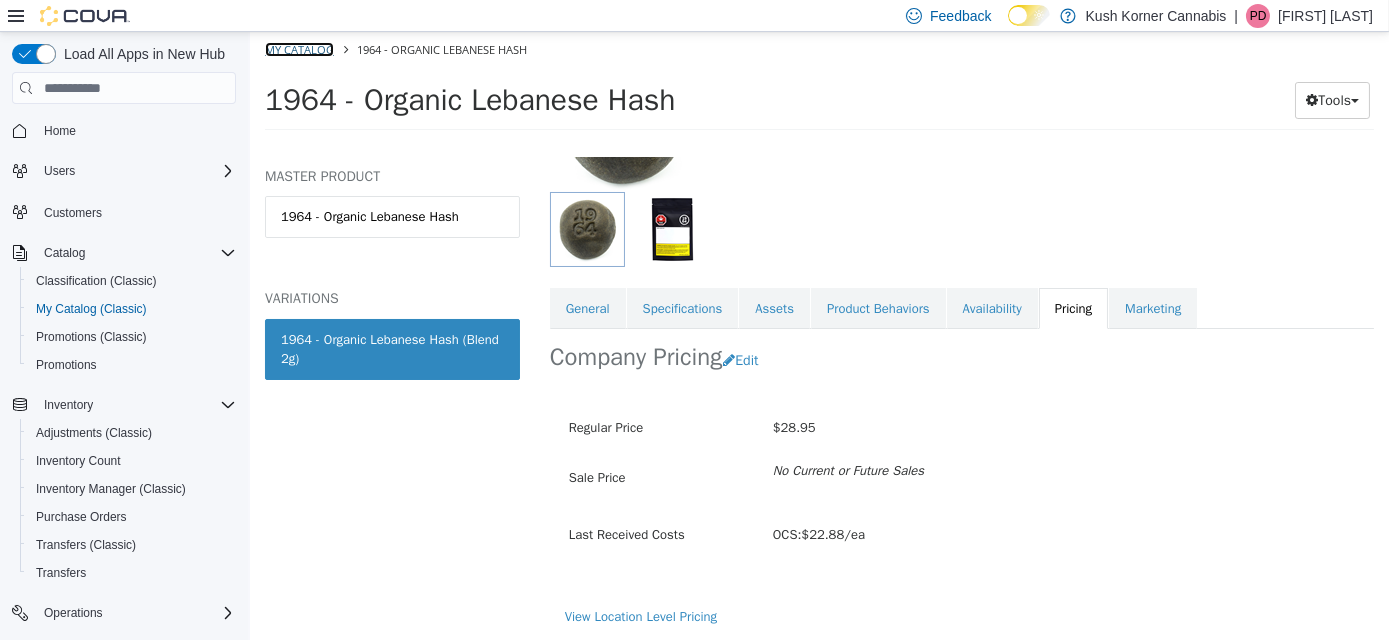 click on "My Catalog" at bounding box center (298, 49) 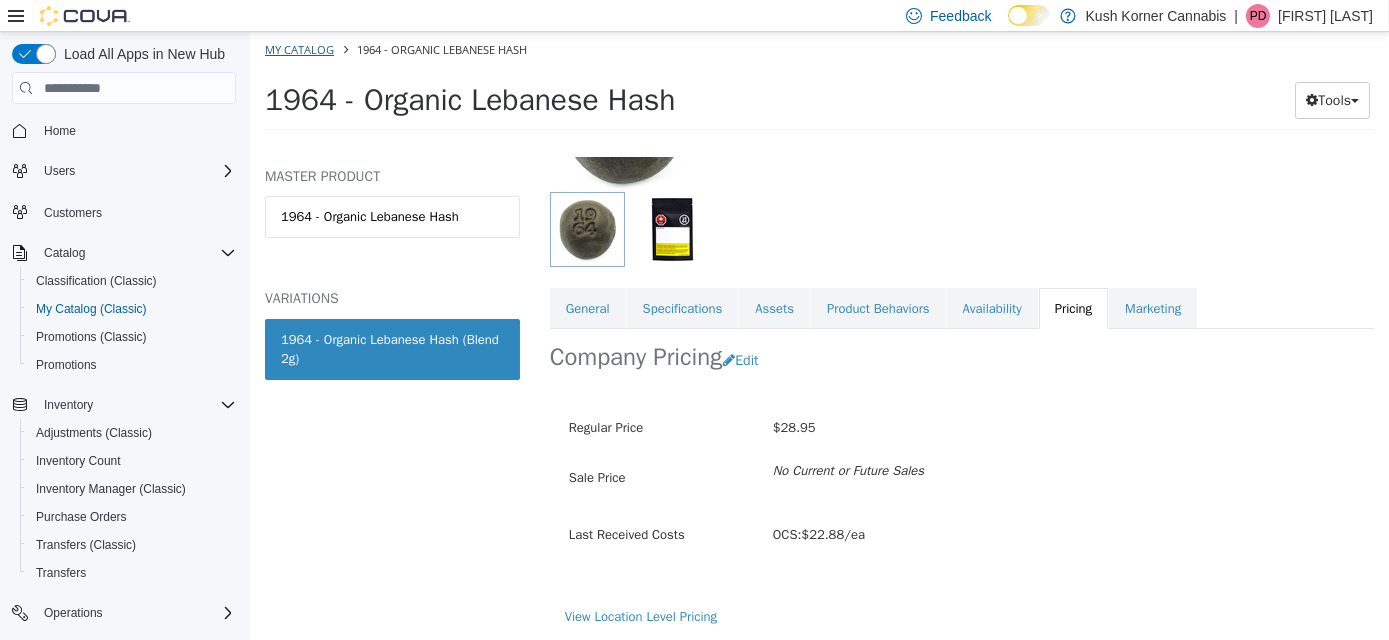 select on "**********" 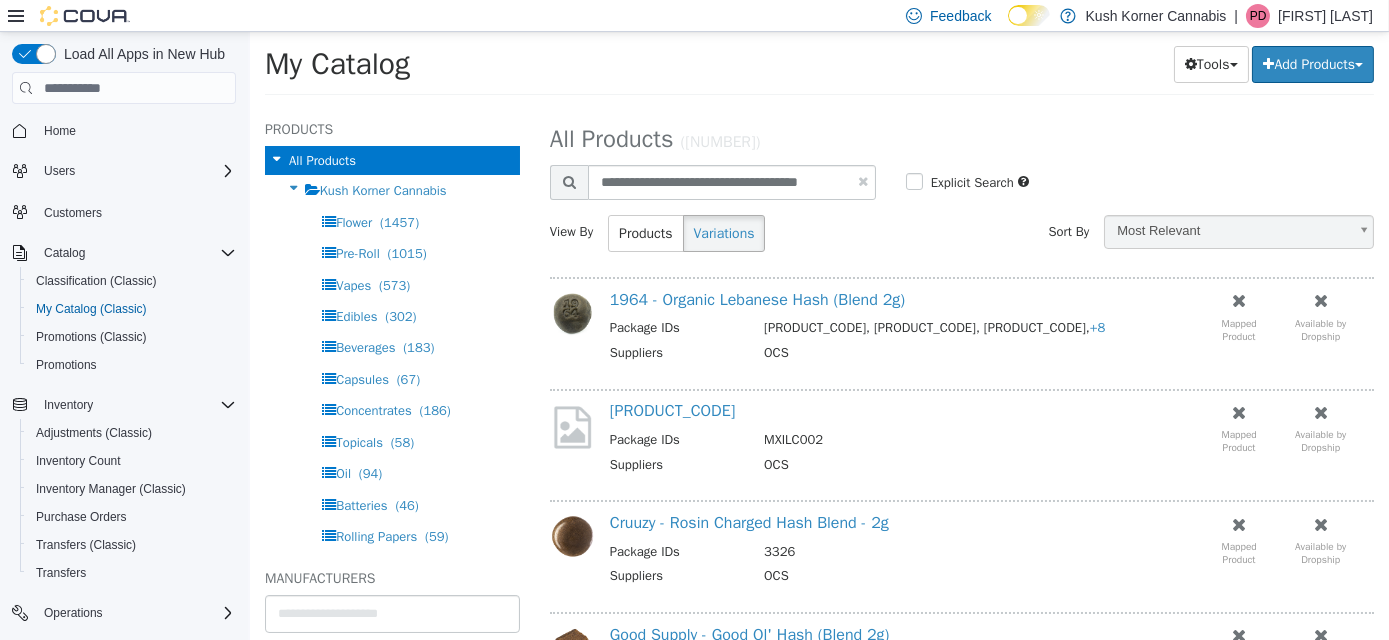 click at bounding box center (862, 181) 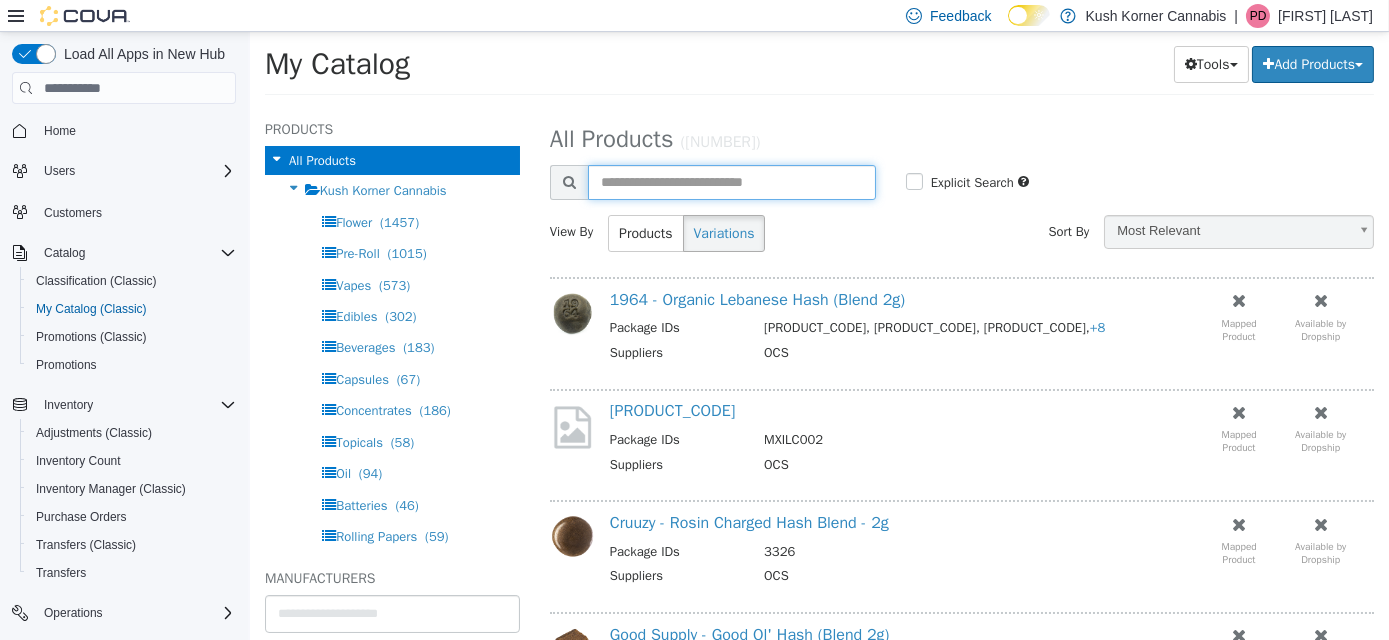 click at bounding box center [731, 182] 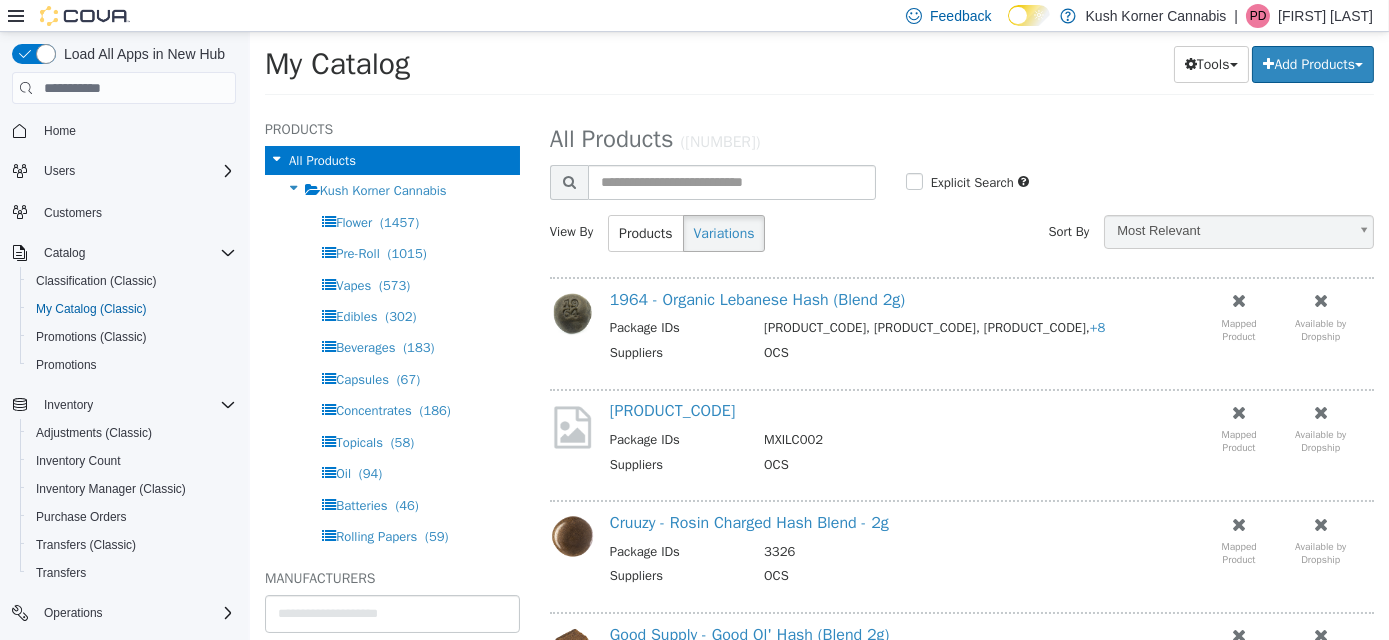 select on "**********" 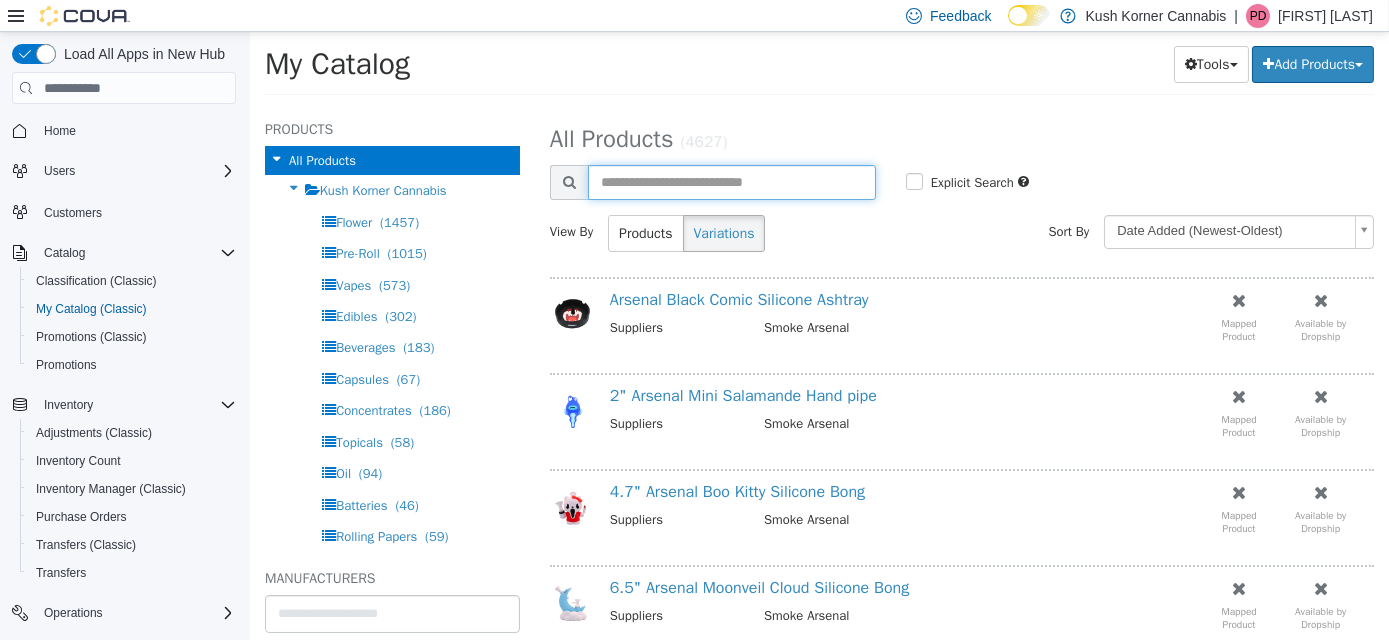 click at bounding box center (731, 182) 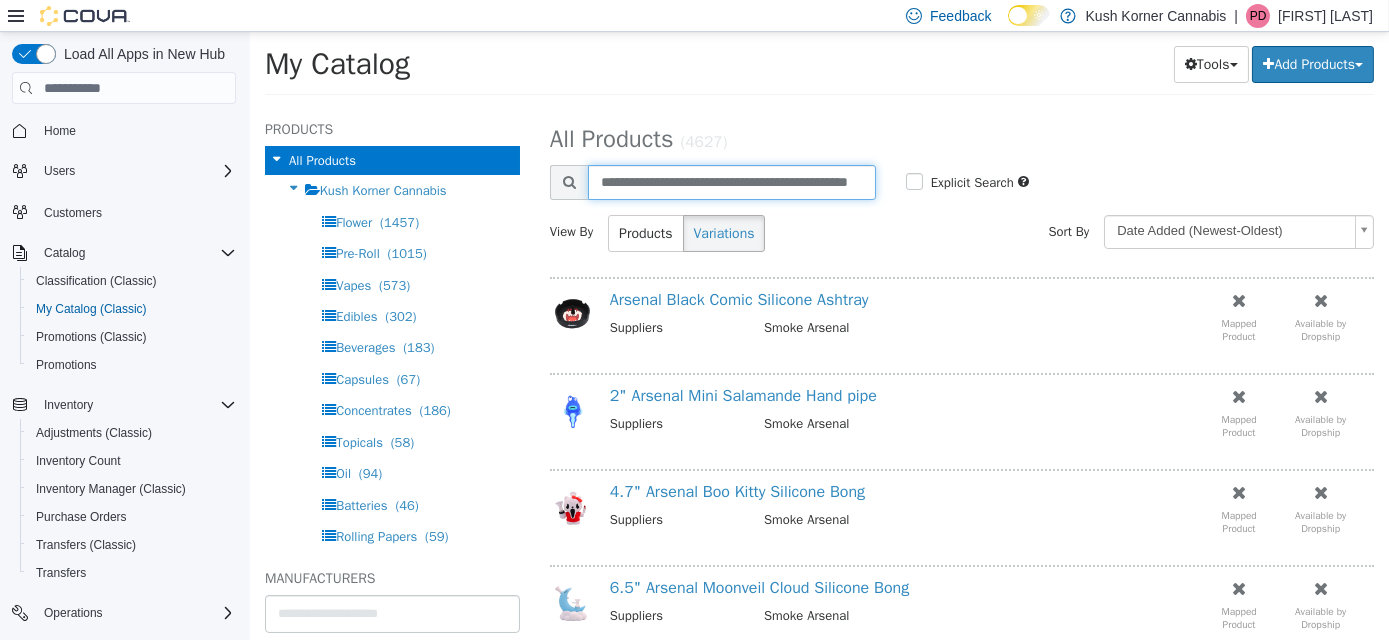 scroll, scrollTop: 0, scrollLeft: 59, axis: horizontal 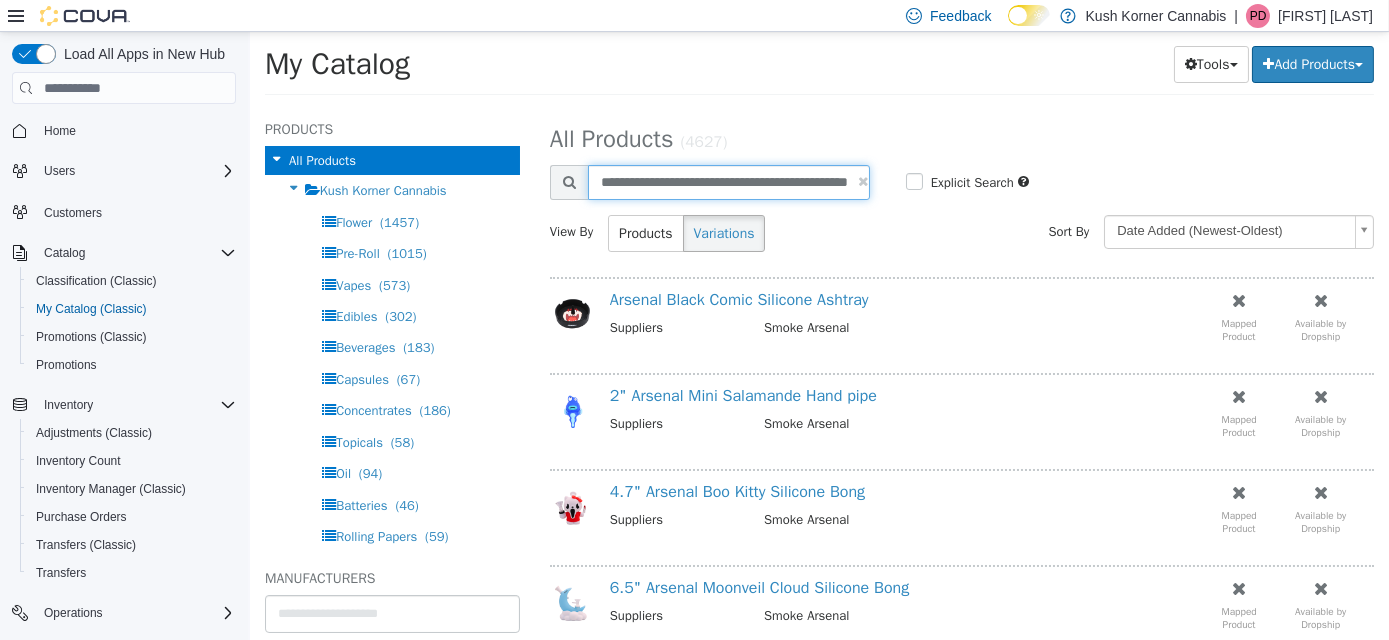 type on "**********" 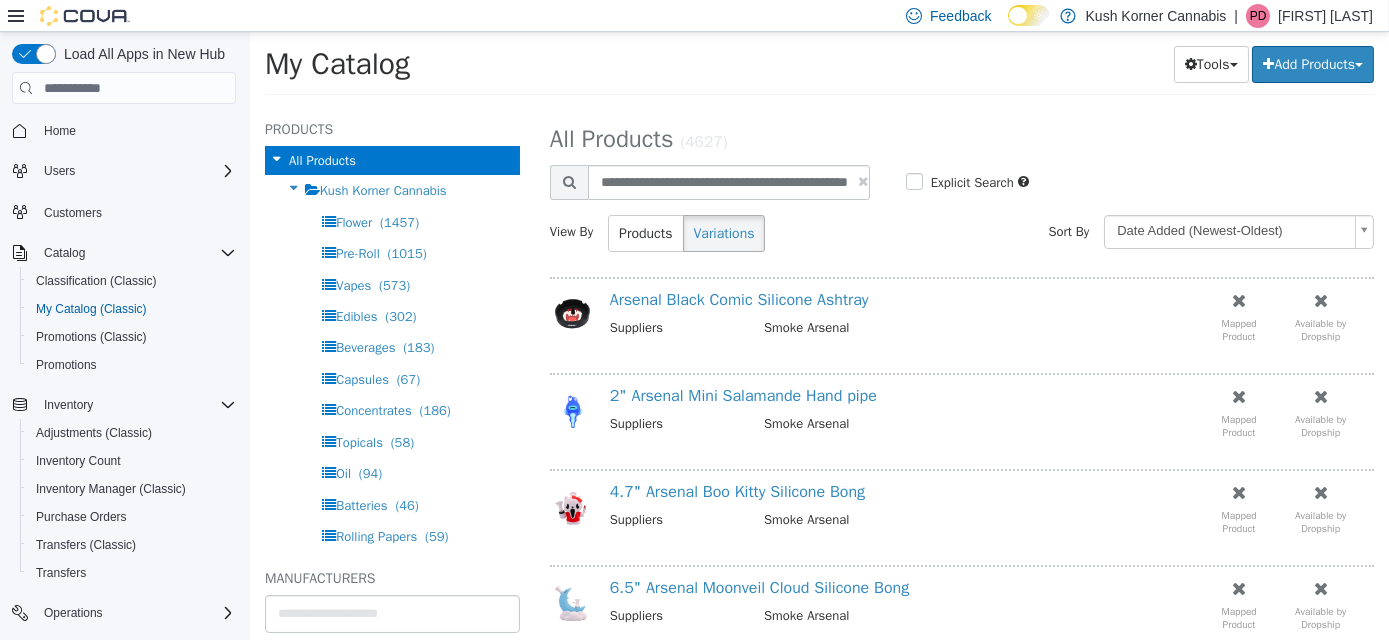 select on "**********" 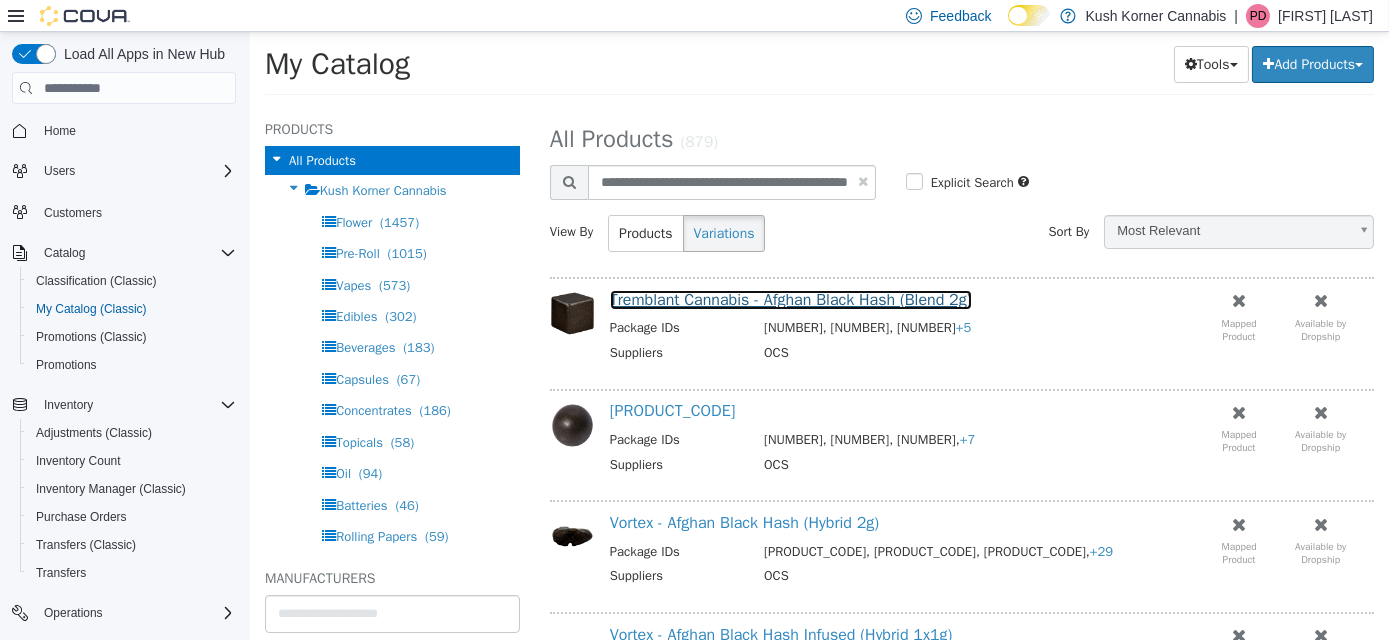 click on "Tremblant Cannabis - Afghan Black Hash (Blend 2g)" at bounding box center (790, 300) 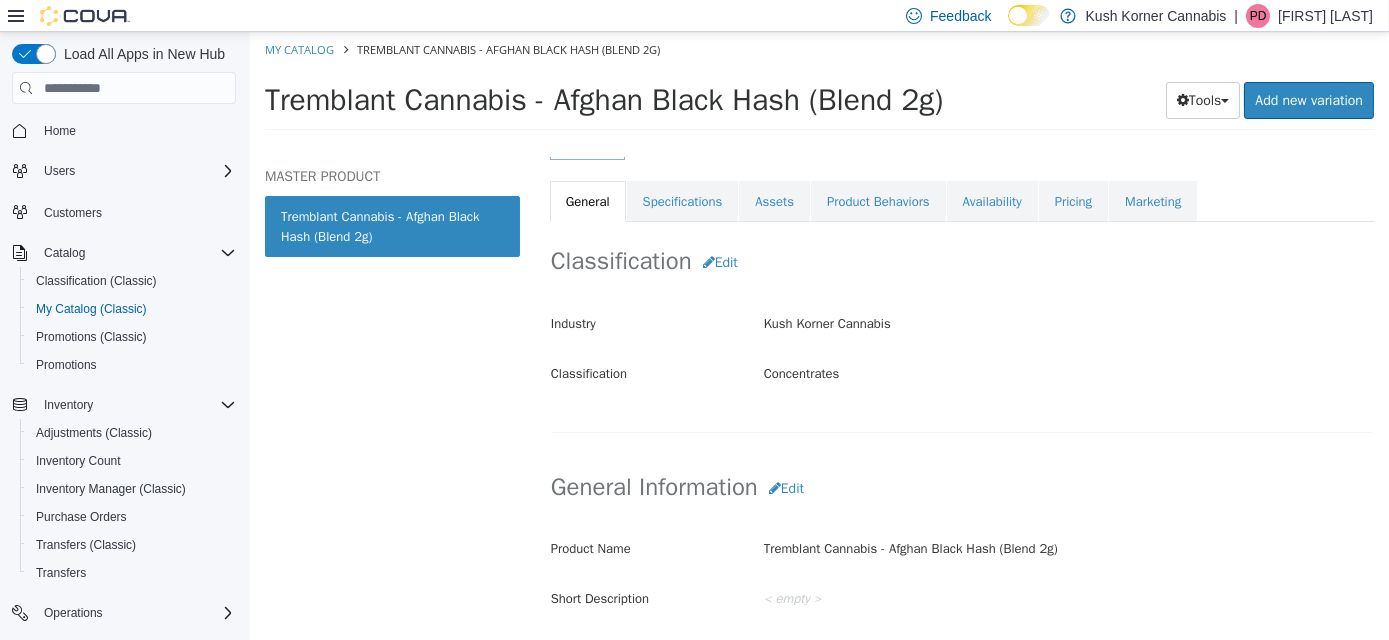 scroll, scrollTop: 363, scrollLeft: 0, axis: vertical 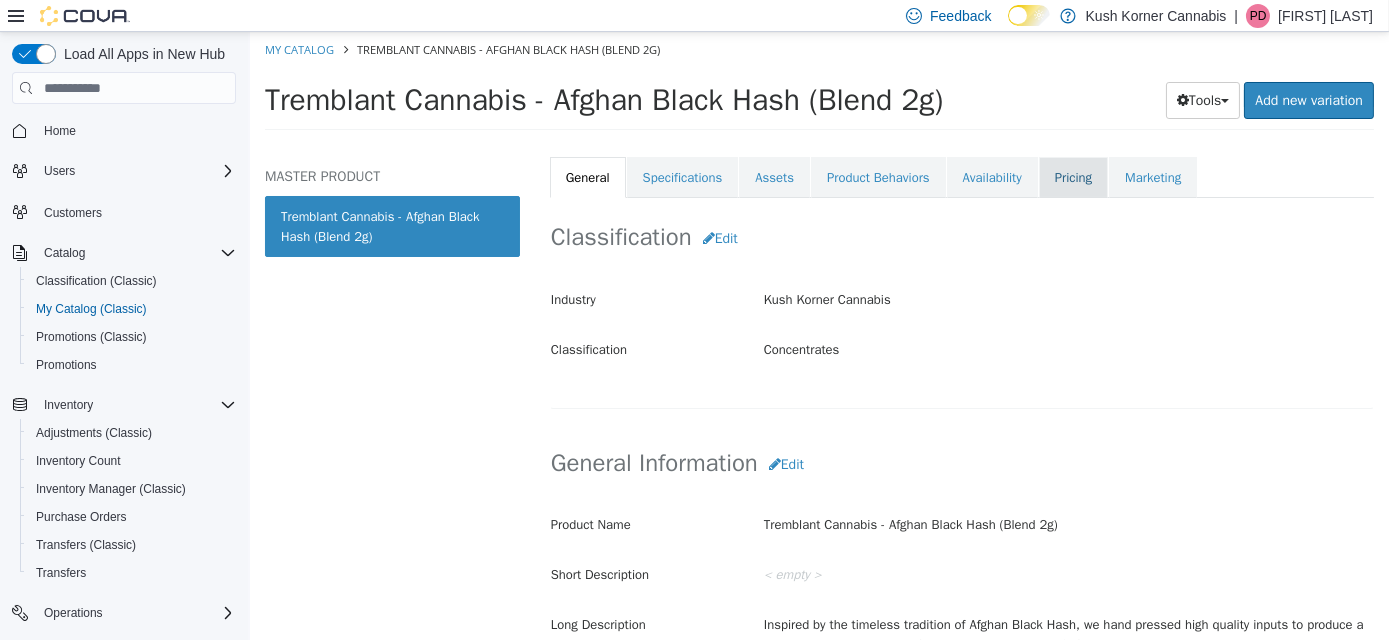 click on "Pricing" at bounding box center (1072, 178) 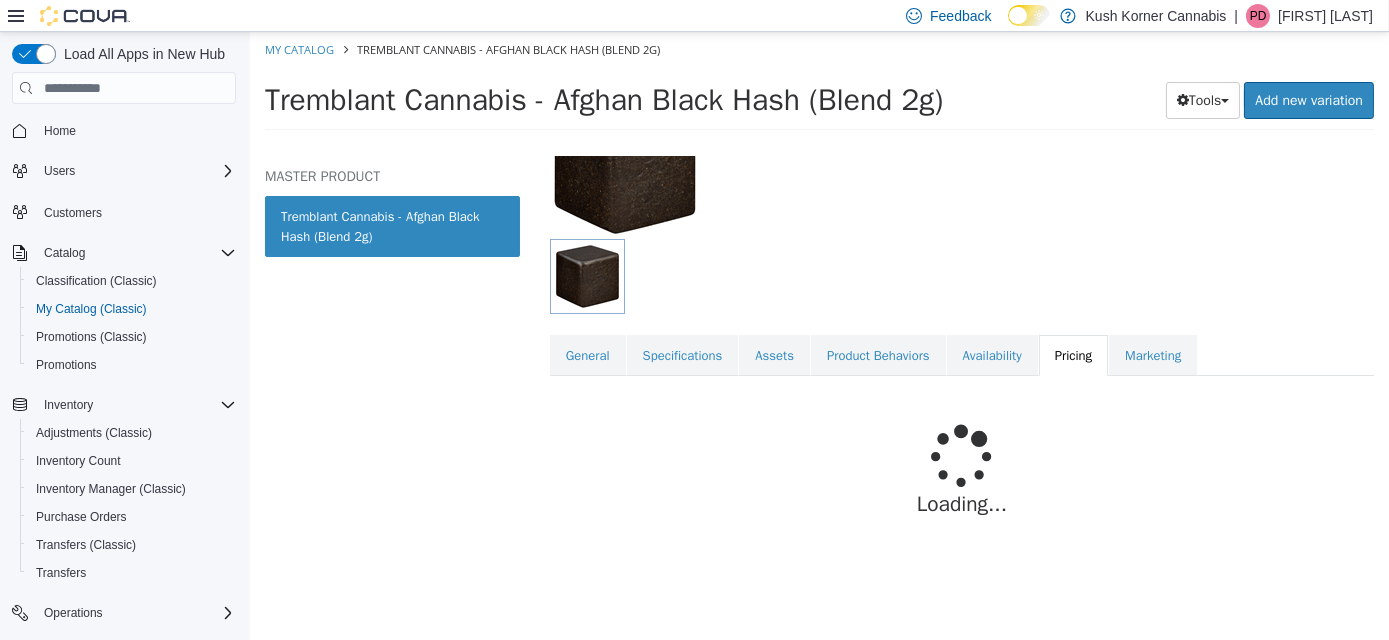 scroll, scrollTop: 232, scrollLeft: 0, axis: vertical 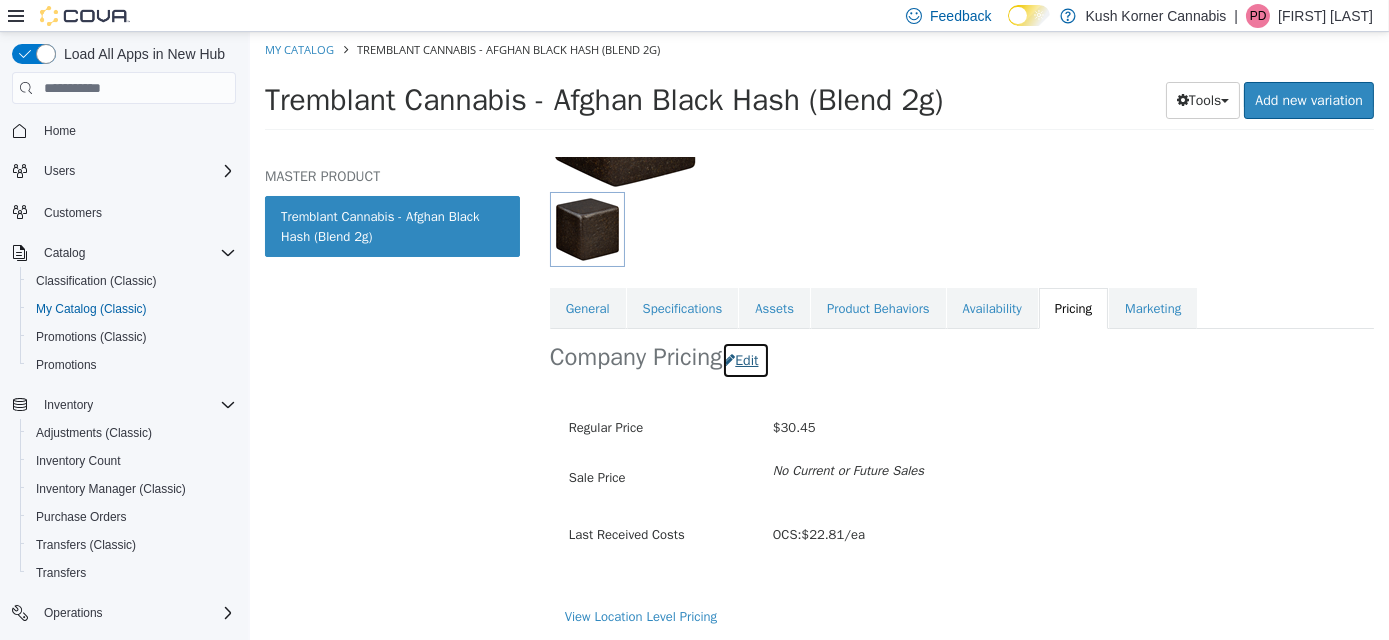 click on "Edit" at bounding box center [744, 360] 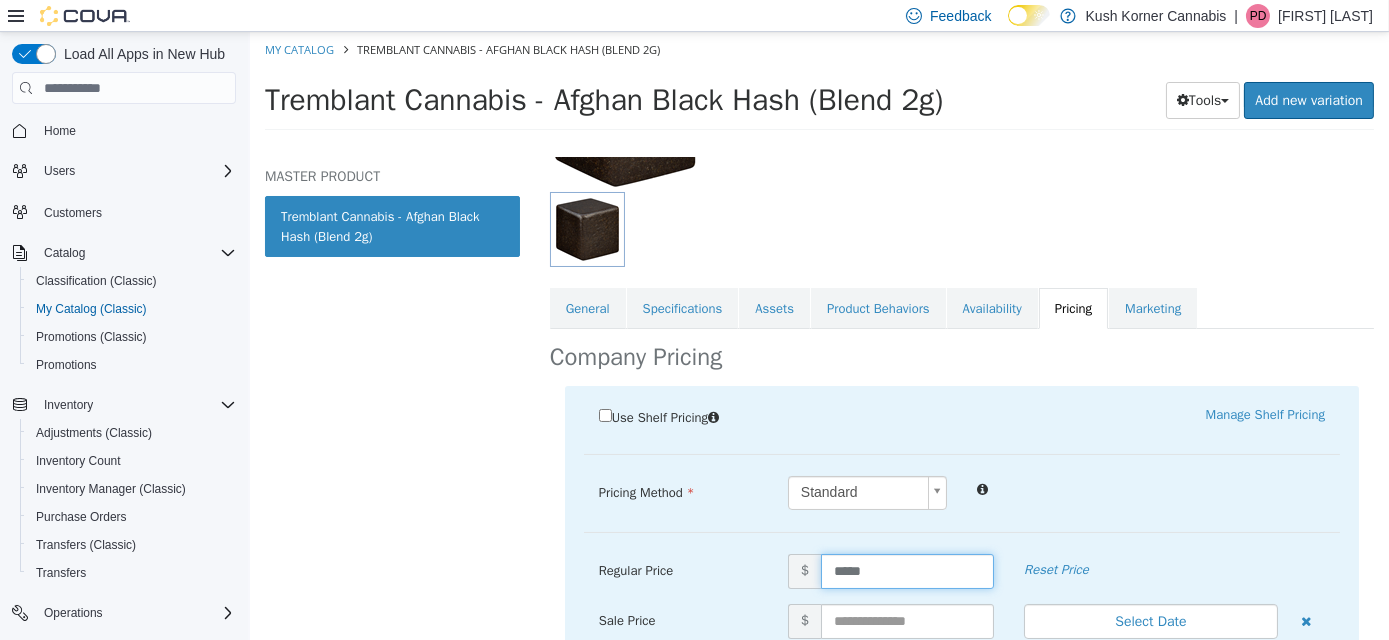 drag, startPoint x: 884, startPoint y: 567, endPoint x: 810, endPoint y: 579, distance: 74.96666 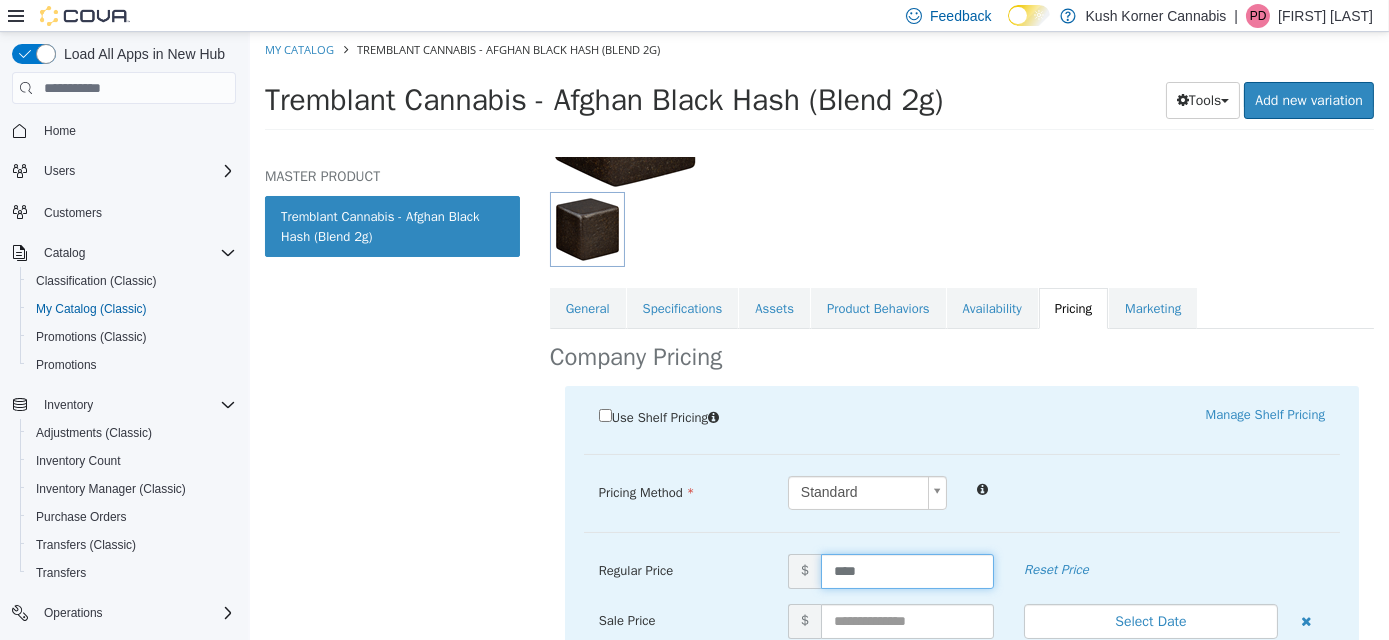 type on "*****" 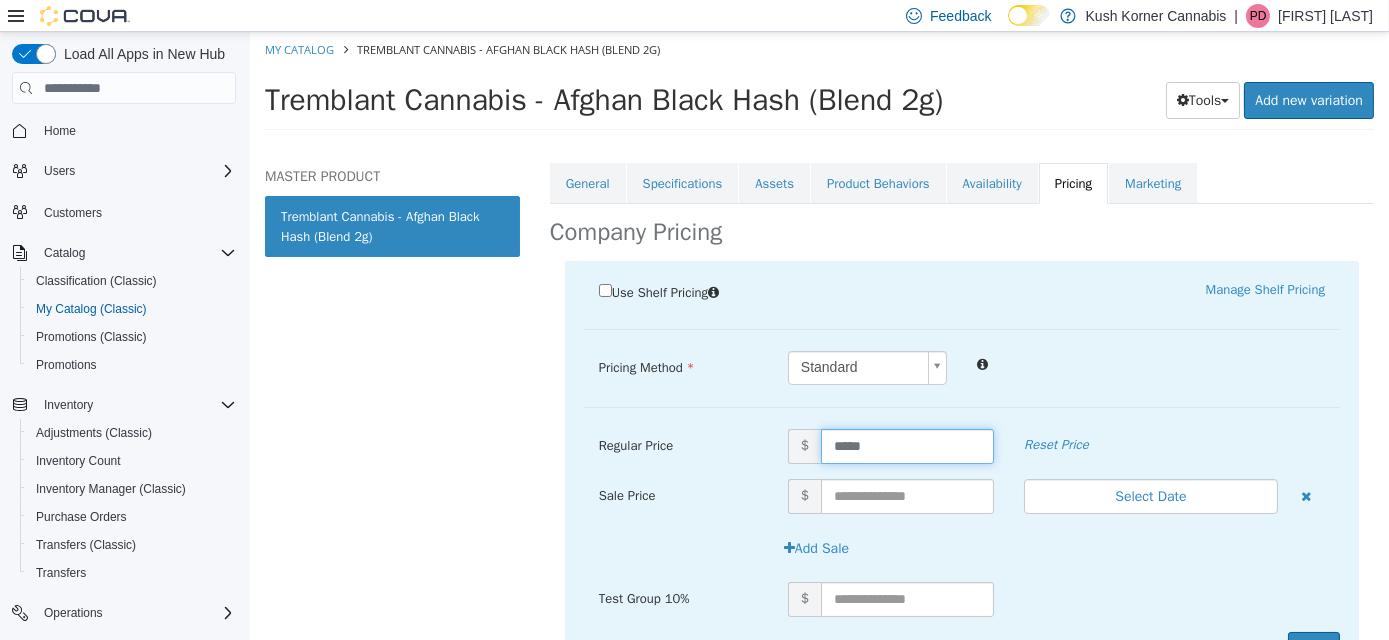 scroll, scrollTop: 457, scrollLeft: 0, axis: vertical 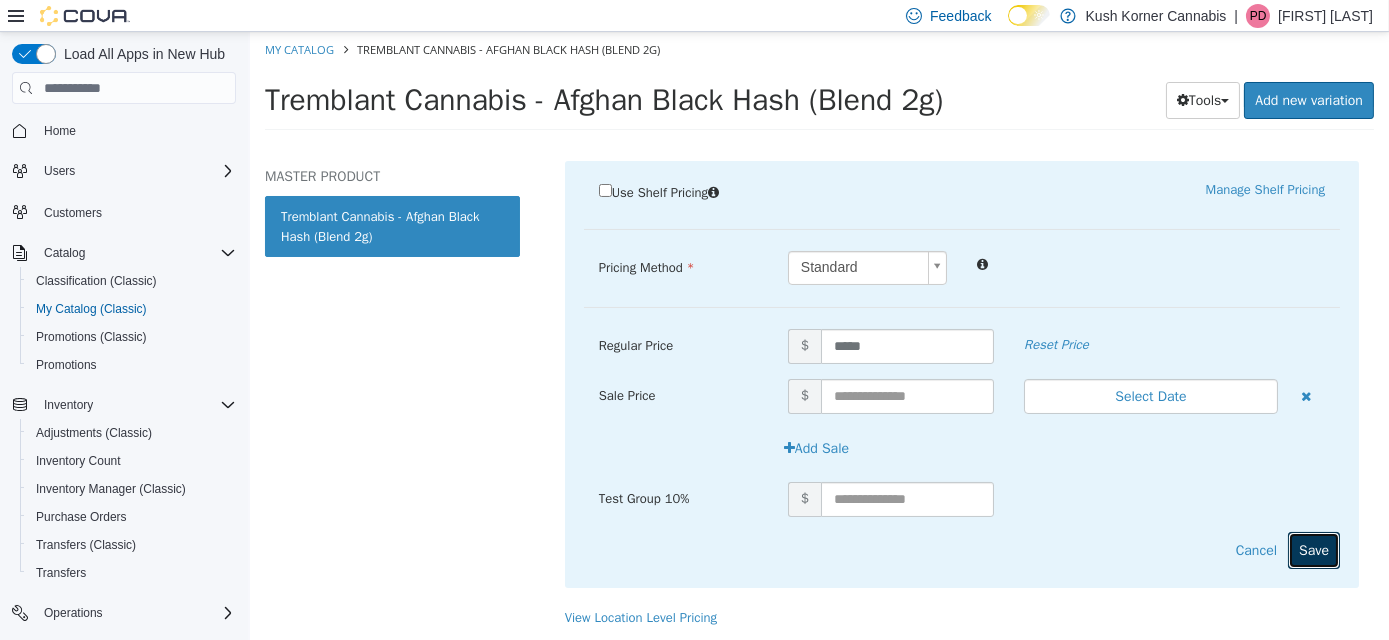 click on "Save" at bounding box center (1313, 550) 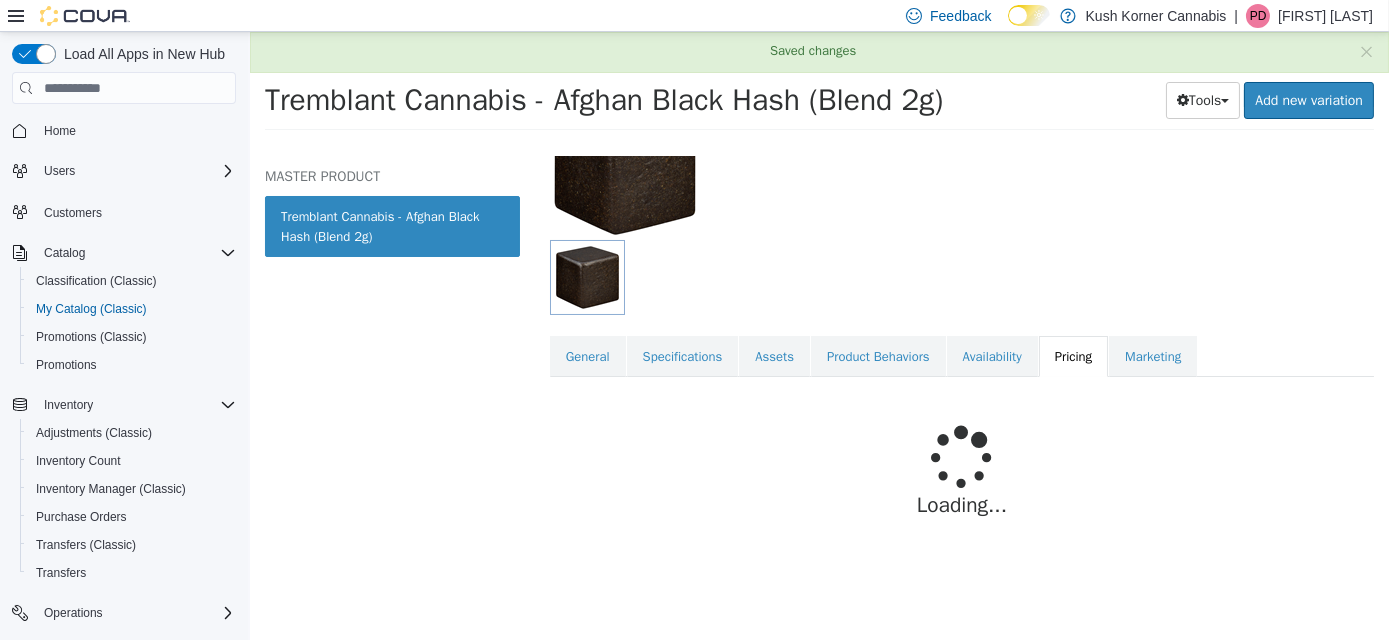 scroll, scrollTop: 232, scrollLeft: 0, axis: vertical 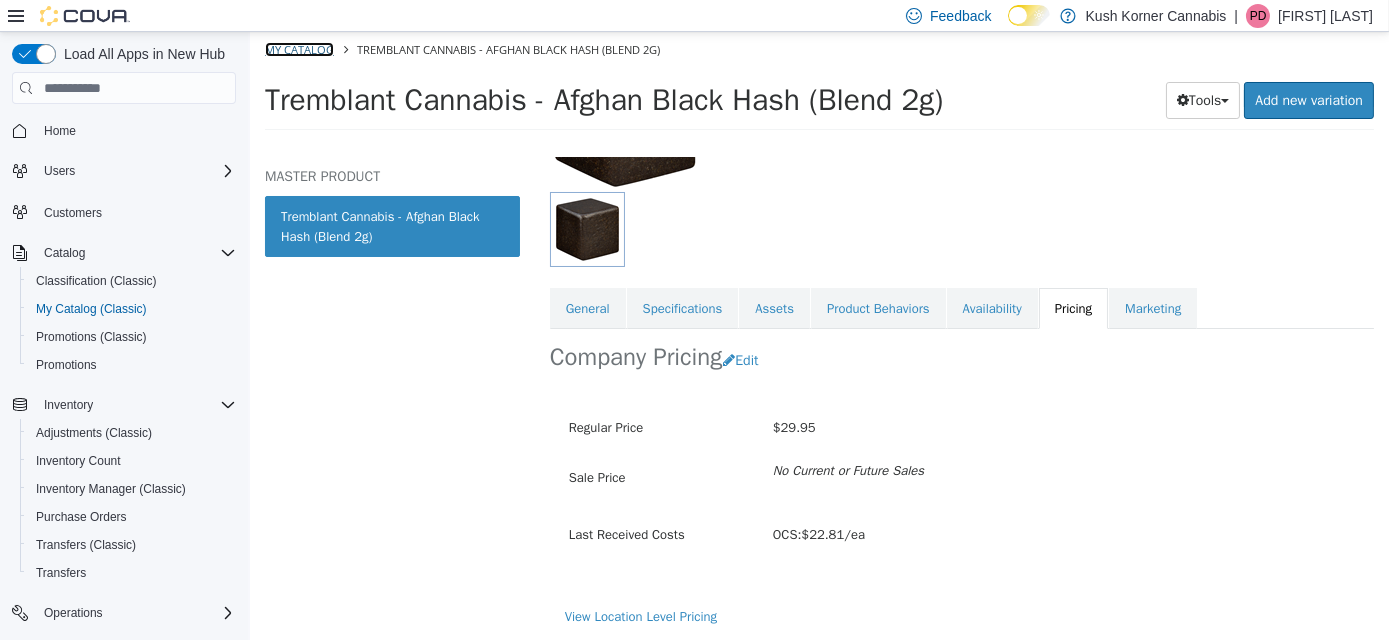 click on "My Catalog" at bounding box center [298, 49] 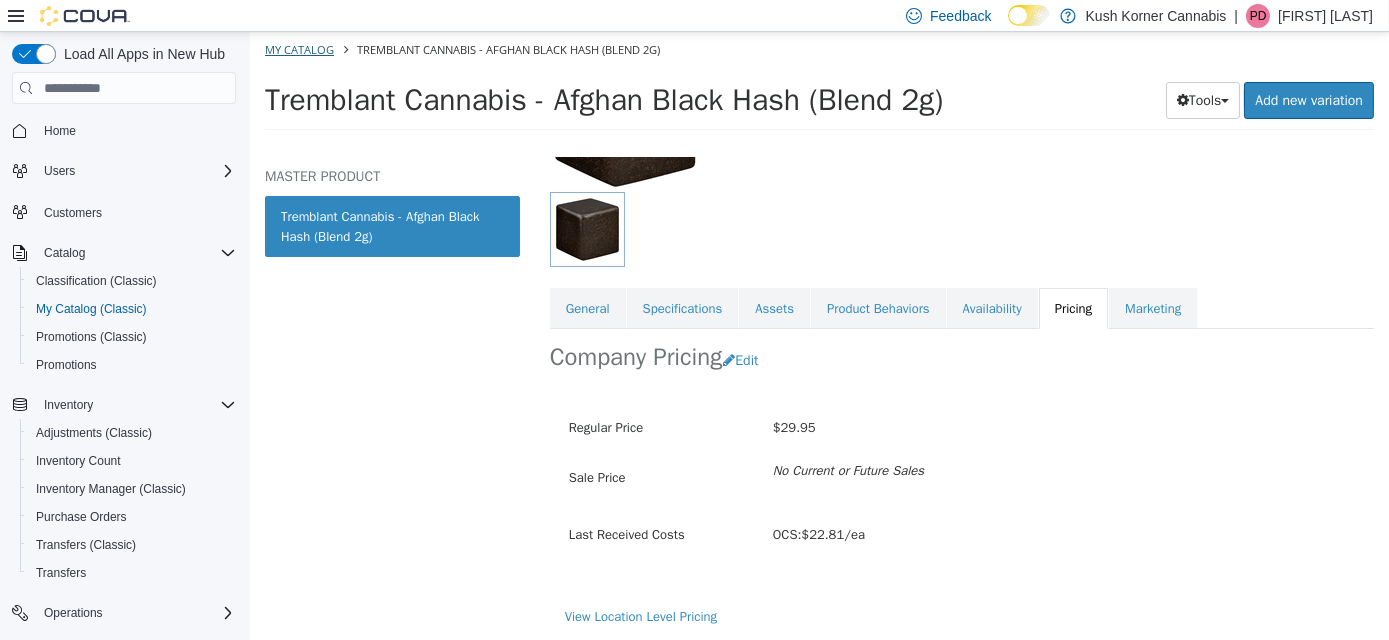select on "**********" 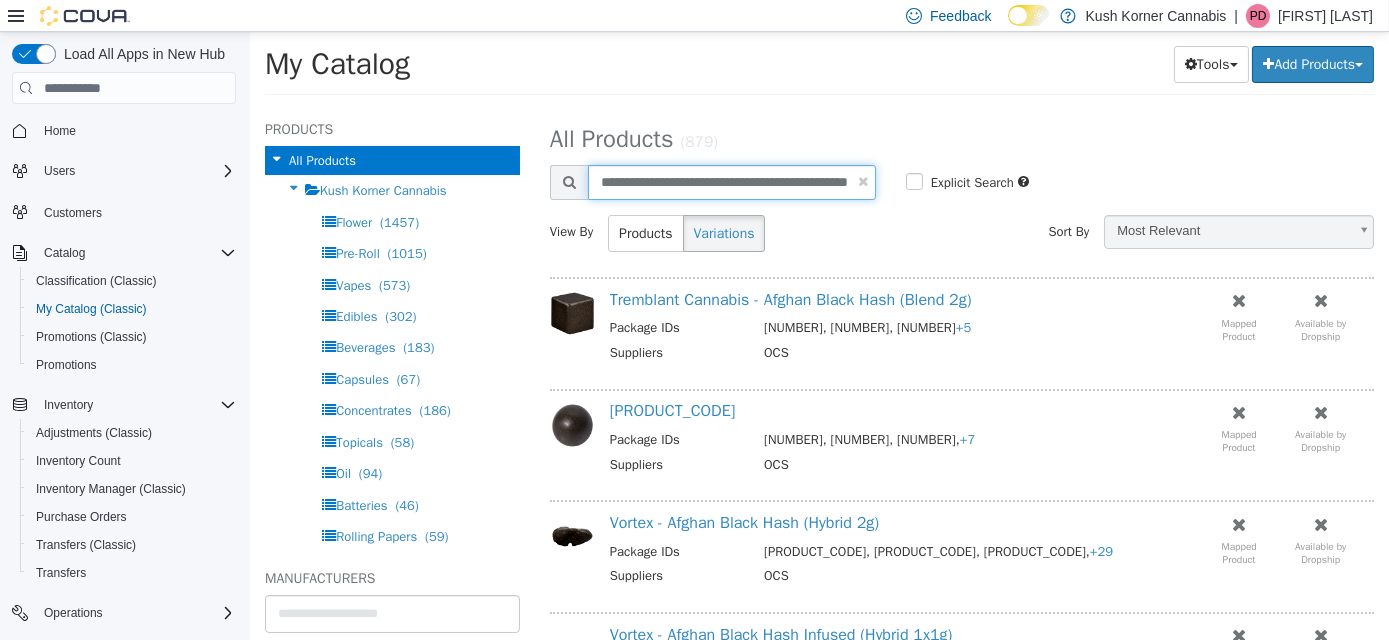 click on "**********" at bounding box center [731, 182] 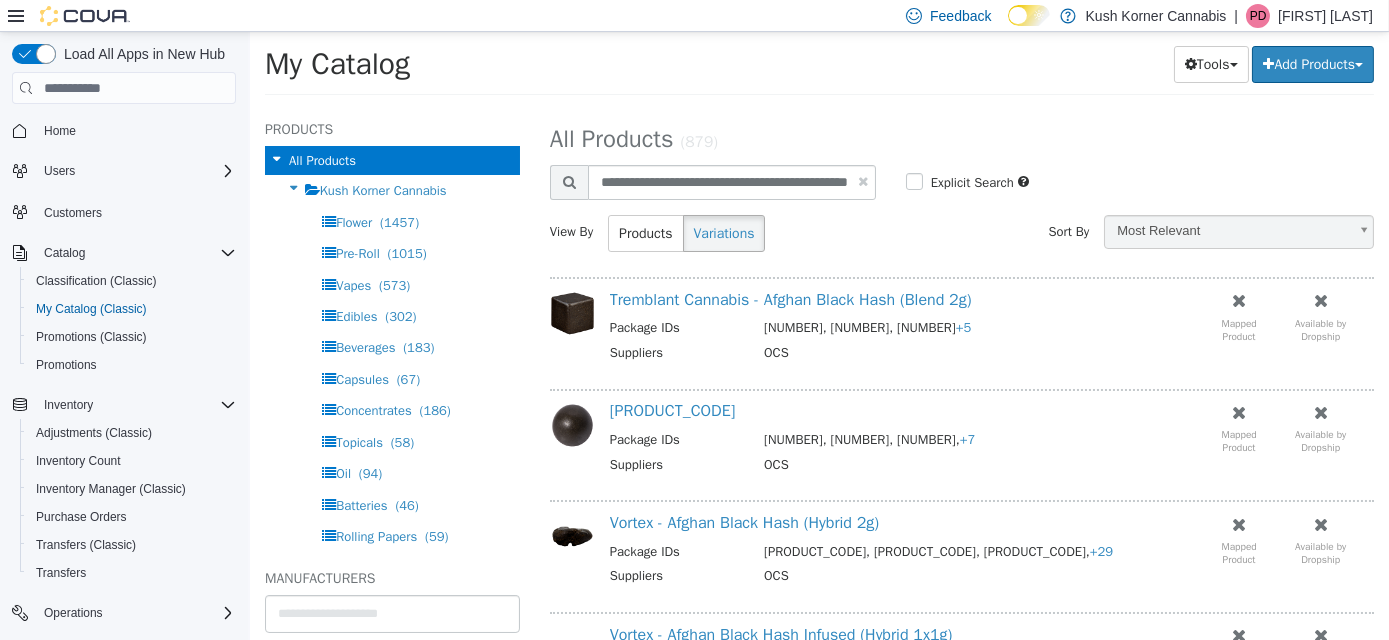 click at bounding box center [862, 181] 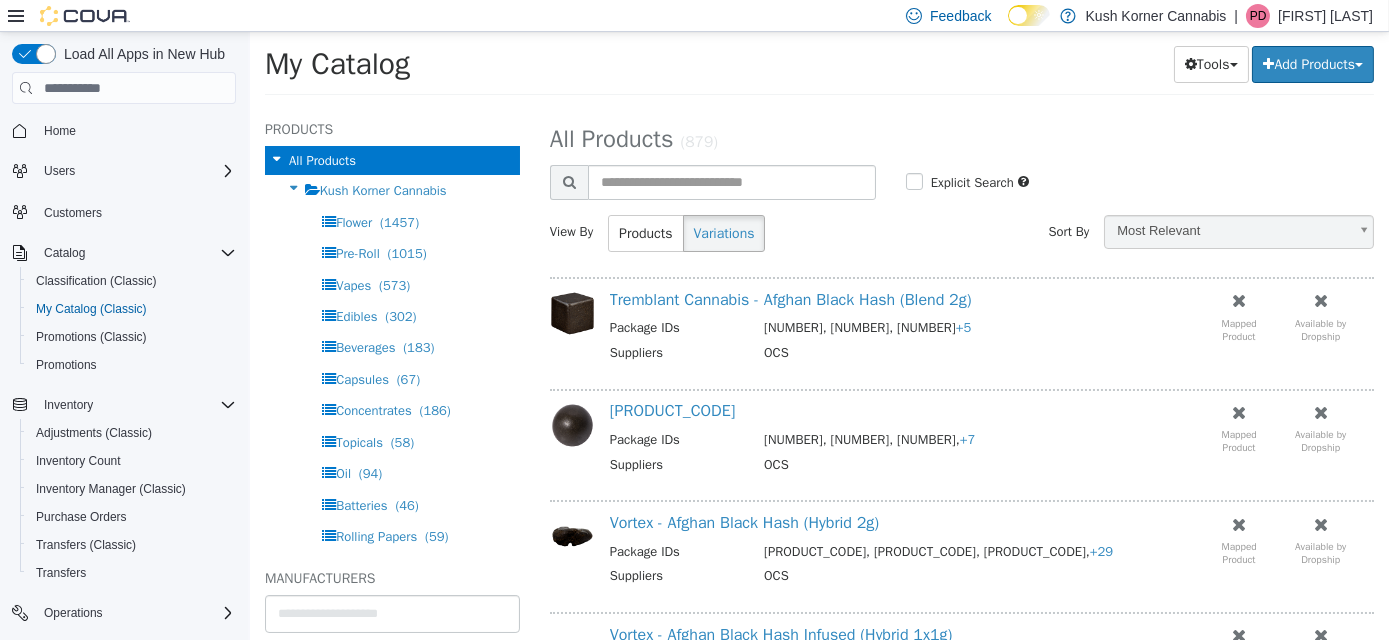 select on "**********" 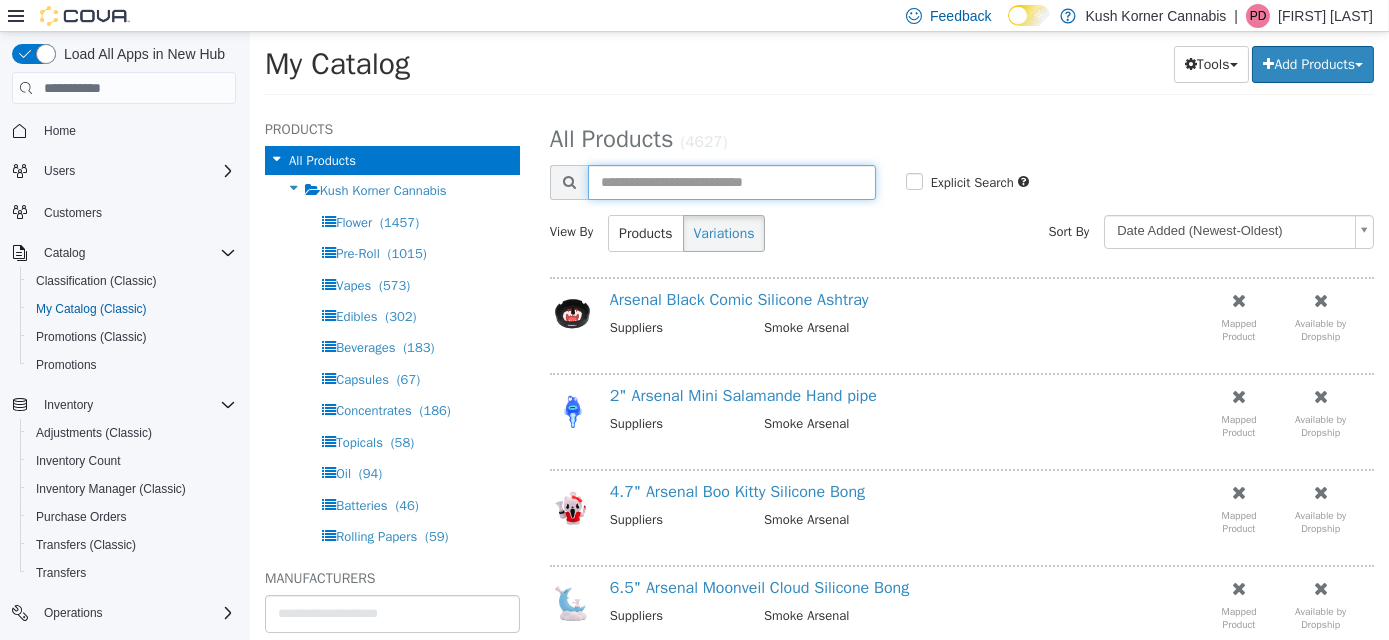 click at bounding box center [731, 182] 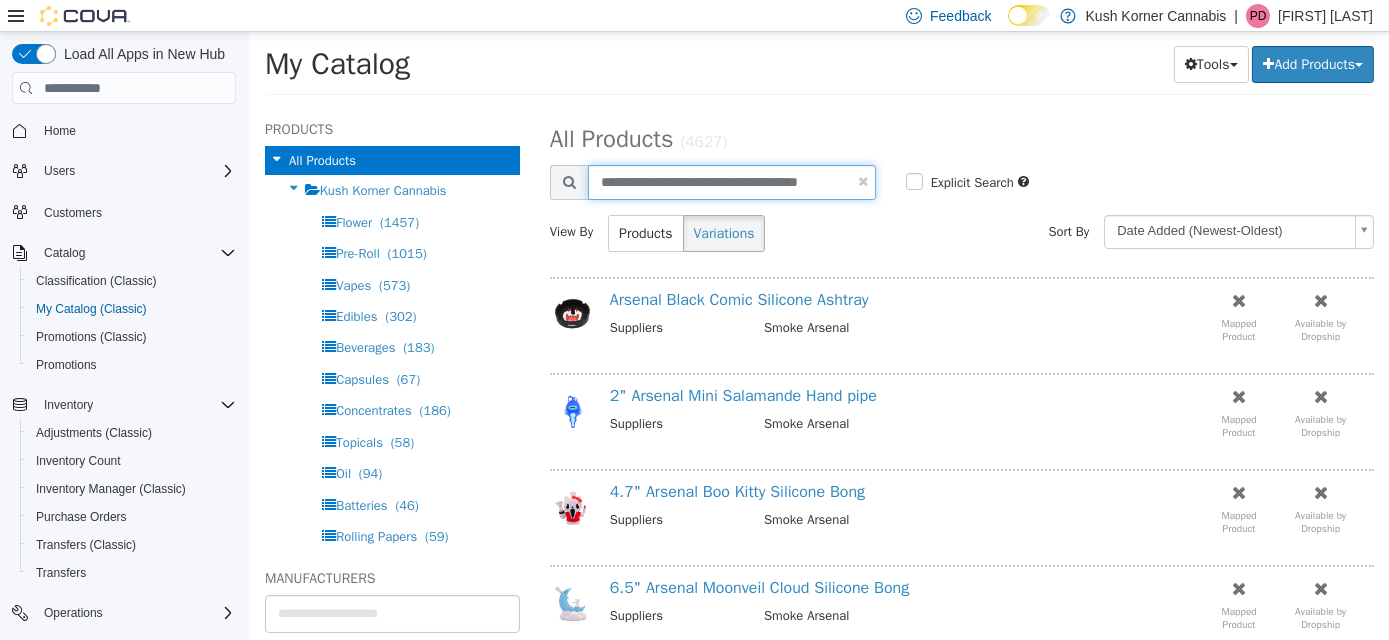 type on "**********" 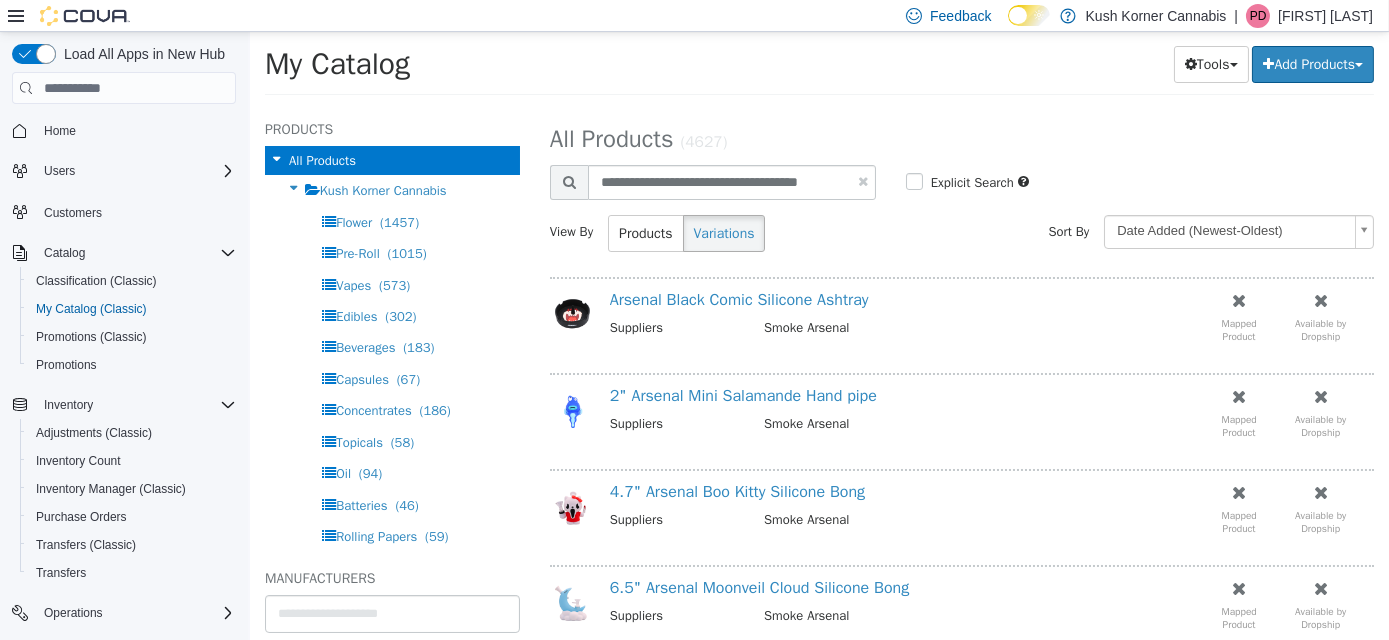 select on "**********" 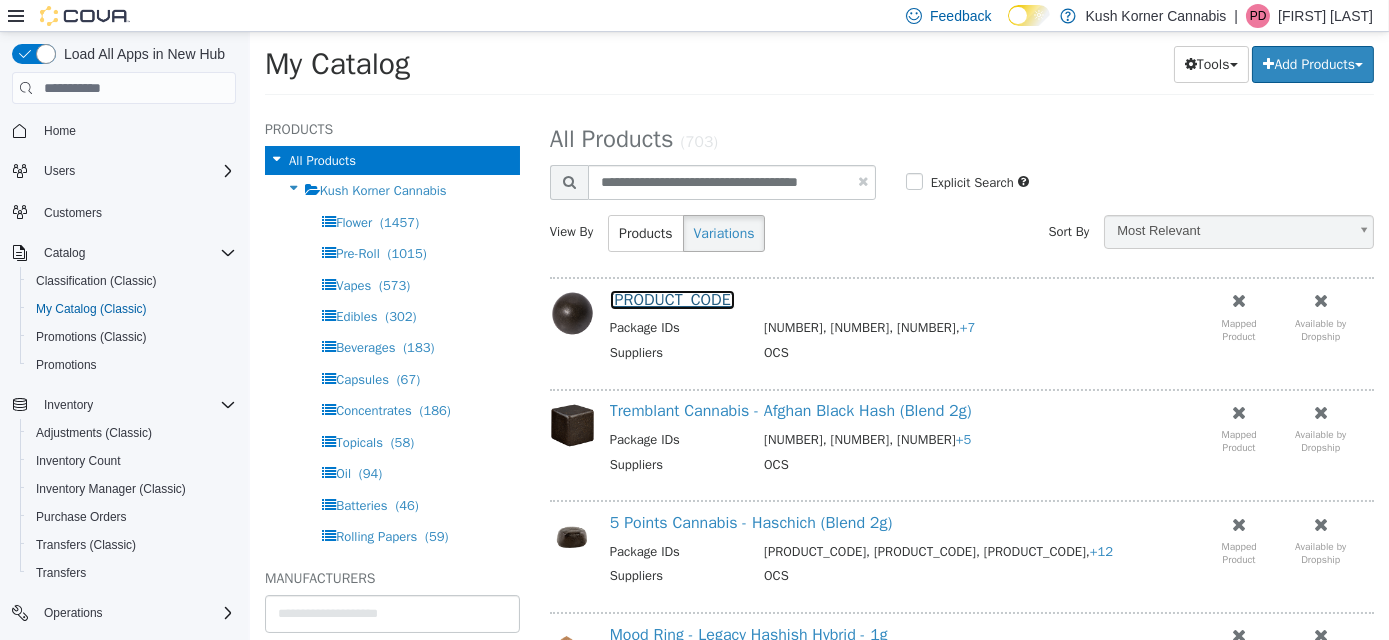 click on "[PRODUCT_CODE]" at bounding box center [672, 300] 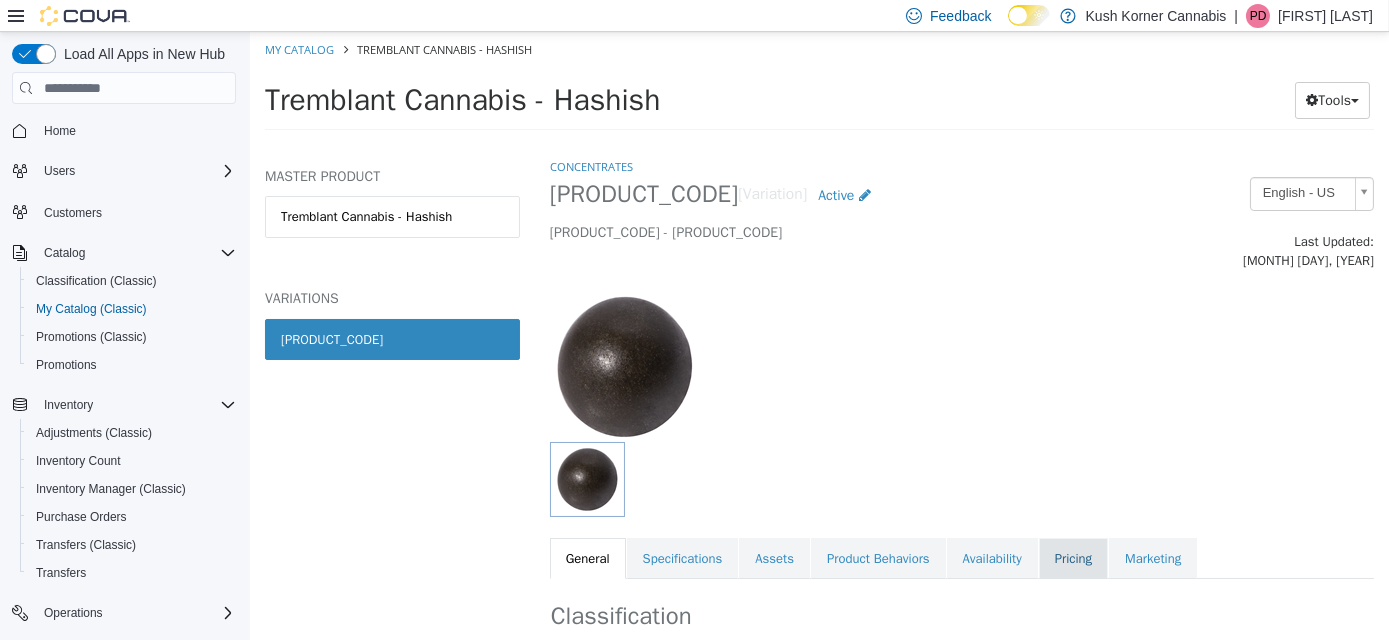 click on "Pricing" at bounding box center [1072, 559] 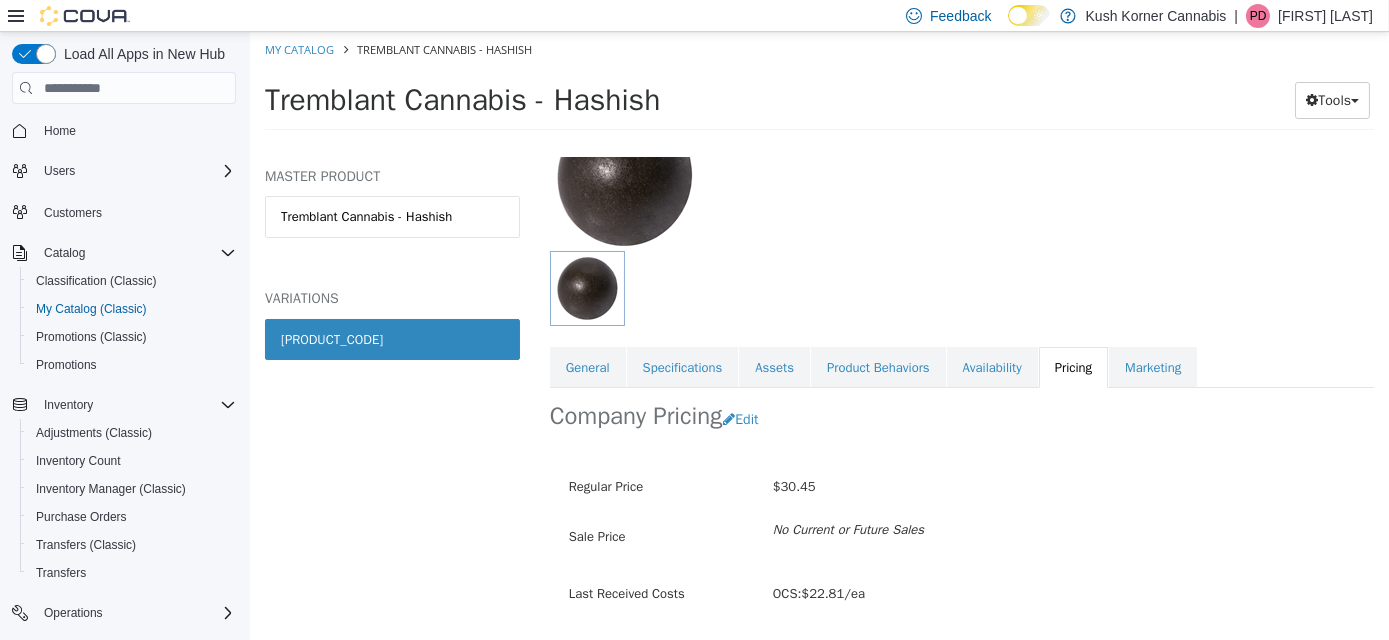 scroll, scrollTop: 232, scrollLeft: 0, axis: vertical 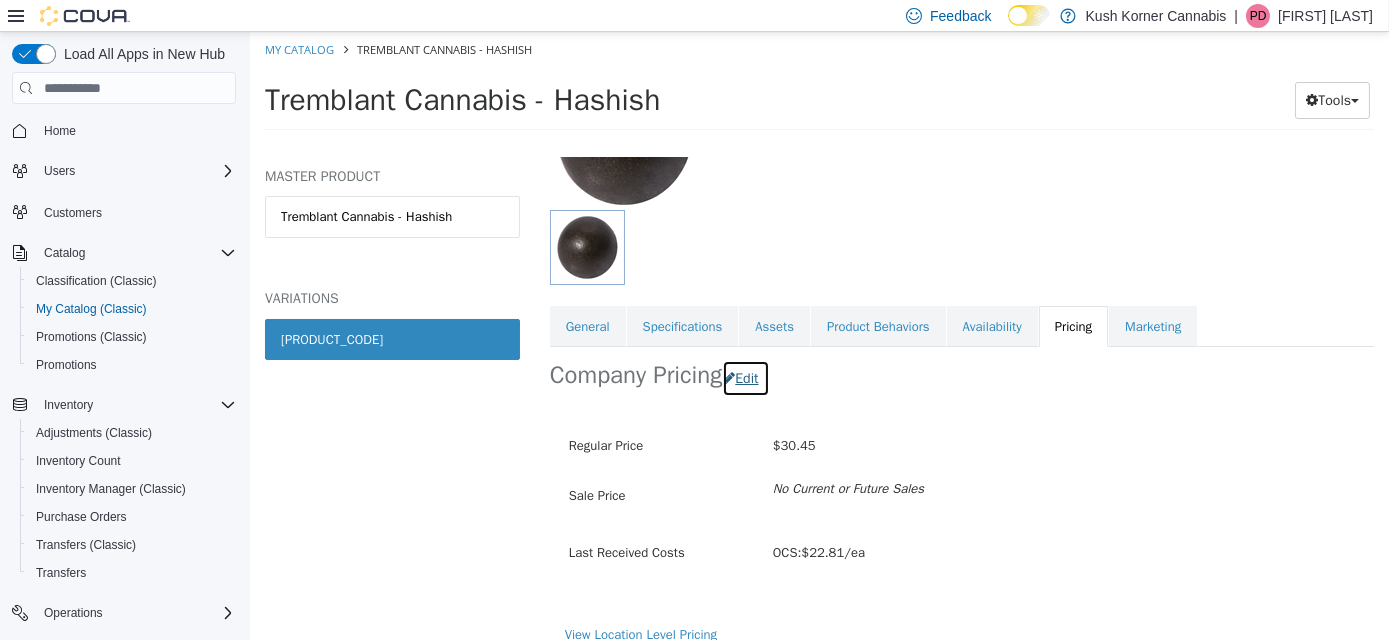 click on "Edit" at bounding box center [744, 378] 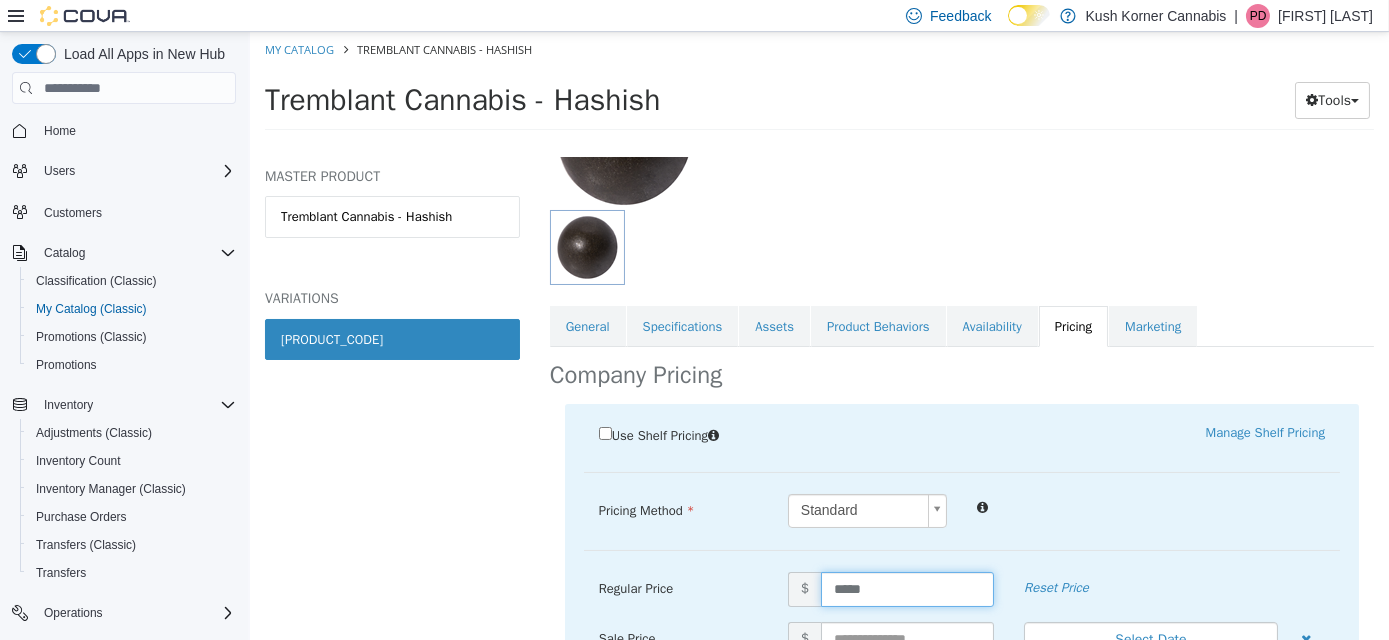 drag, startPoint x: 892, startPoint y: 574, endPoint x: 774, endPoint y: 581, distance: 118.20744 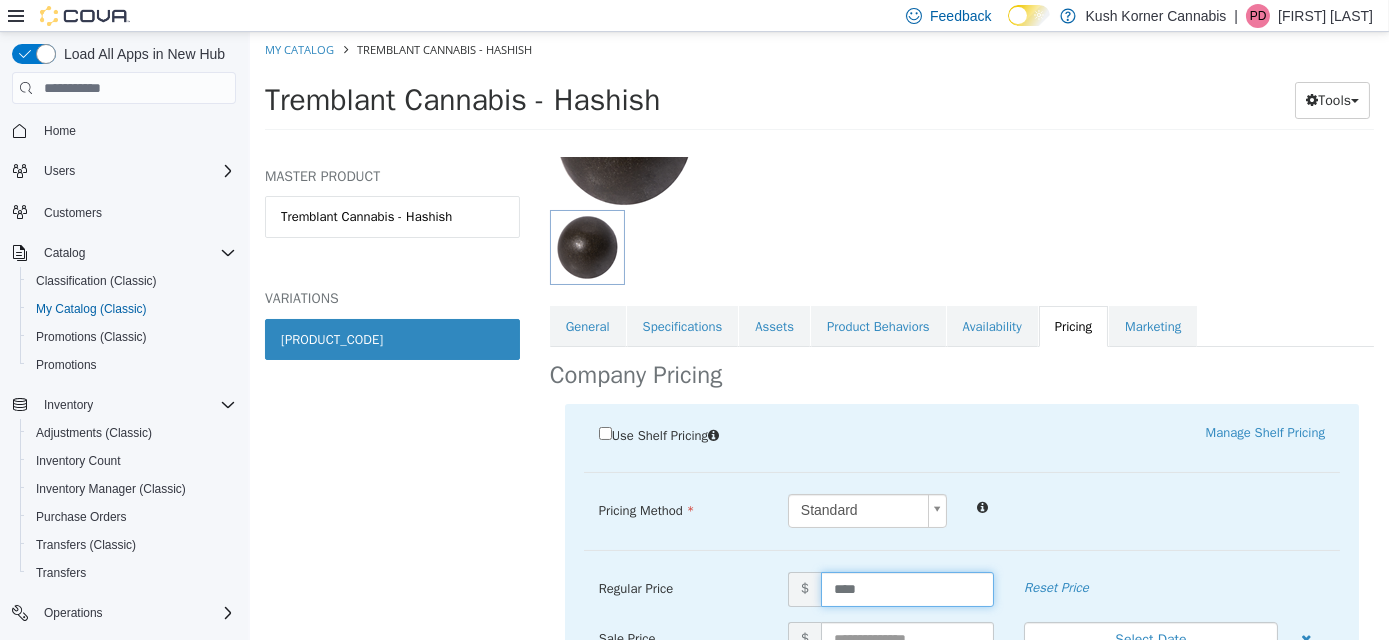 type on "*****" 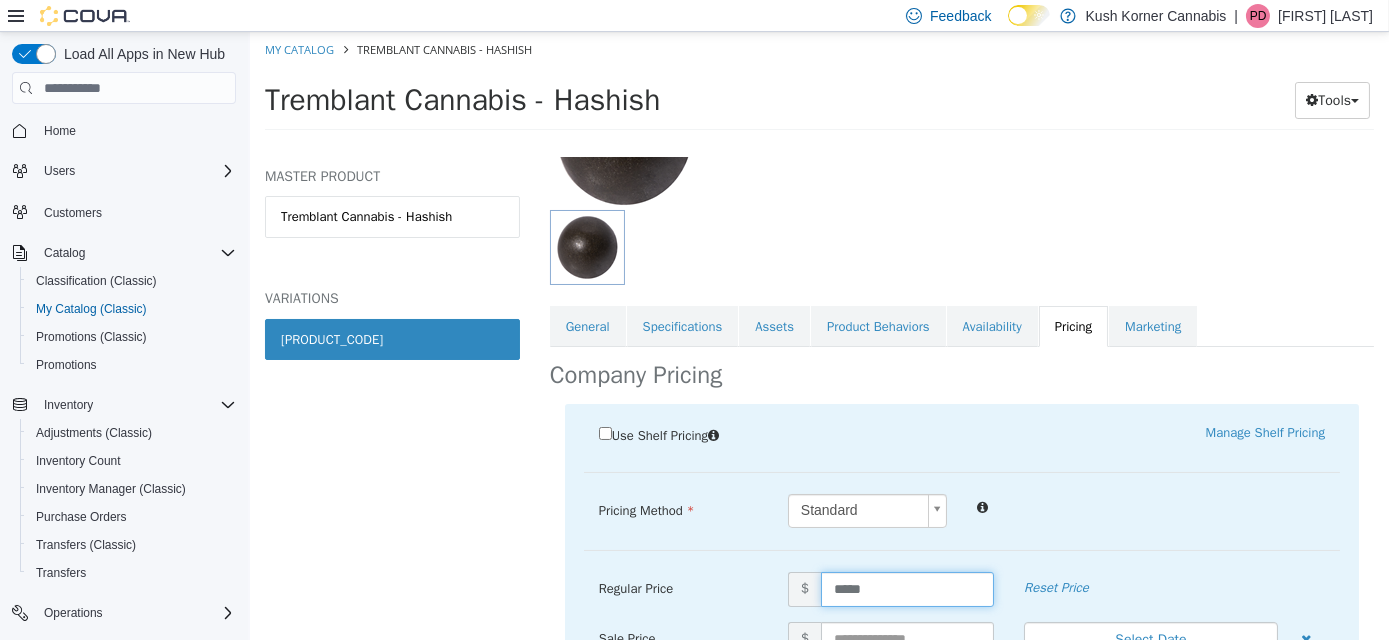 scroll, scrollTop: 457, scrollLeft: 0, axis: vertical 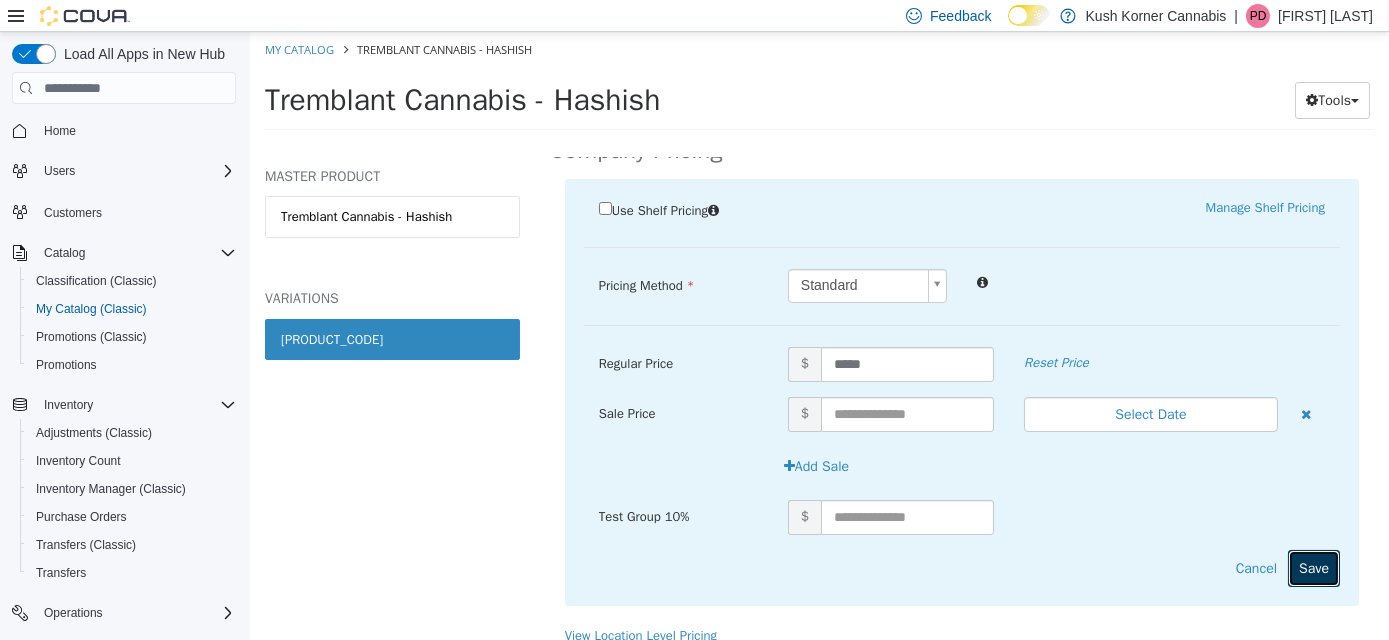 click on "Save" at bounding box center [1313, 568] 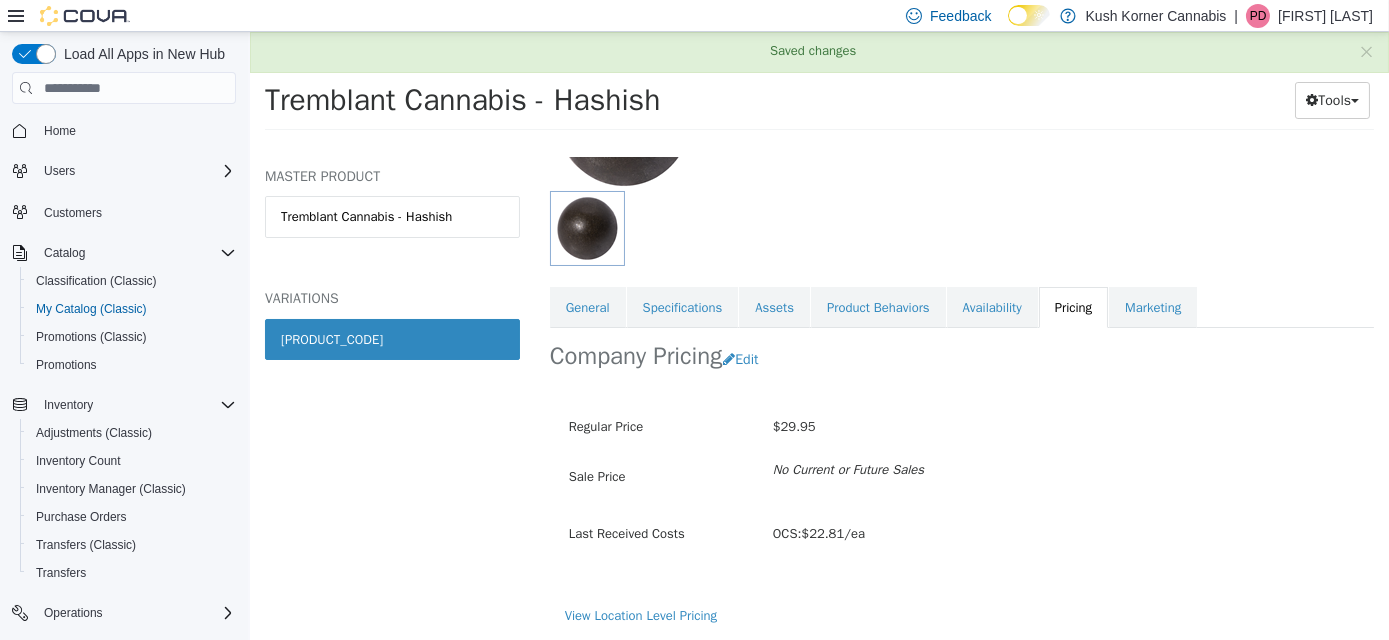 scroll, scrollTop: 232, scrollLeft: 0, axis: vertical 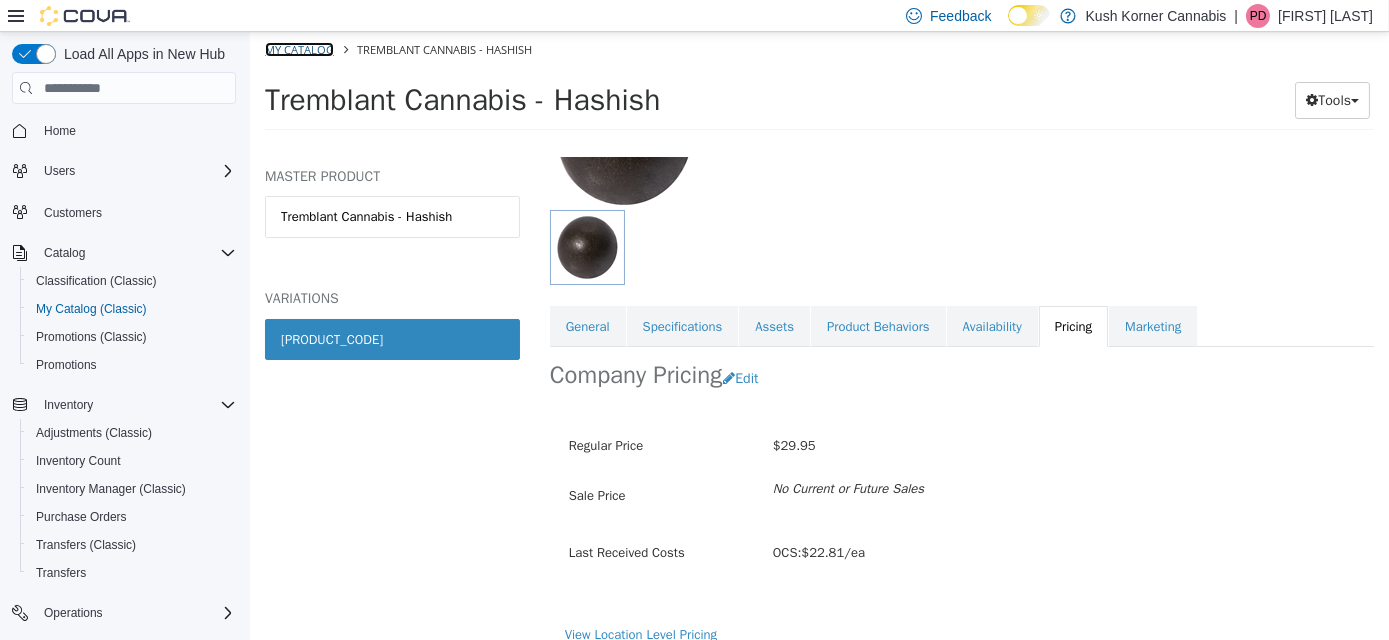 click on "My Catalog" at bounding box center (298, 49) 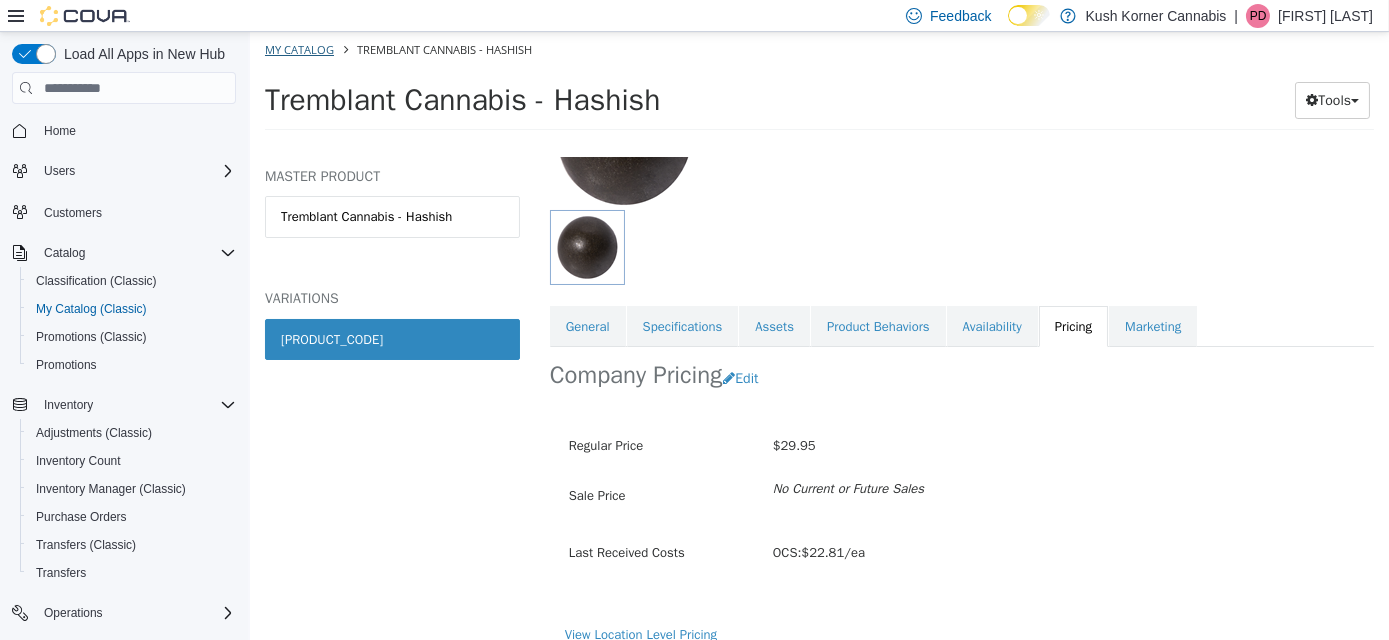 select on "**********" 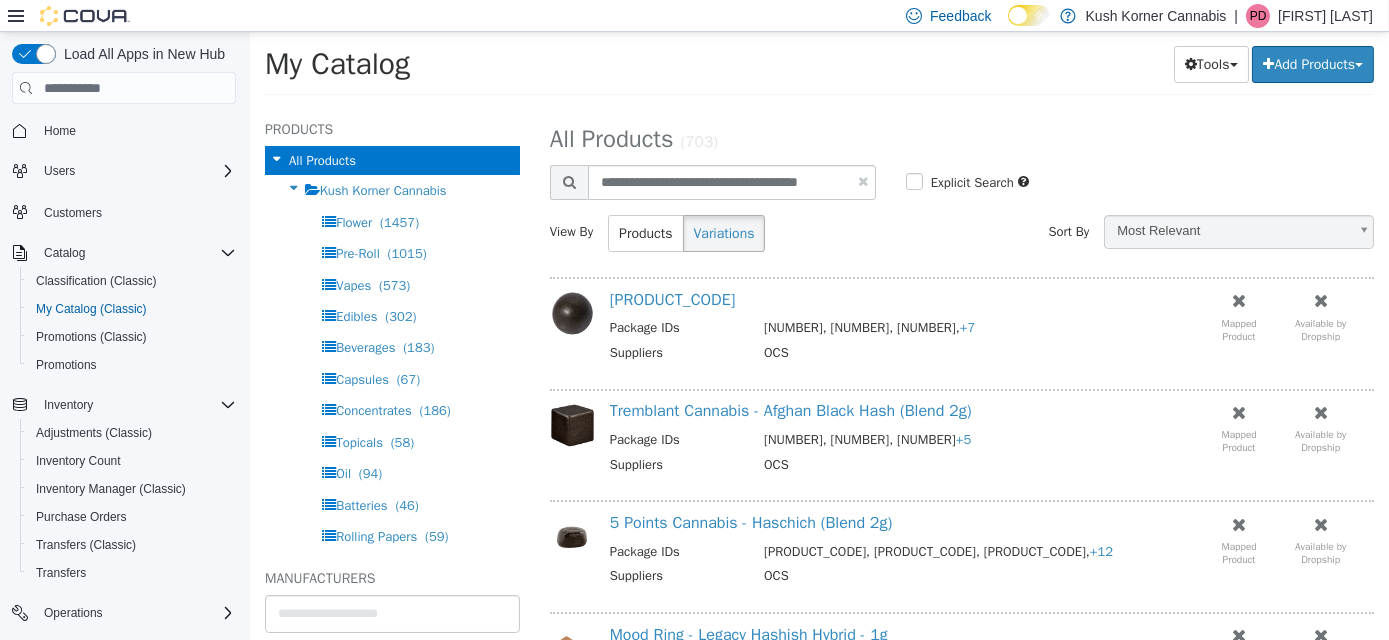 click at bounding box center (862, 181) 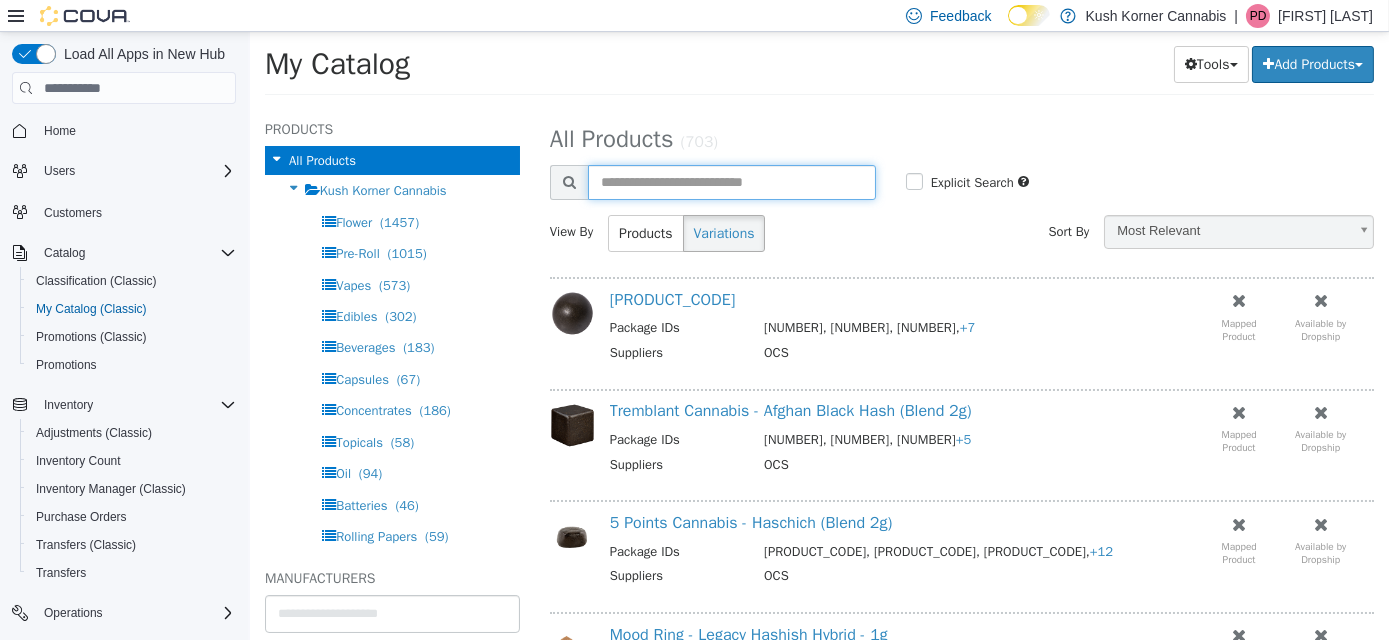 click at bounding box center (731, 182) 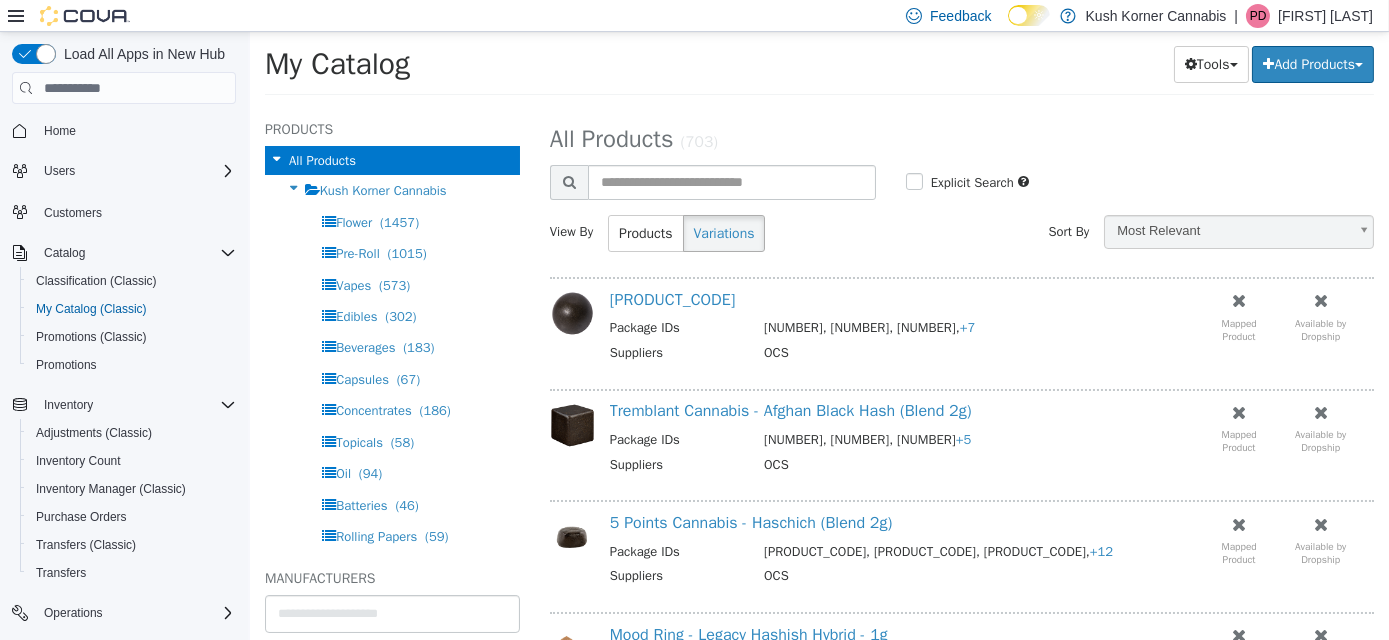 select on "**********" 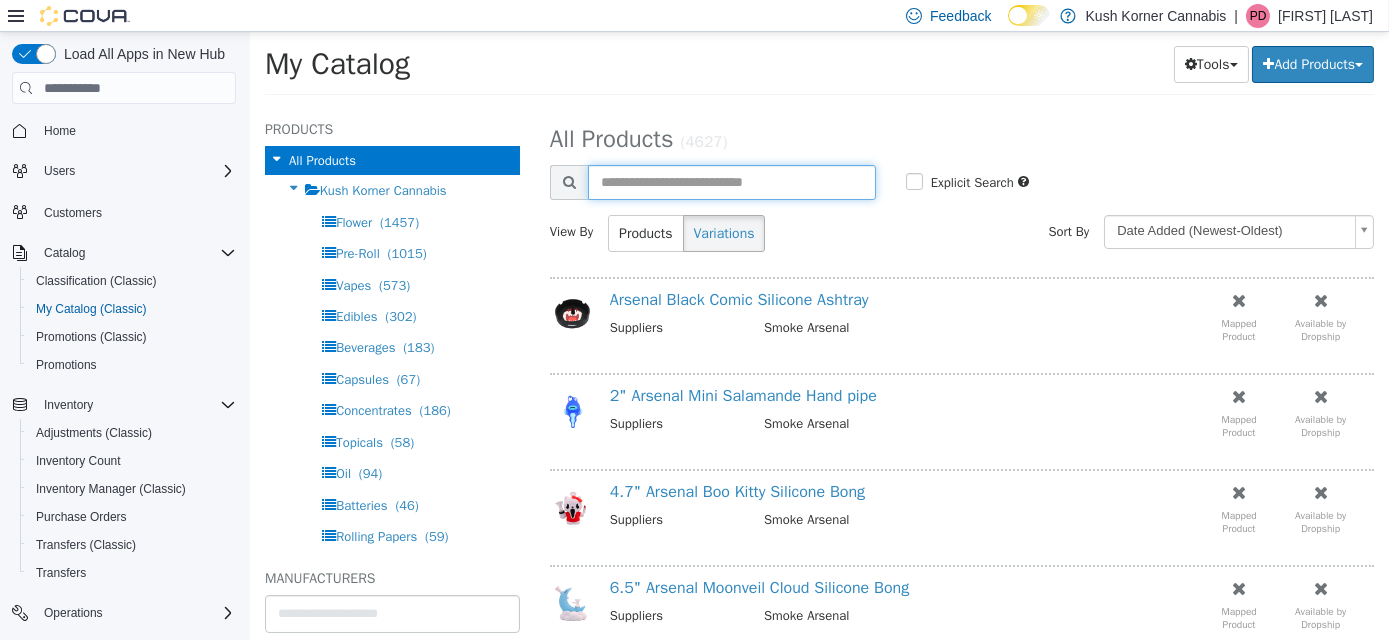 click at bounding box center [731, 182] 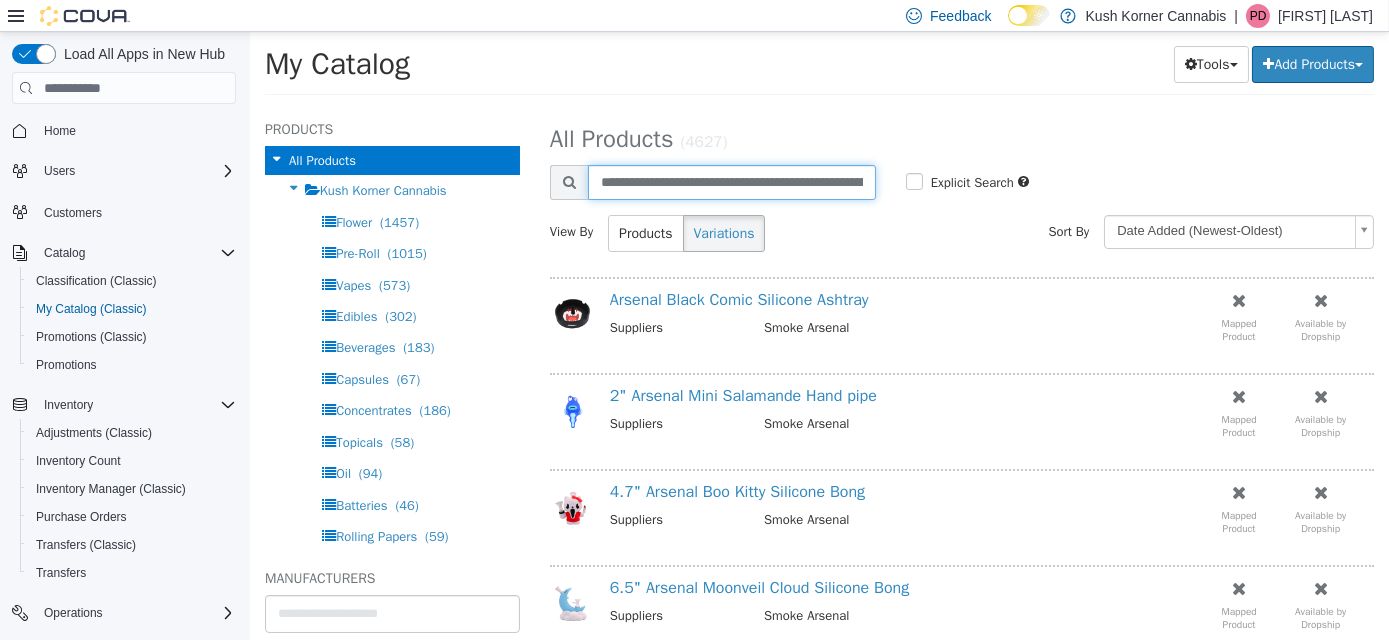 scroll, scrollTop: 0, scrollLeft: 131, axis: horizontal 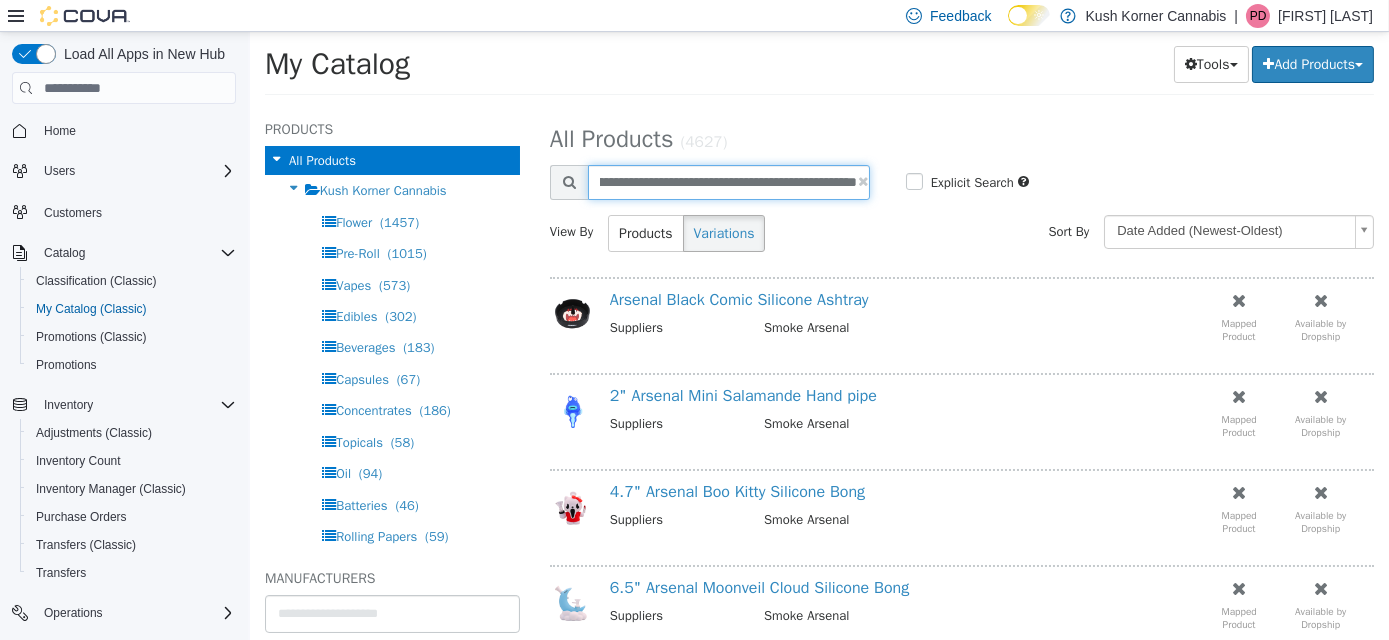 type on "**********" 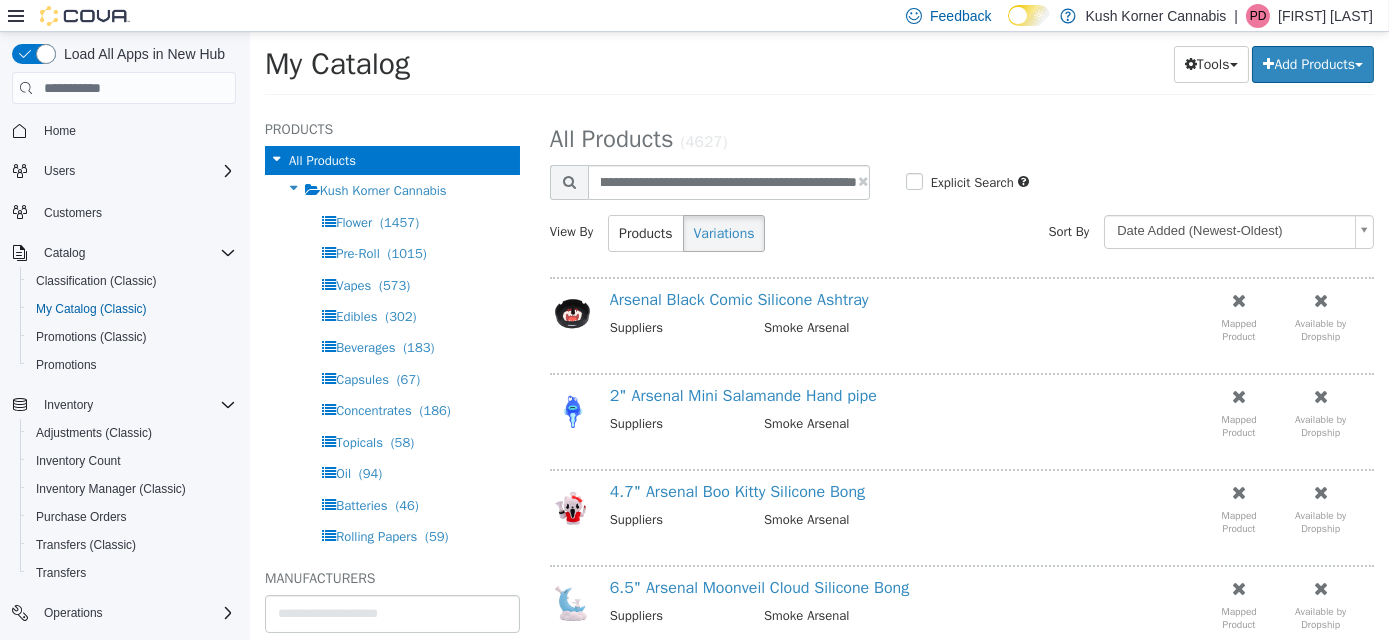 select on "**********" 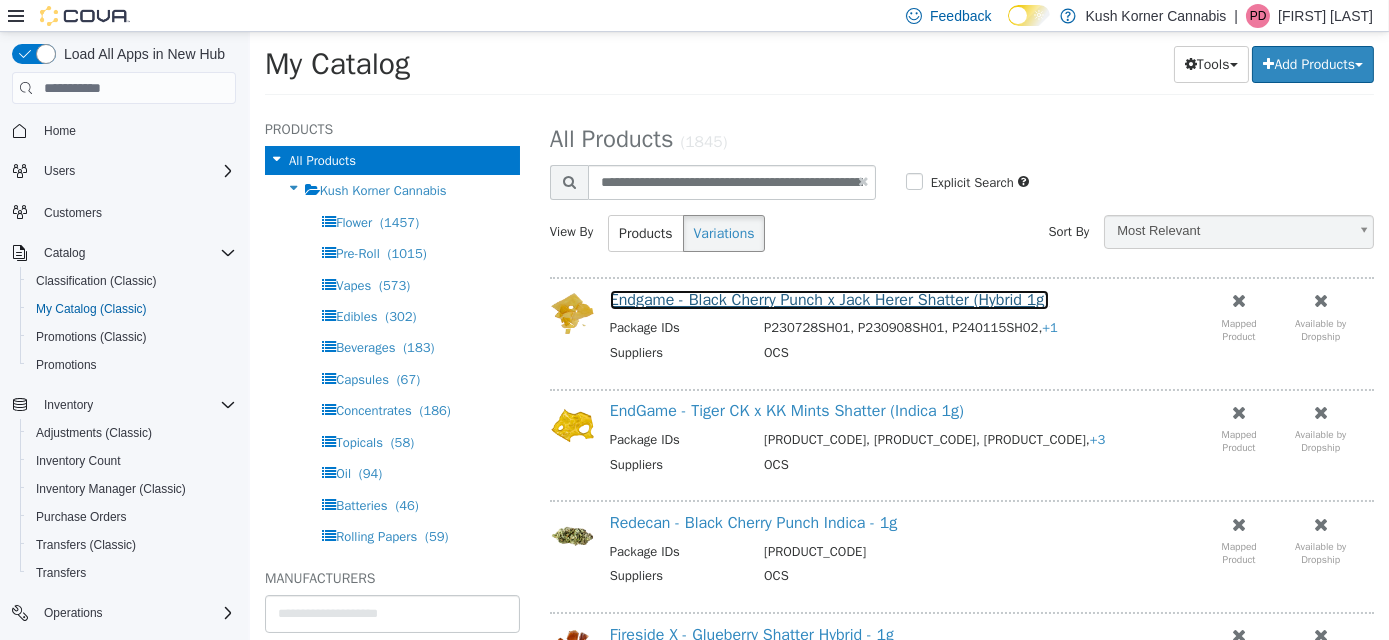 click on "Endgame - Black Cherry Punch x Jack Herer Shatter (Hybrid 1g)" at bounding box center [828, 300] 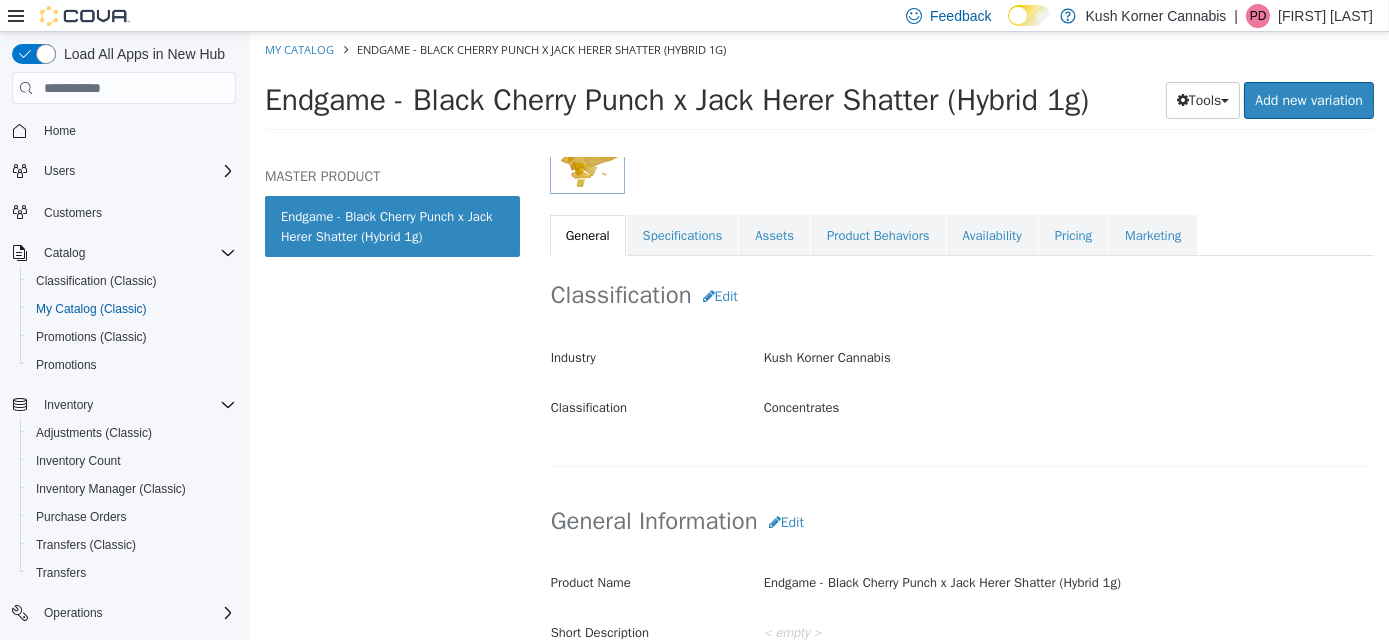 scroll, scrollTop: 279, scrollLeft: 0, axis: vertical 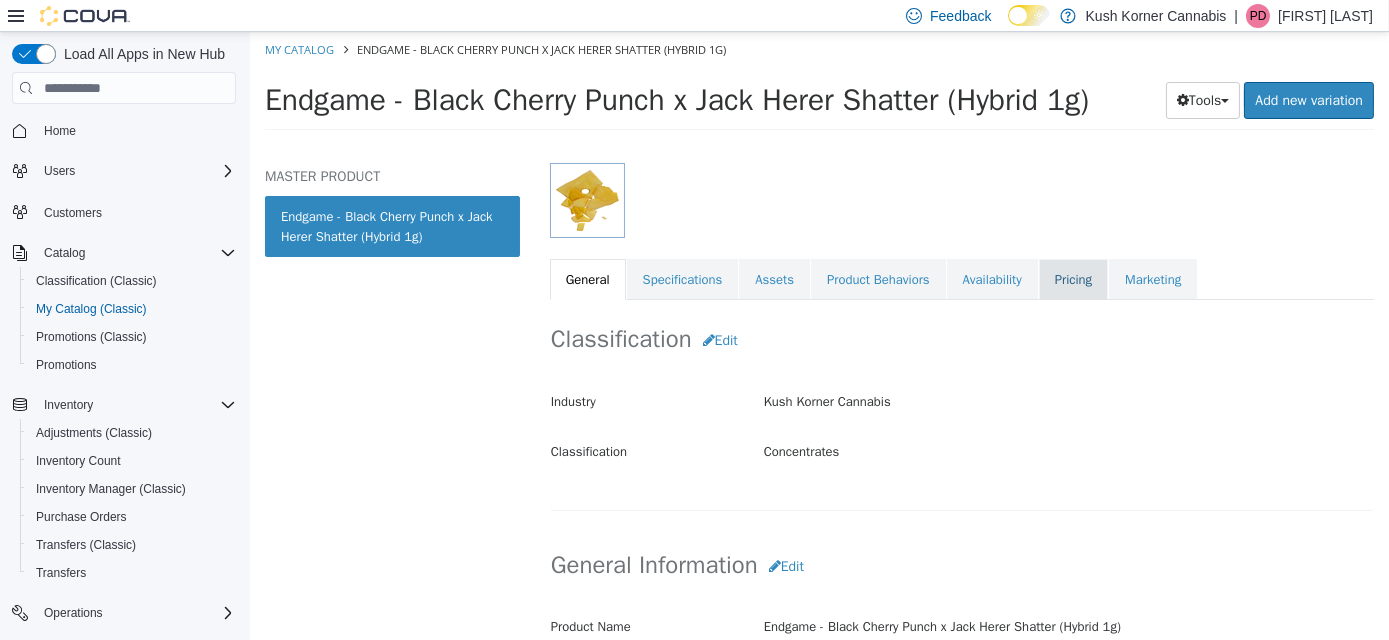 click on "Pricing" at bounding box center (1072, 280) 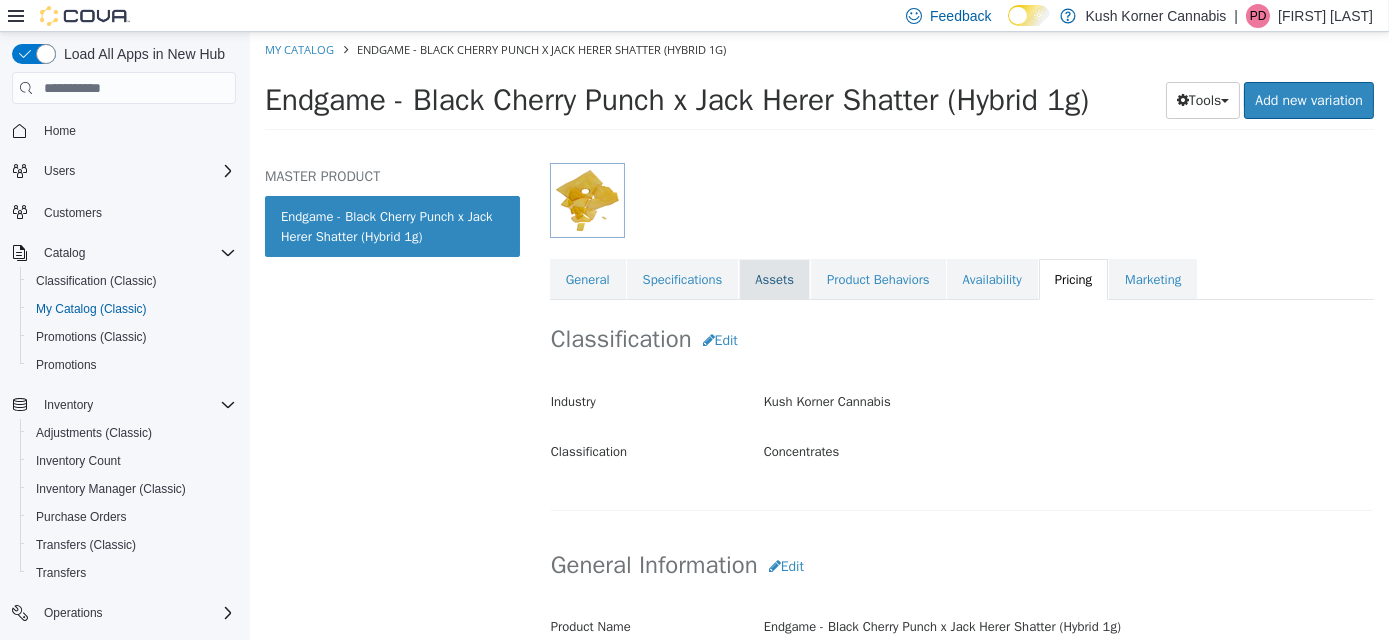 scroll, scrollTop: 246, scrollLeft: 0, axis: vertical 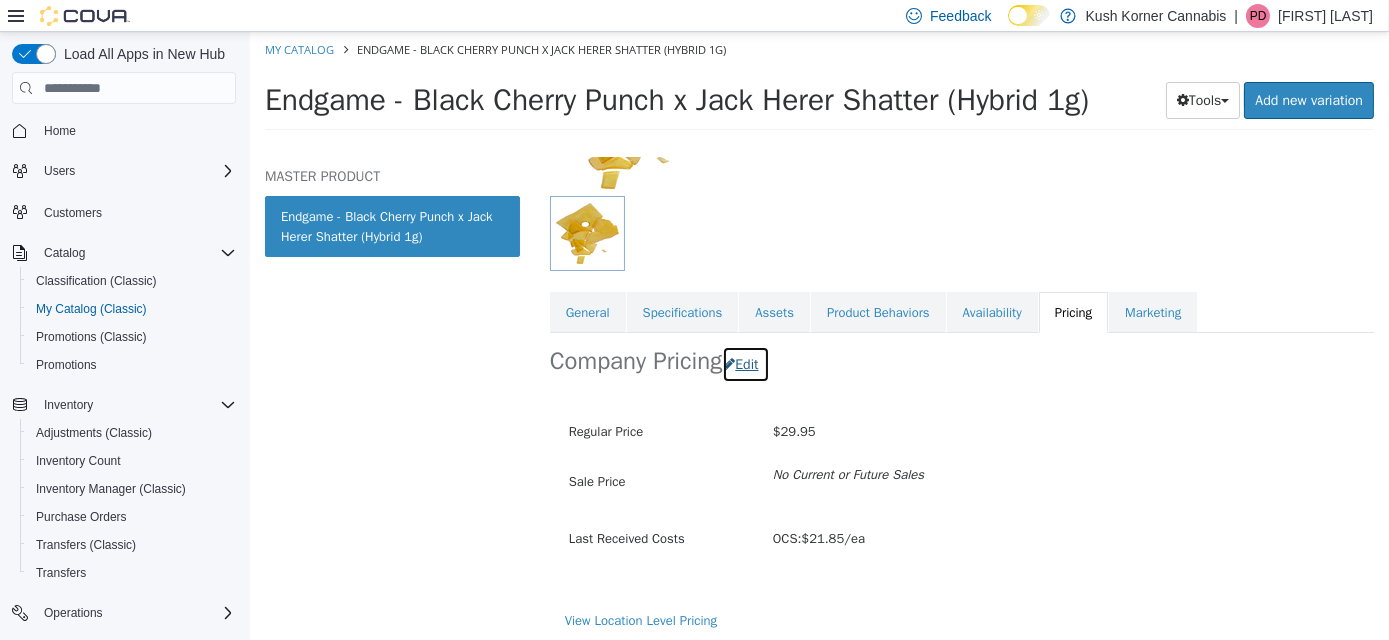 click on "Edit" at bounding box center [744, 364] 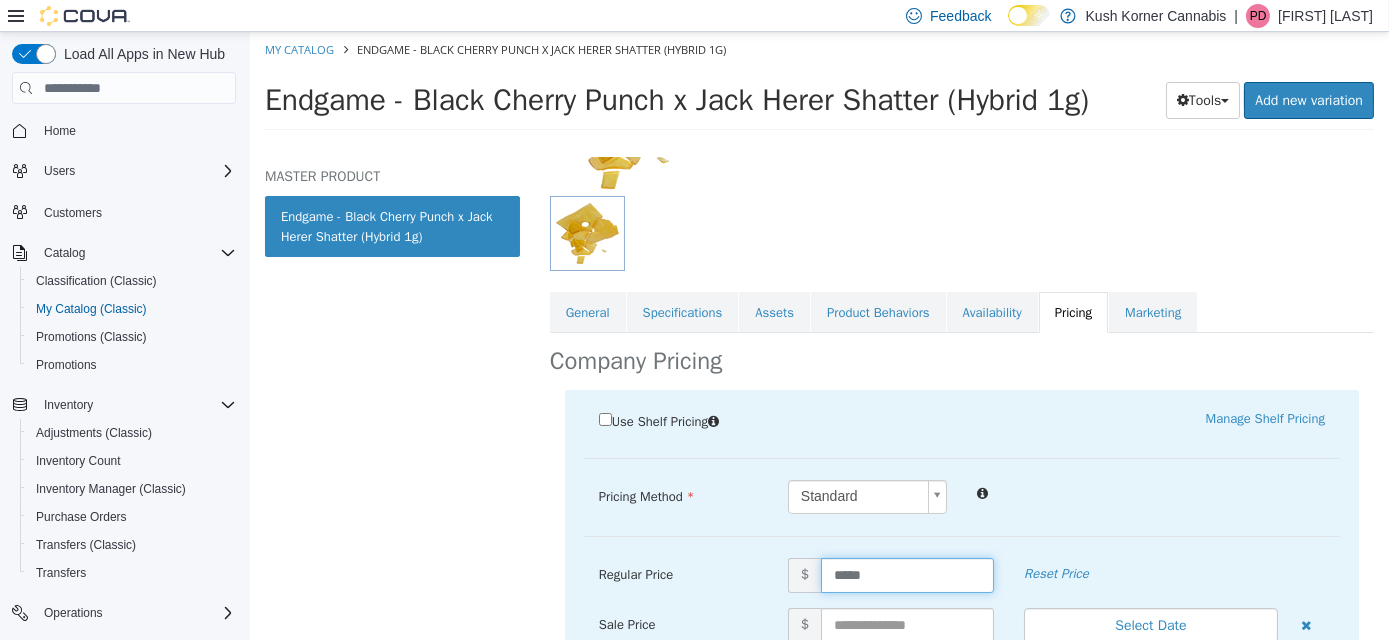 drag, startPoint x: 809, startPoint y: 559, endPoint x: 773, endPoint y: 561, distance: 36.05551 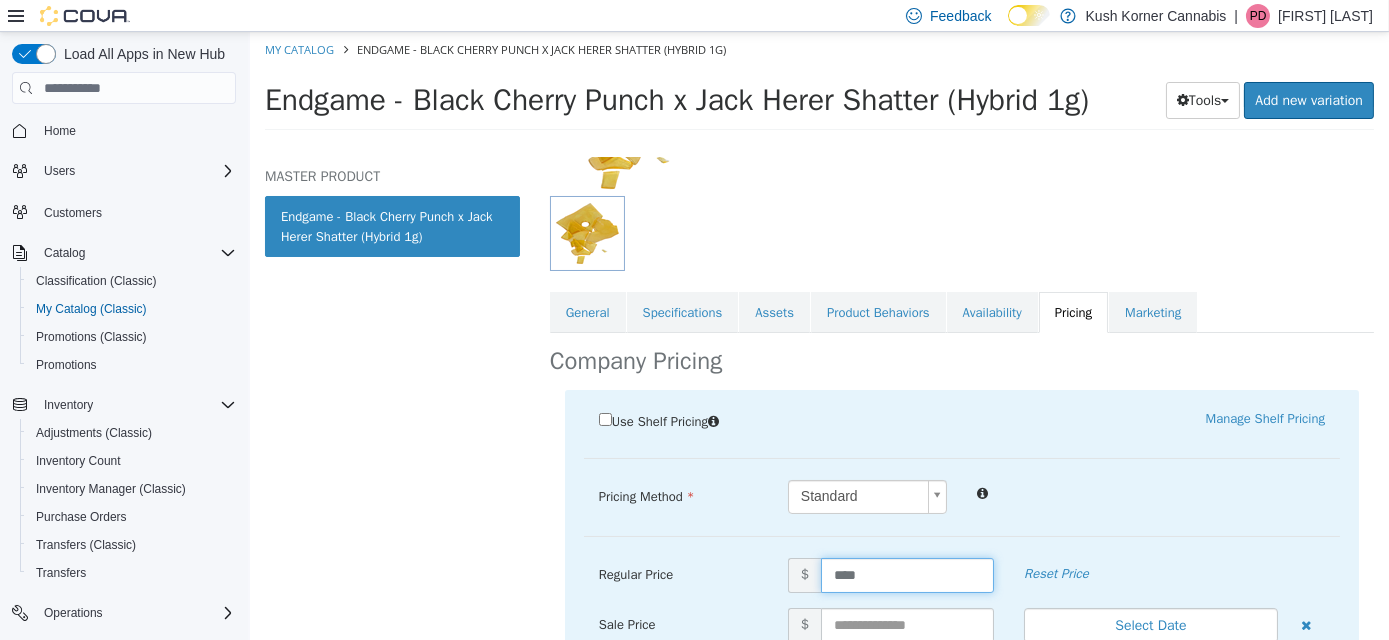 type on "*****" 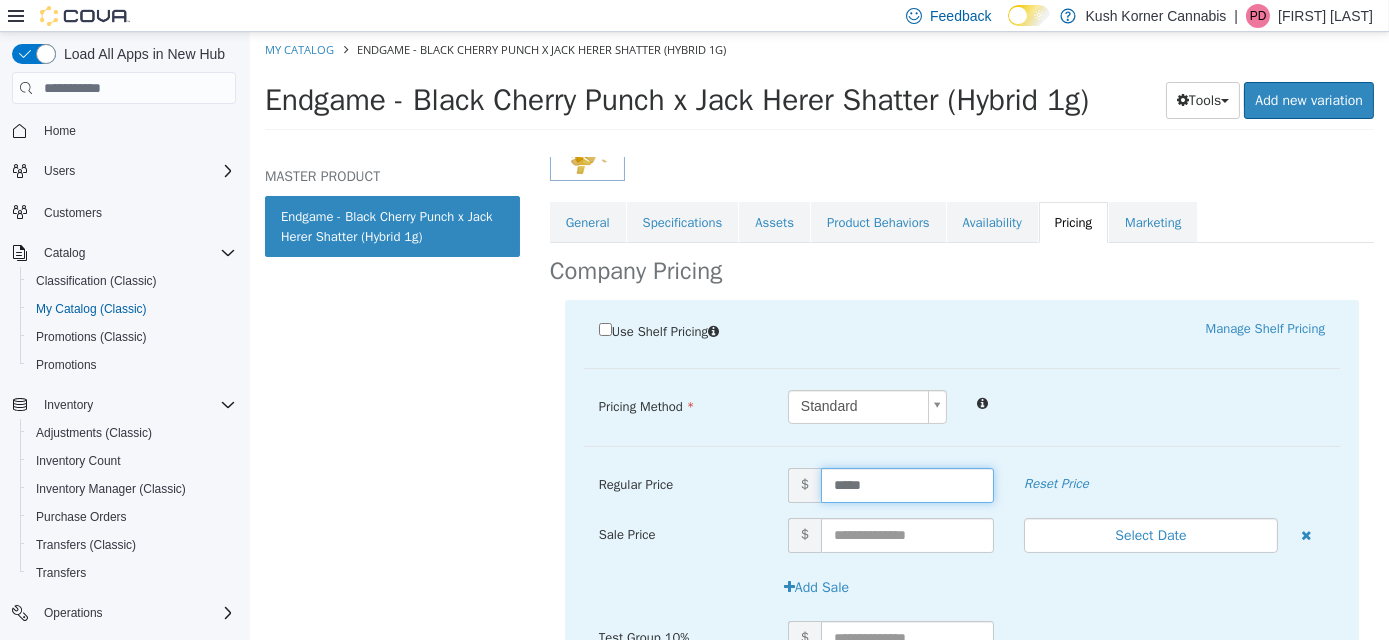 scroll, scrollTop: 471, scrollLeft: 0, axis: vertical 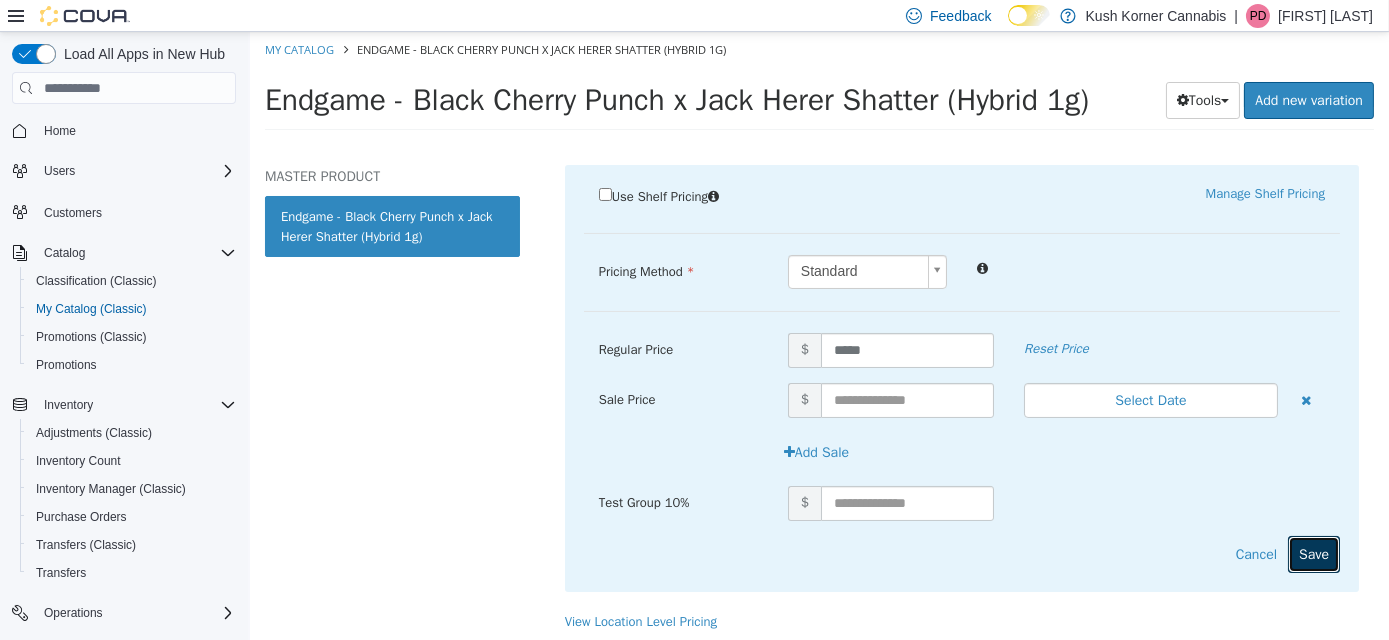 click on "Save" at bounding box center [1313, 554] 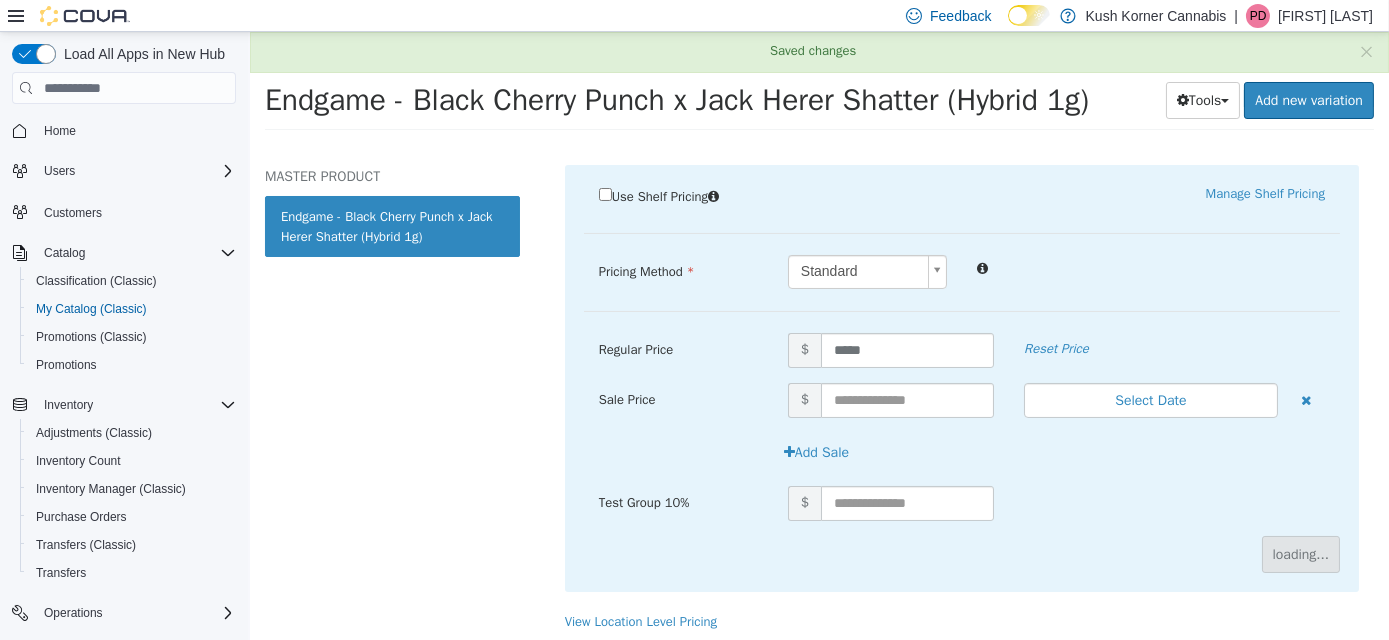 scroll, scrollTop: 246, scrollLeft: 0, axis: vertical 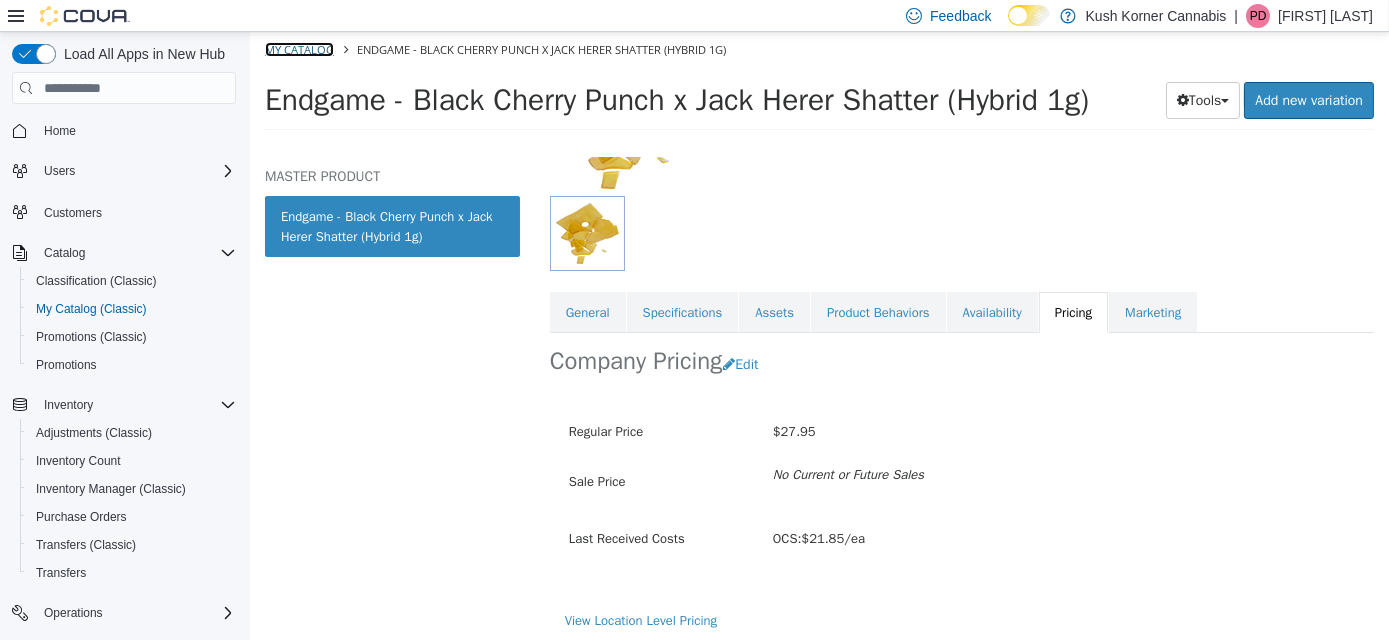 click on "My Catalog" at bounding box center [298, 49] 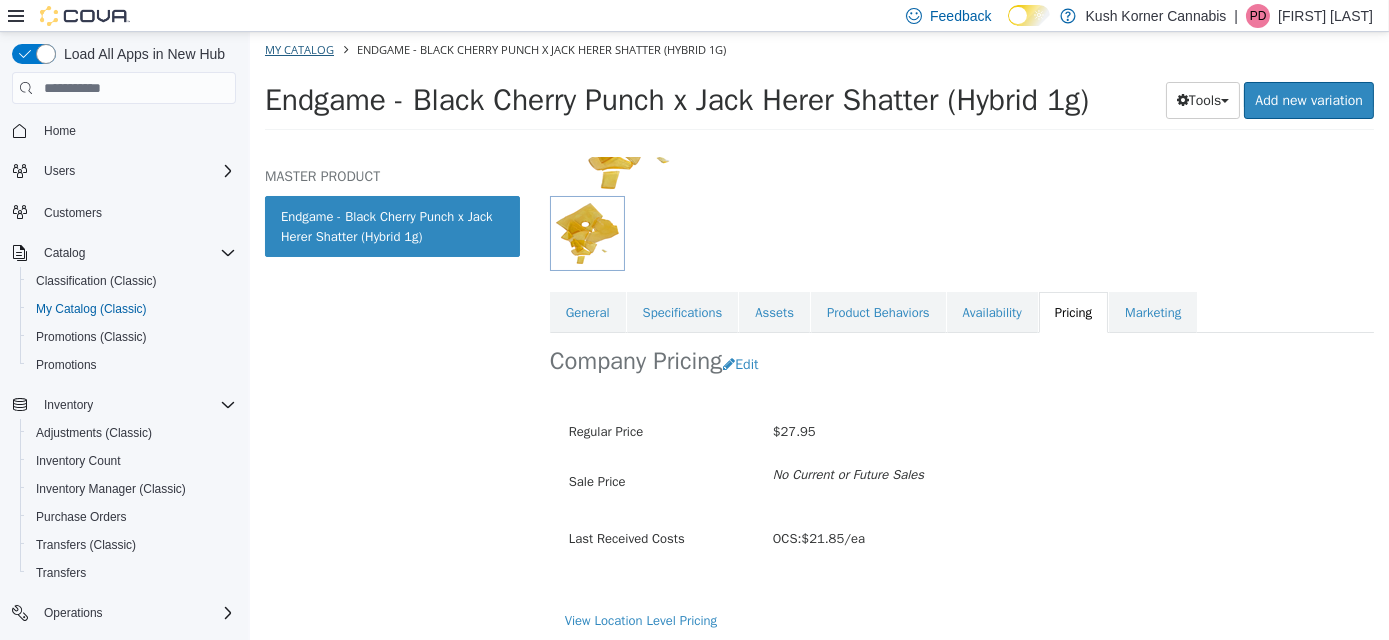 select on "**********" 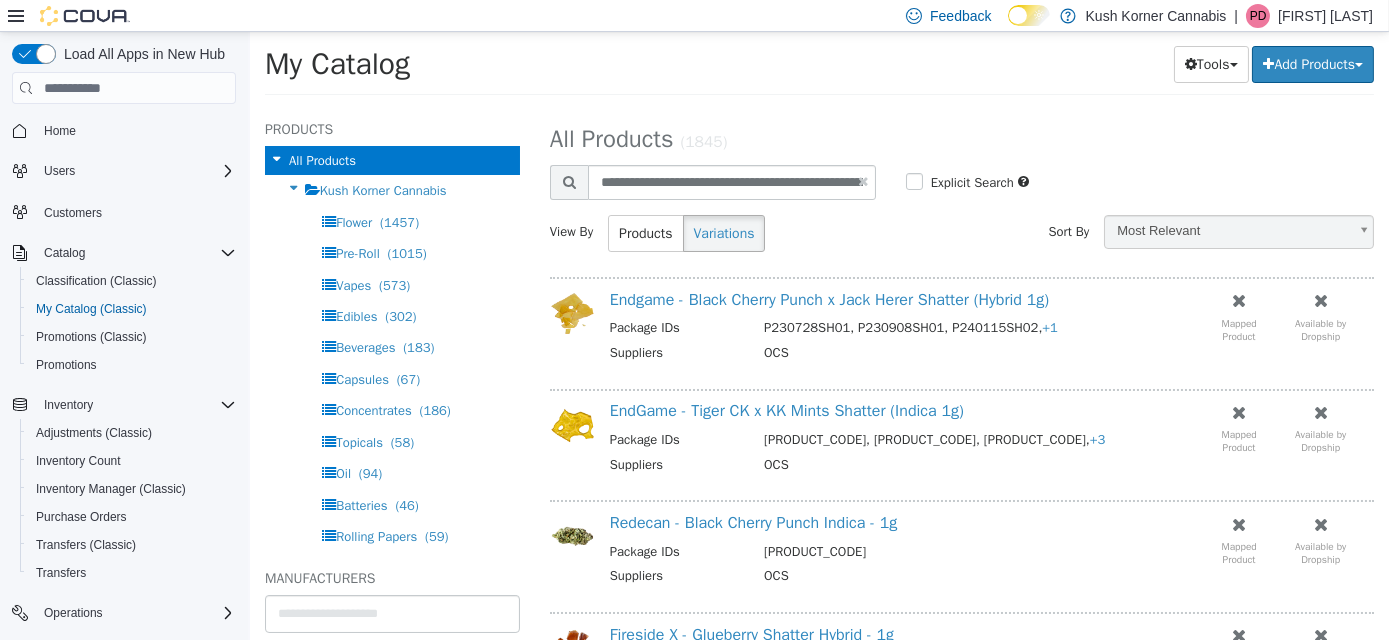 click at bounding box center (862, 181) 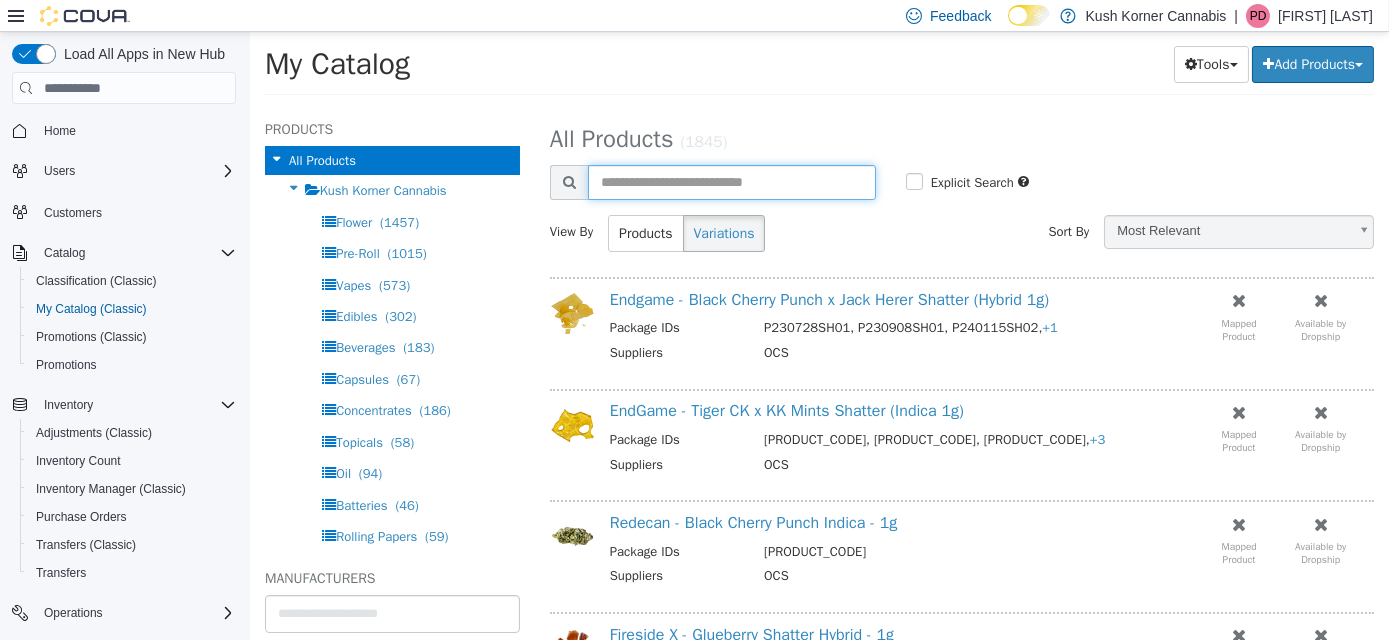 click at bounding box center (731, 182) 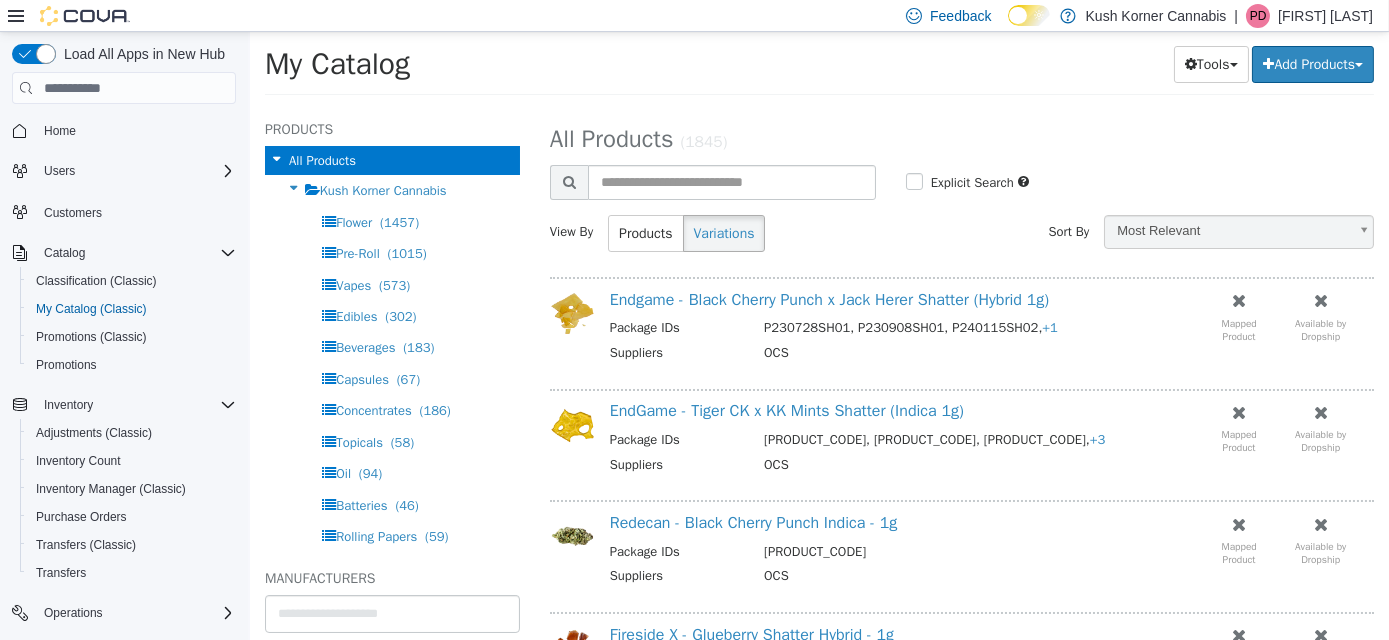 select on "**********" 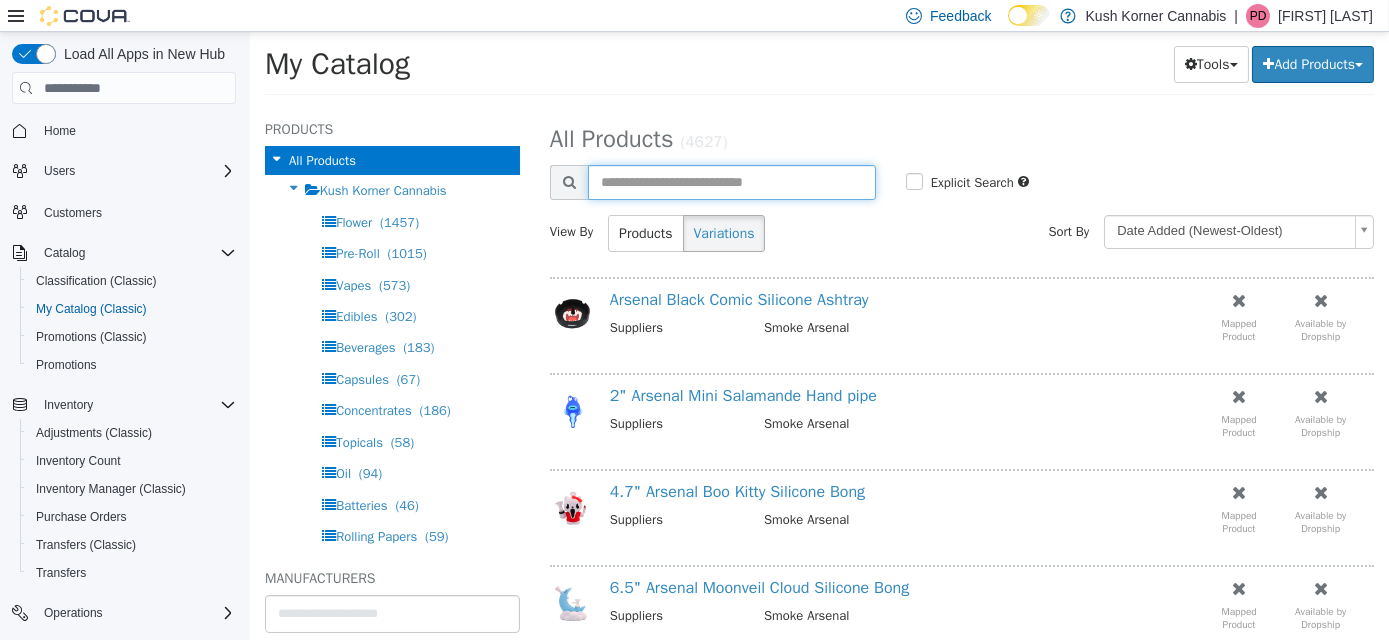 click at bounding box center (731, 182) 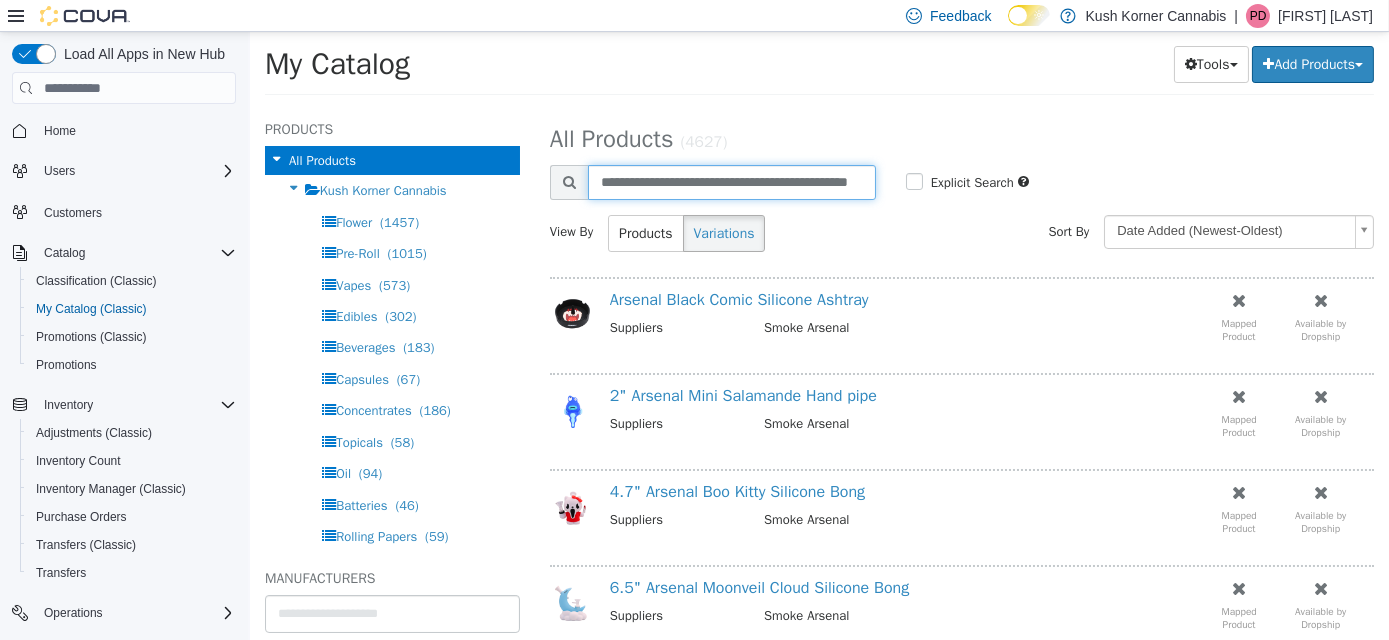 scroll, scrollTop: 0, scrollLeft: 52, axis: horizontal 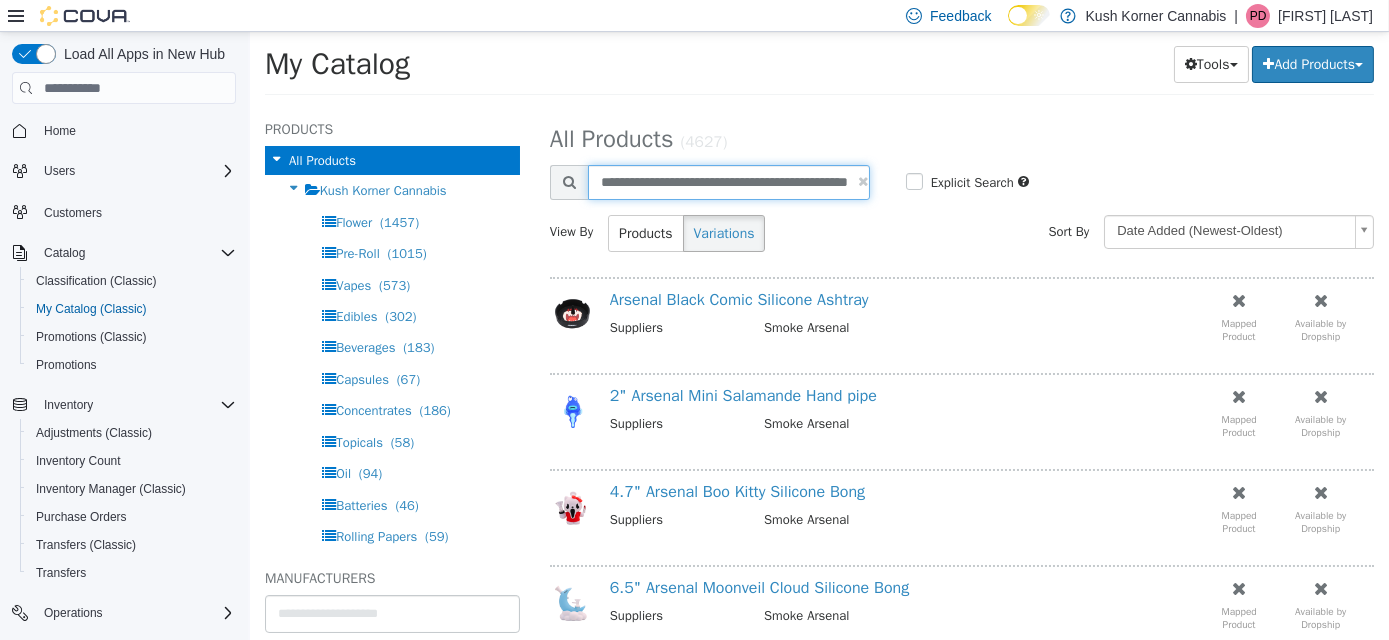 type on "**********" 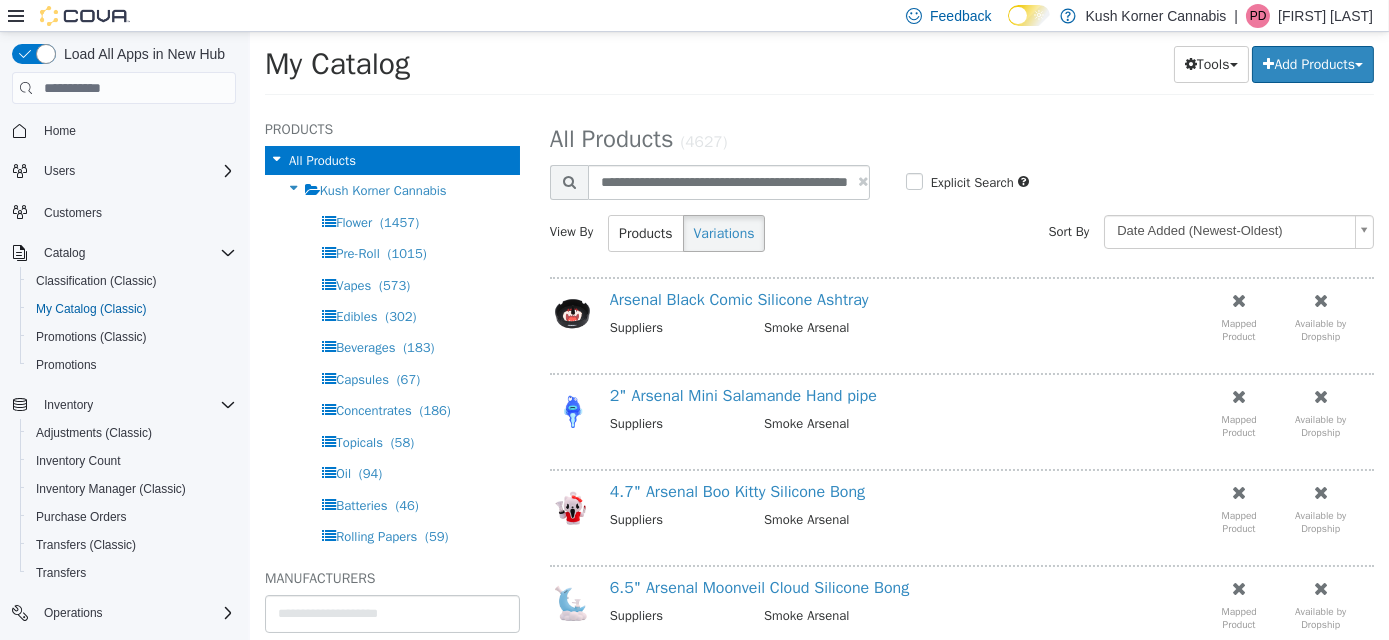 select on "**********" 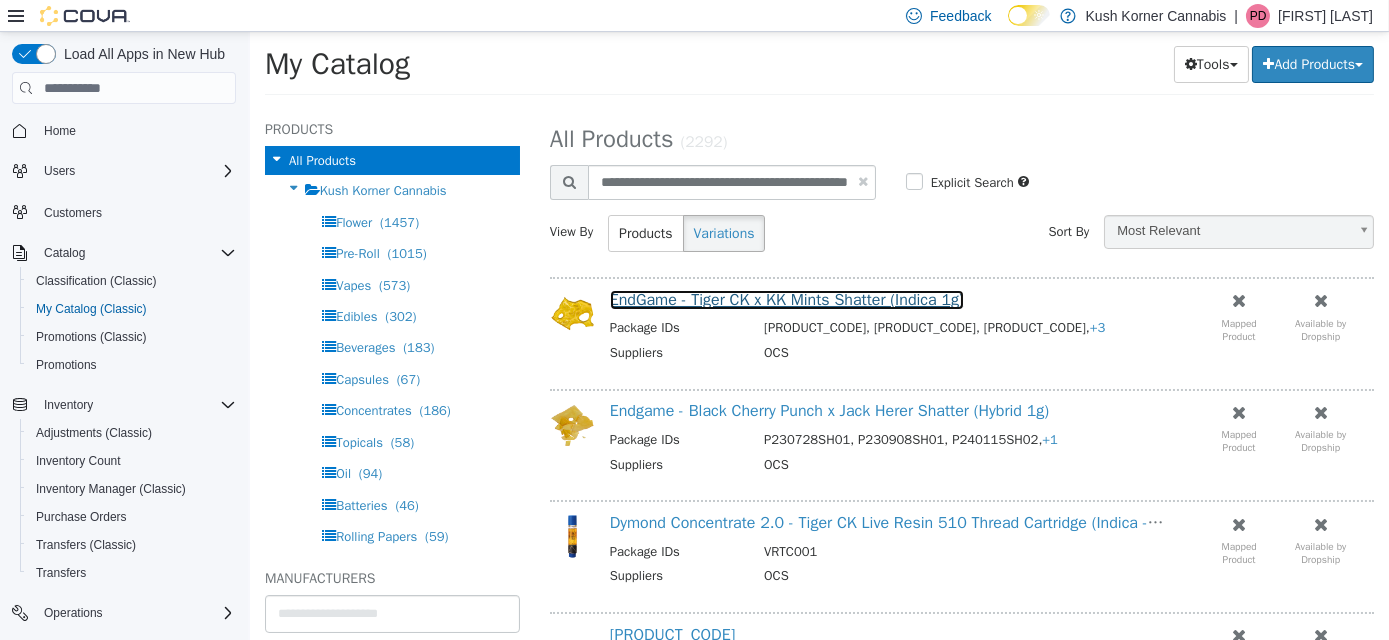 click on "EndGame - Tiger CK x KK Mints Shatter (Indica 1g)" at bounding box center [786, 300] 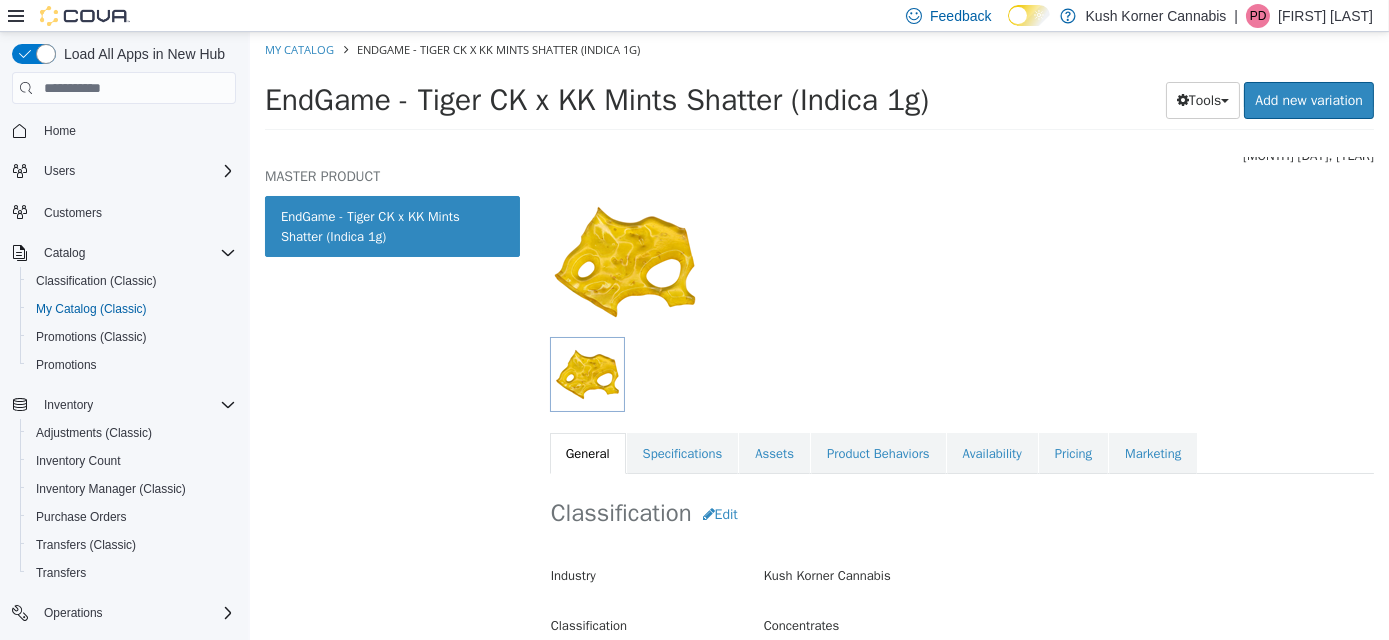 scroll, scrollTop: 181, scrollLeft: 0, axis: vertical 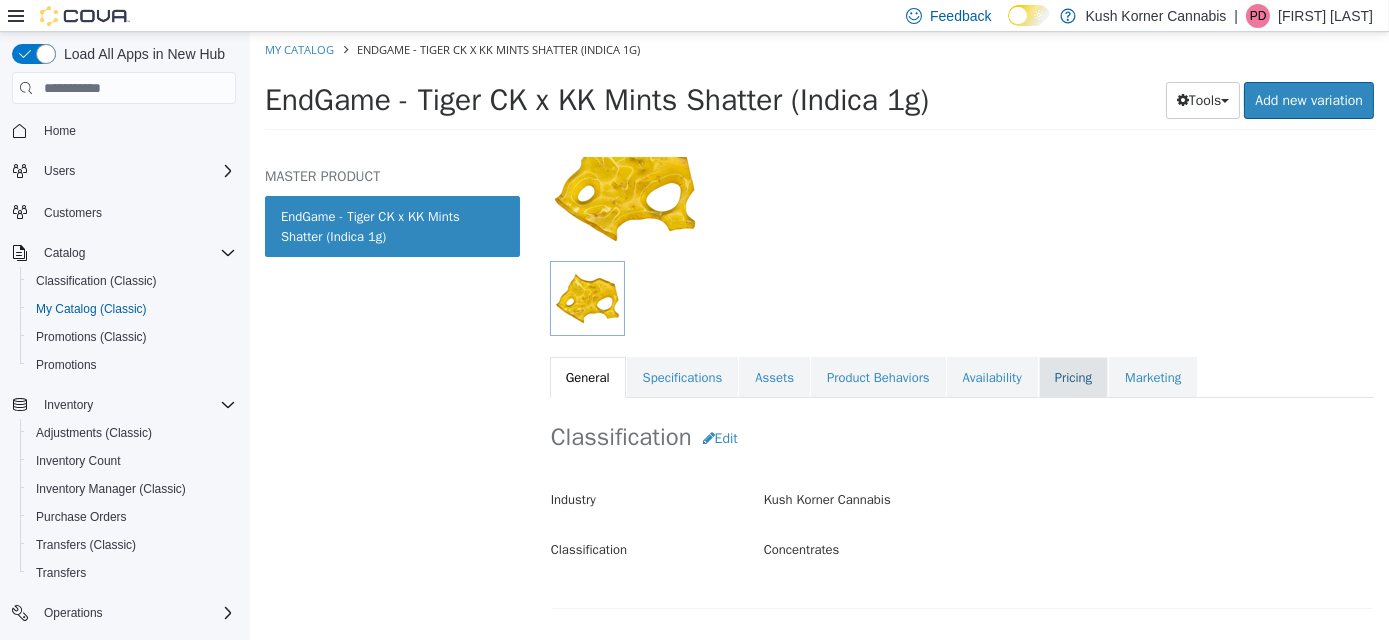 click on "Pricing" at bounding box center (1072, 378) 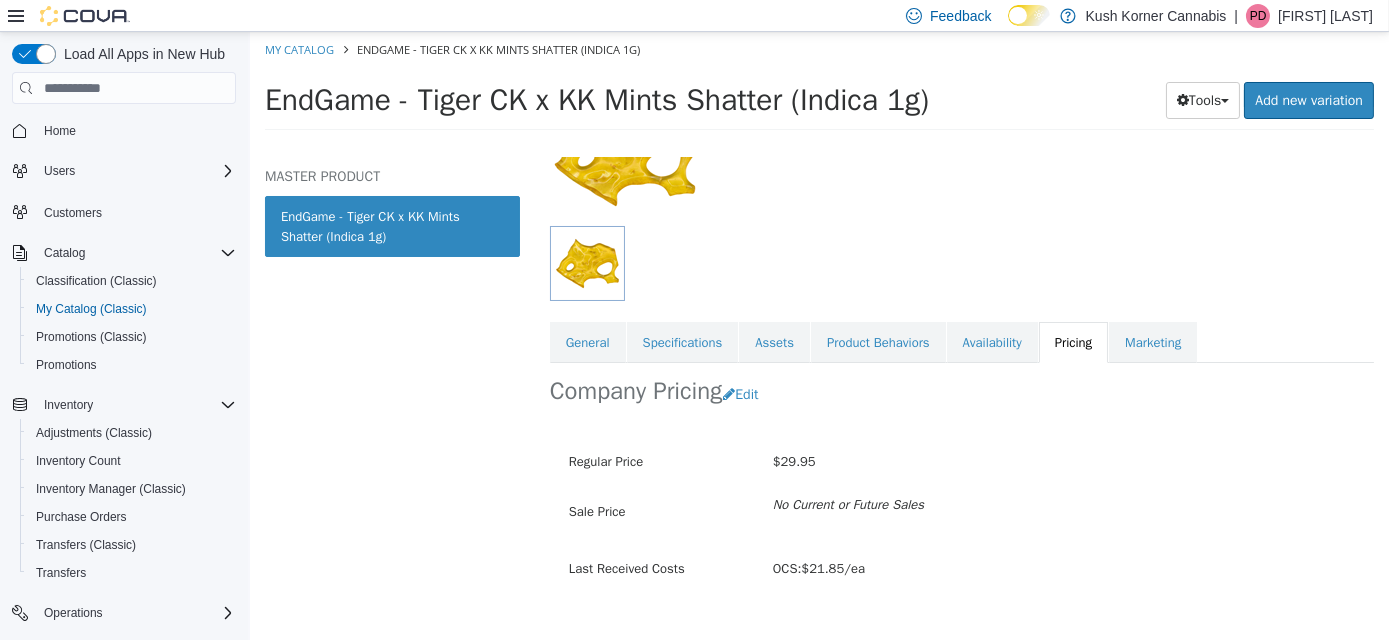 scroll, scrollTop: 232, scrollLeft: 0, axis: vertical 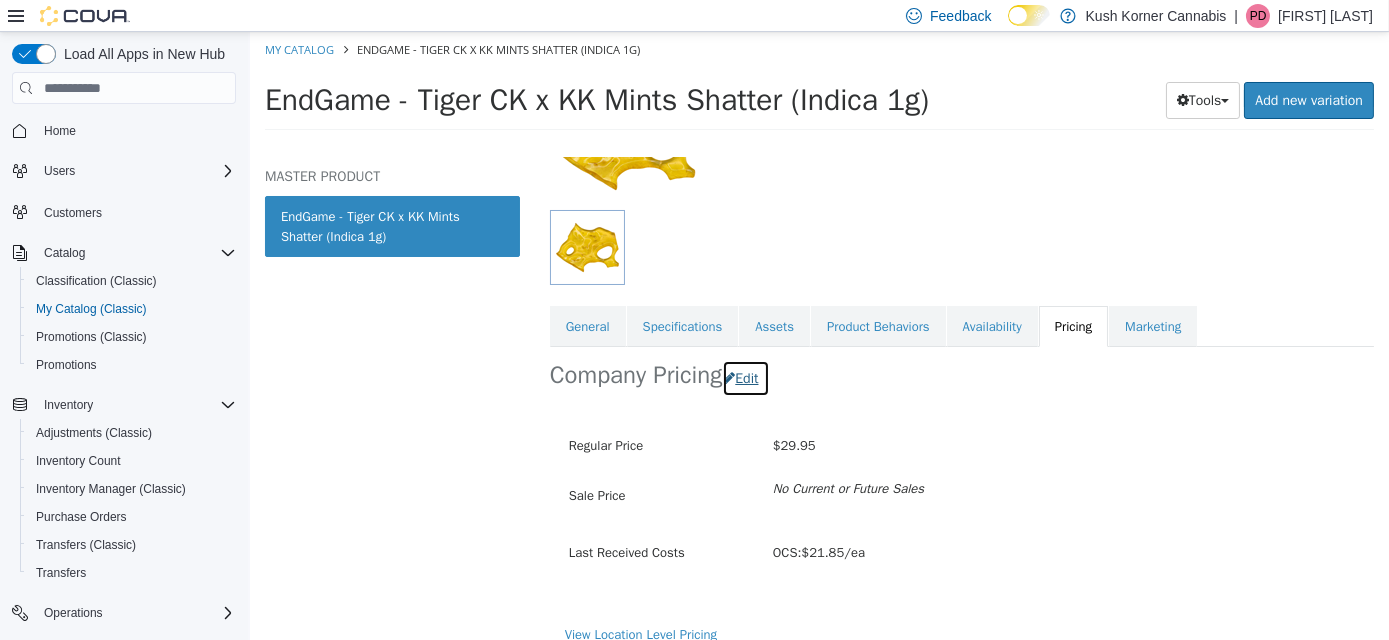 click on "Edit" at bounding box center [744, 378] 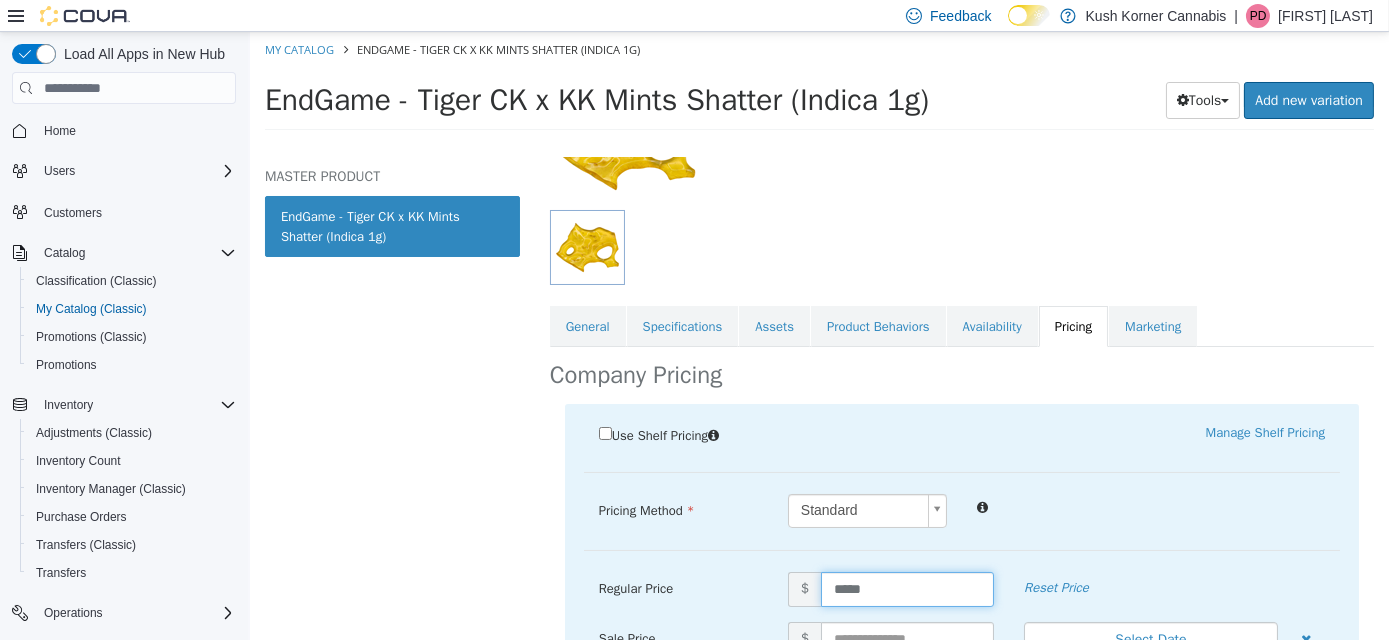 drag, startPoint x: 891, startPoint y: 572, endPoint x: 789, endPoint y: 568, distance: 102.0784 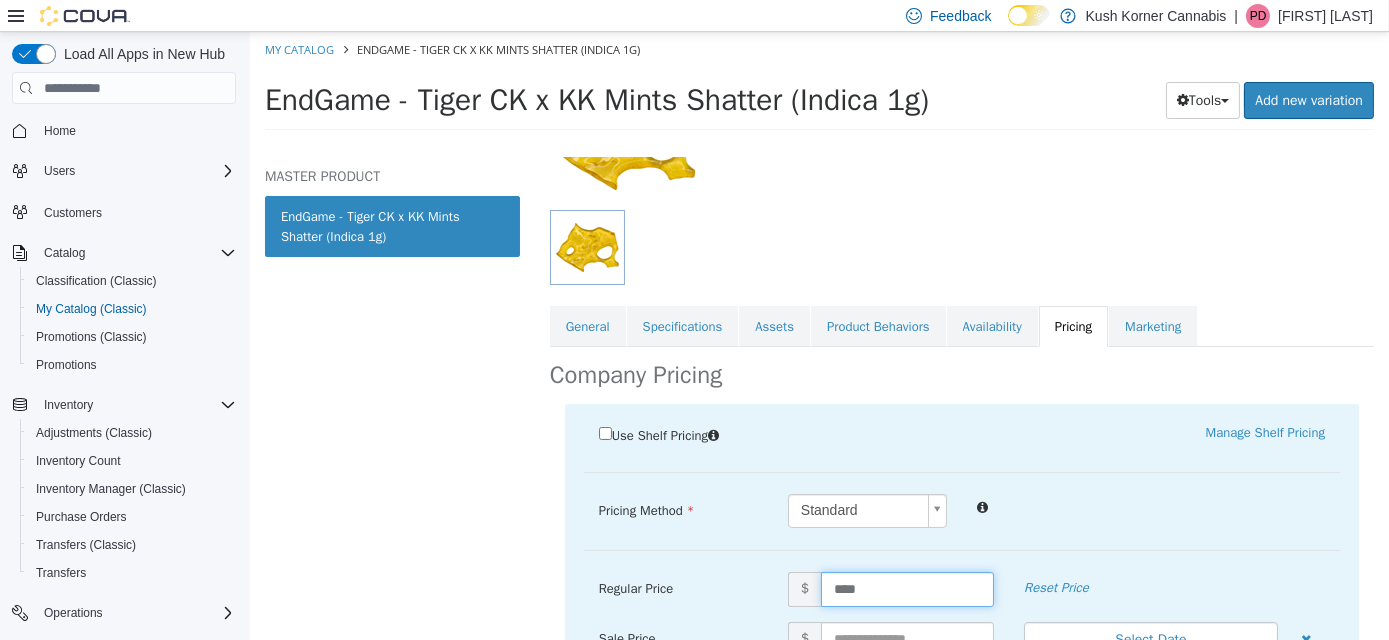 type on "*****" 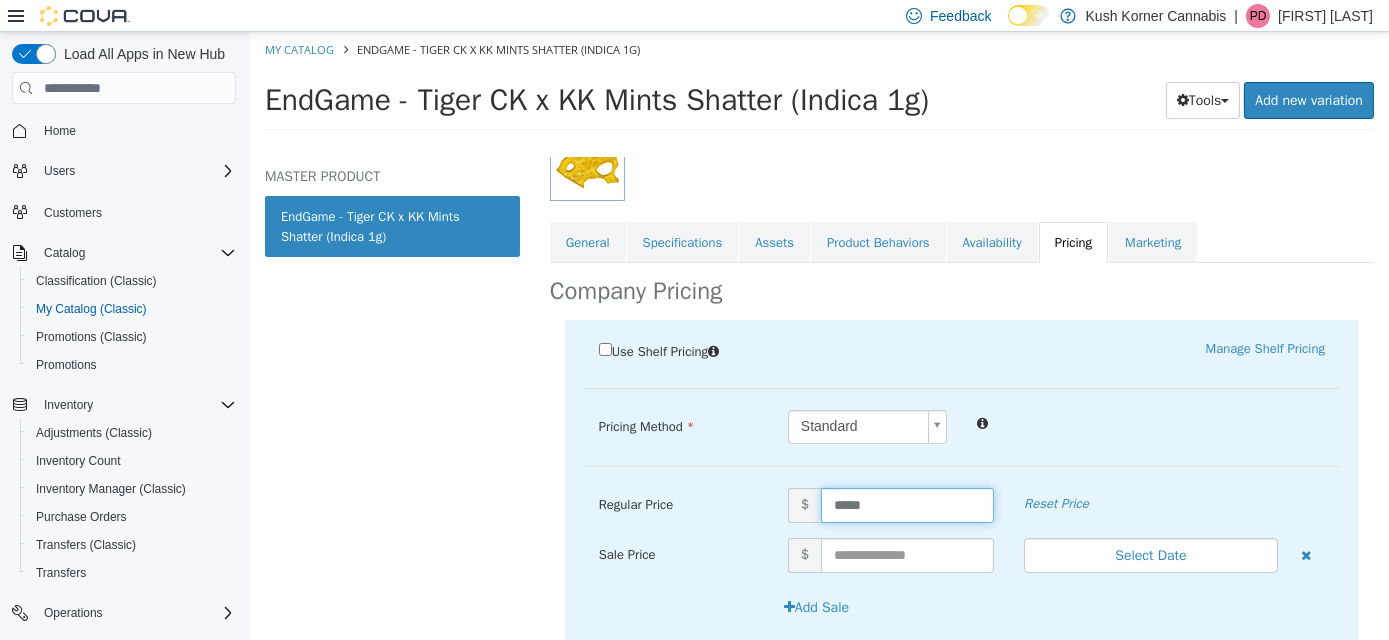 scroll, scrollTop: 457, scrollLeft: 0, axis: vertical 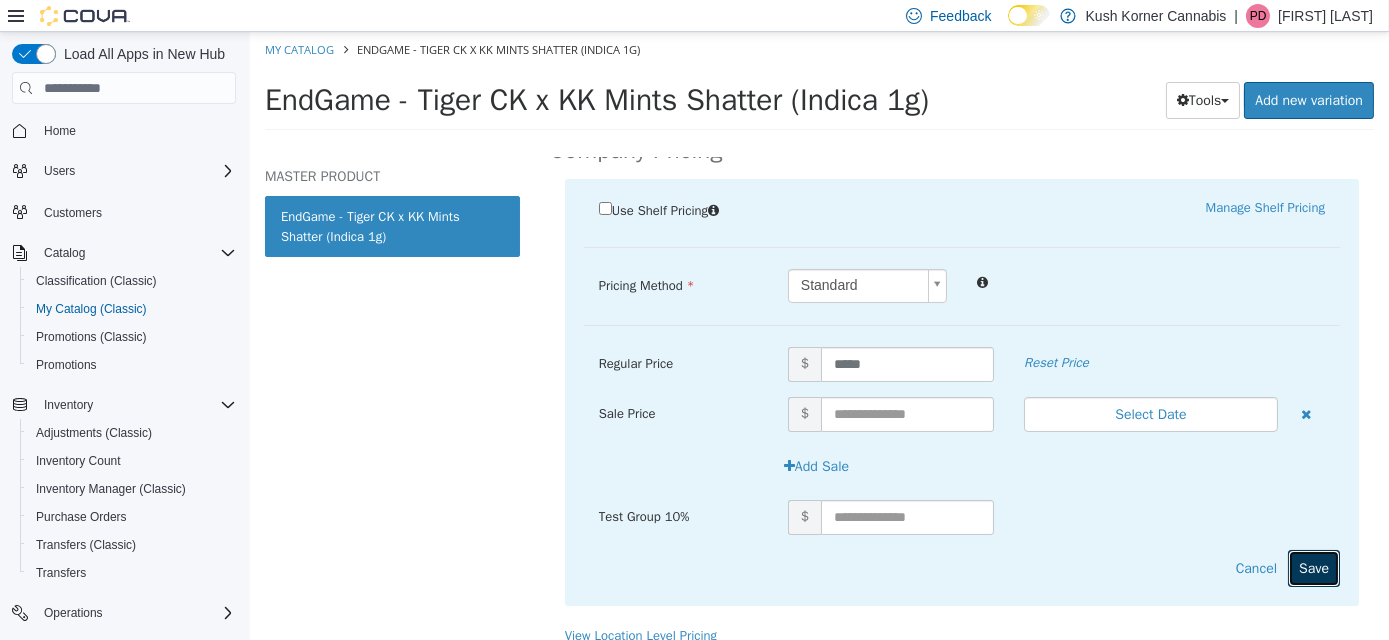 click on "Save" at bounding box center [1313, 568] 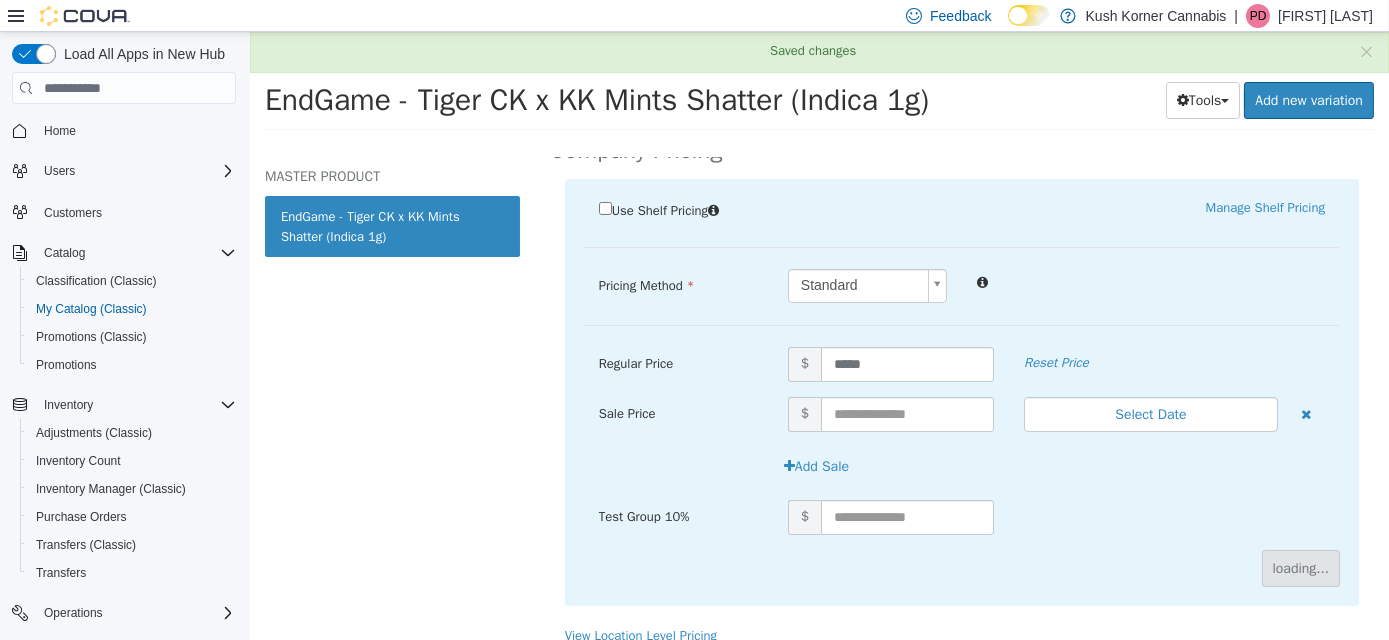 scroll, scrollTop: 232, scrollLeft: 0, axis: vertical 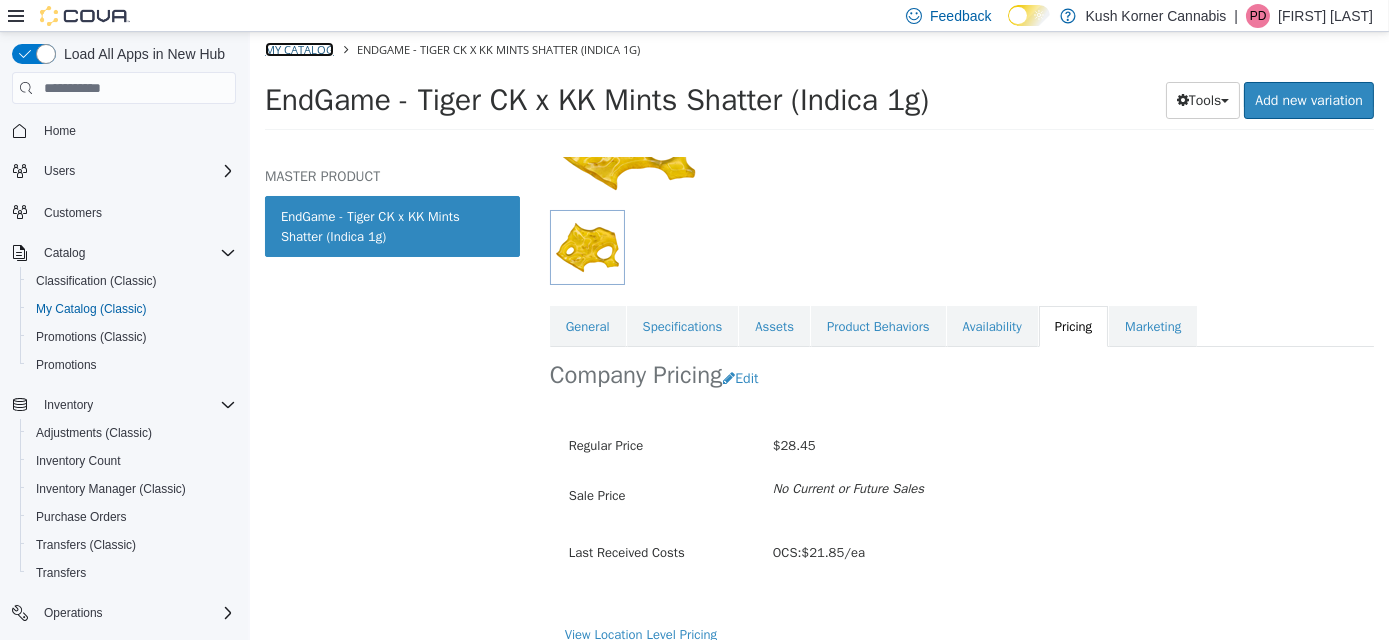 click on "My Catalog" at bounding box center (298, 49) 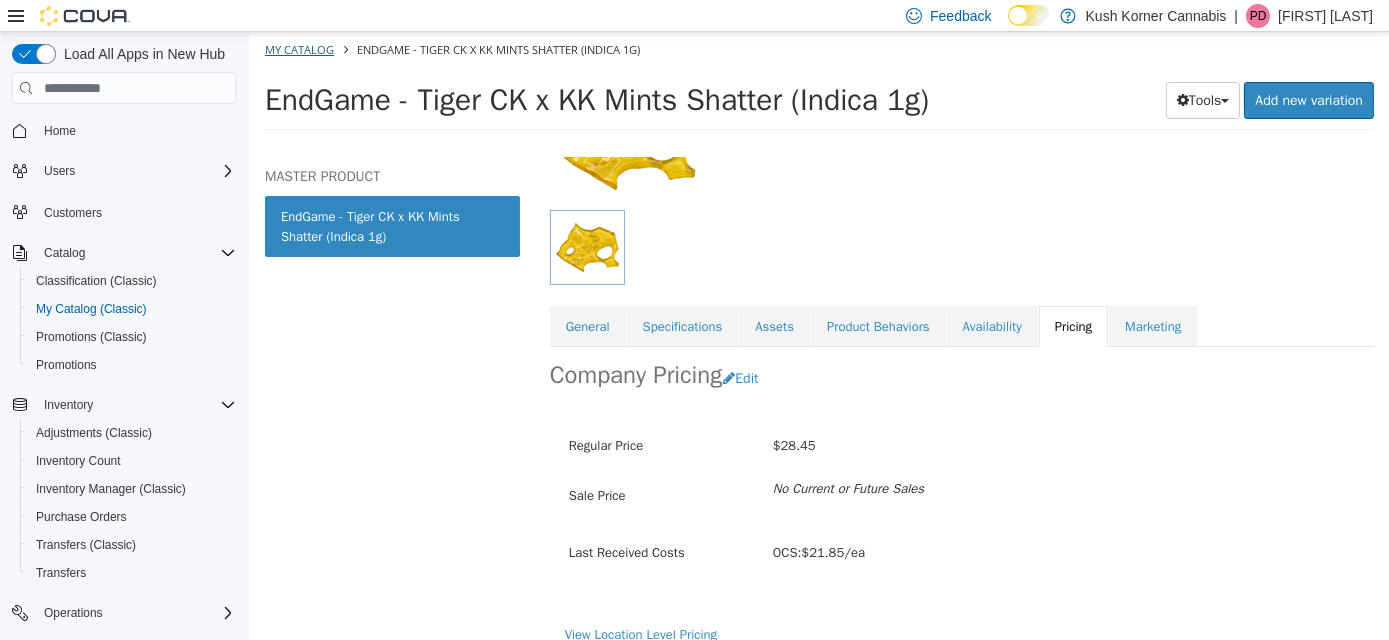 select on "**********" 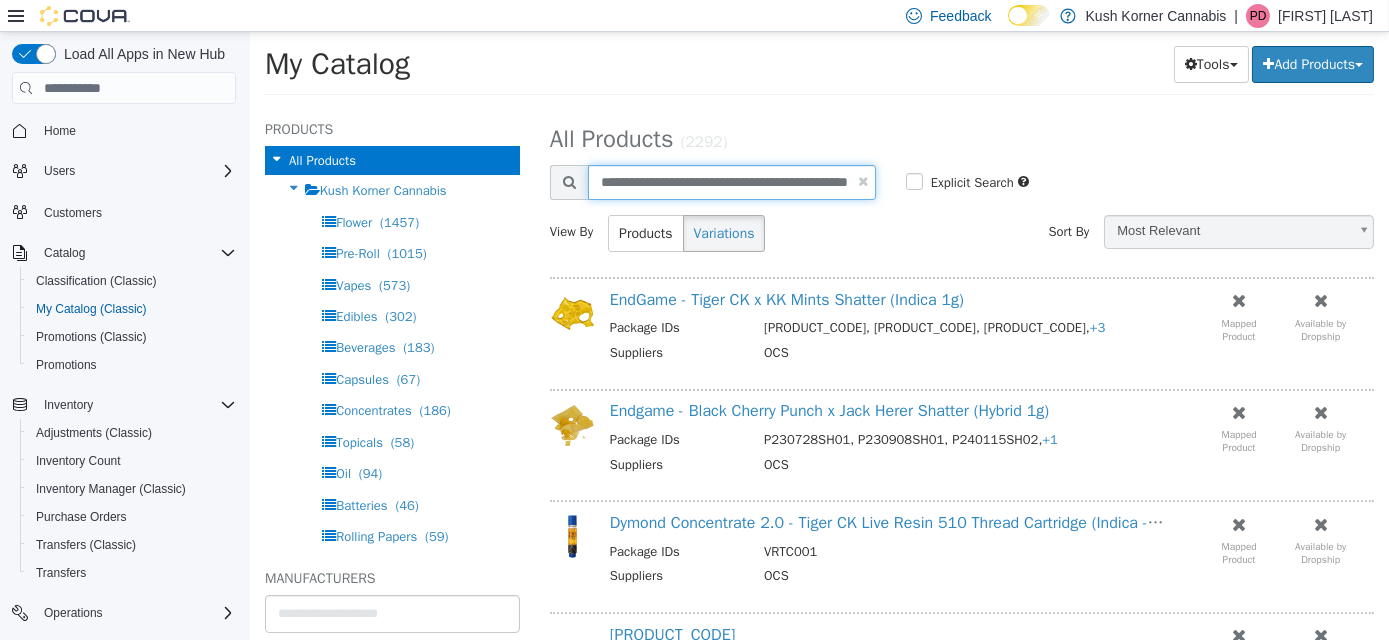 click on "**********" at bounding box center (731, 182) 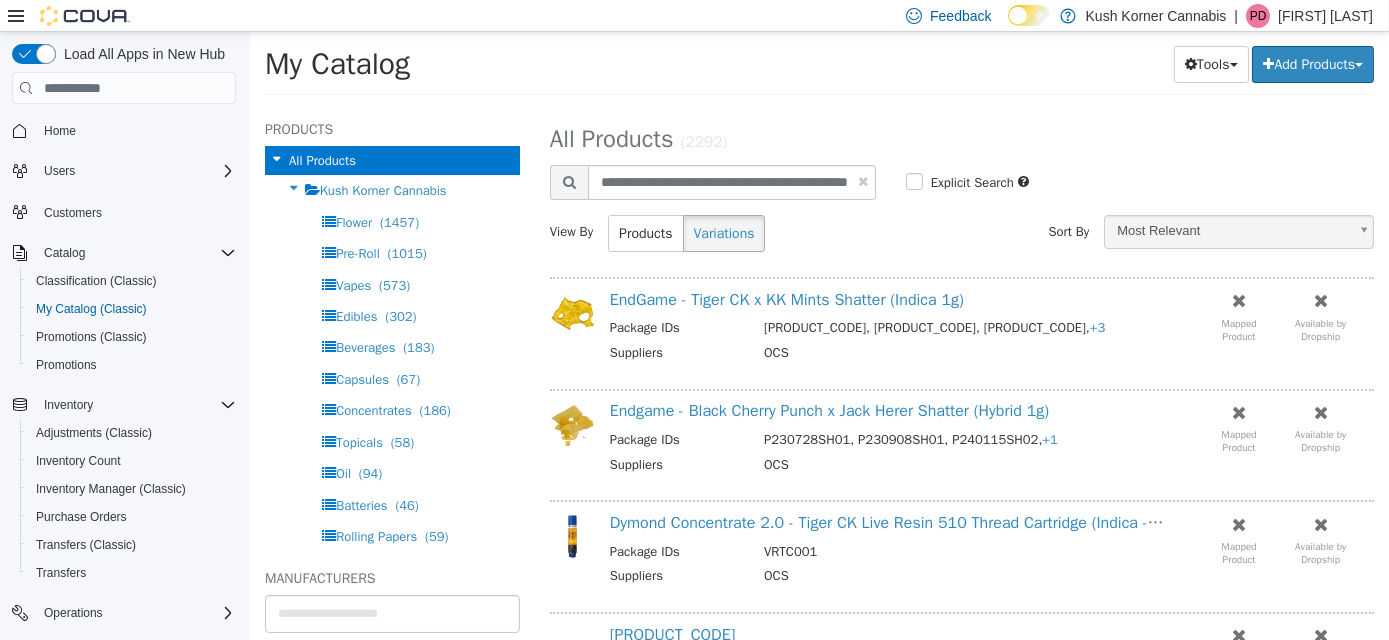 click at bounding box center (862, 181) 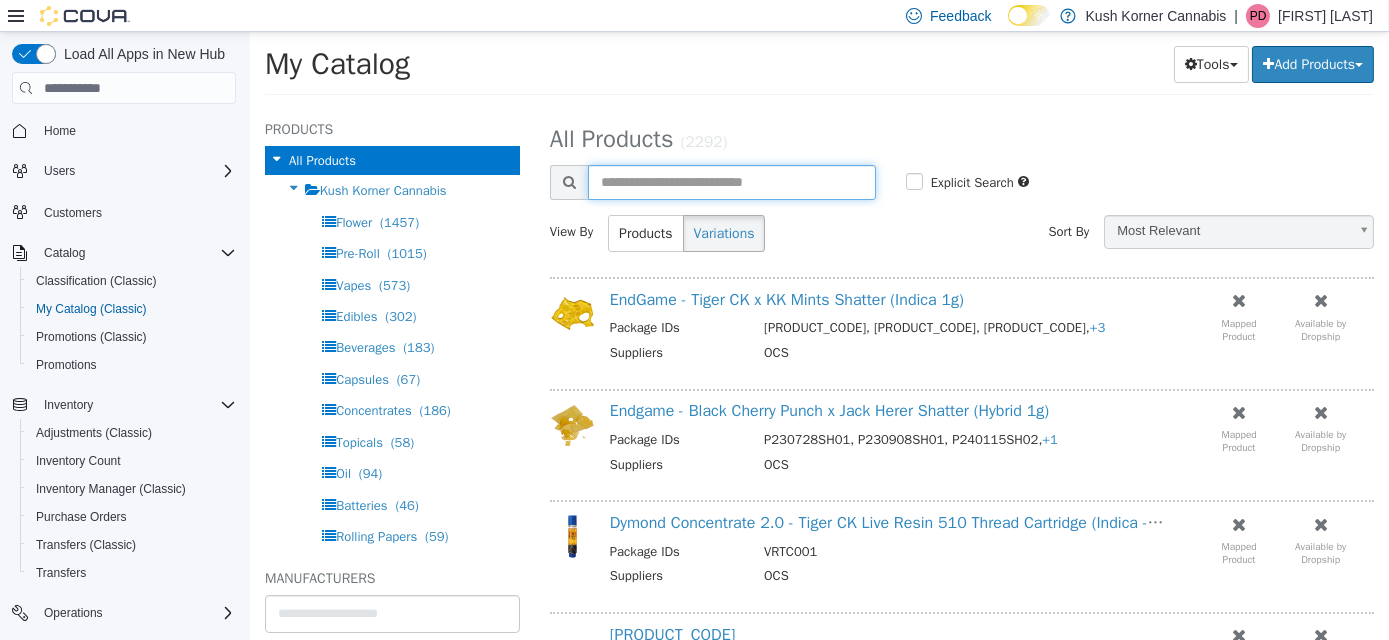 click at bounding box center [731, 182] 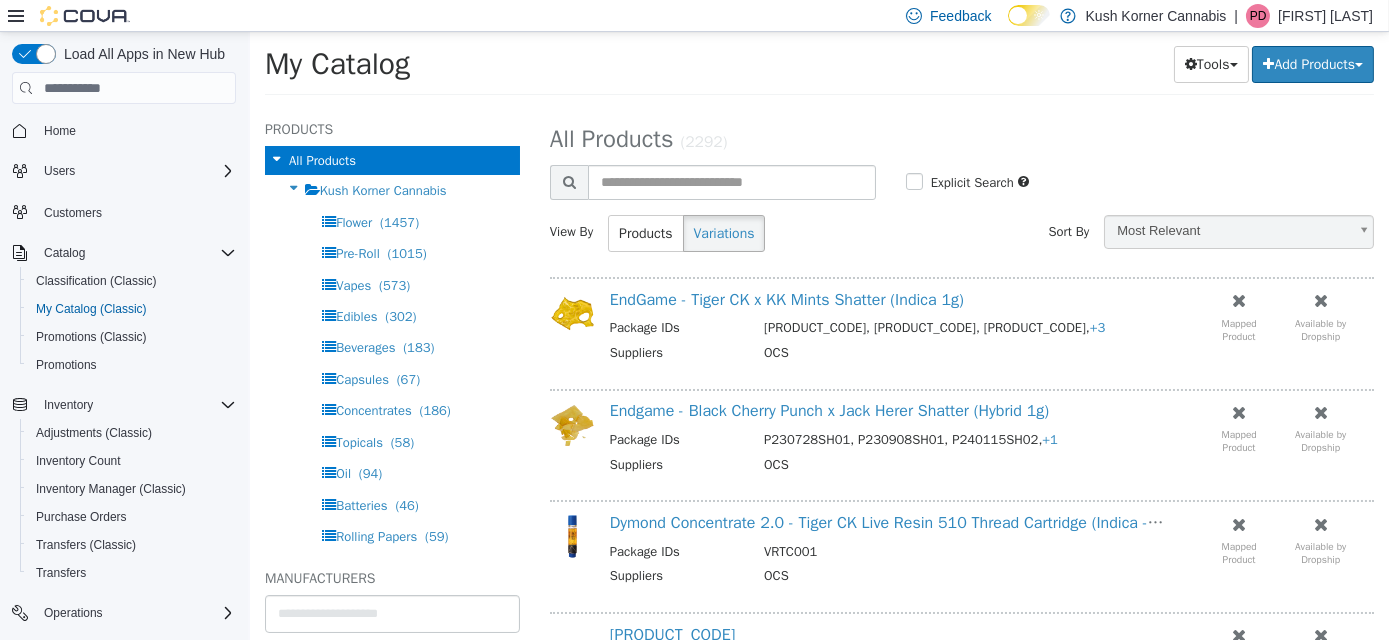 select on "**********" 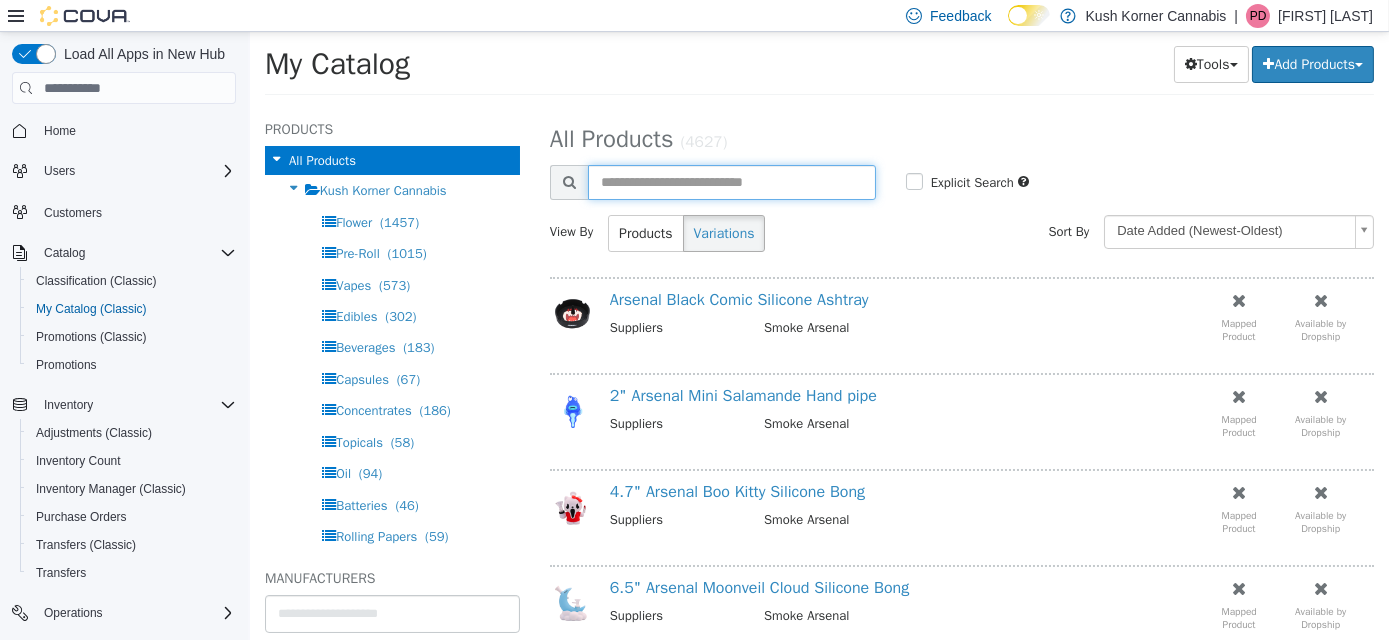 click at bounding box center [731, 182] 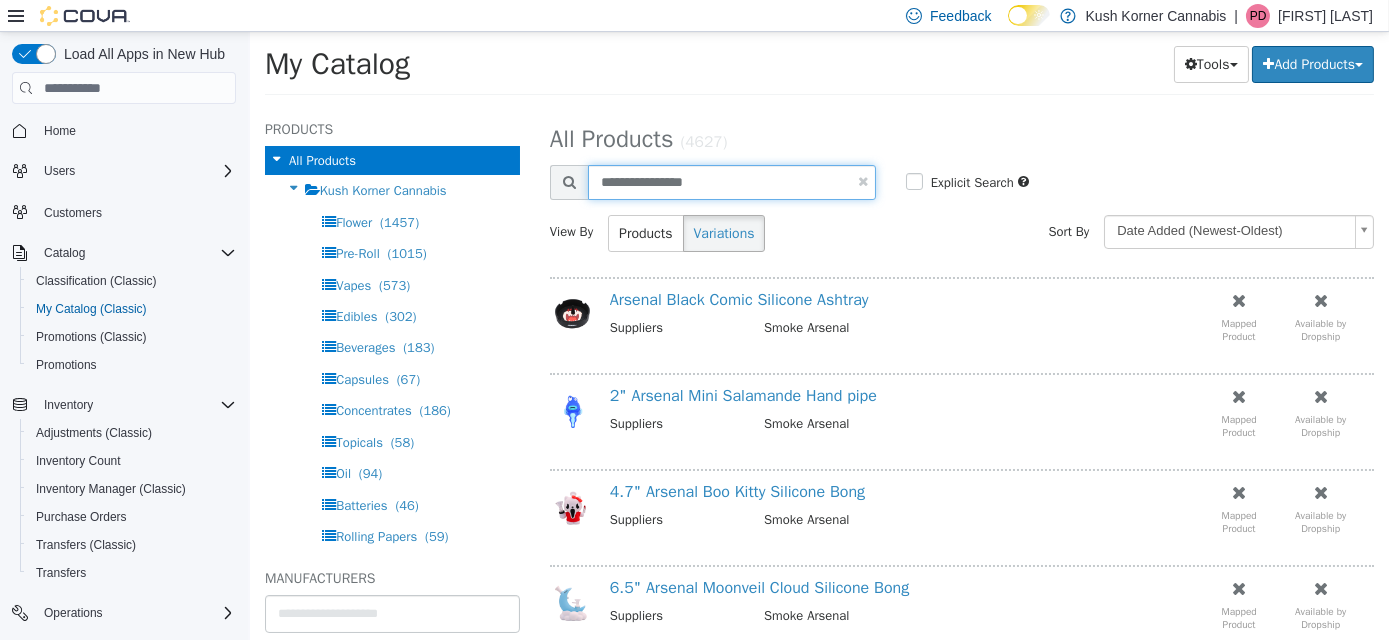 type on "**********" 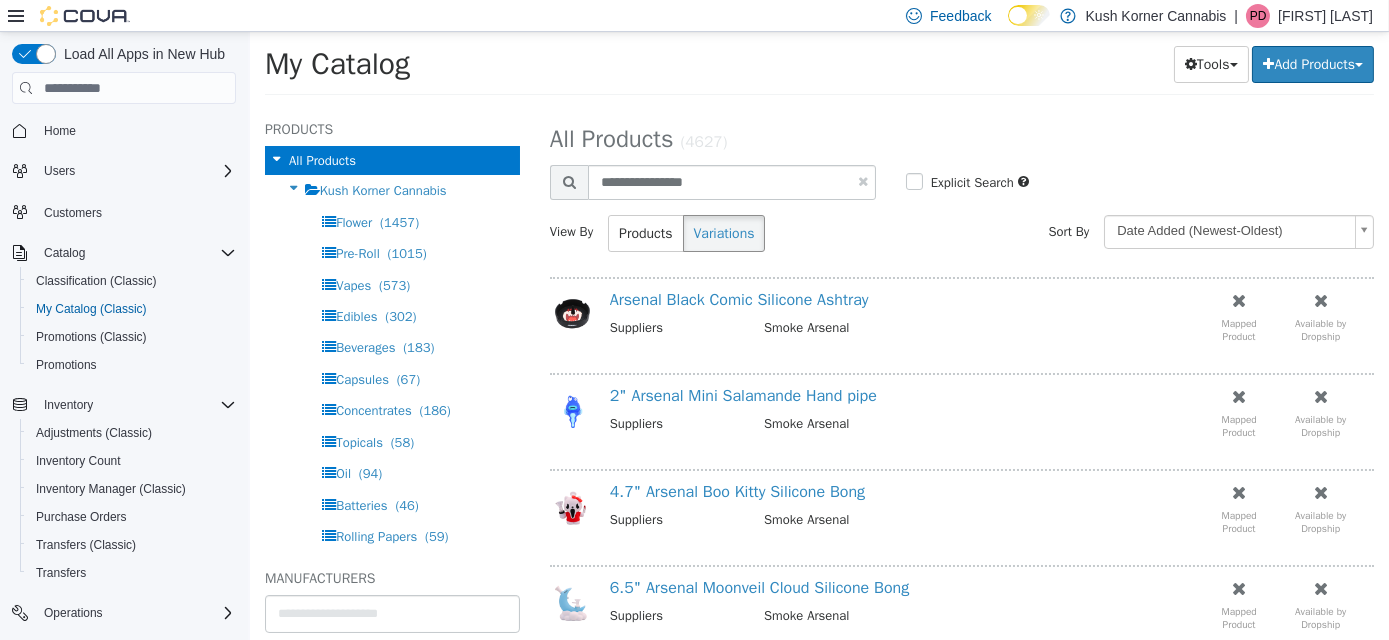 select on "**********" 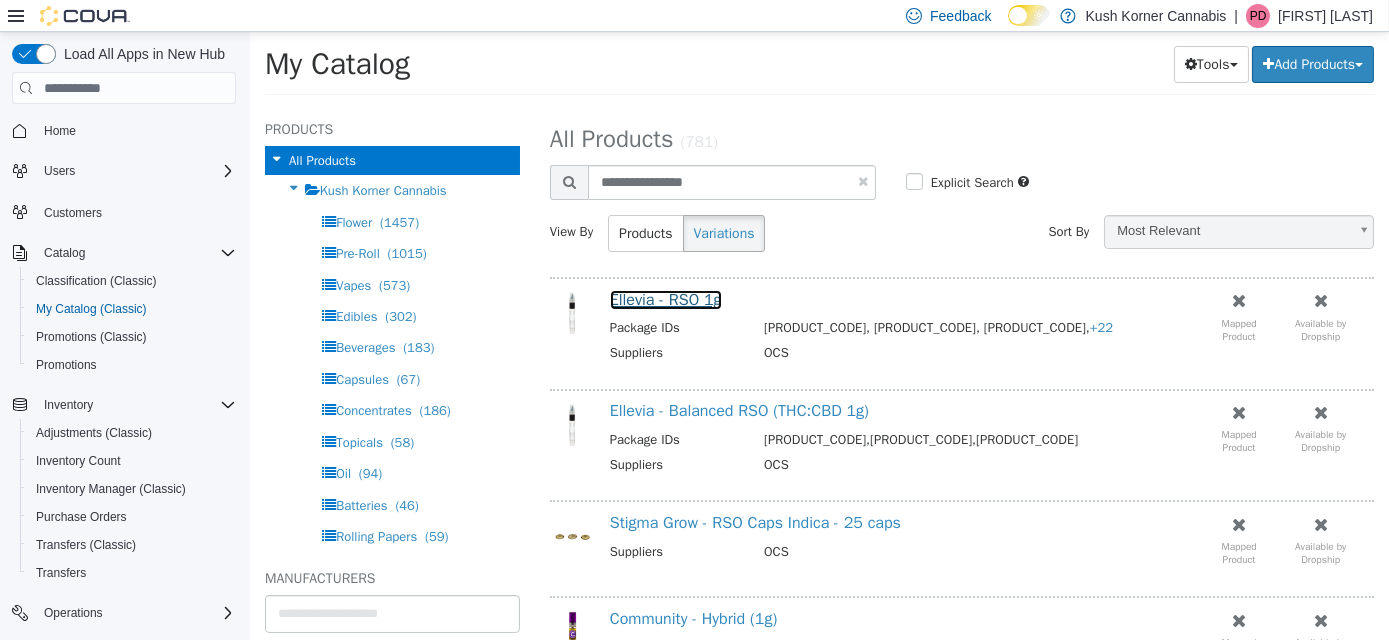 click on "Ellevia - RSO 1g" at bounding box center [665, 300] 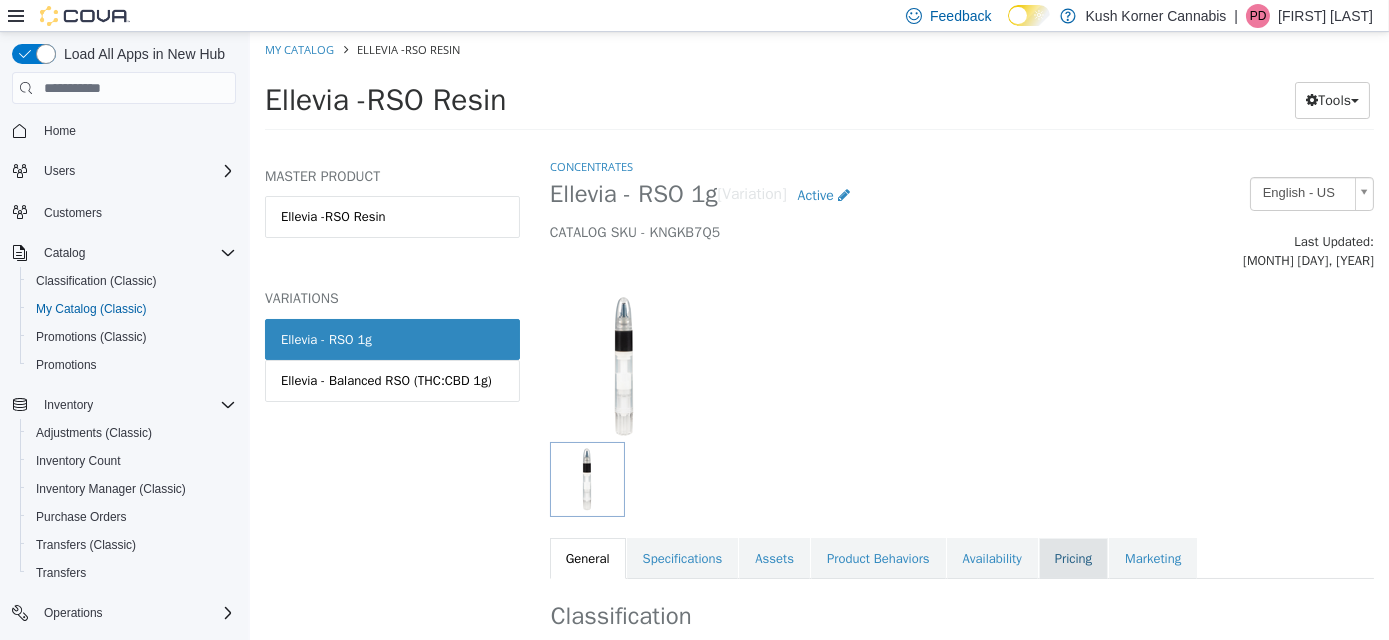 click on "Pricing" at bounding box center [1072, 559] 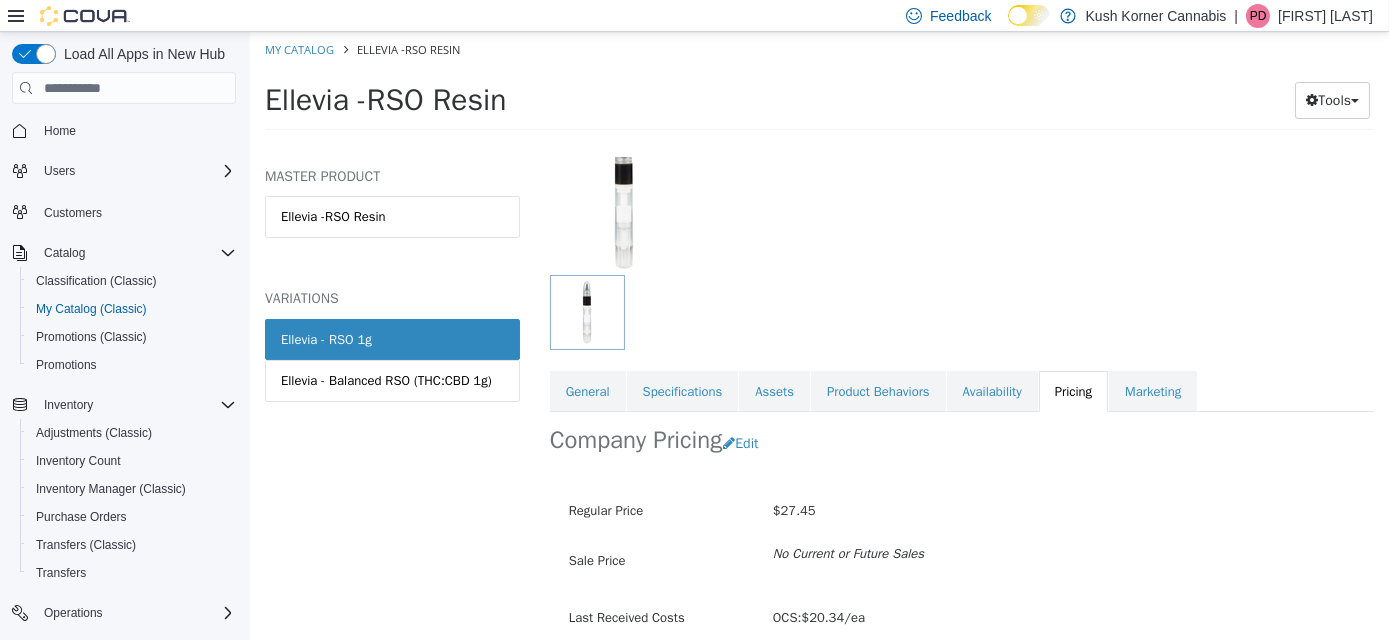 scroll, scrollTop: 184, scrollLeft: 0, axis: vertical 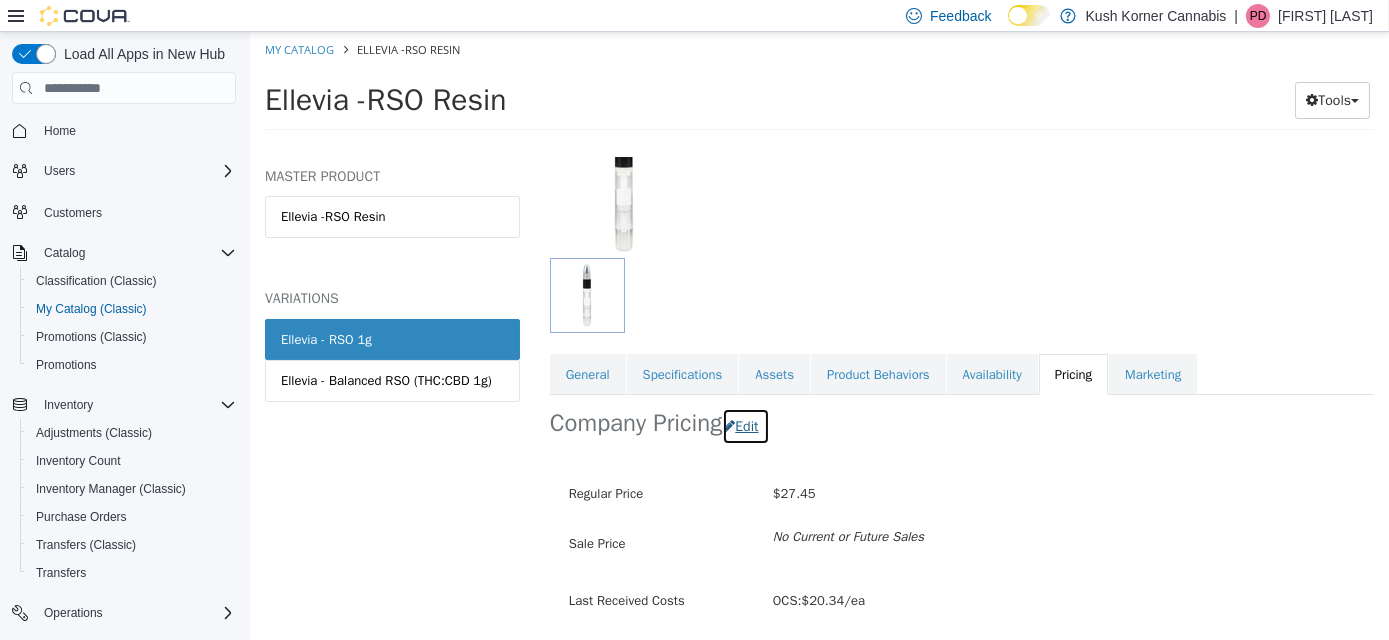 click on "Edit" at bounding box center [744, 426] 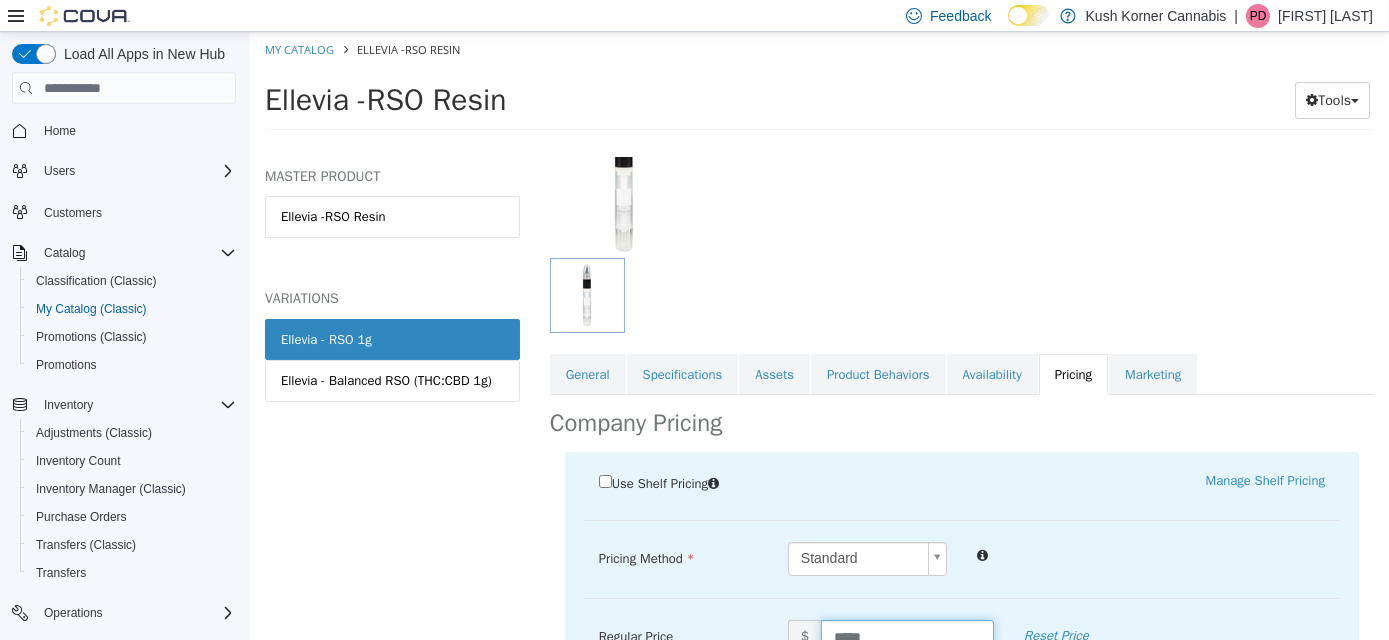 drag, startPoint x: 887, startPoint y: 610, endPoint x: 763, endPoint y: 612, distance: 124.01613 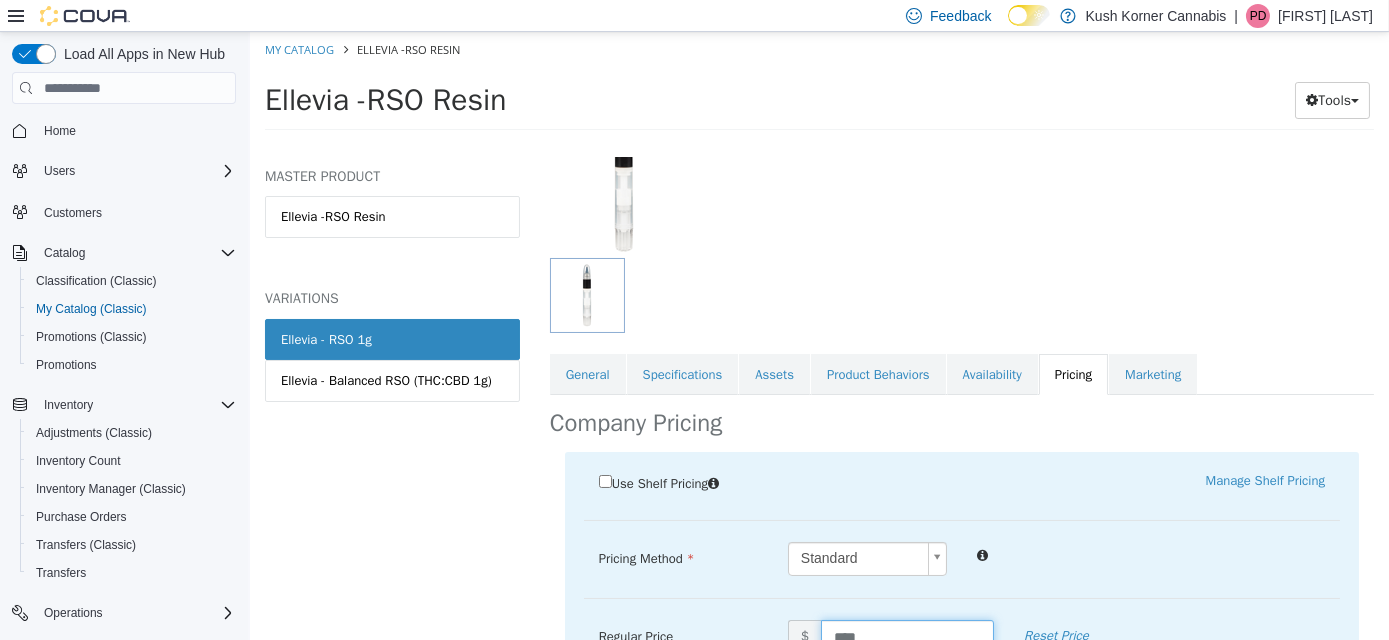 type on "*****" 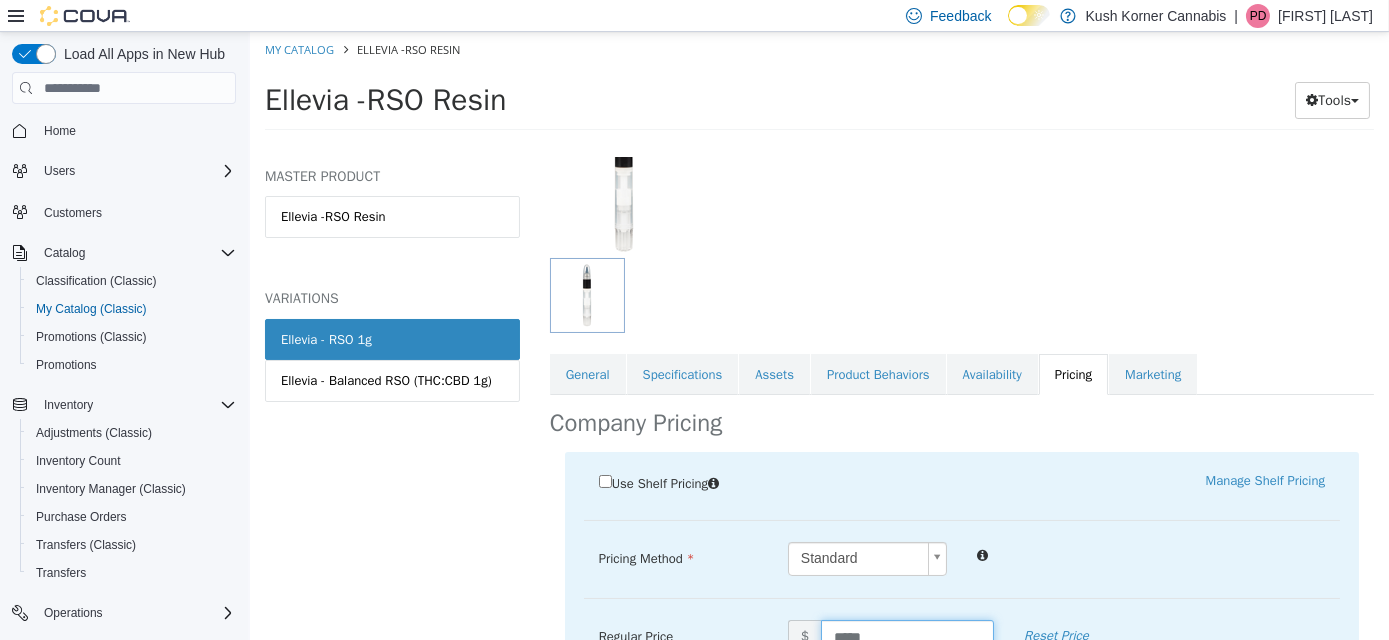 scroll, scrollTop: 457, scrollLeft: 0, axis: vertical 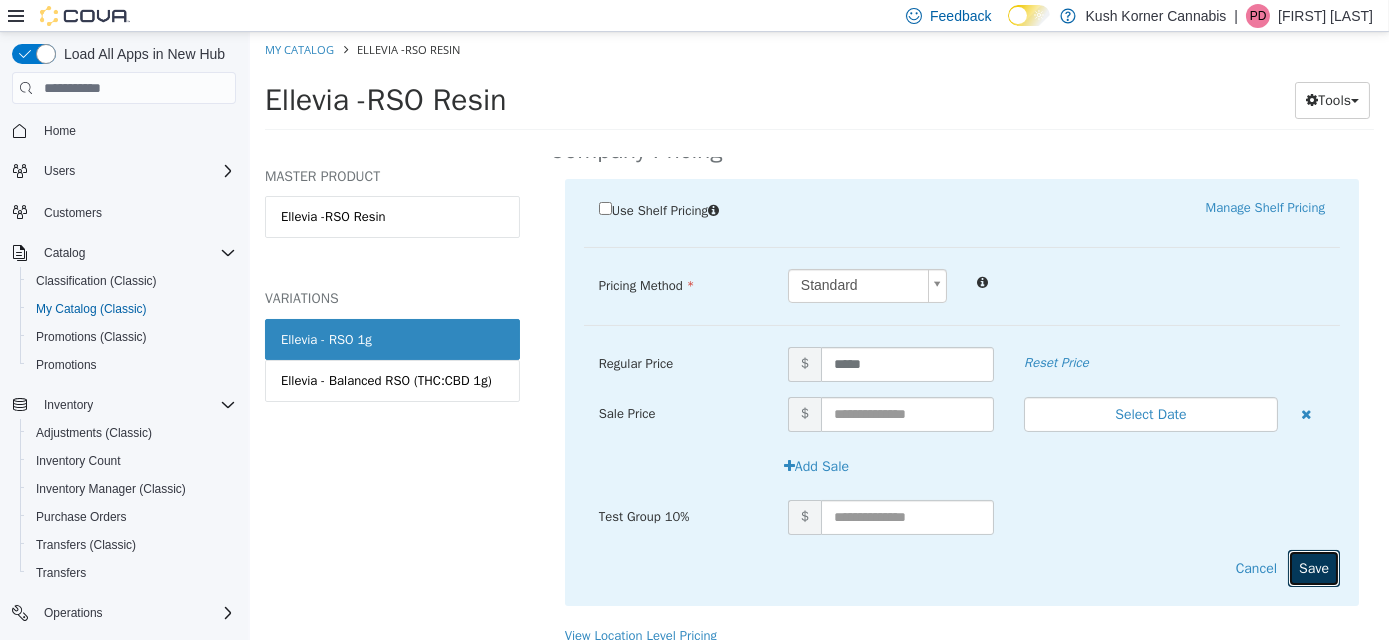 click on "Save" at bounding box center (1313, 568) 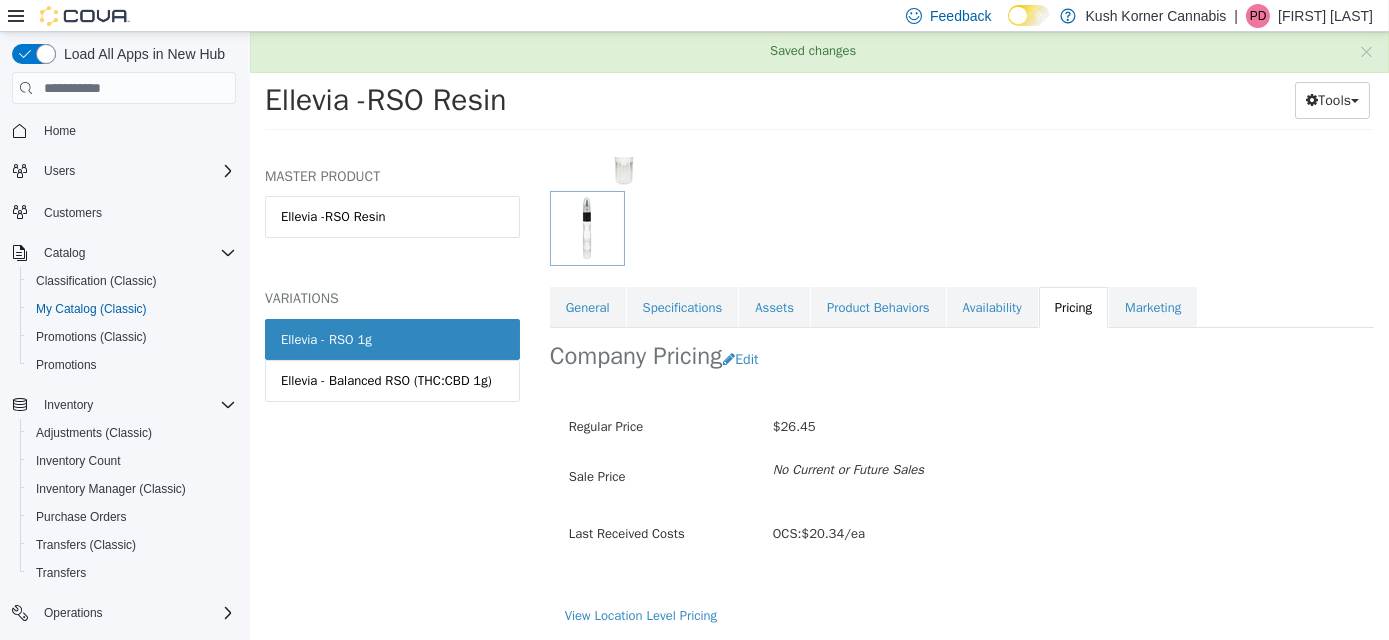 scroll, scrollTop: 232, scrollLeft: 0, axis: vertical 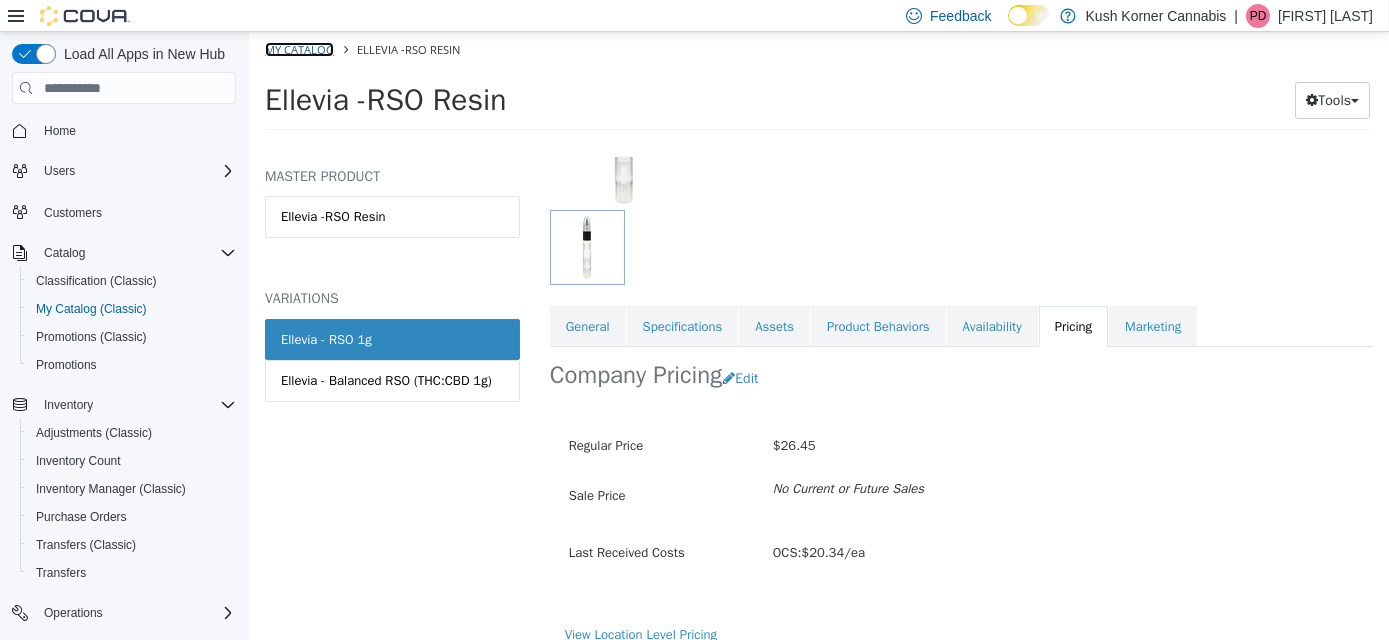 click on "My Catalog" at bounding box center [298, 49] 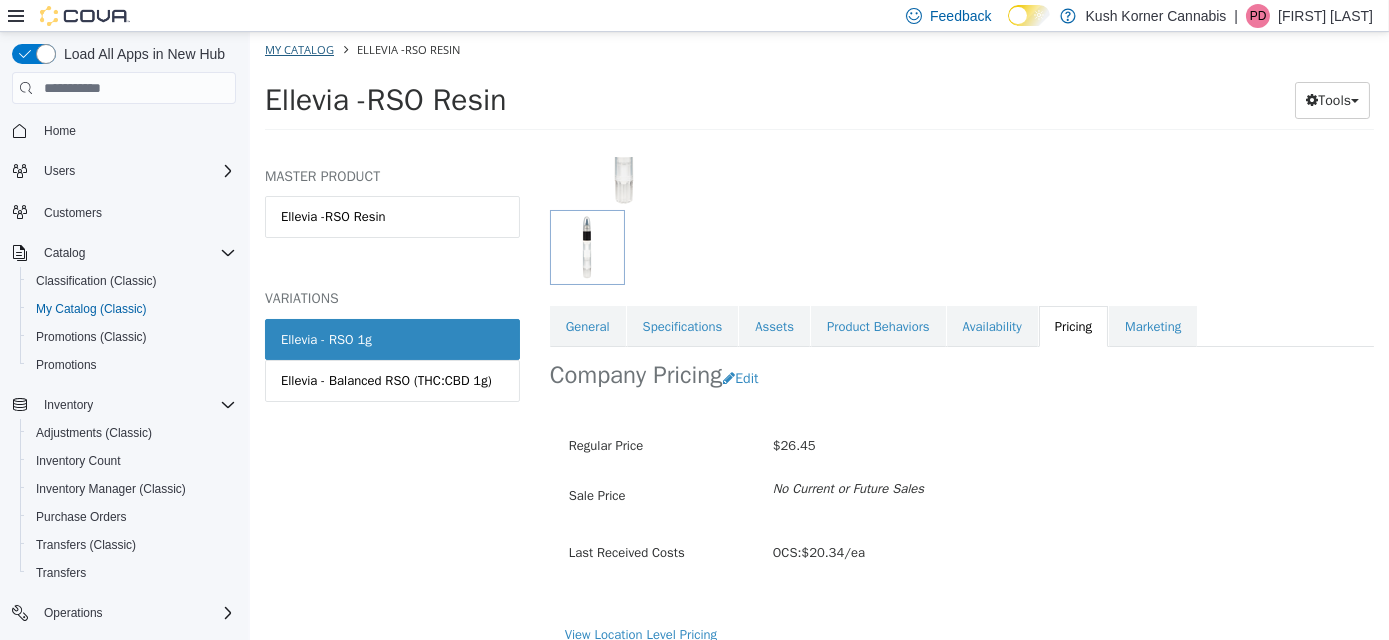 select on "**********" 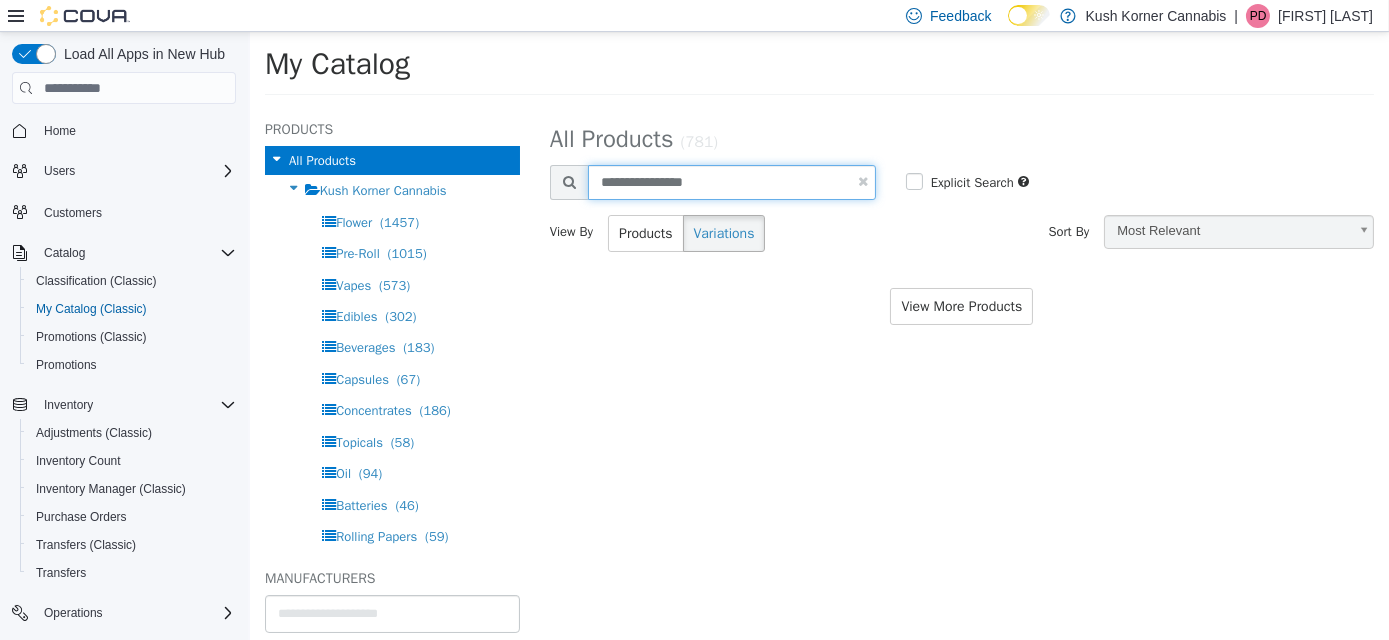 drag, startPoint x: 716, startPoint y: 188, endPoint x: 534, endPoint y: 192, distance: 182.04395 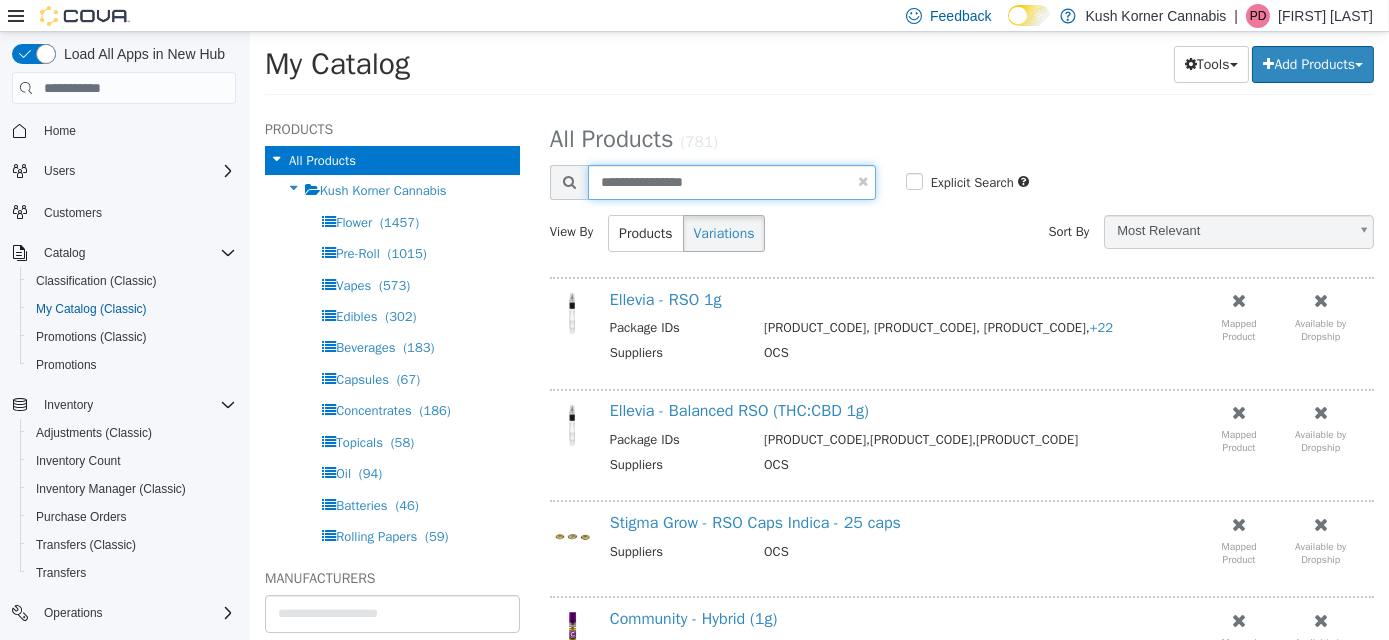 paste on "**********" 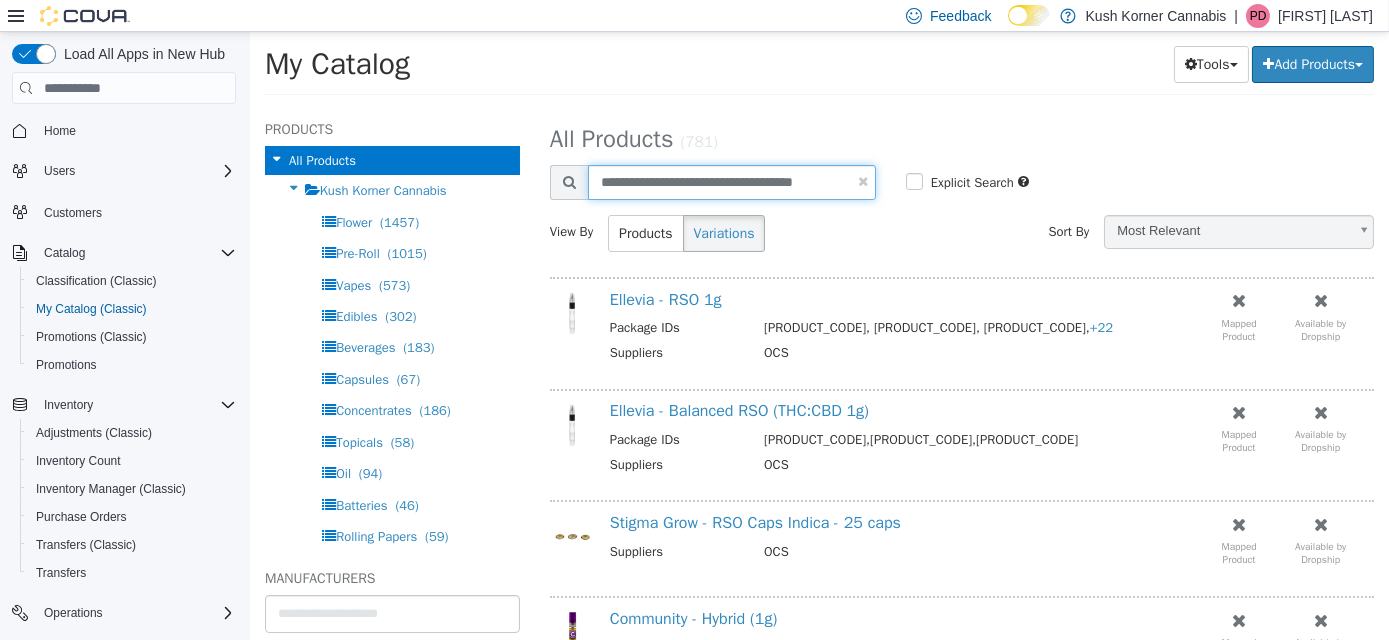 type on "**********" 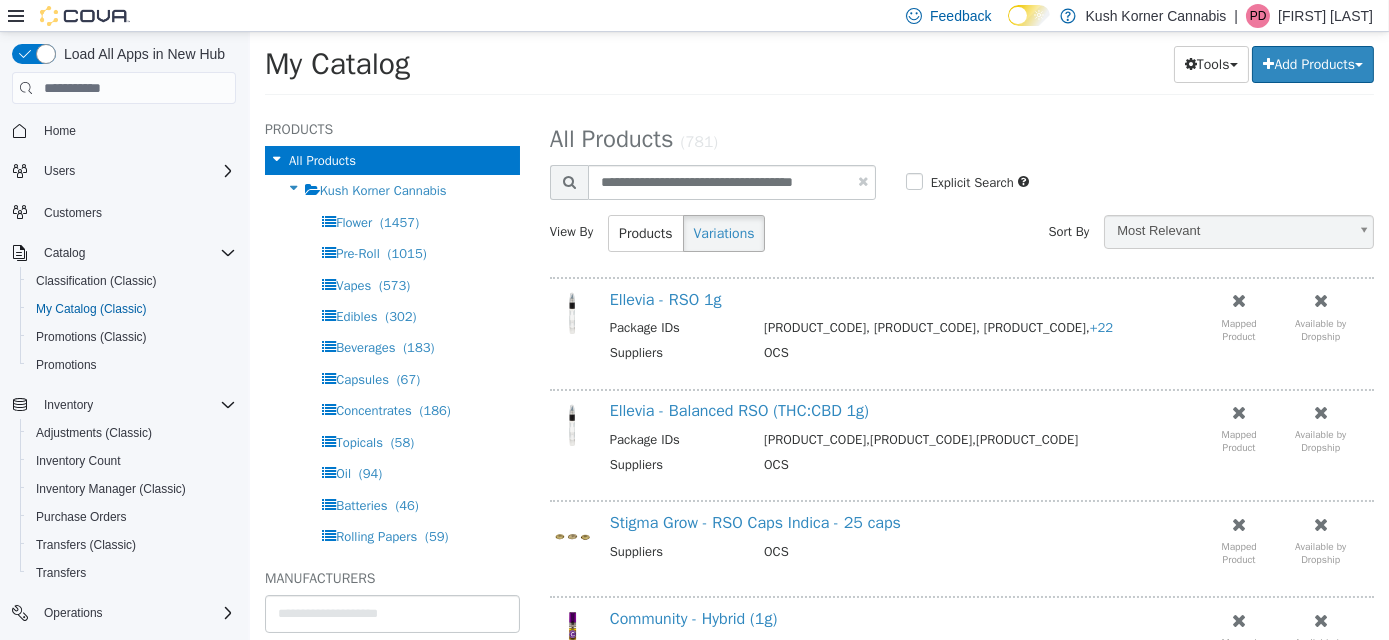 select on "**********" 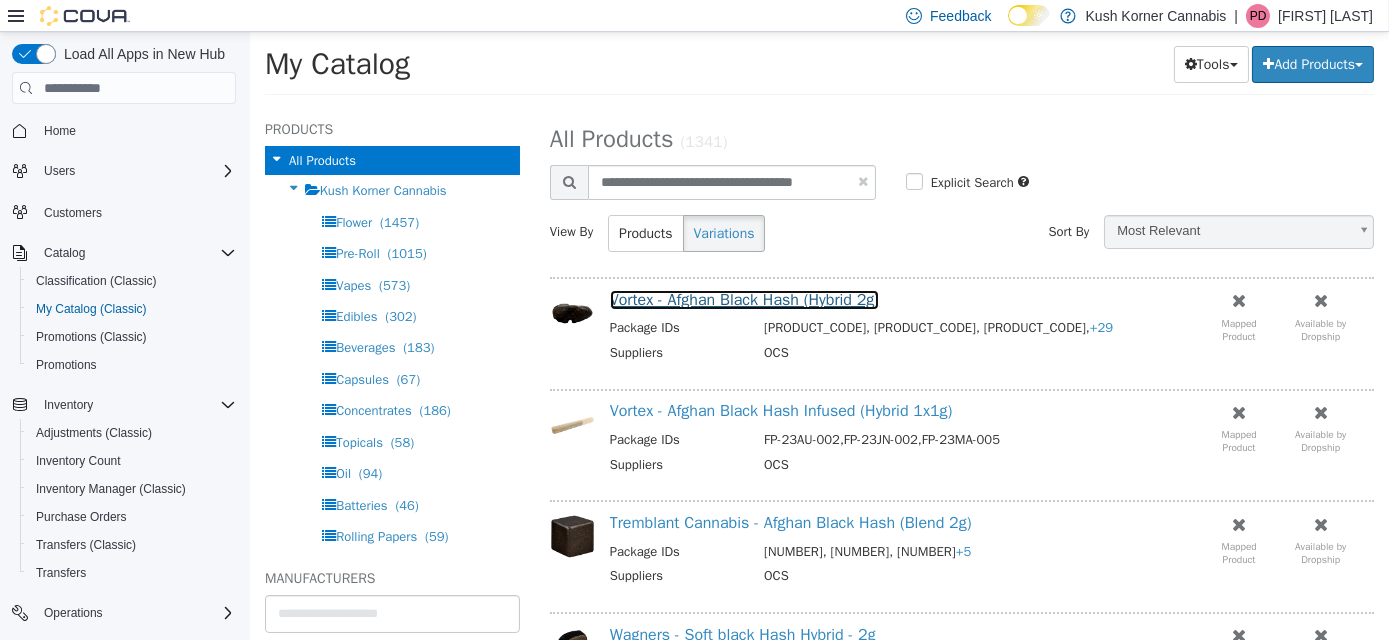 click on "Vortex - Afghan Black Hash (Hybrid 2g)" at bounding box center [743, 300] 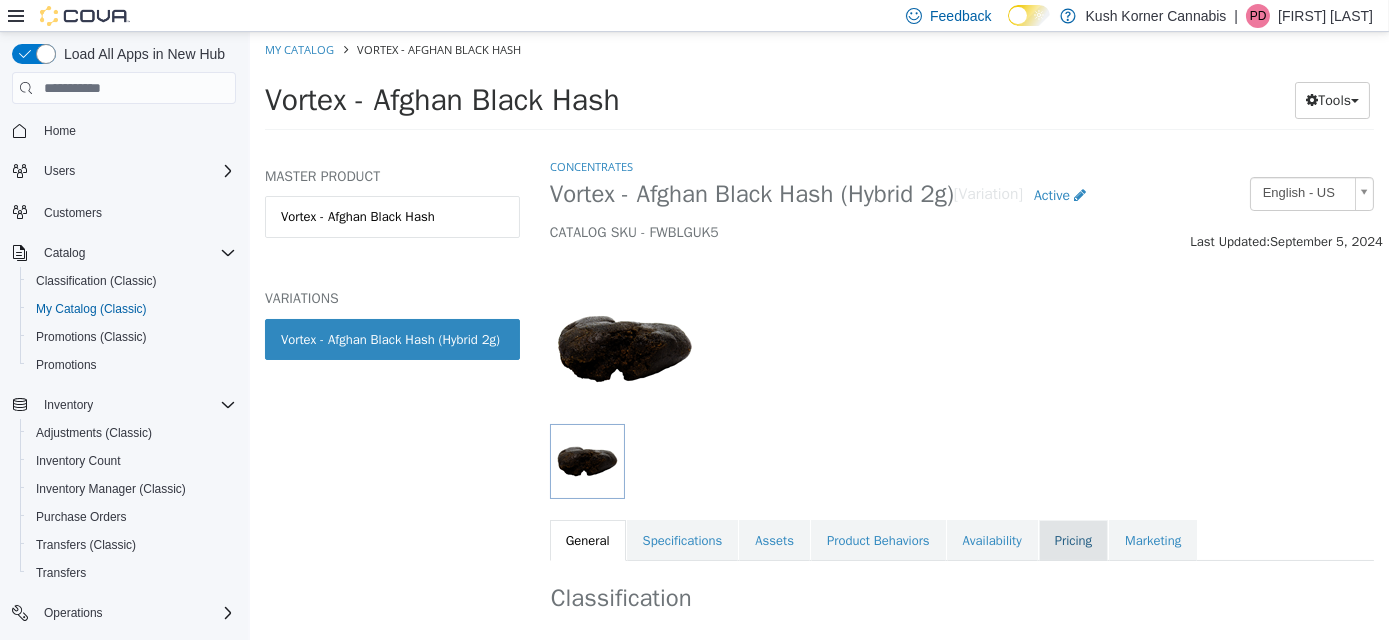 click on "Pricing" at bounding box center [1072, 541] 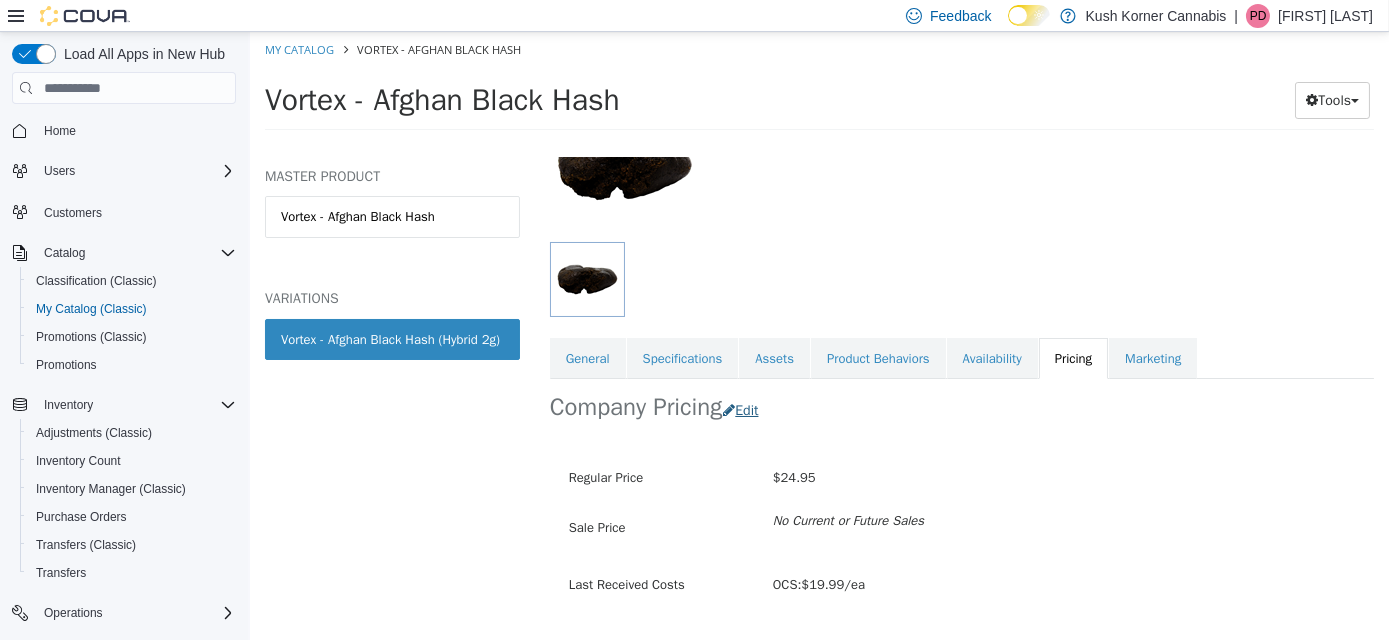 scroll, scrollTop: 184, scrollLeft: 0, axis: vertical 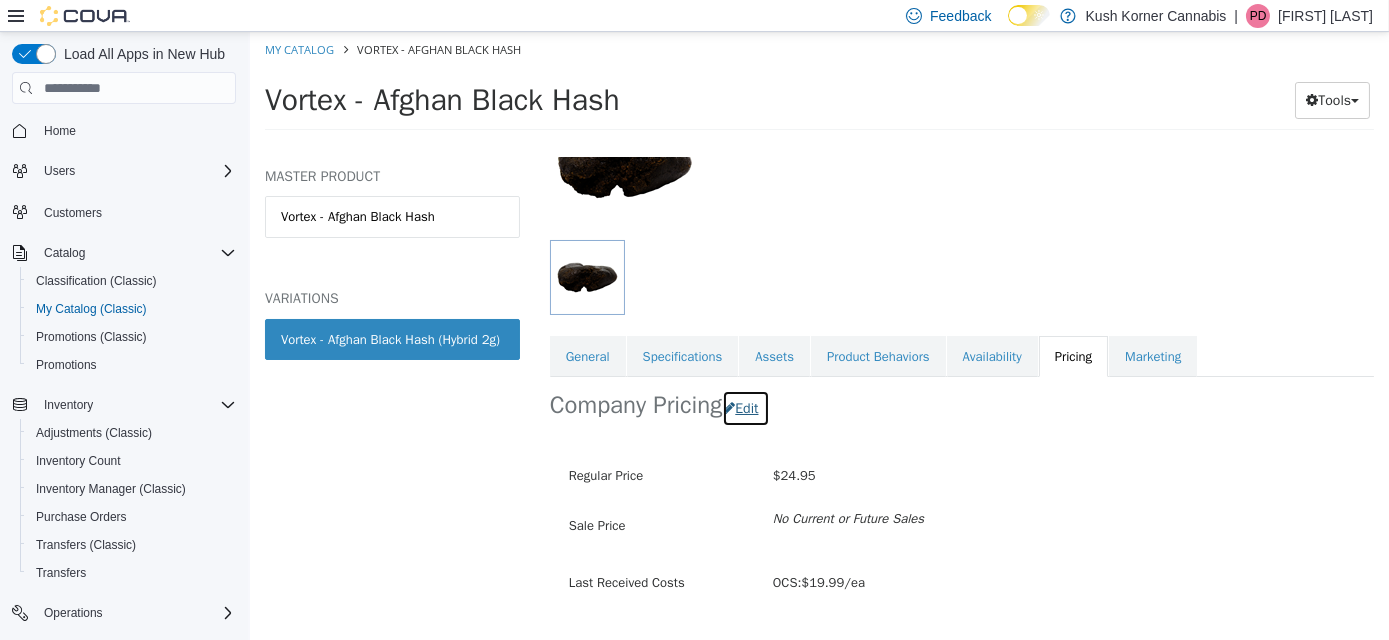 click on "Edit" at bounding box center [744, 408] 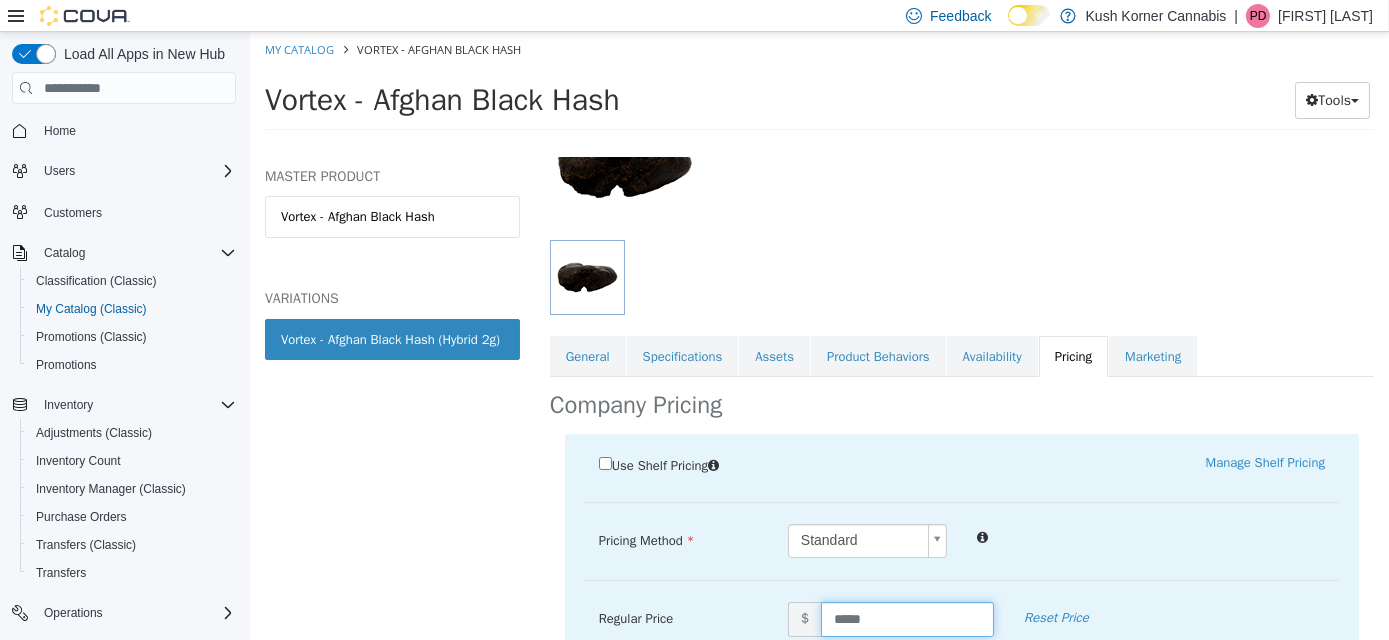 drag, startPoint x: 896, startPoint y: 618, endPoint x: 810, endPoint y: 620, distance: 86.023254 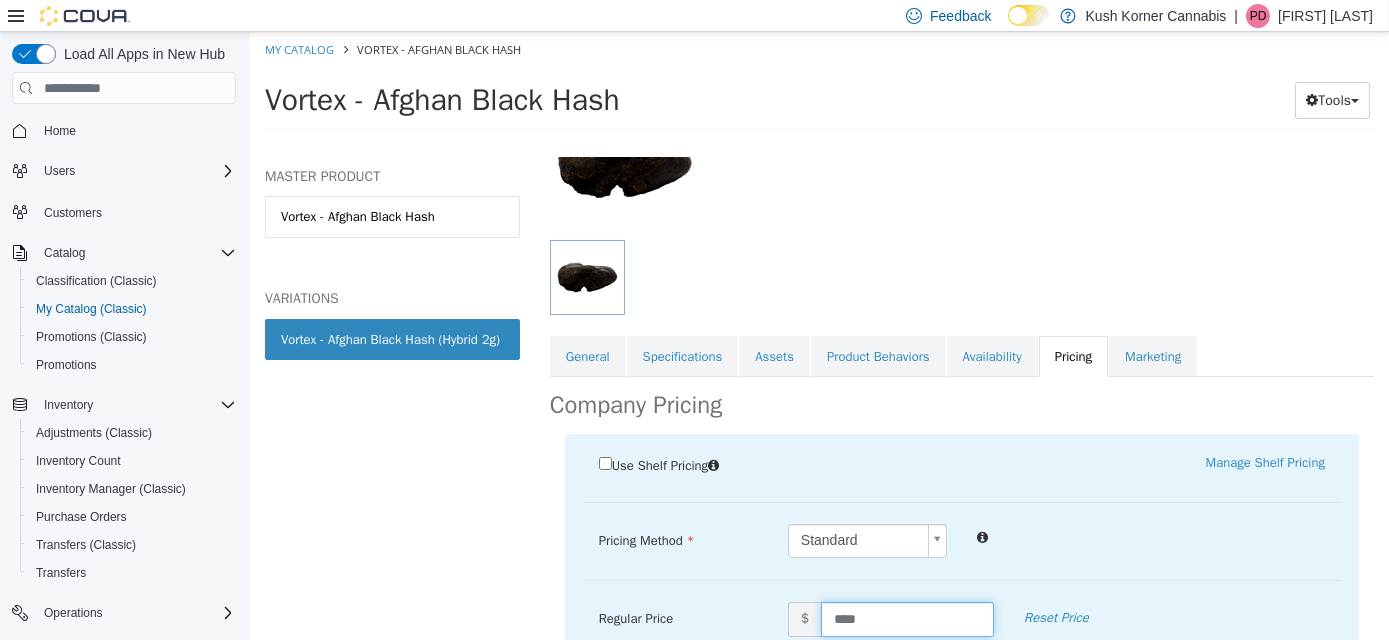 type on "*****" 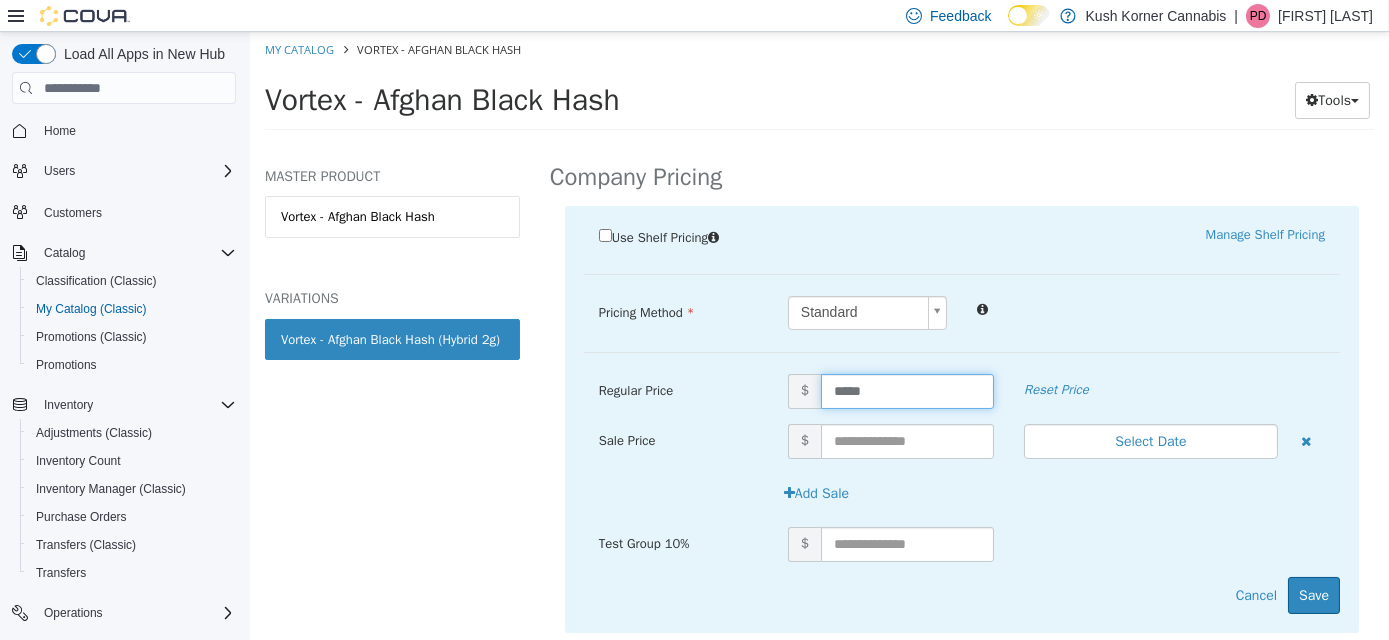 scroll, scrollTop: 457, scrollLeft: 0, axis: vertical 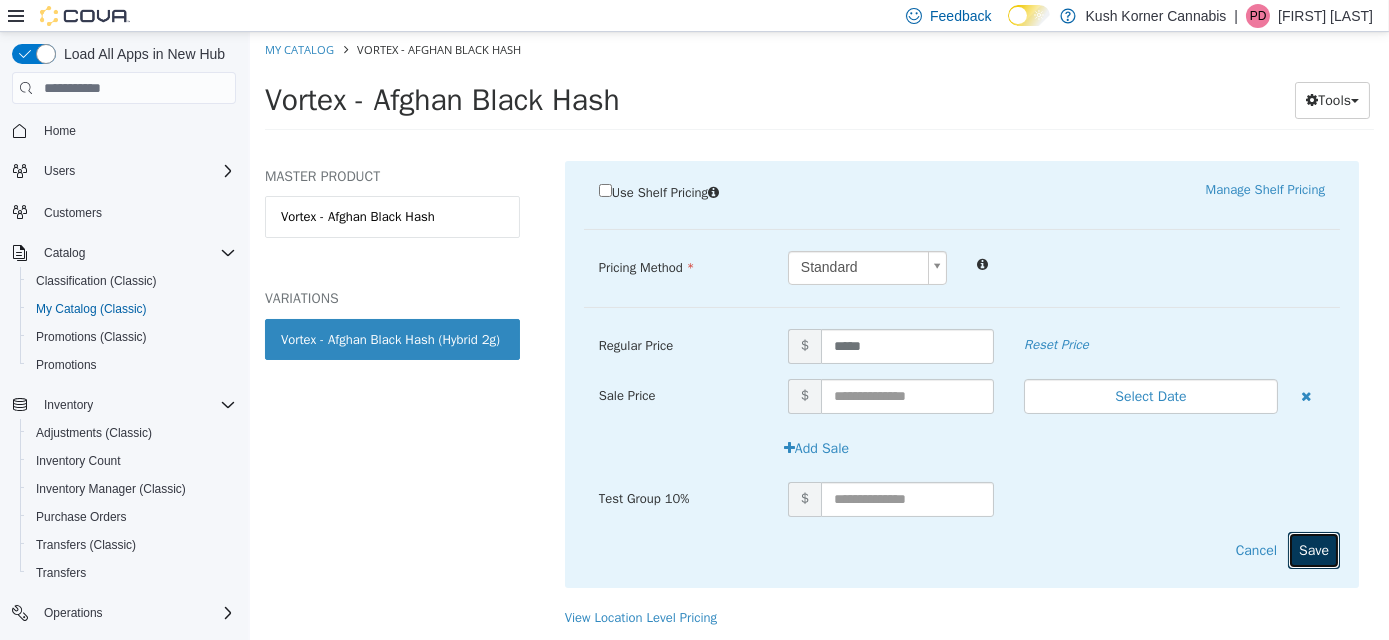 click on "Save" at bounding box center (1313, 550) 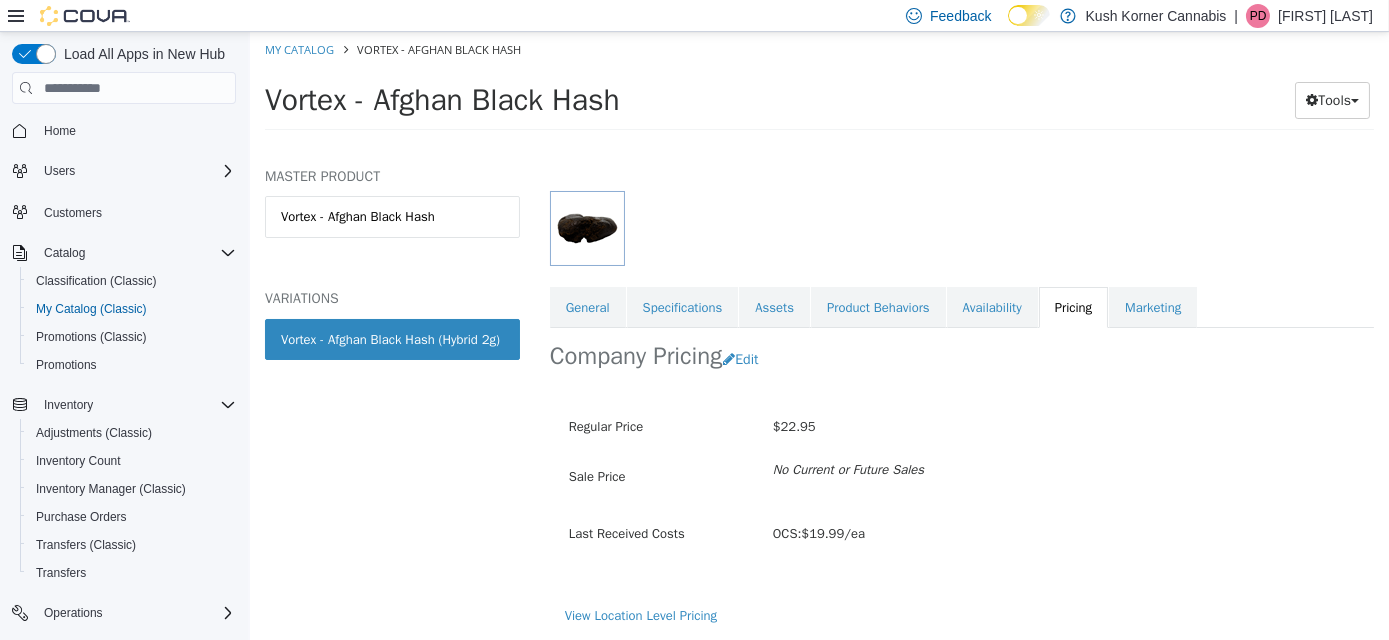 scroll, scrollTop: 232, scrollLeft: 0, axis: vertical 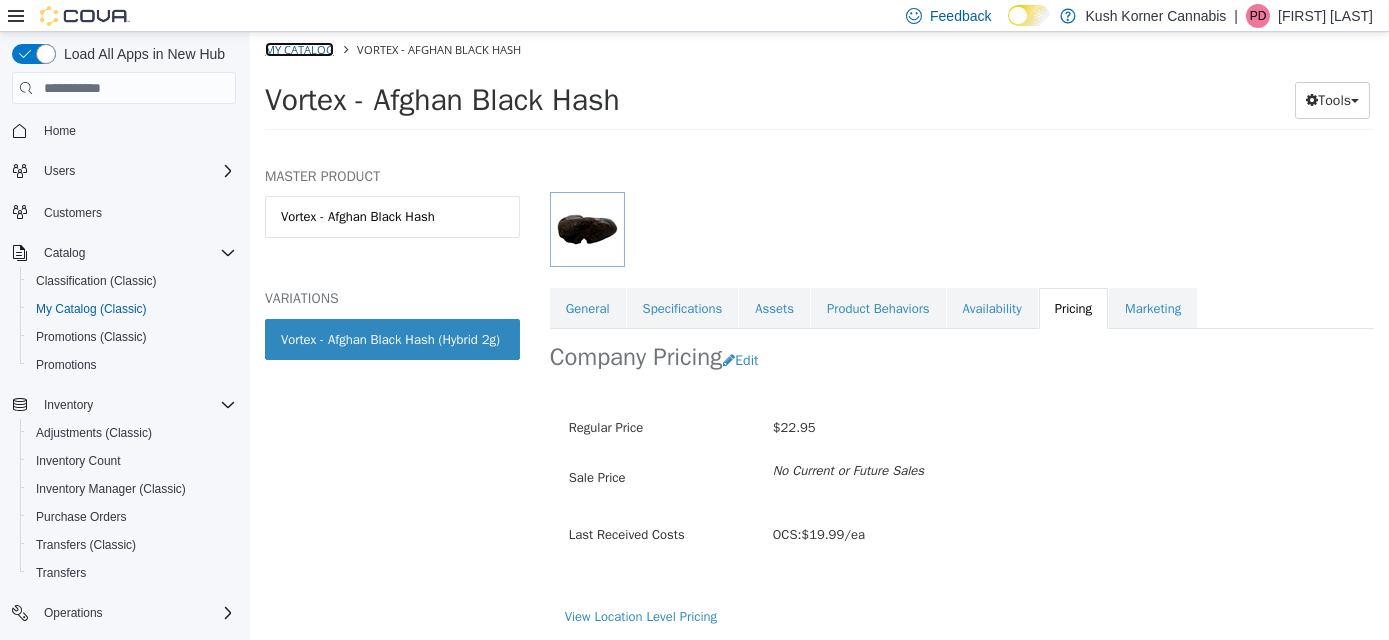 click on "My Catalog" at bounding box center (298, 49) 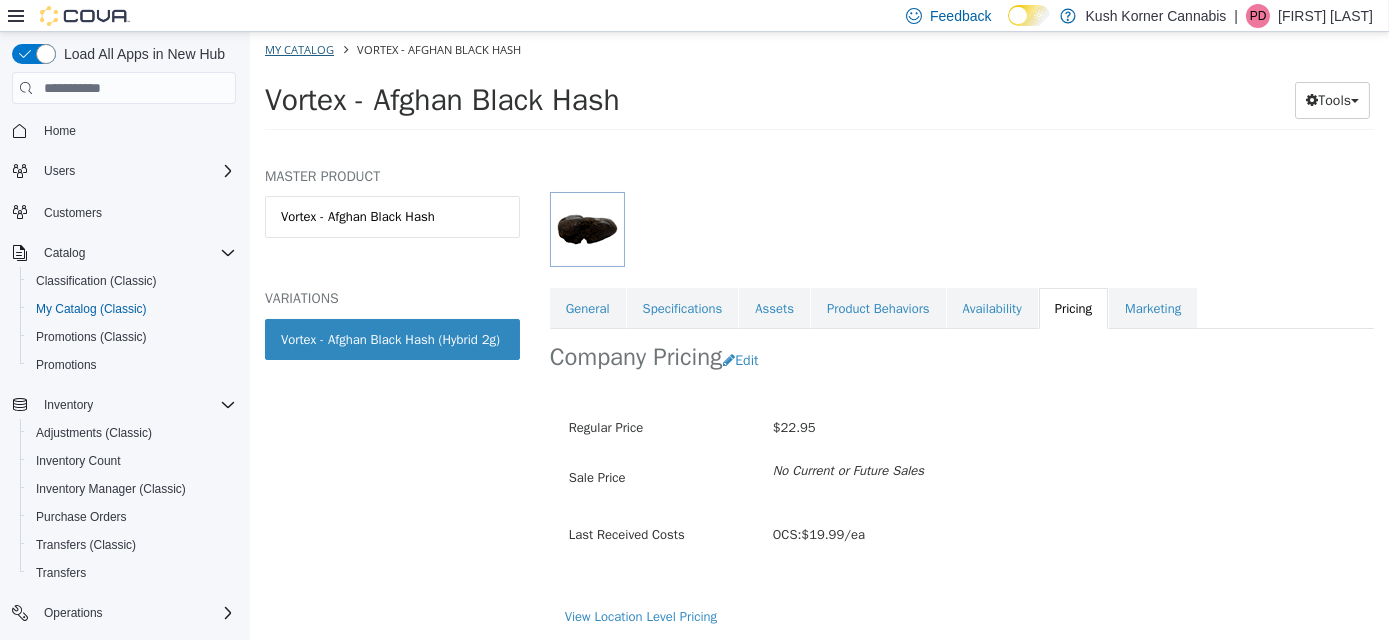 select on "**********" 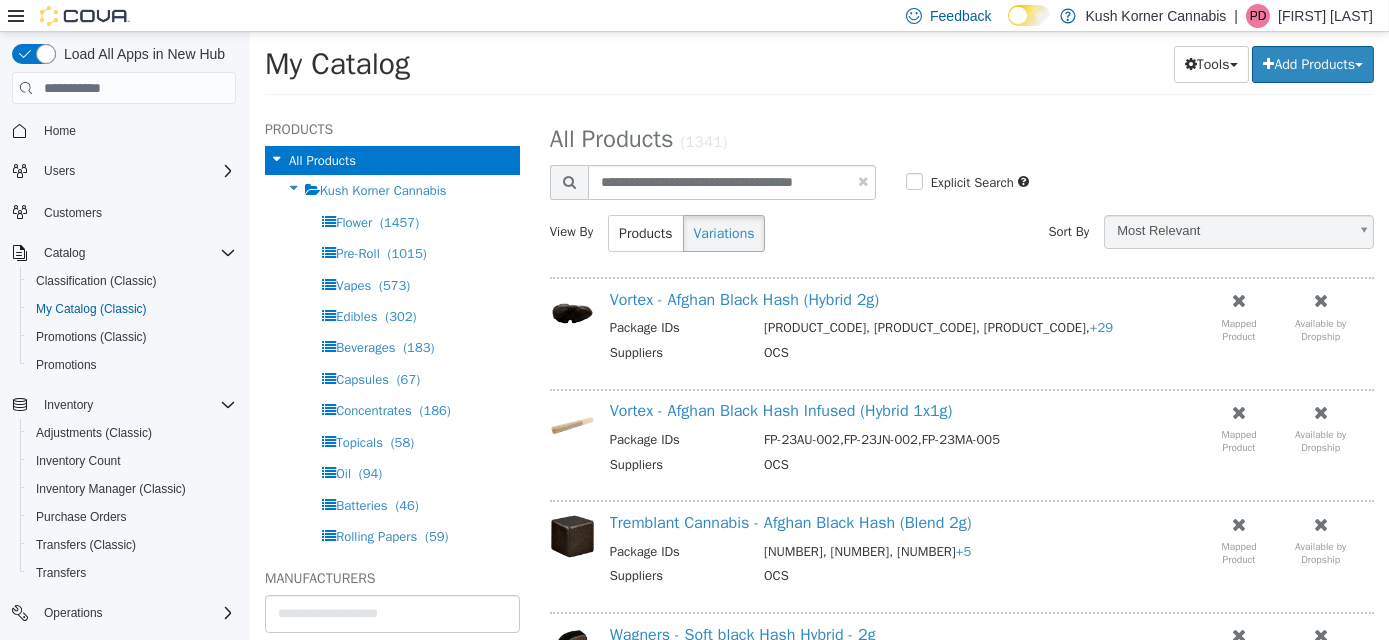 click at bounding box center (862, 181) 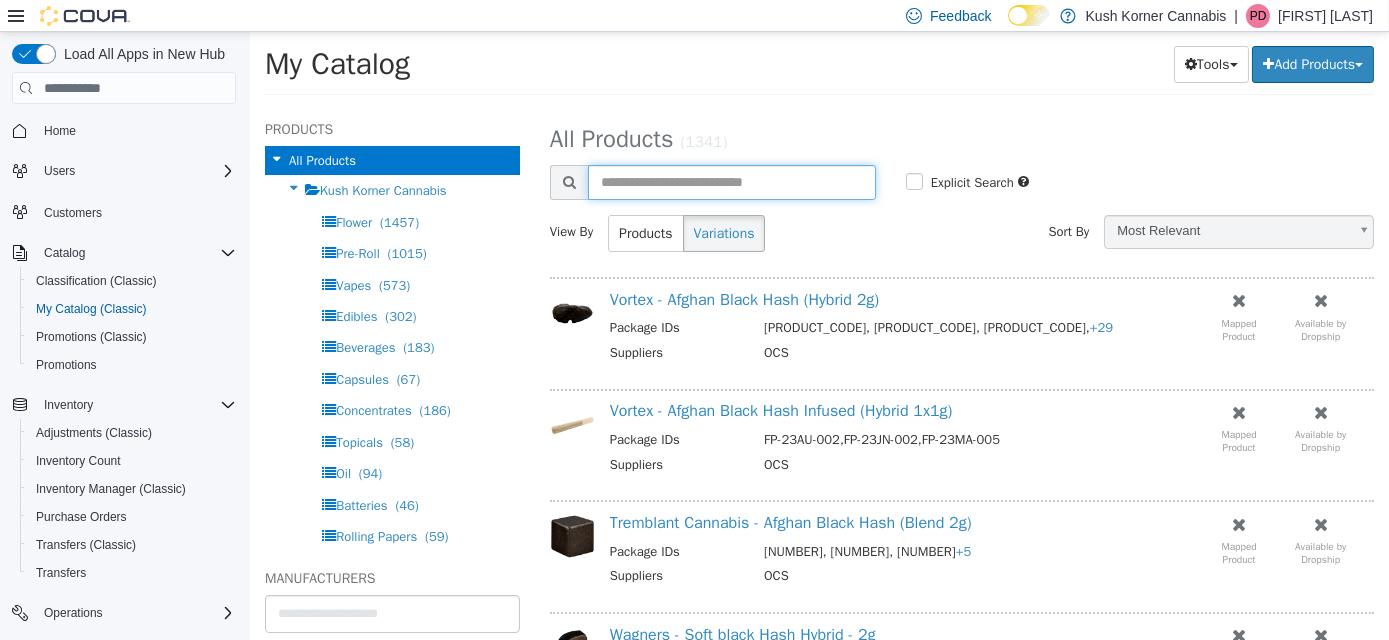 click at bounding box center [731, 182] 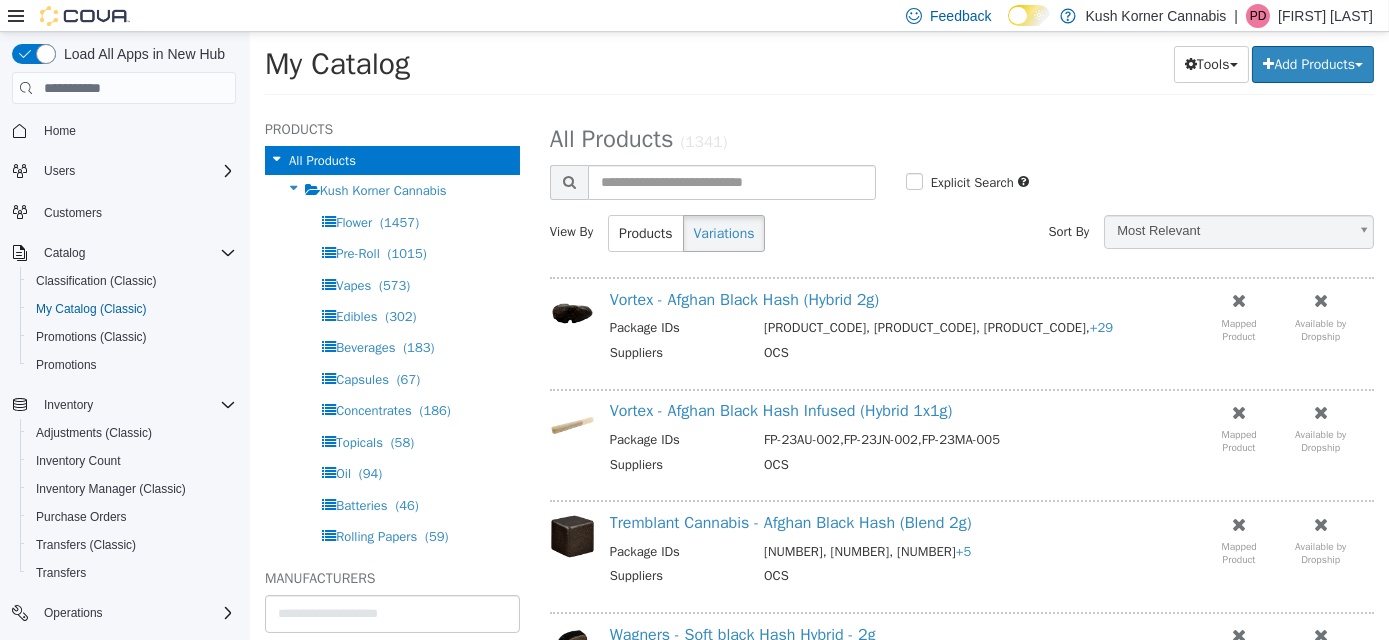 select on "**********" 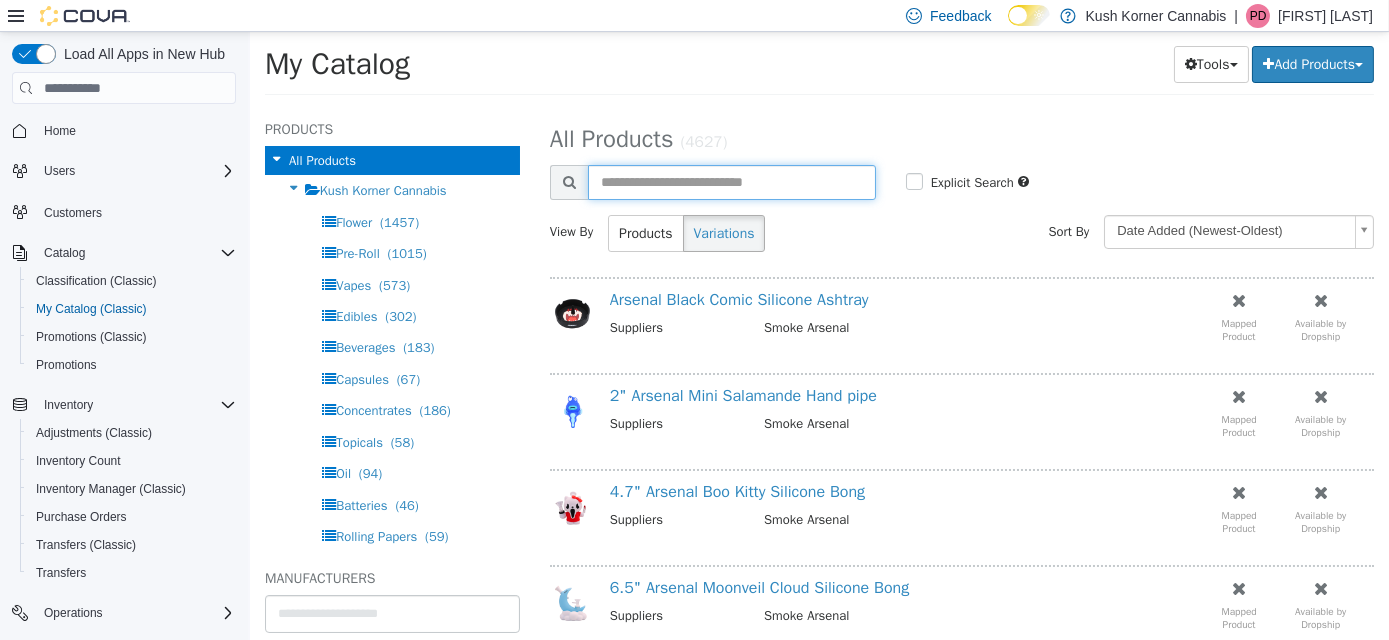 click at bounding box center (731, 182) 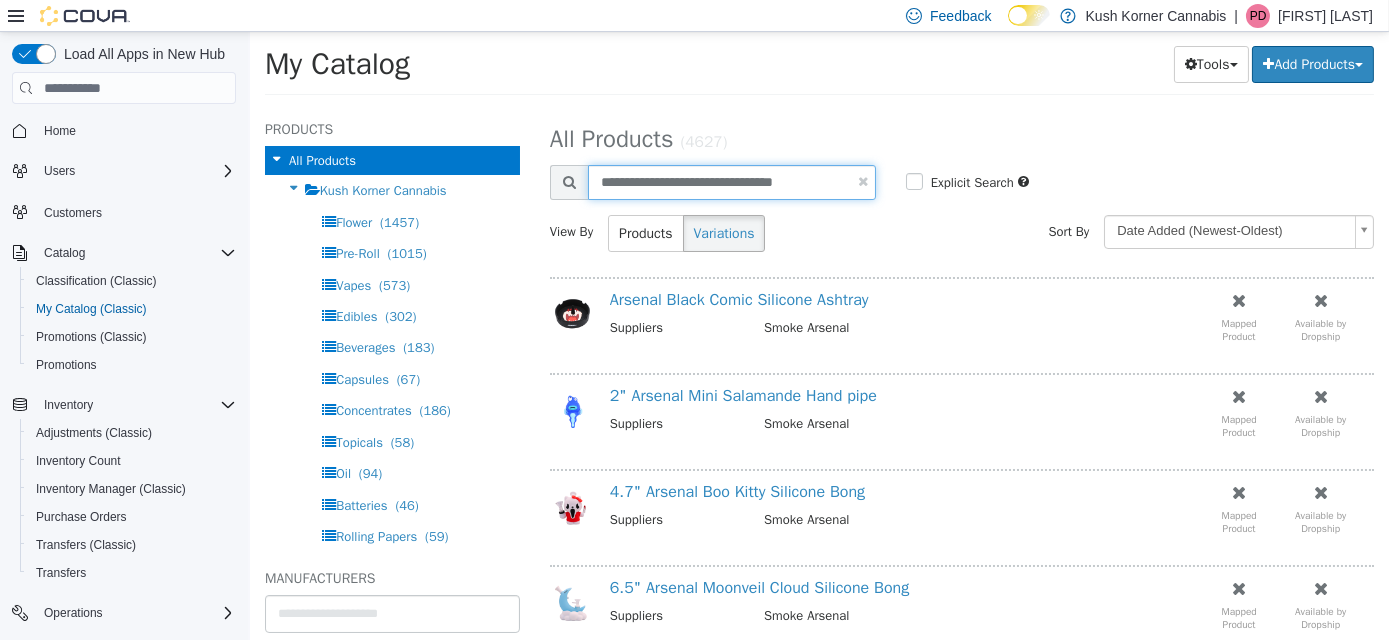type on "**********" 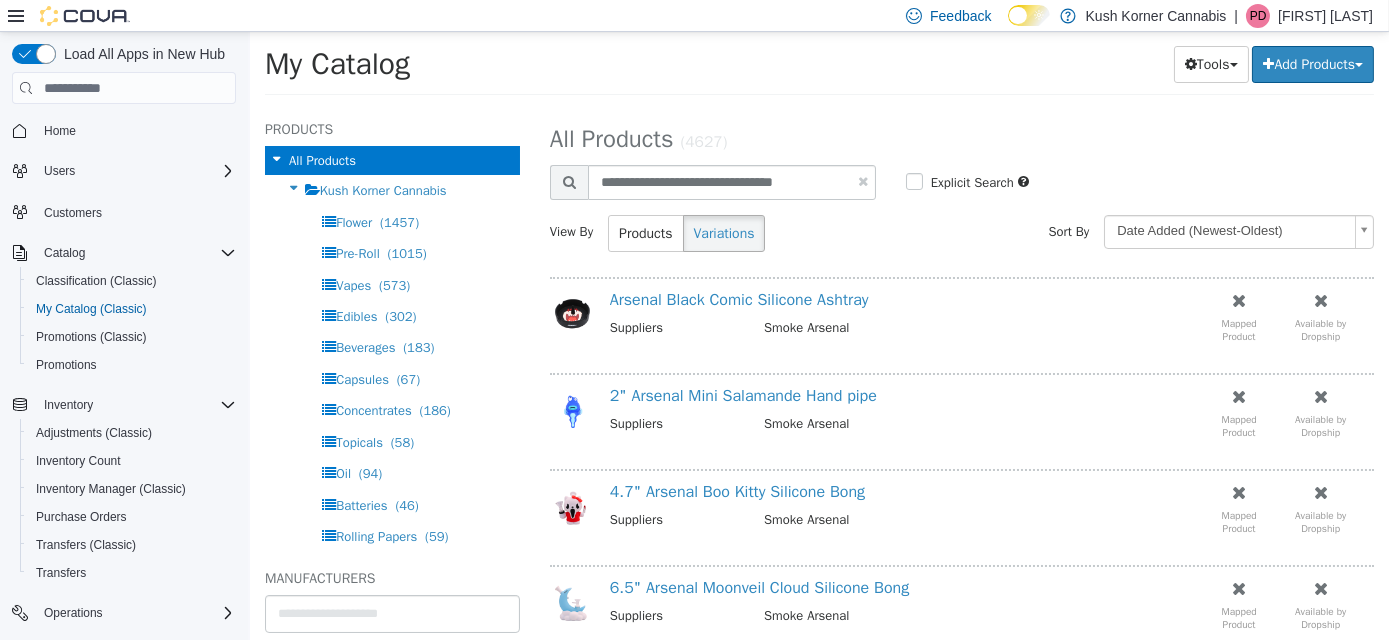 select on "**********" 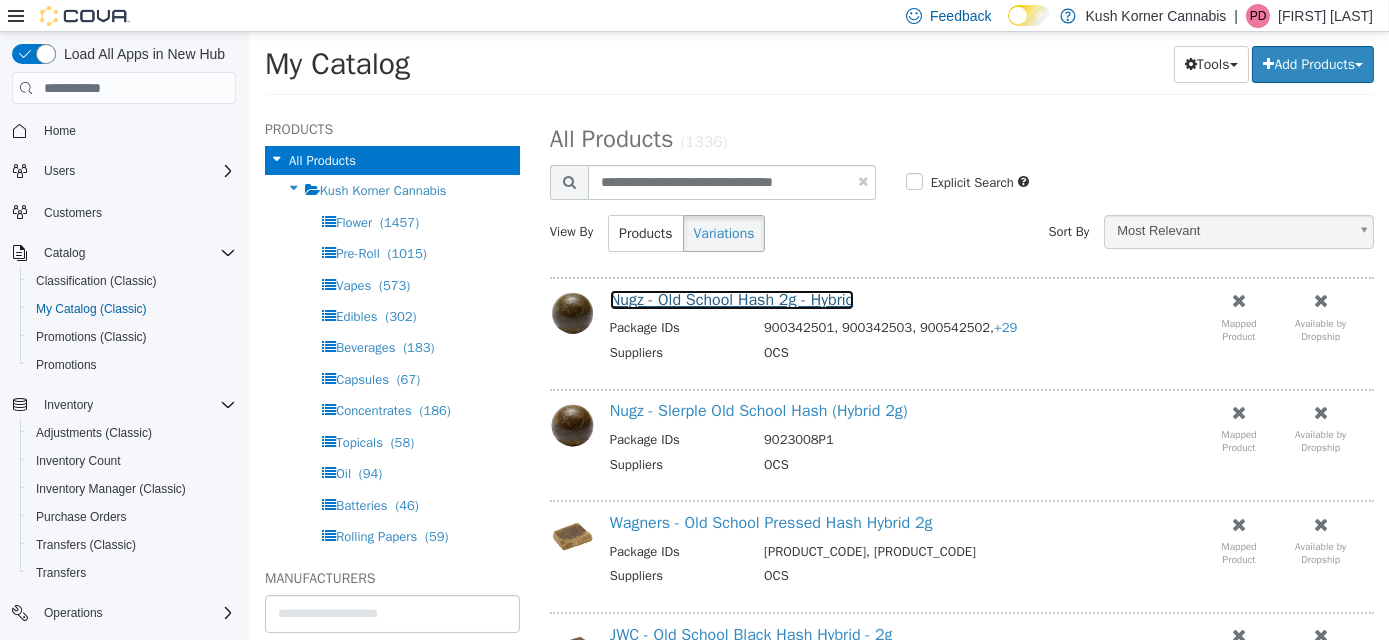 click on "Nugz - Old School Hash 2g - Hybrid" at bounding box center [731, 300] 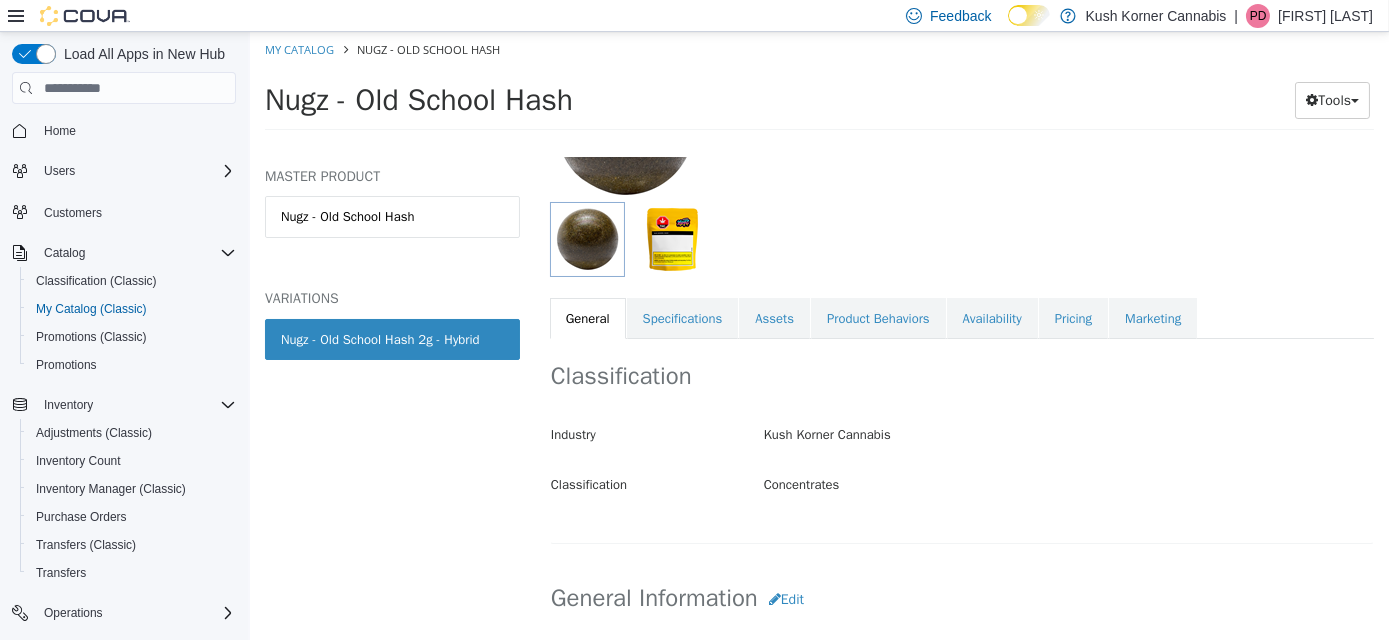 scroll, scrollTop: 272, scrollLeft: 0, axis: vertical 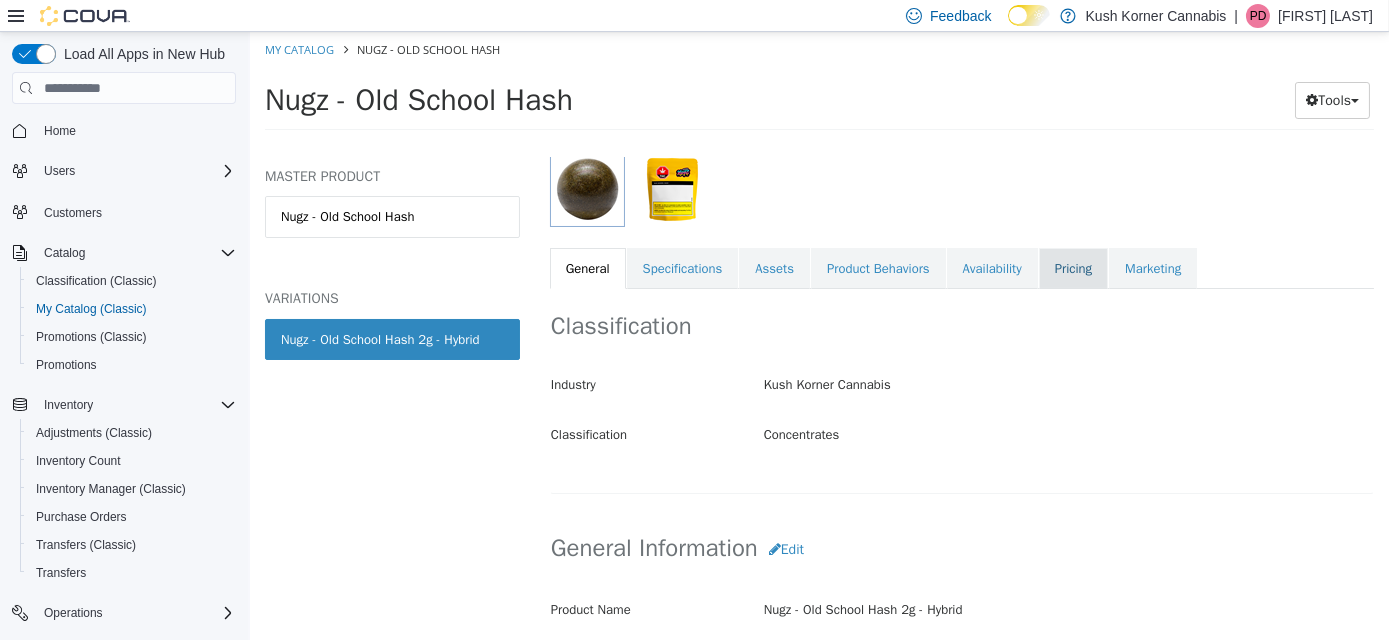 click on "Pricing" at bounding box center [1072, 269] 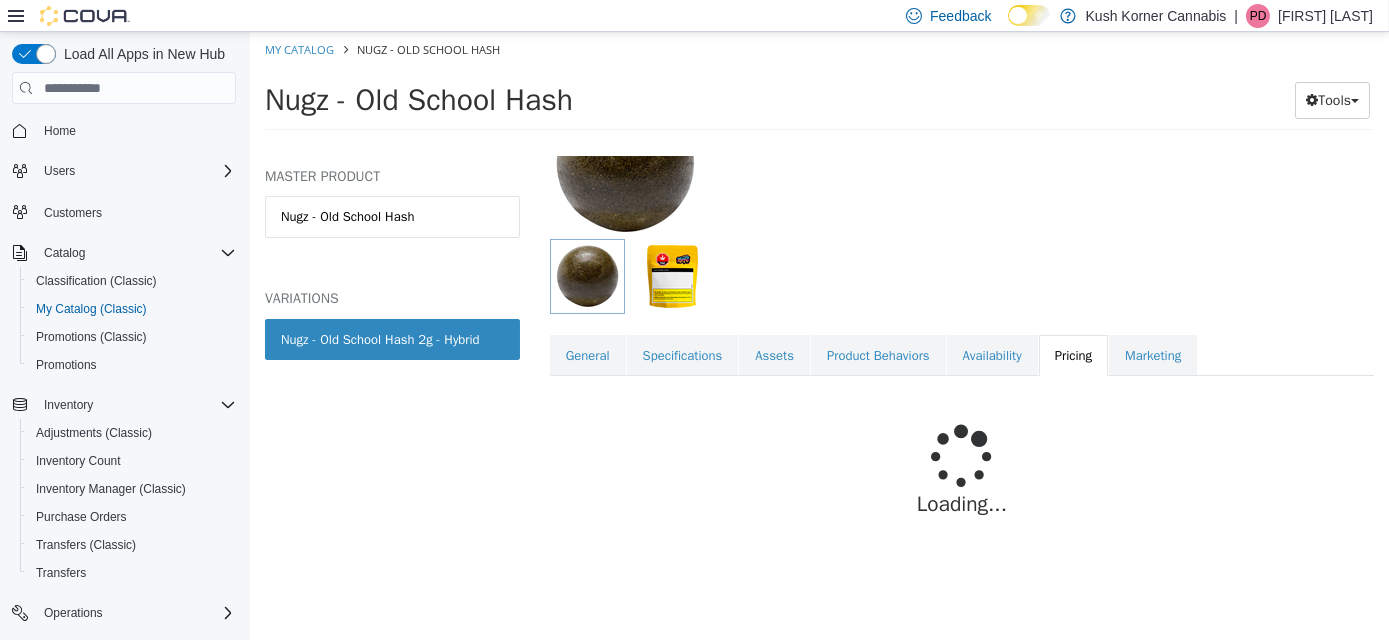 scroll, scrollTop: 232, scrollLeft: 0, axis: vertical 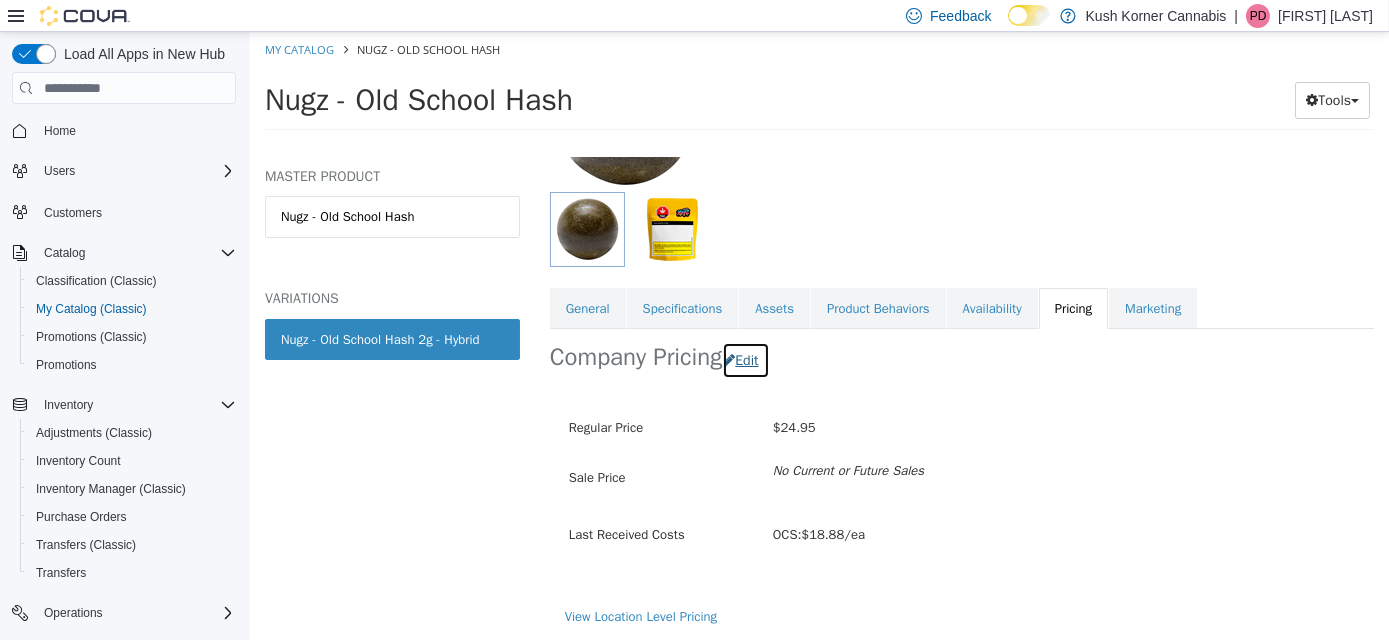 click on "Edit" at bounding box center [744, 360] 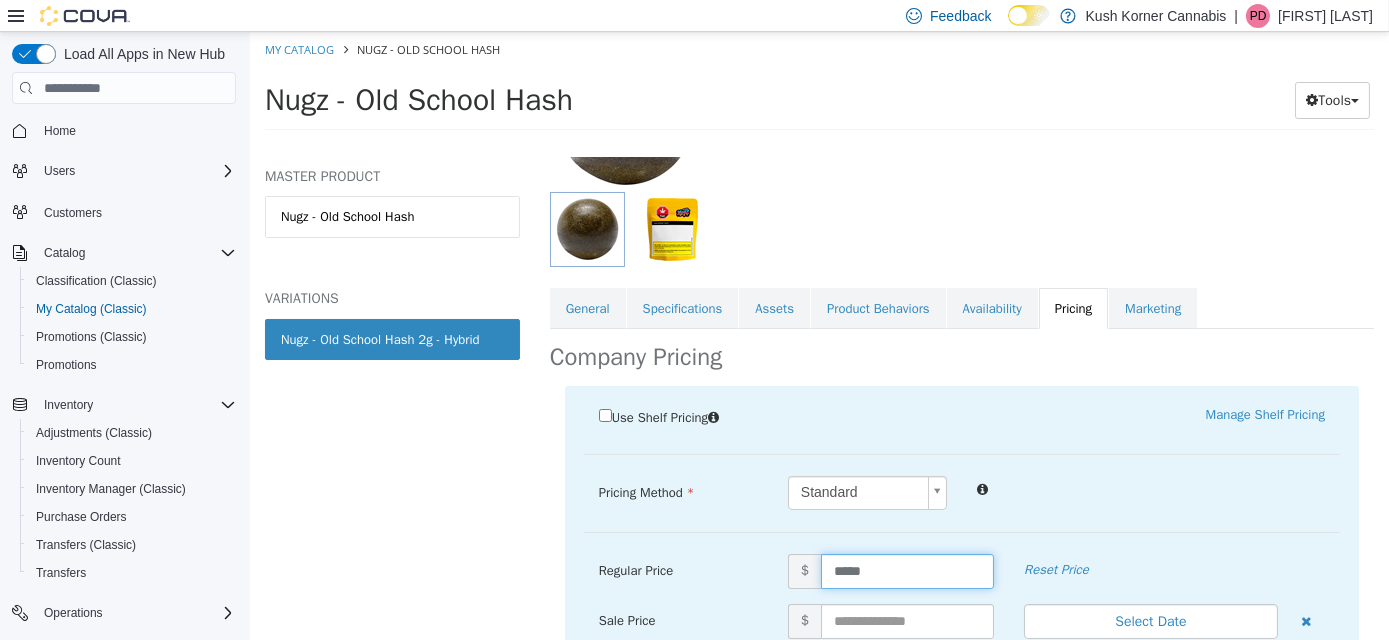 drag, startPoint x: 869, startPoint y: 570, endPoint x: 780, endPoint y: 581, distance: 89.6772 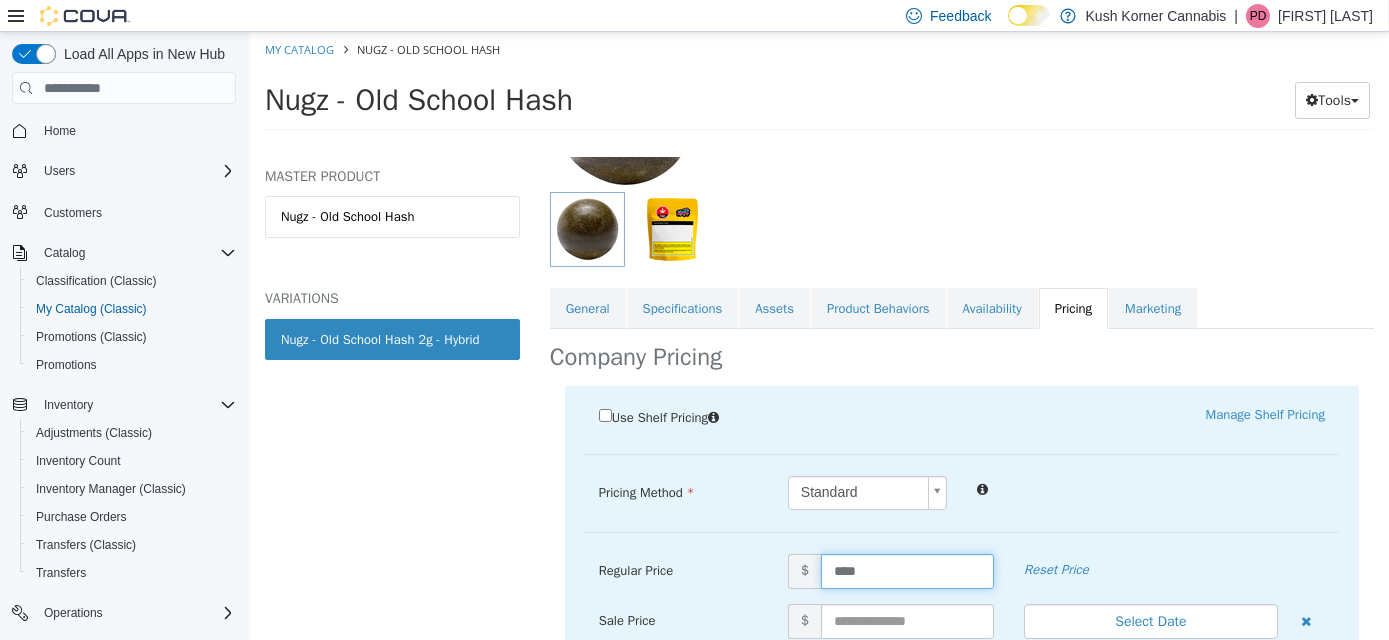 type on "*****" 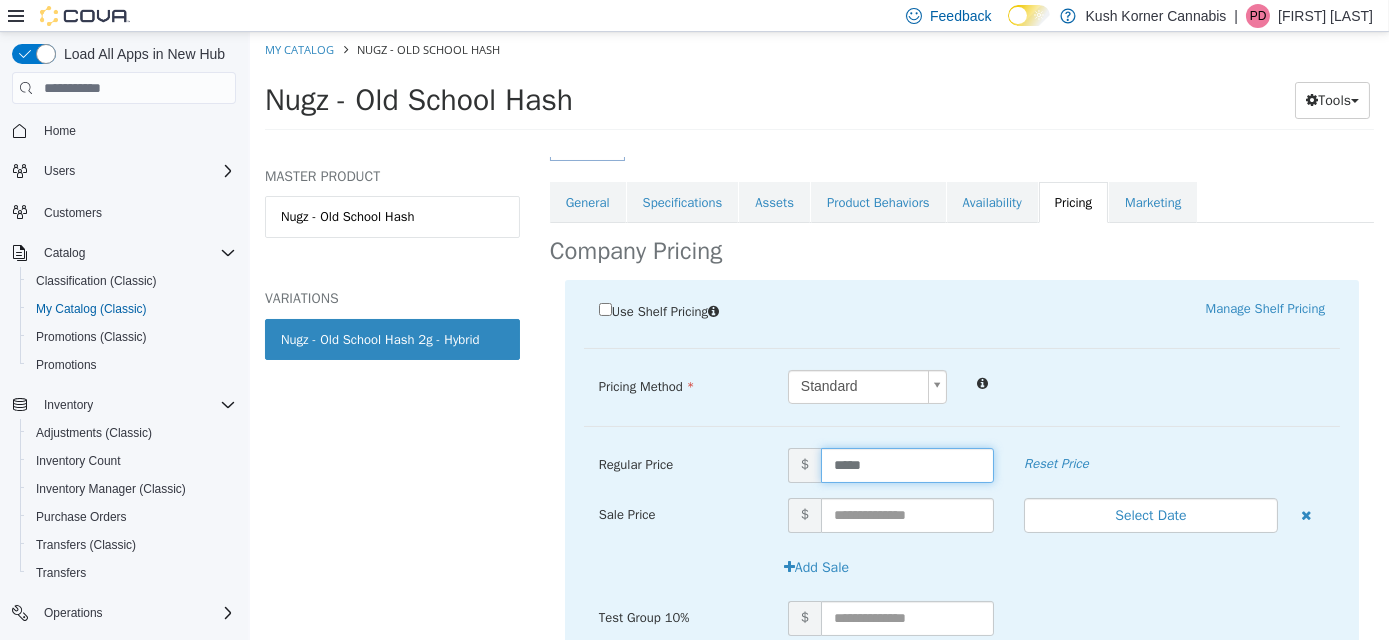 scroll, scrollTop: 457, scrollLeft: 0, axis: vertical 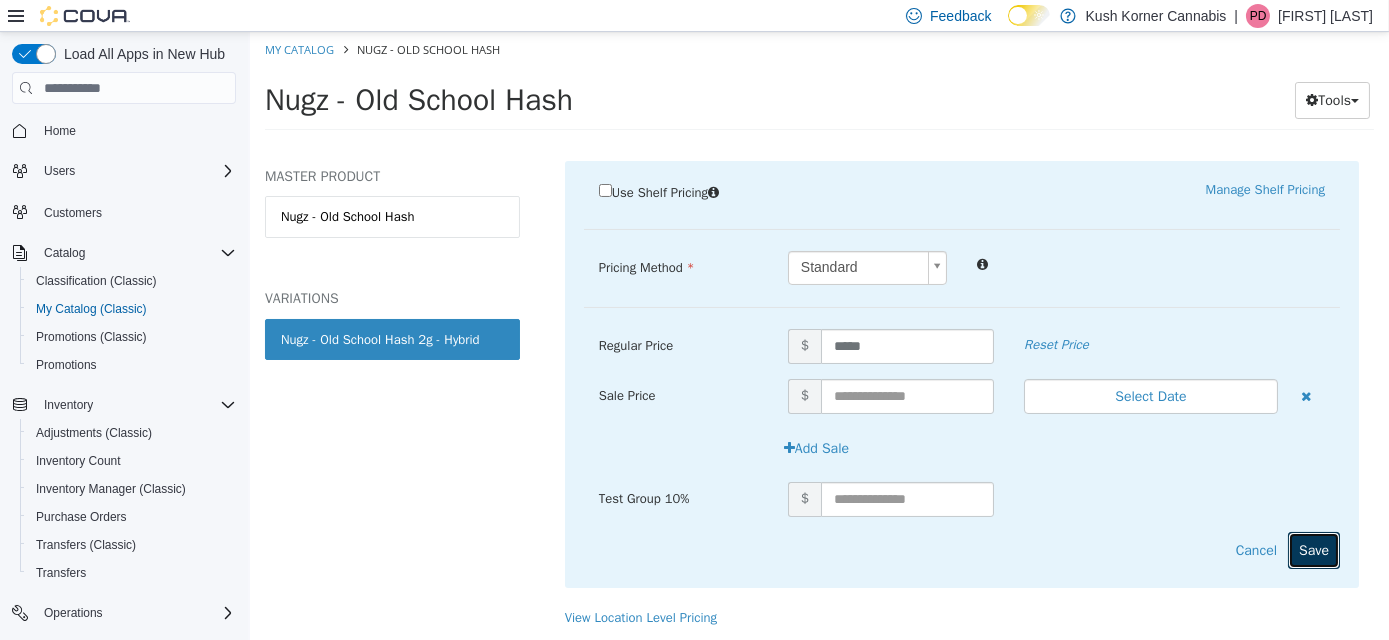 click on "Save" at bounding box center (1313, 550) 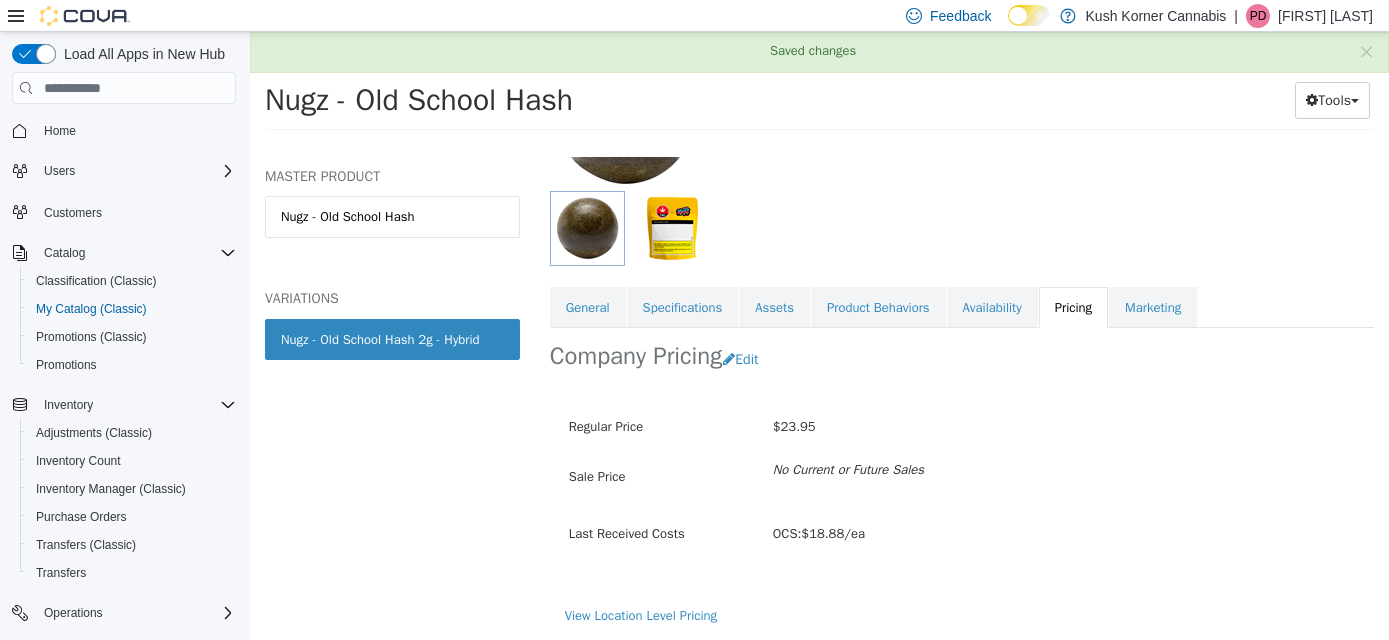 scroll, scrollTop: 232, scrollLeft: 0, axis: vertical 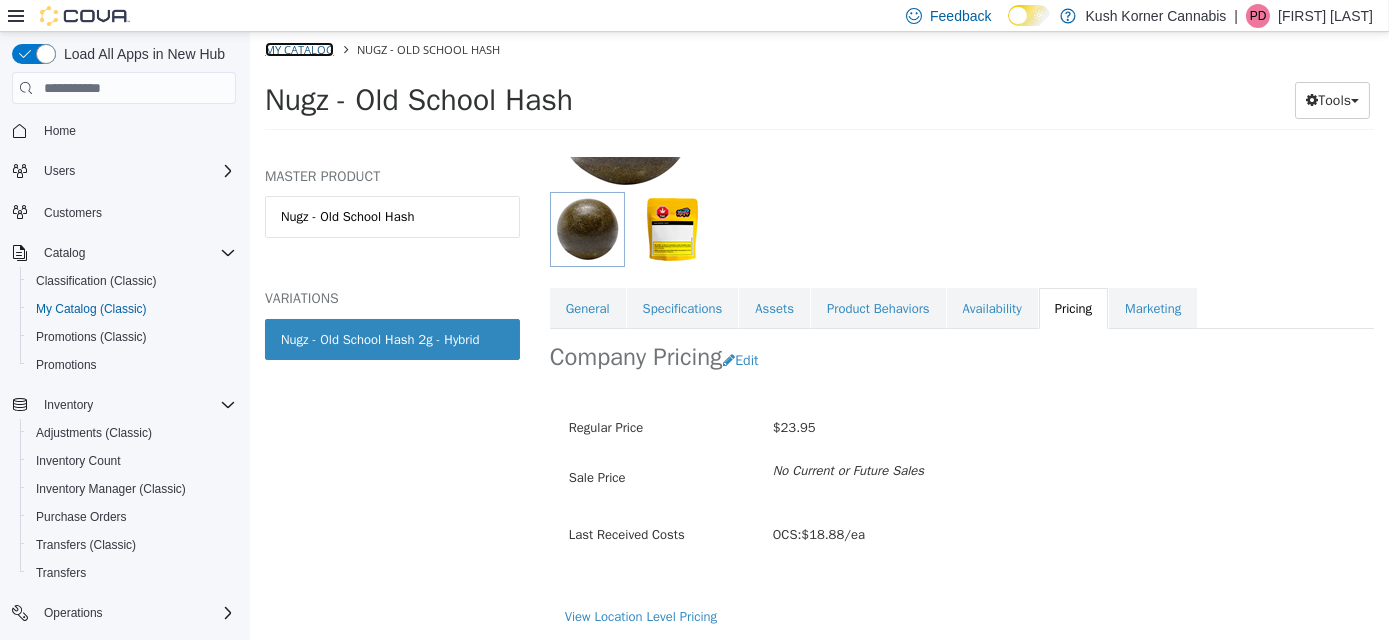 click on "My Catalog" at bounding box center (298, 49) 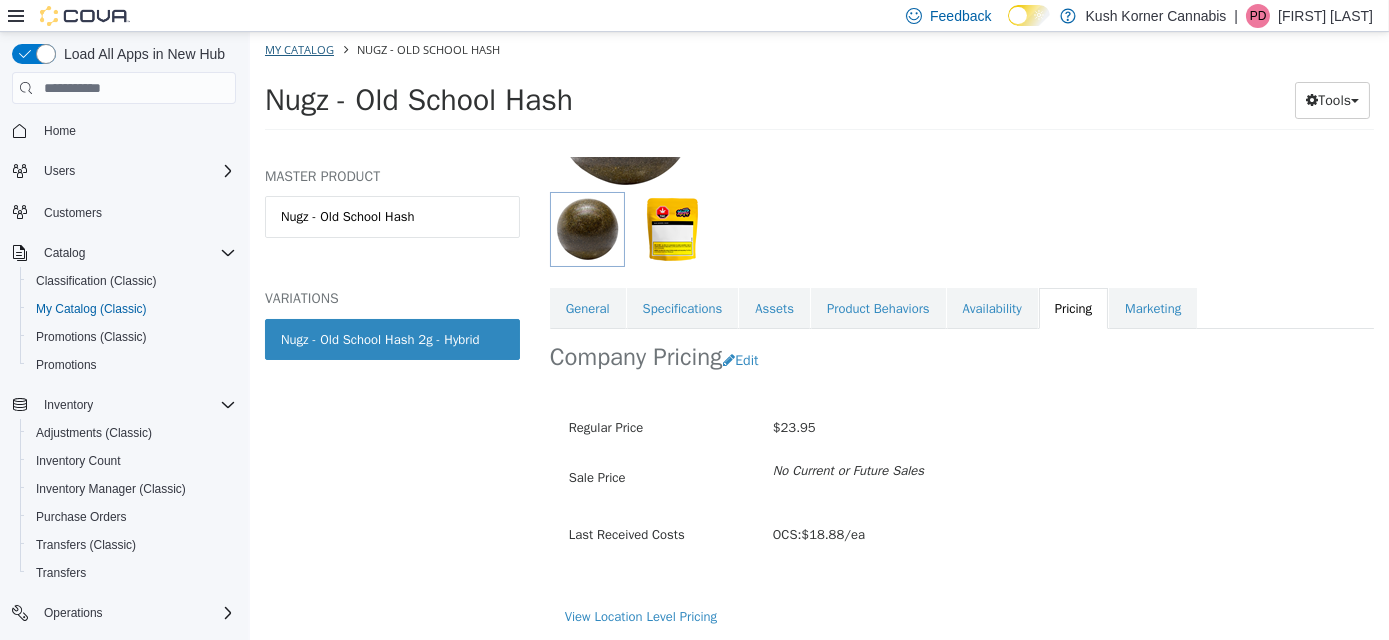 select on "**********" 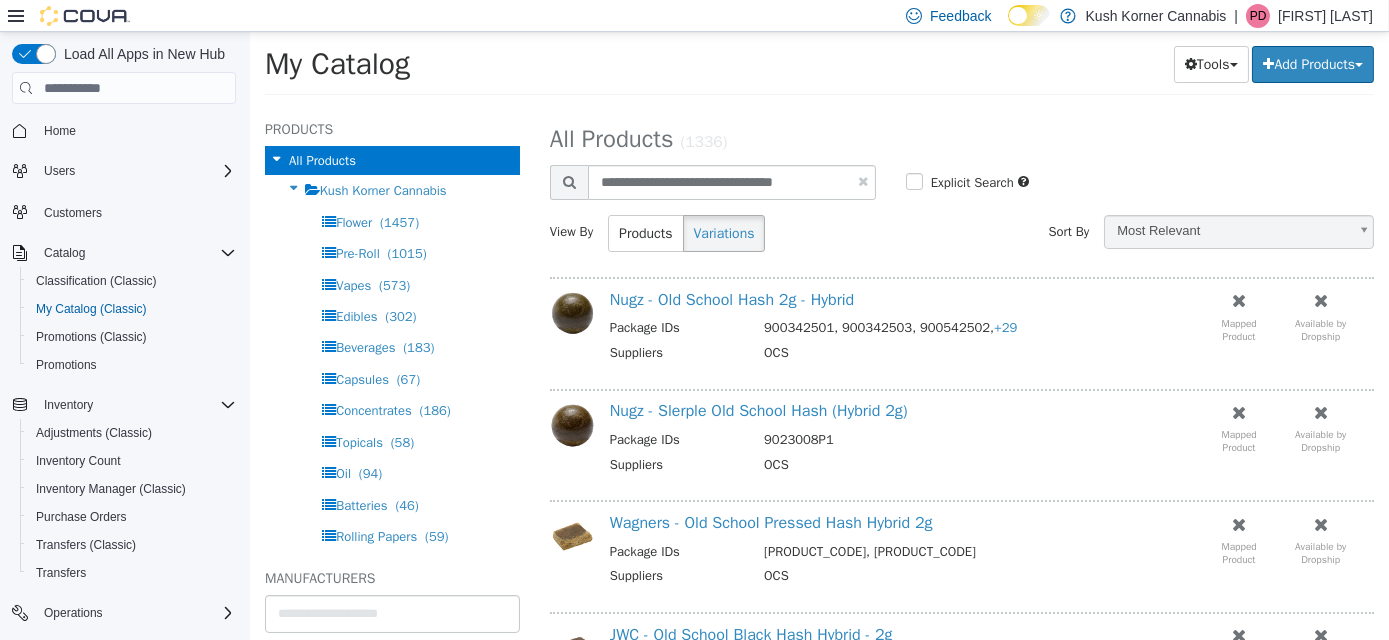 click at bounding box center (862, 181) 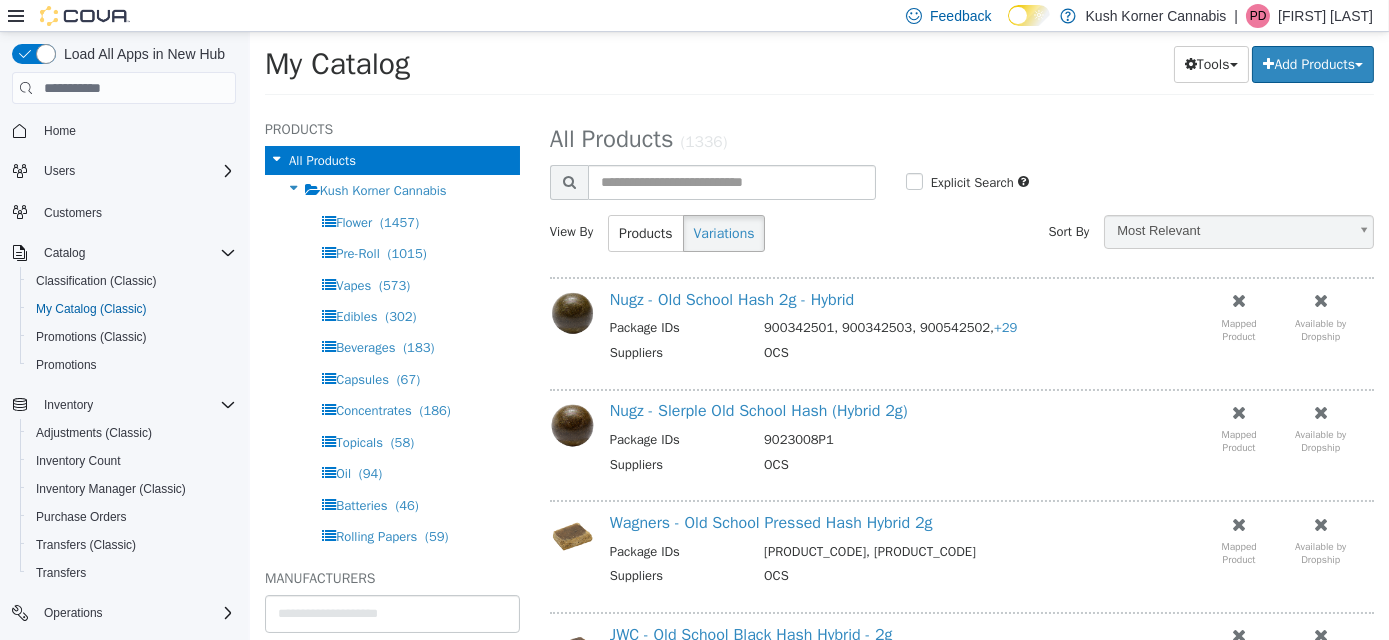 select on "**********" 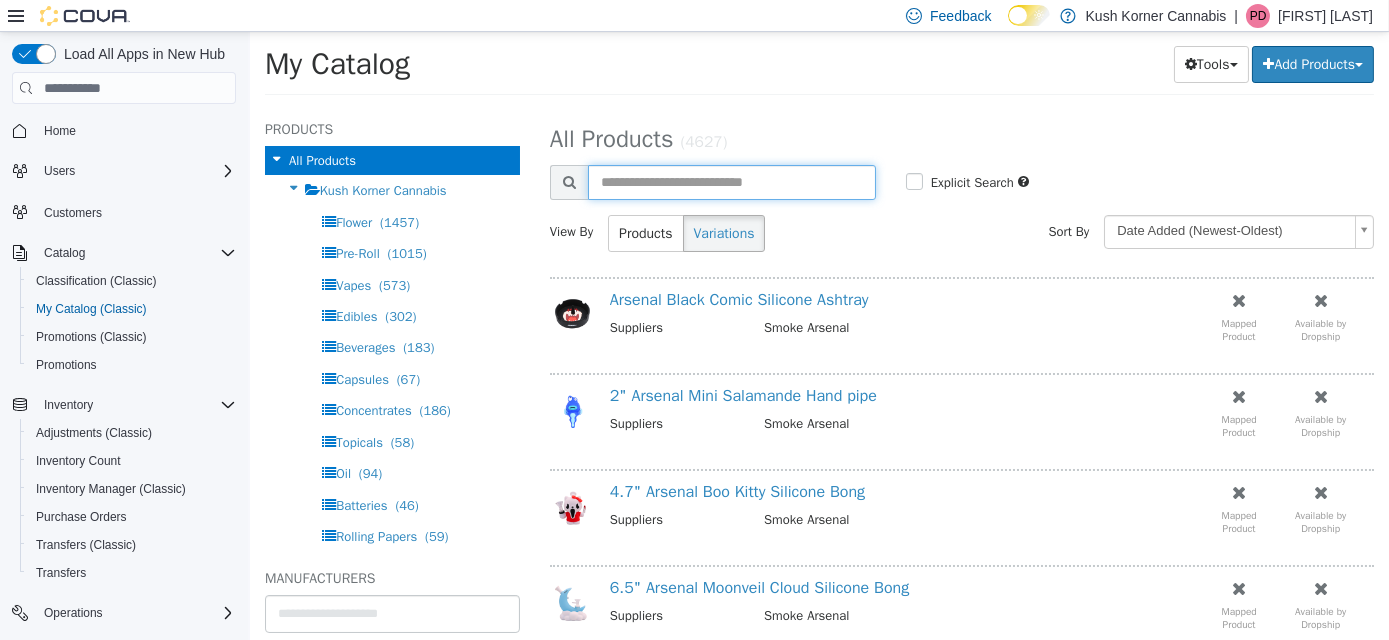 click at bounding box center (731, 182) 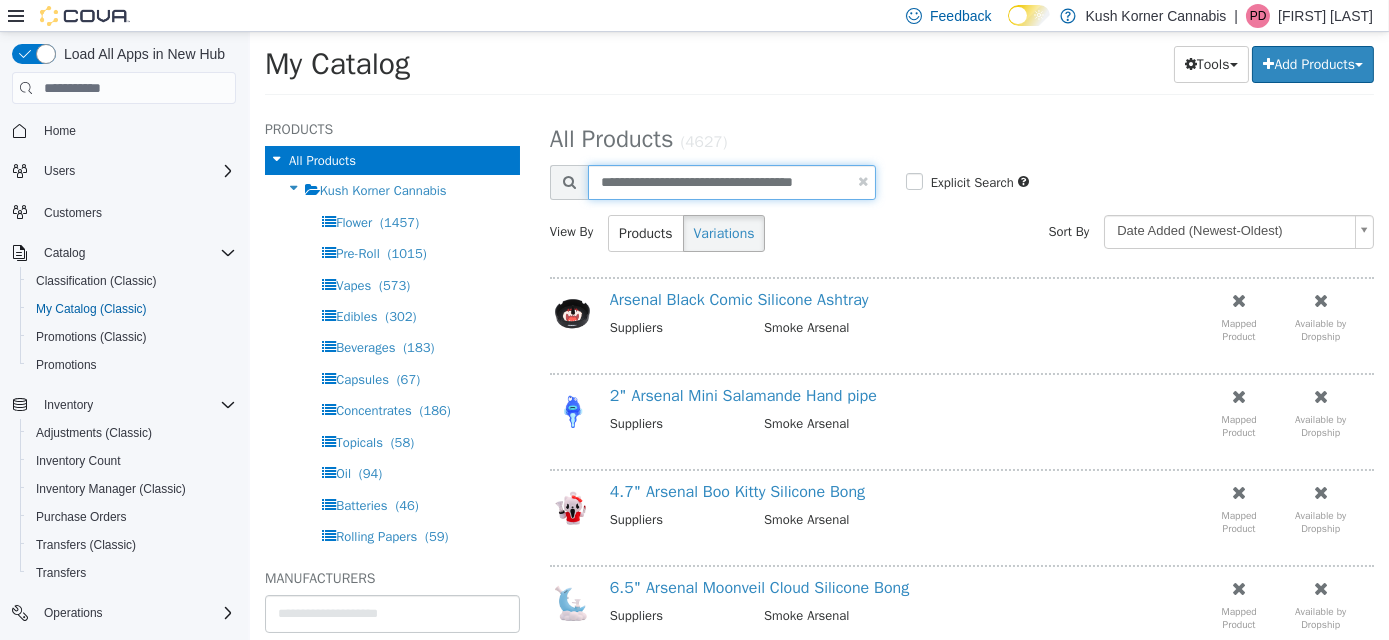 type on "**********" 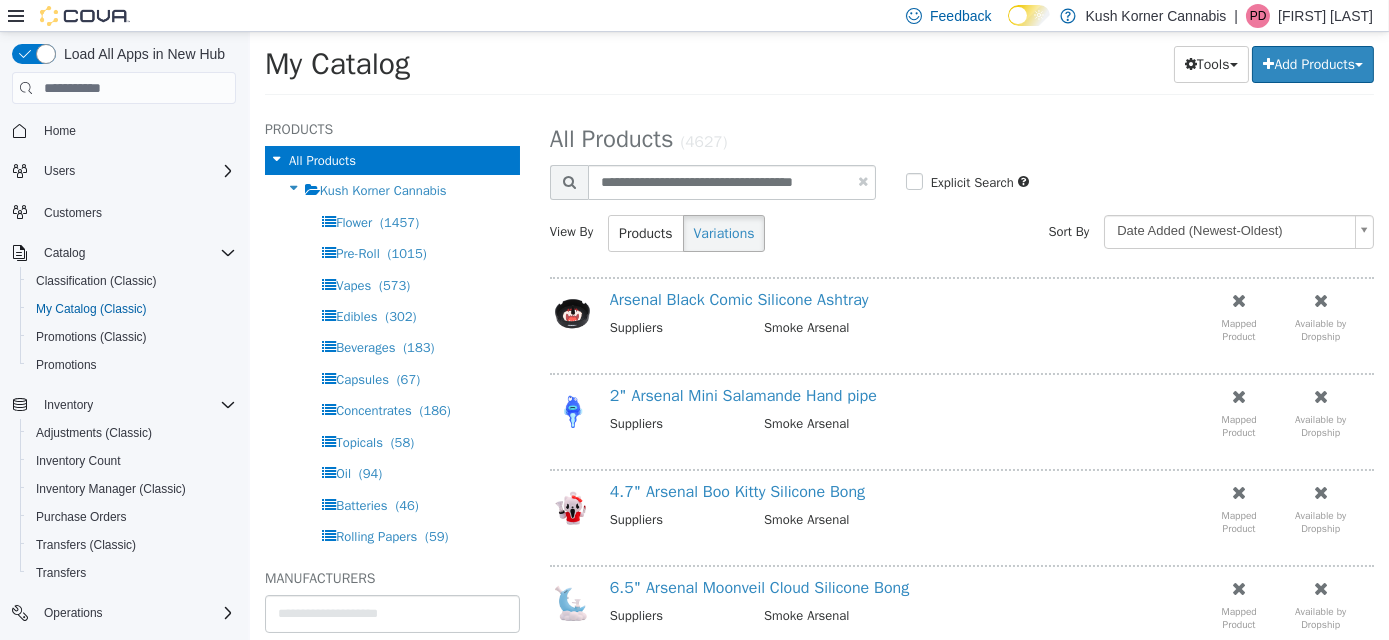 select on "**********" 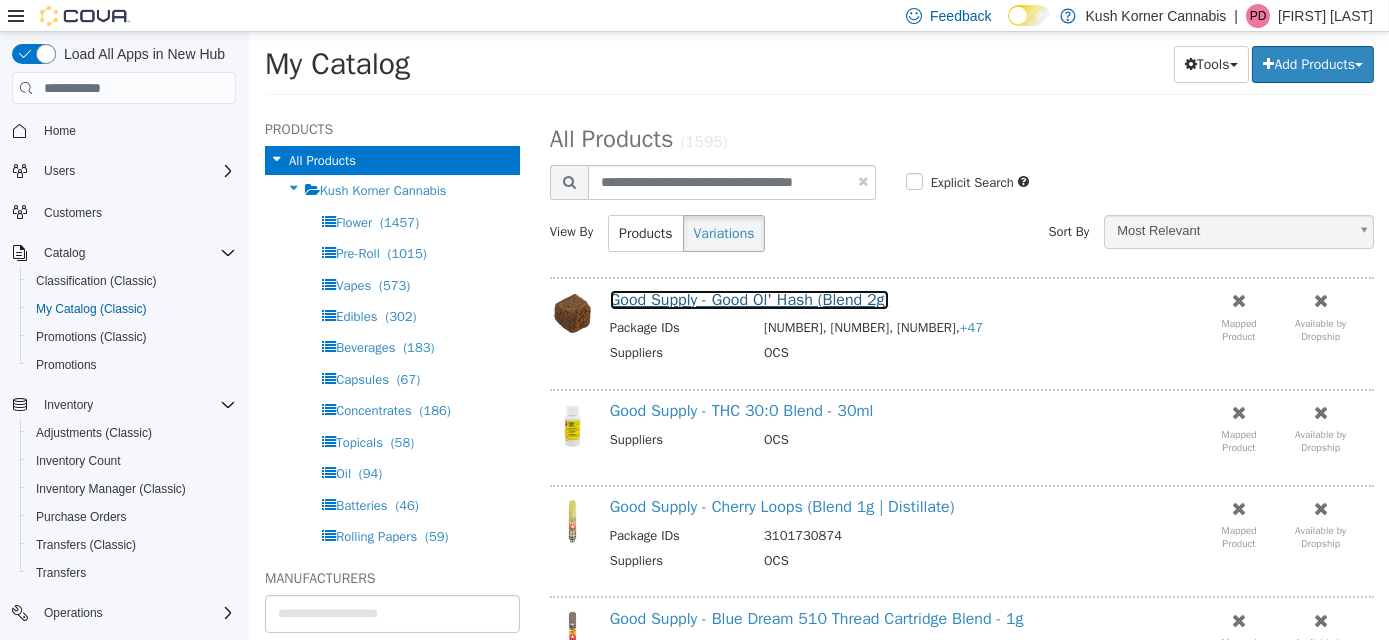 click on "Good Supply - Good Ol' Hash (Blend 2g)" at bounding box center (749, 300) 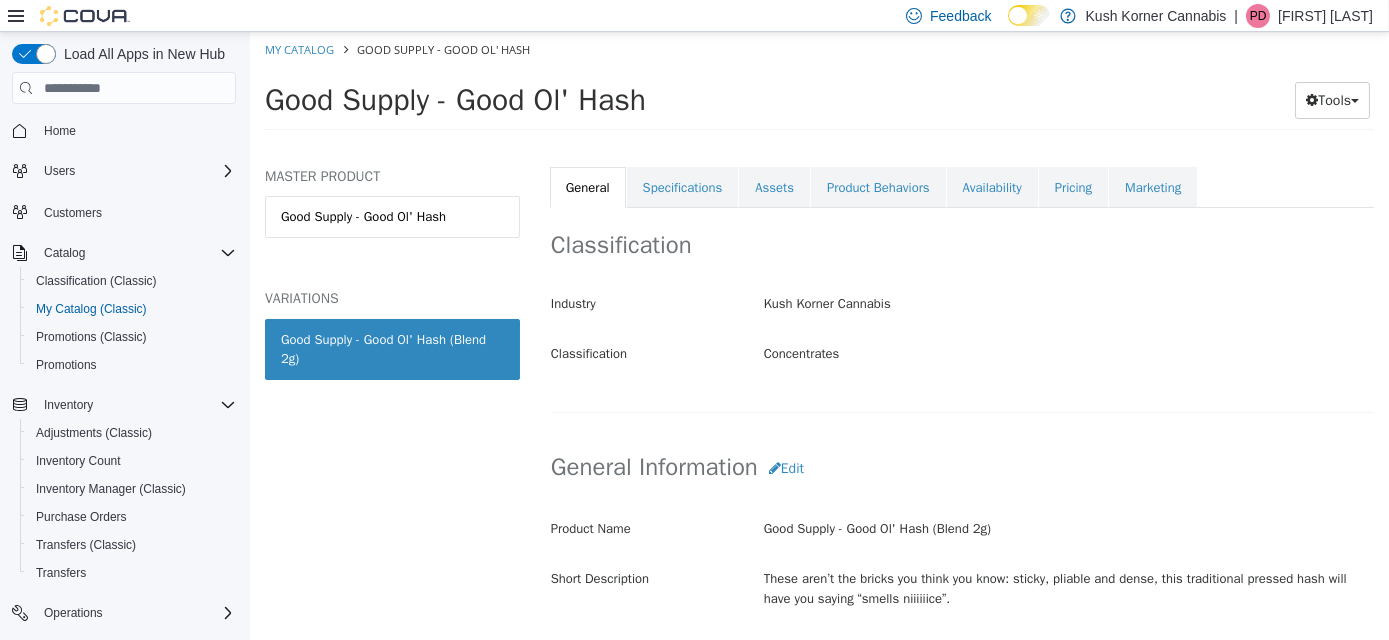 scroll, scrollTop: 363, scrollLeft: 0, axis: vertical 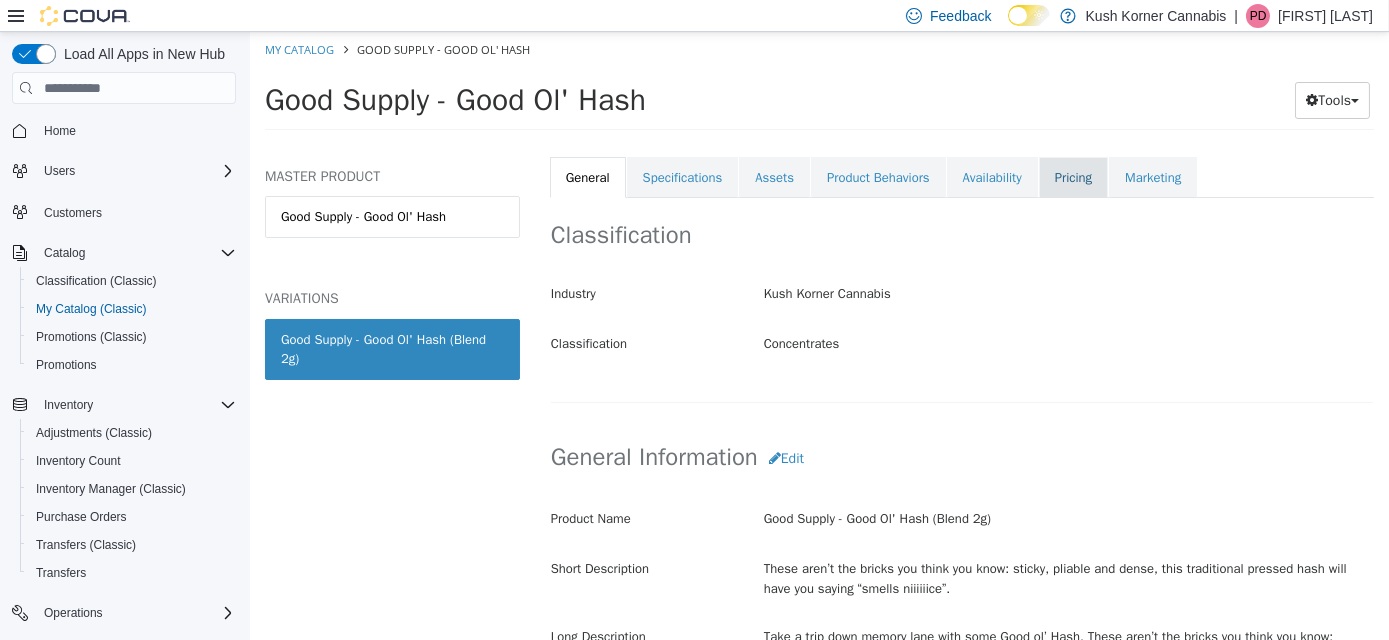 click on "Pricing" at bounding box center (1072, 178) 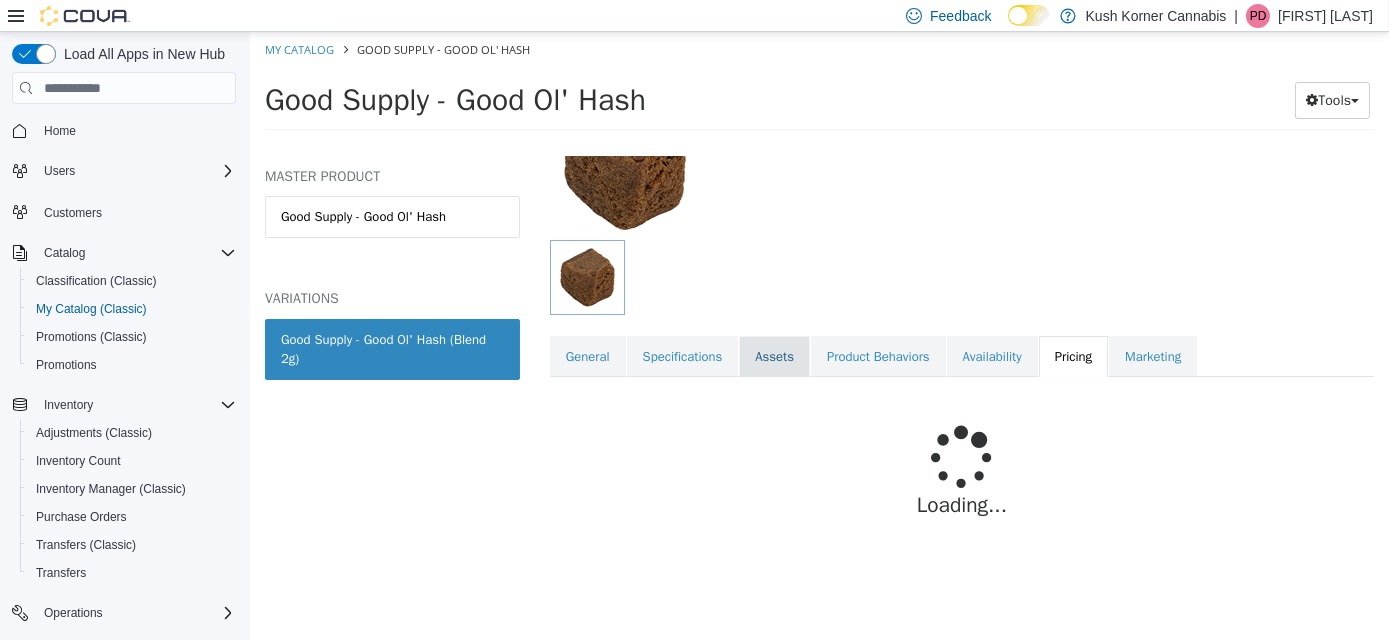 scroll, scrollTop: 232, scrollLeft: 0, axis: vertical 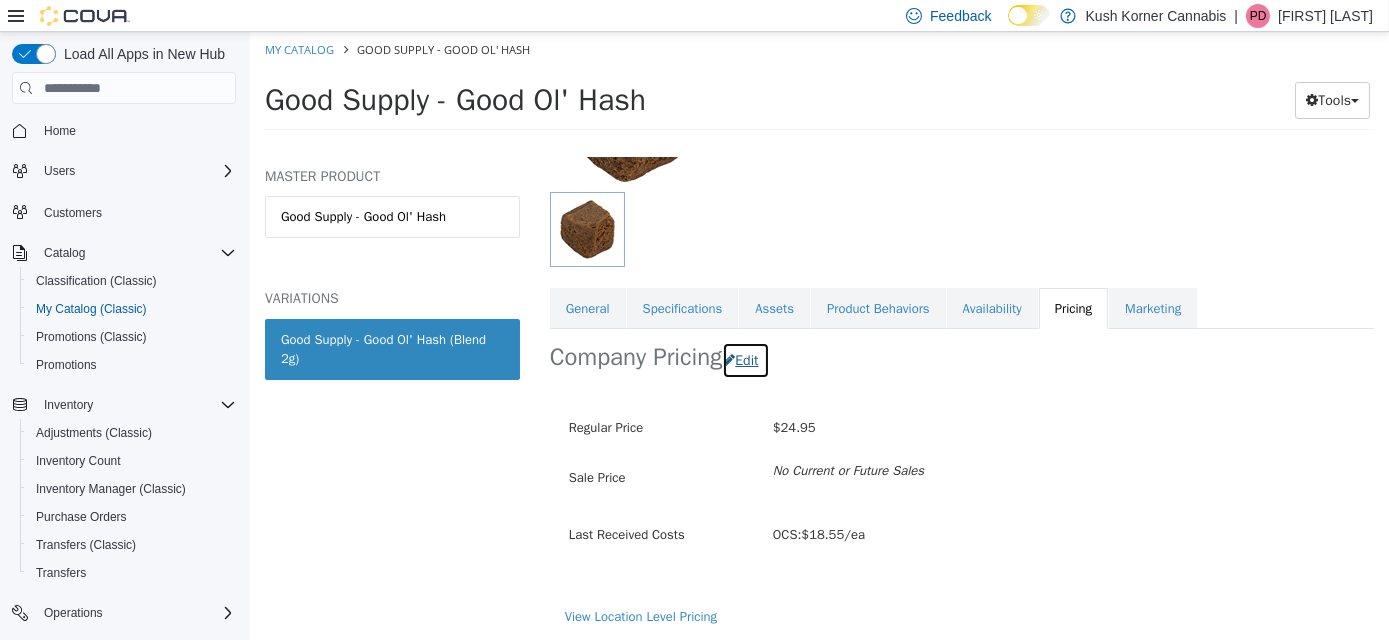 click on "Edit" at bounding box center [744, 360] 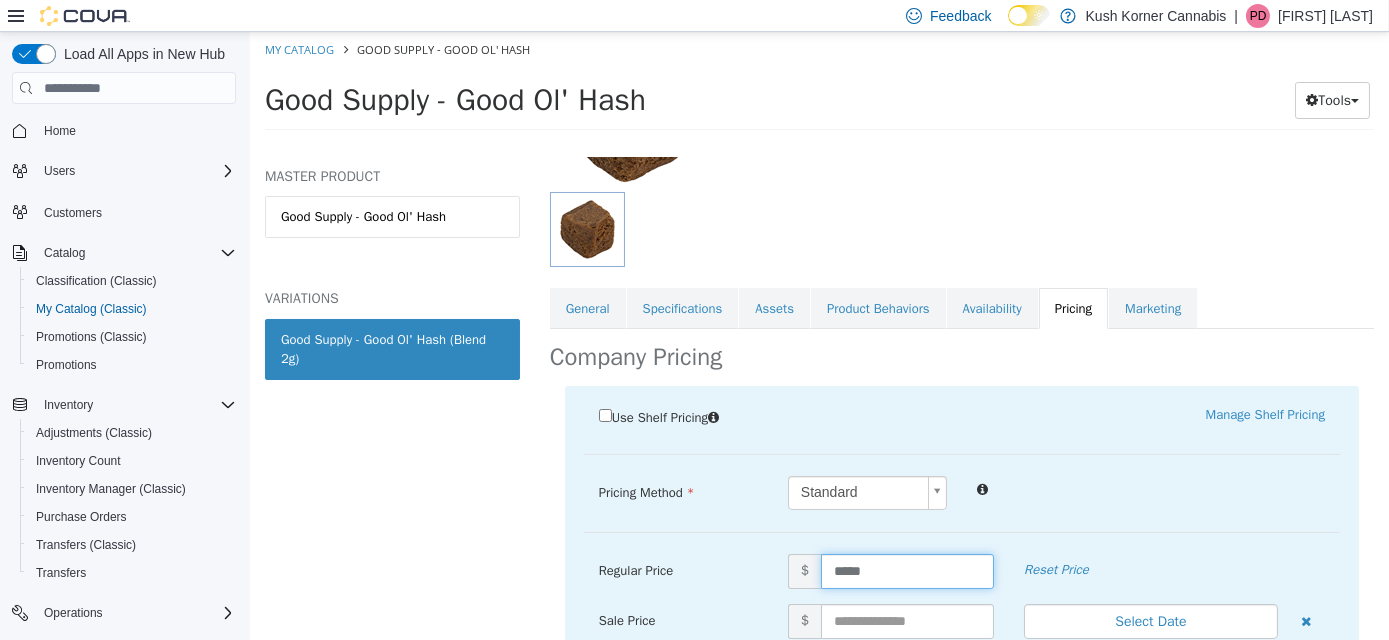 drag, startPoint x: 871, startPoint y: 570, endPoint x: 804, endPoint y: 575, distance: 67.18631 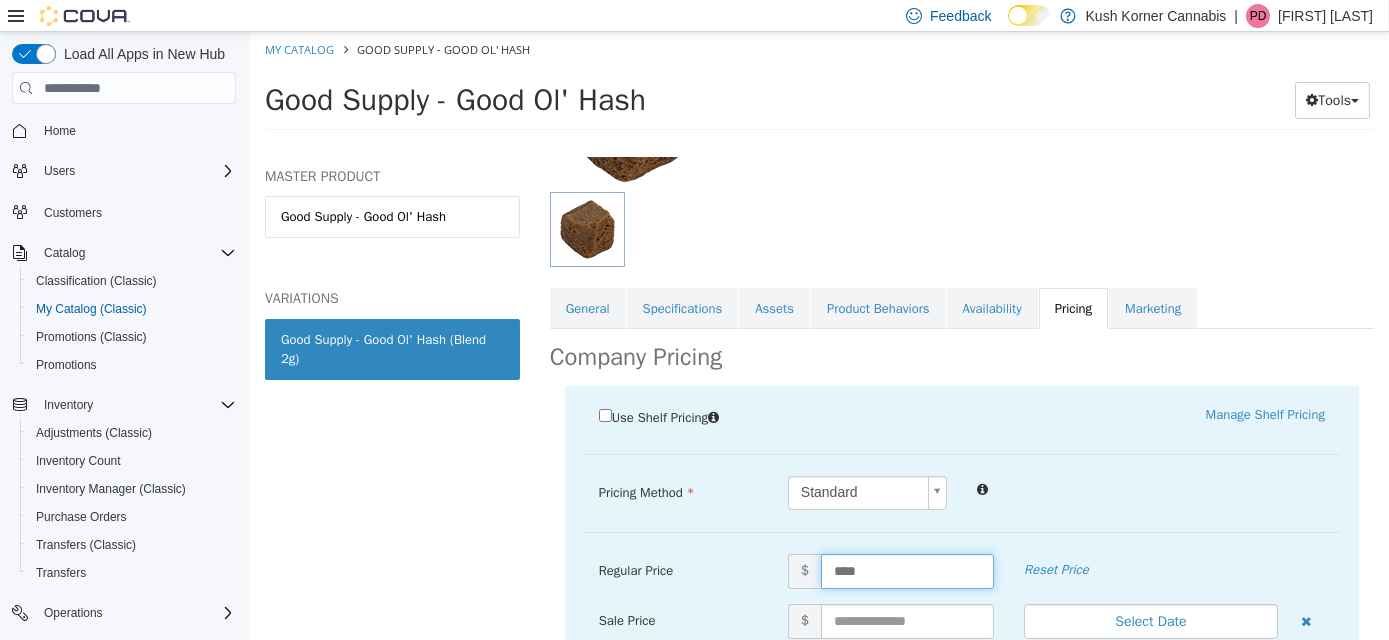 type on "*****" 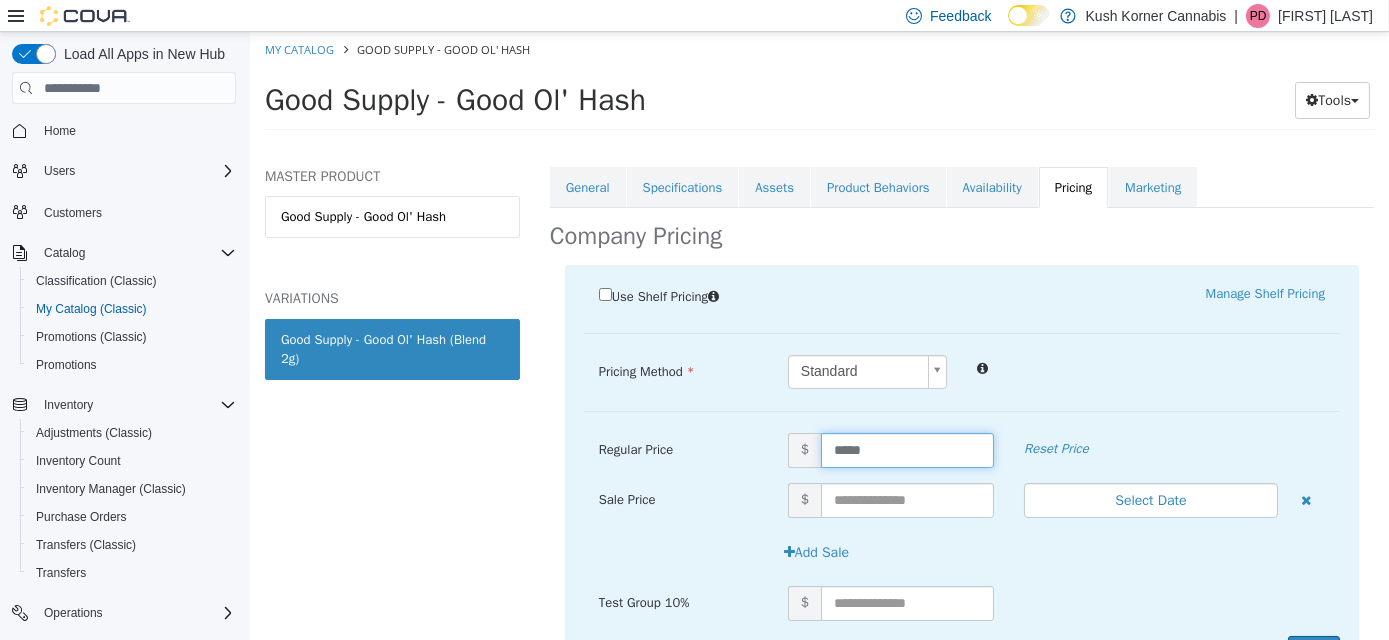 scroll, scrollTop: 457, scrollLeft: 0, axis: vertical 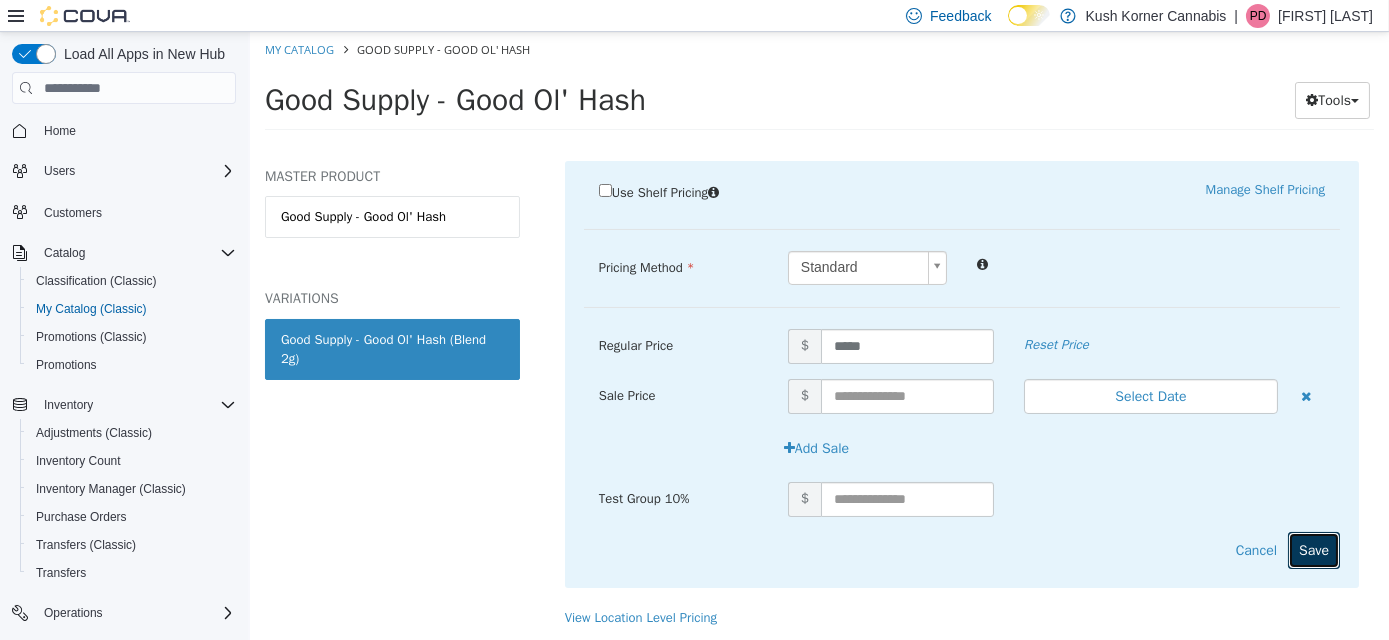 click on "Save" at bounding box center (1313, 550) 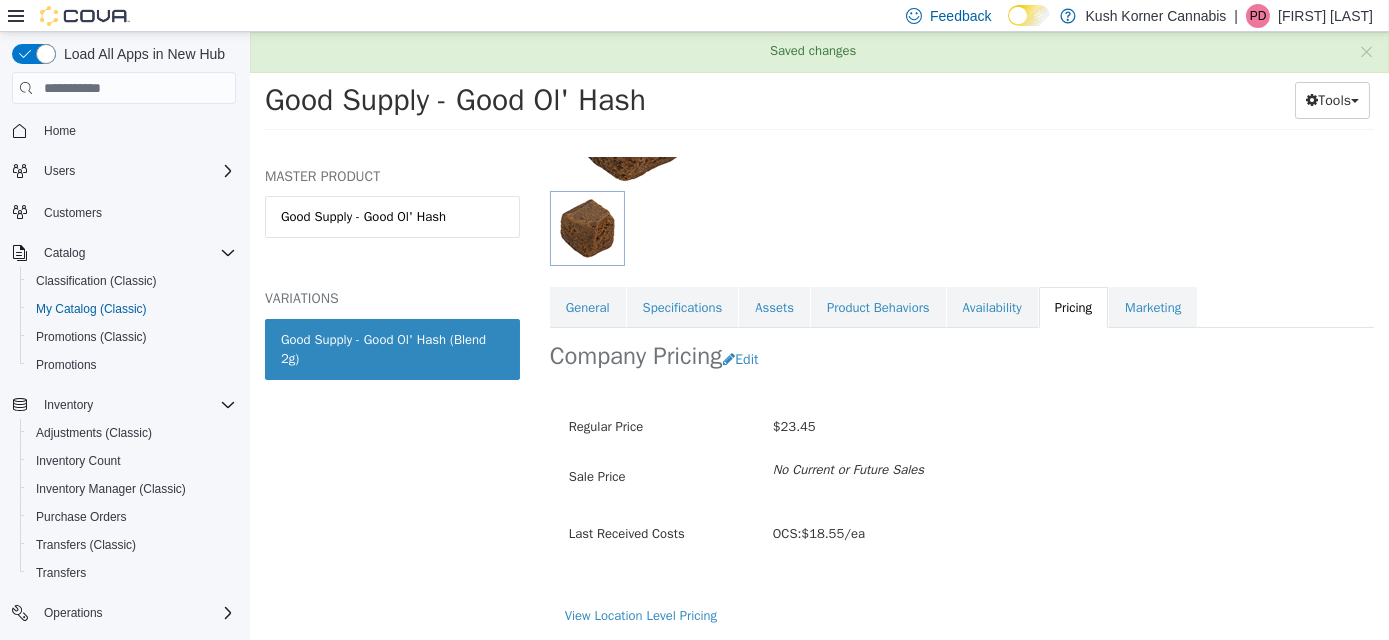 scroll, scrollTop: 232, scrollLeft: 0, axis: vertical 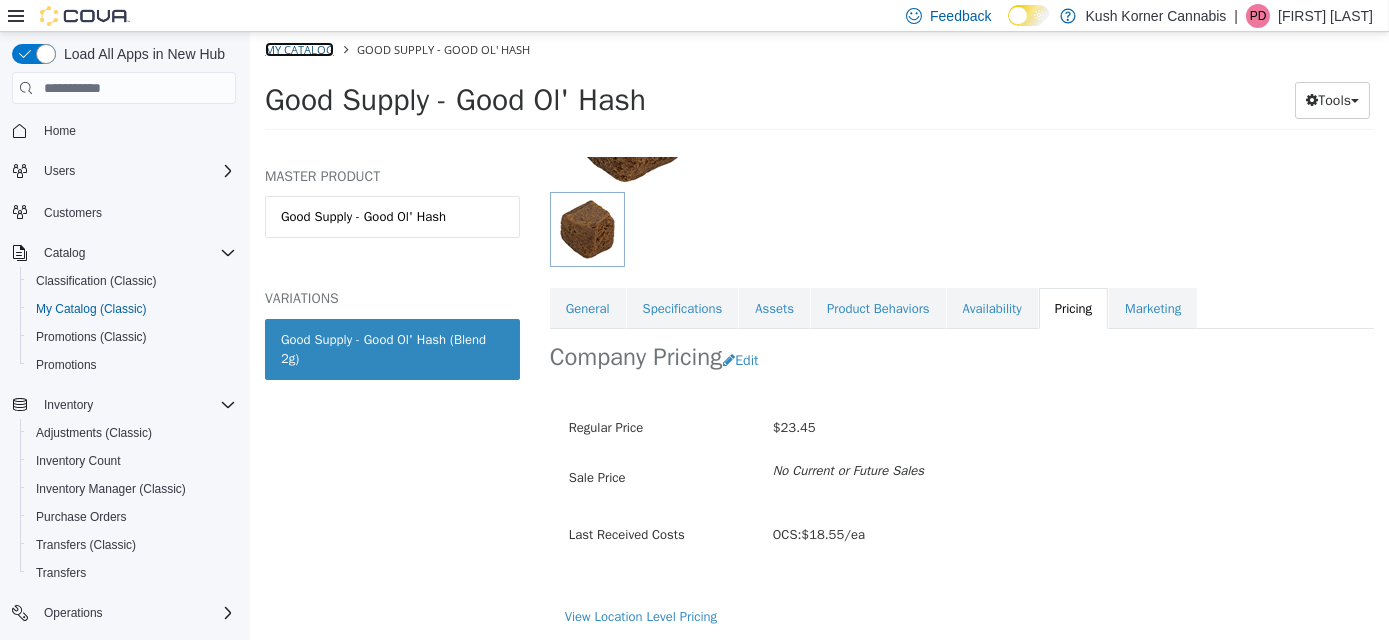 click on "My Catalog" at bounding box center [298, 49] 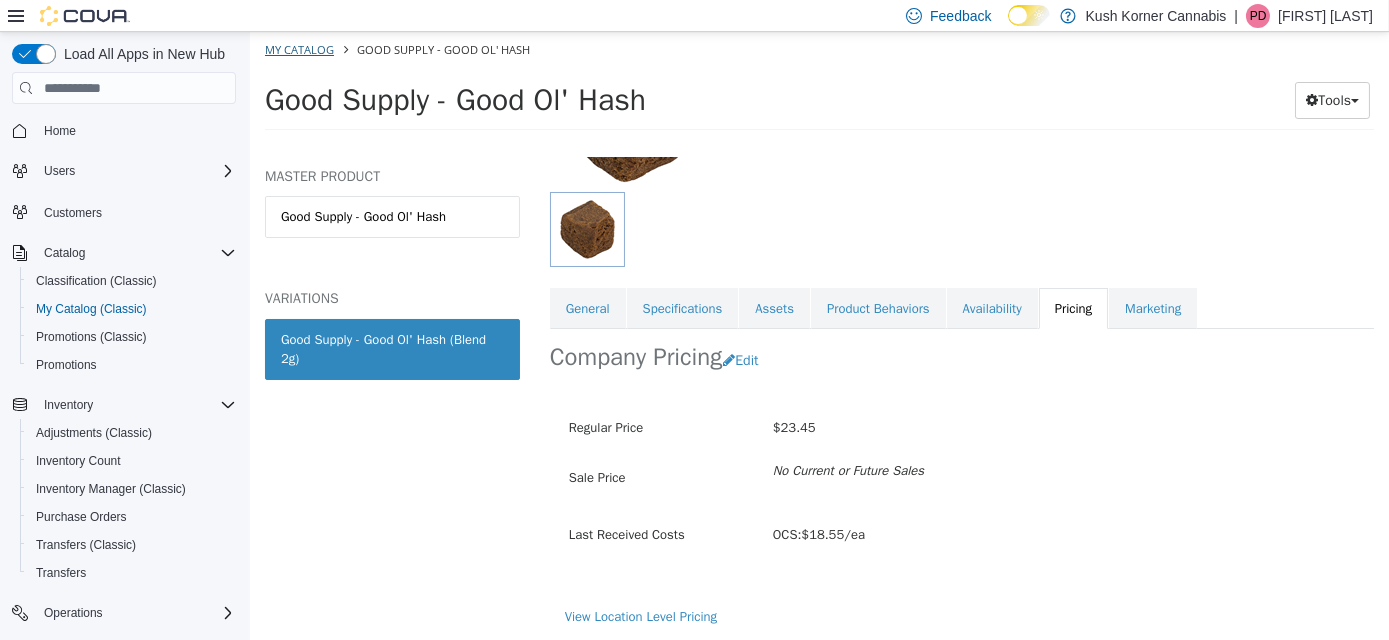 select on "**********" 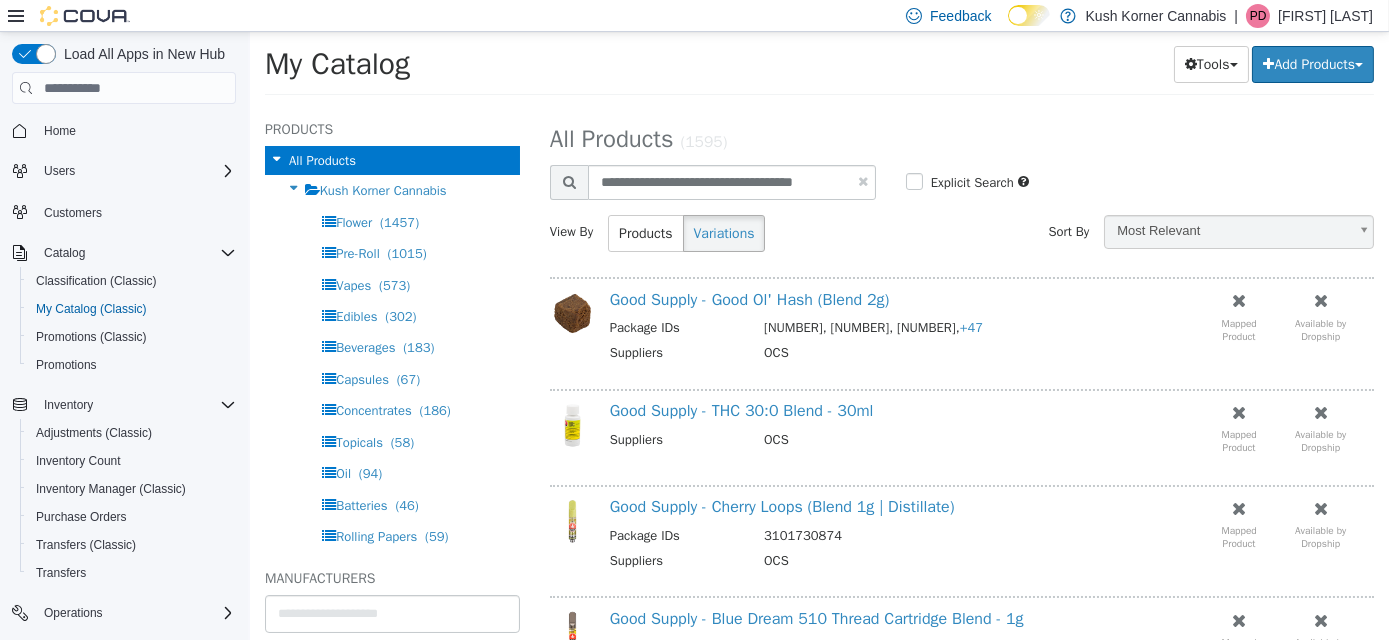 click at bounding box center (862, 181) 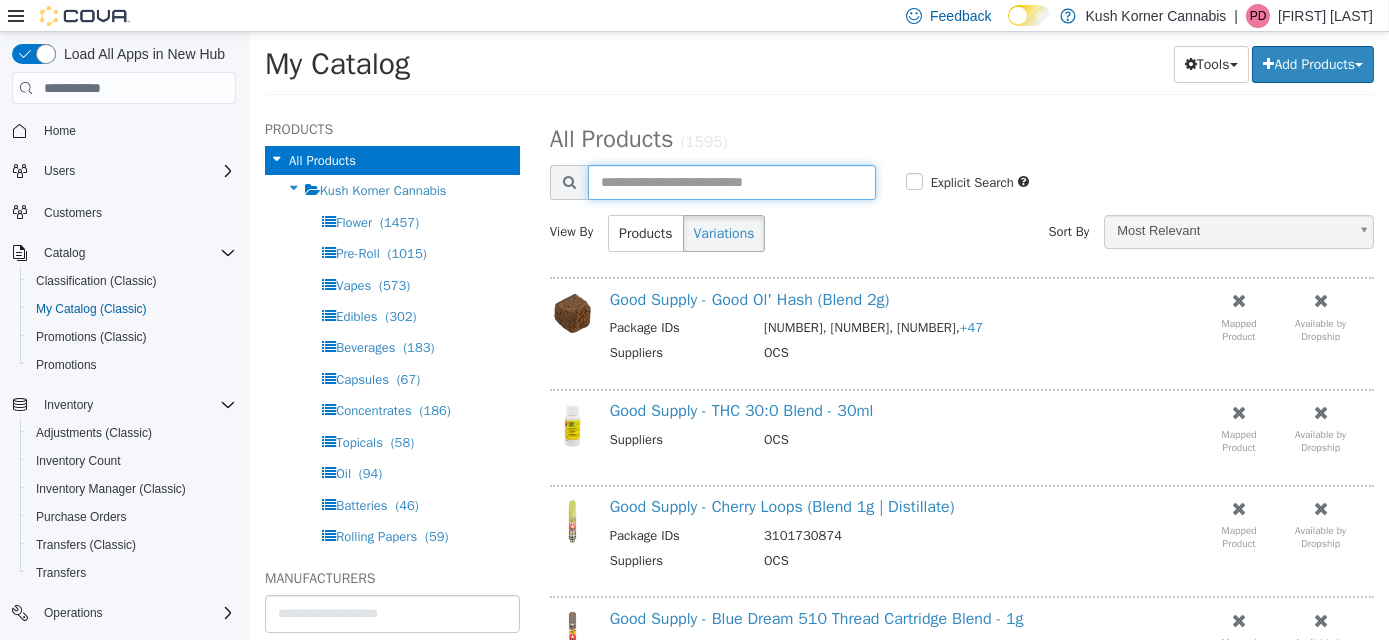 click at bounding box center [731, 182] 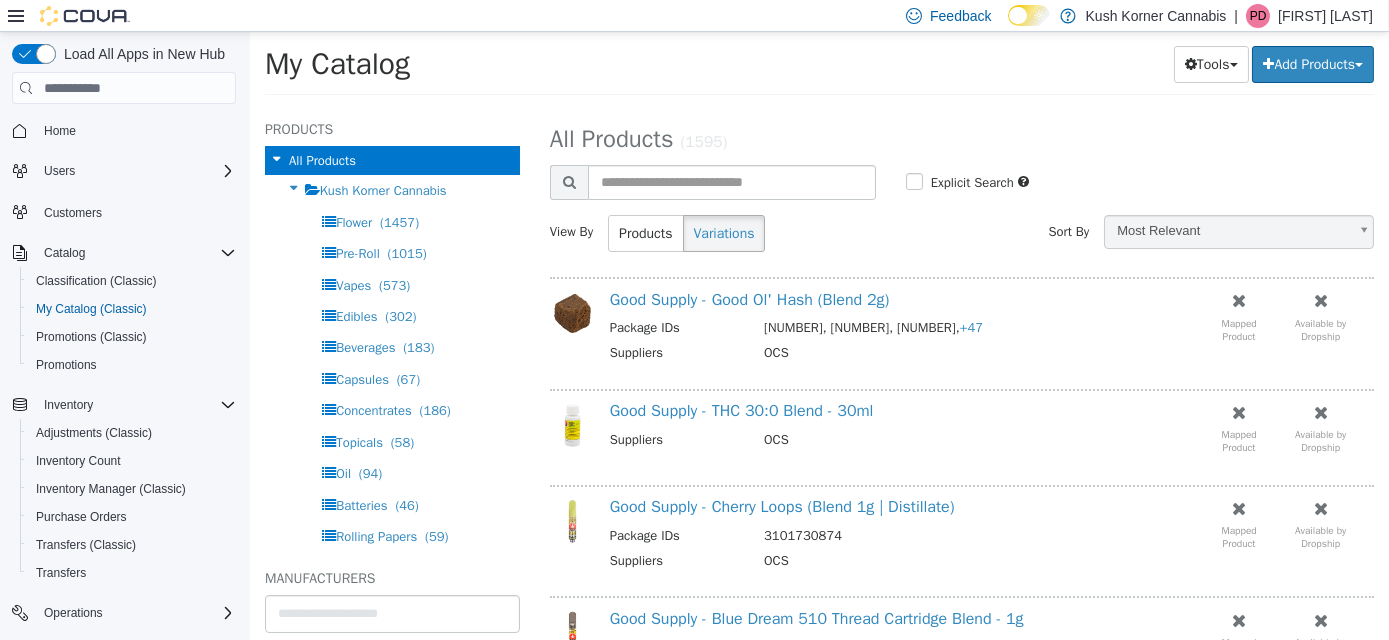 select on "**********" 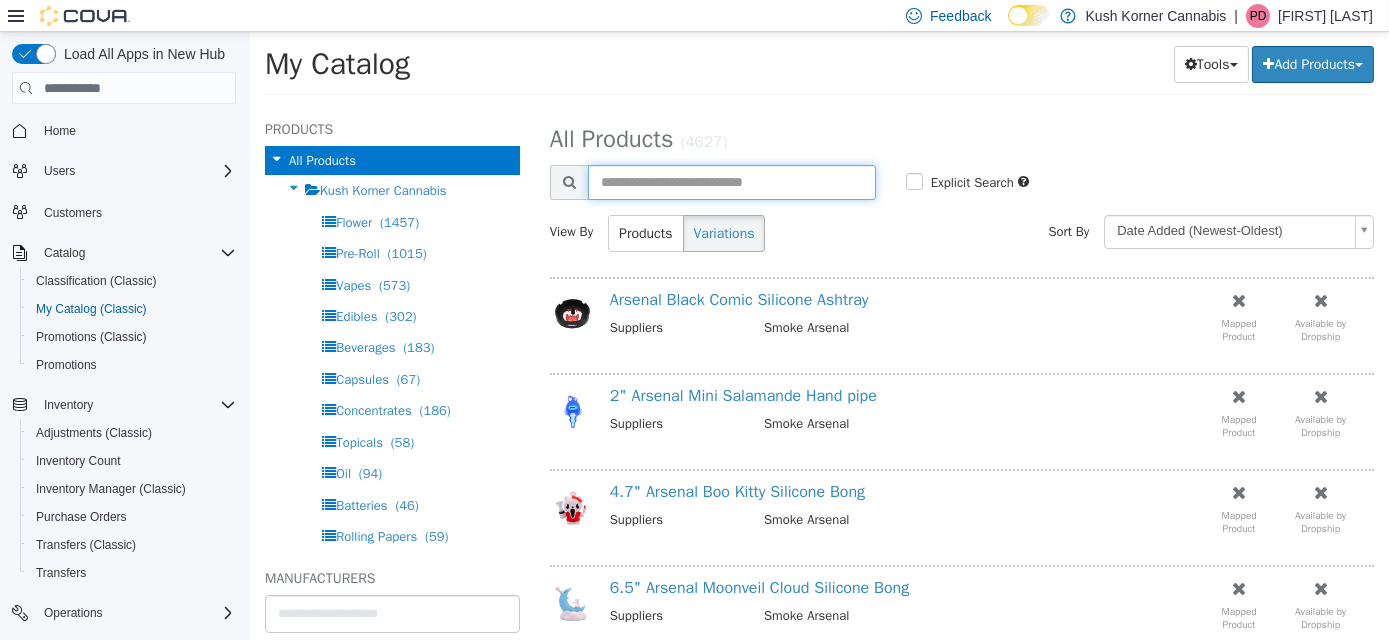 click at bounding box center (731, 182) 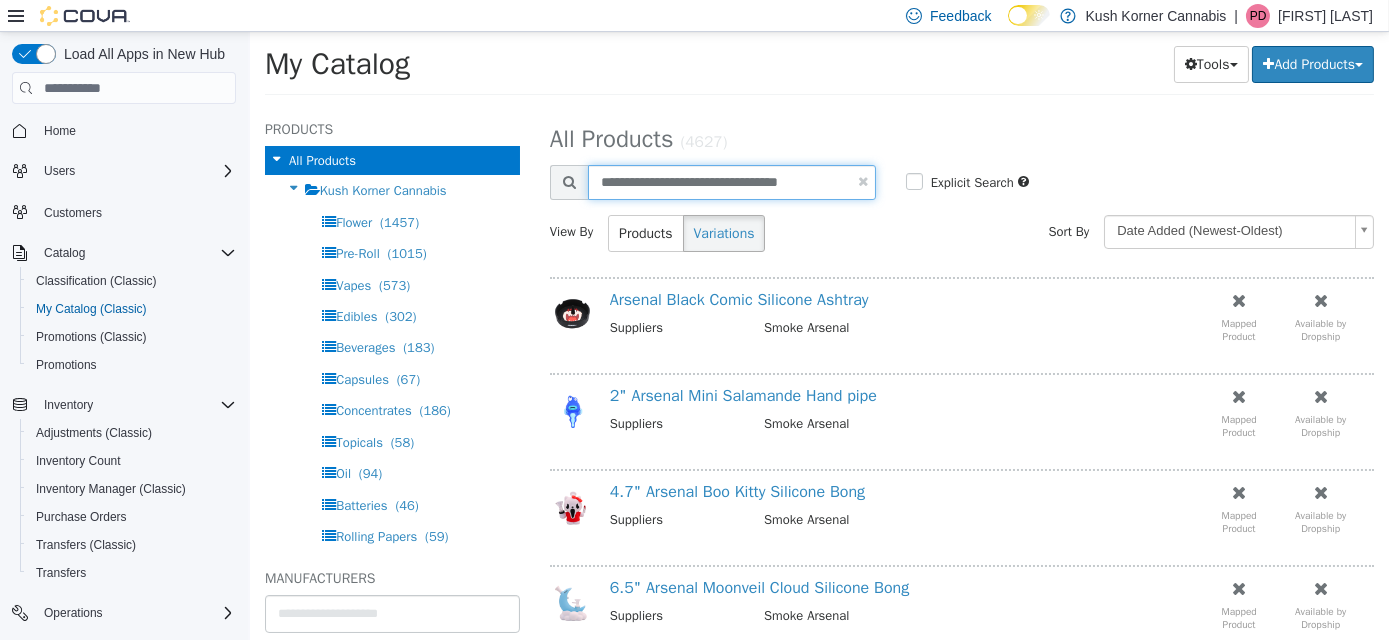 type on "**********" 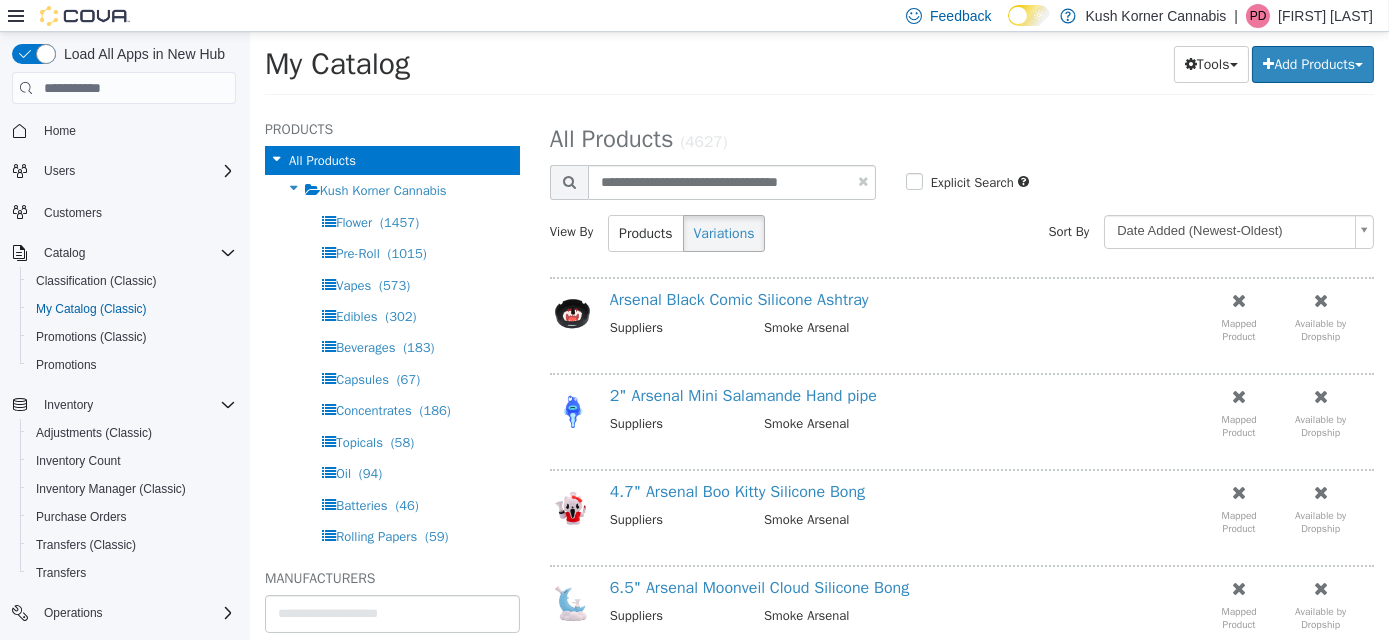 select on "**********" 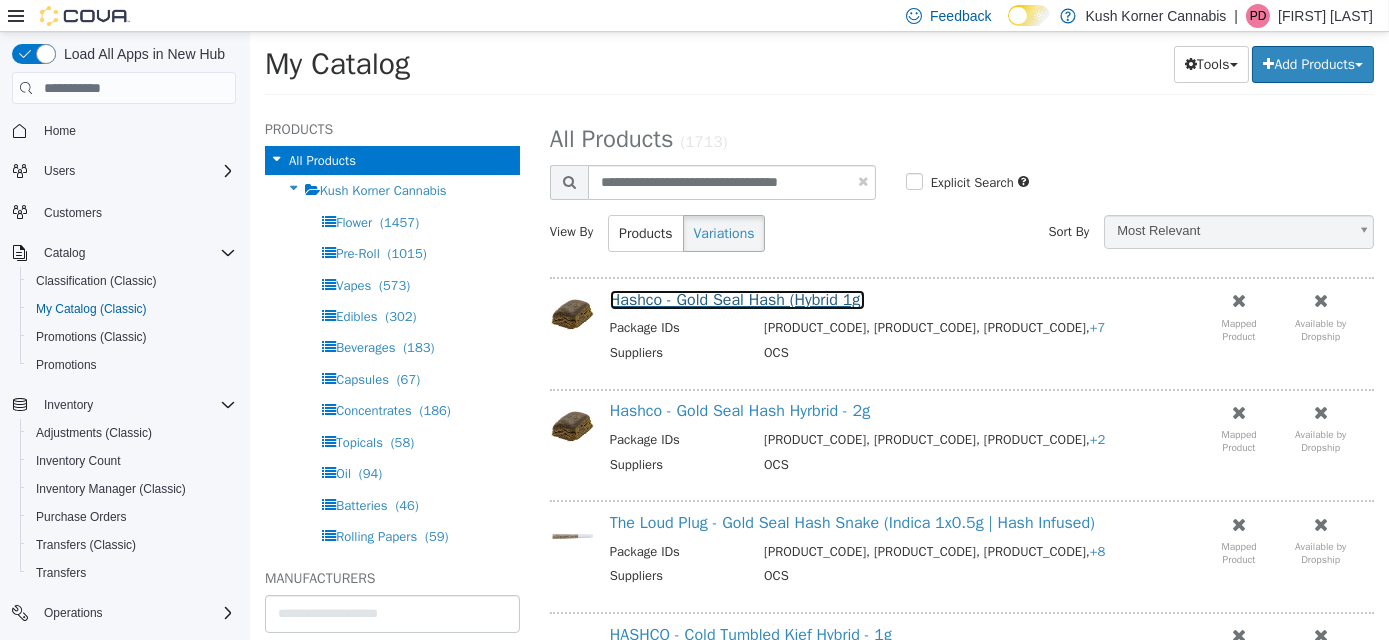 click on "Hashco - Gold Seal Hash (Hybrid 1g)" at bounding box center [736, 300] 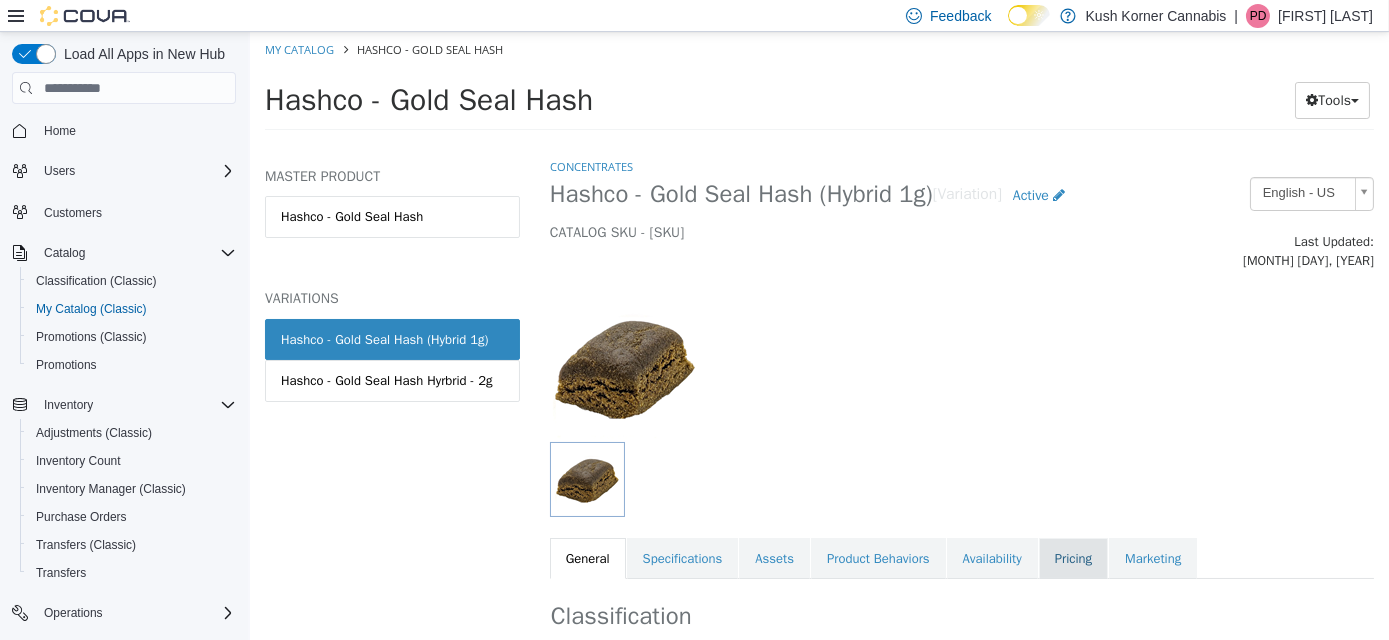 click on "Pricing" at bounding box center (1072, 559) 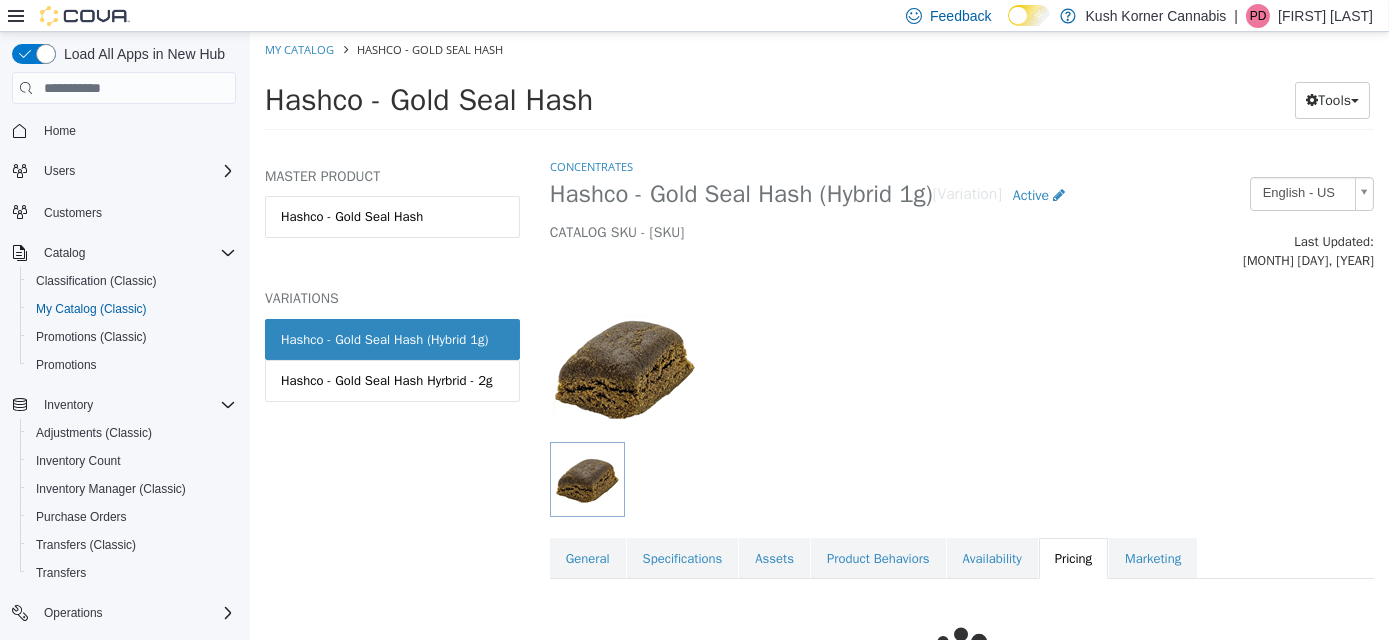 scroll, scrollTop: 184, scrollLeft: 0, axis: vertical 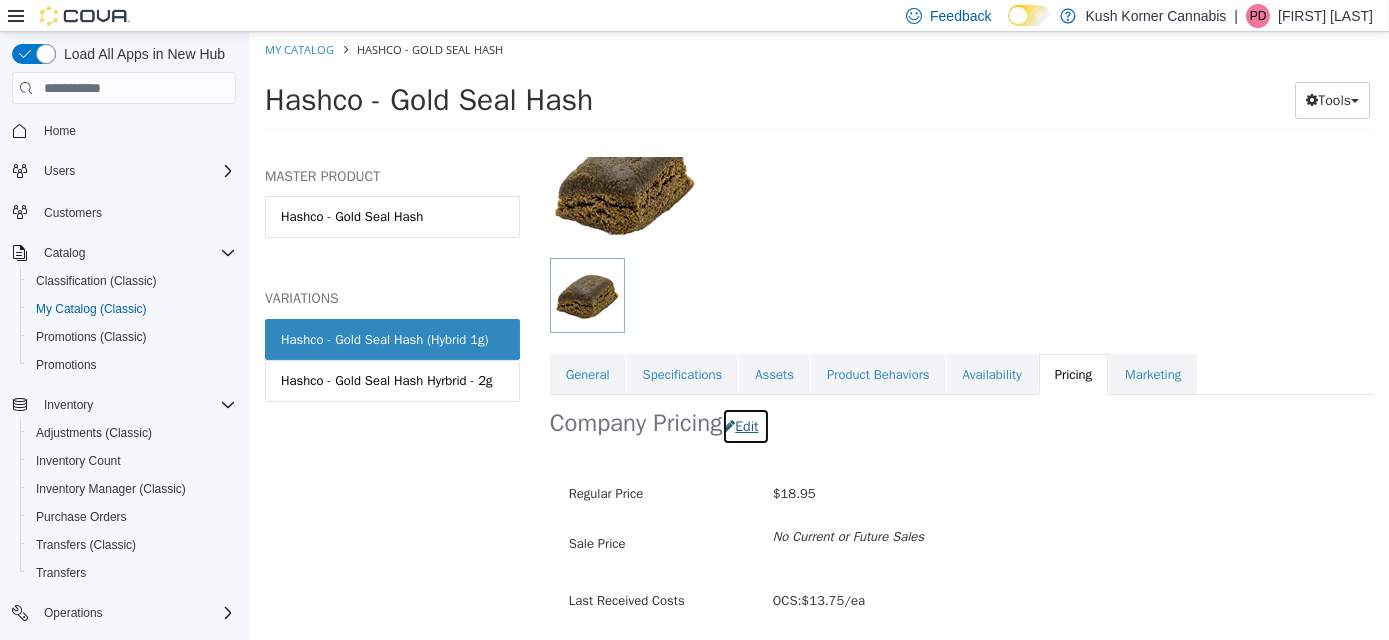 click on "Edit" at bounding box center (744, 426) 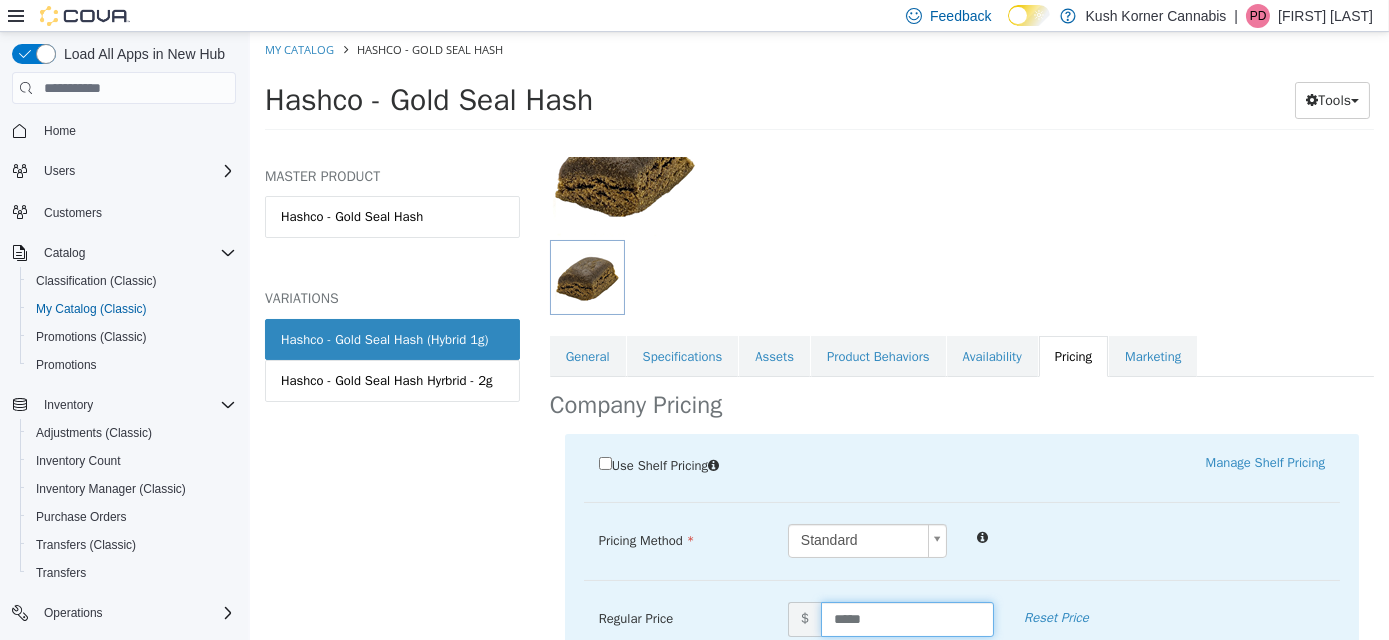 drag, startPoint x: 896, startPoint y: 623, endPoint x: 801, endPoint y: 626, distance: 95.047356 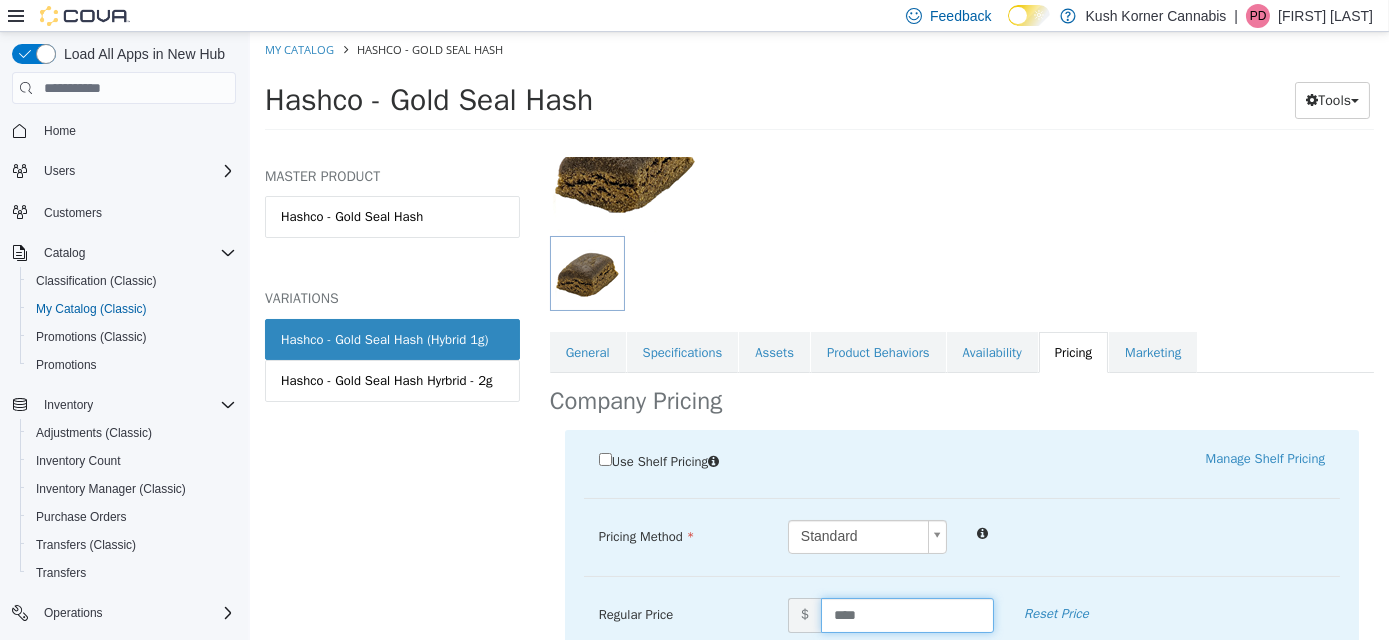 type on "*****" 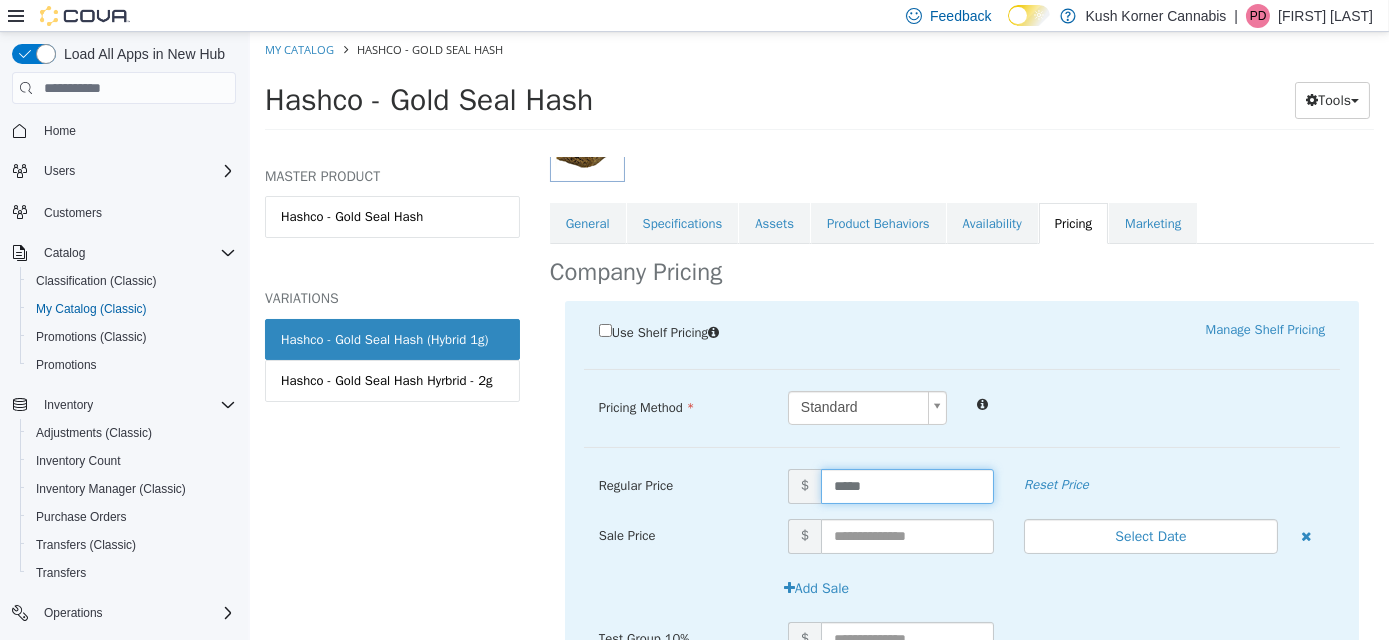 scroll, scrollTop: 457, scrollLeft: 0, axis: vertical 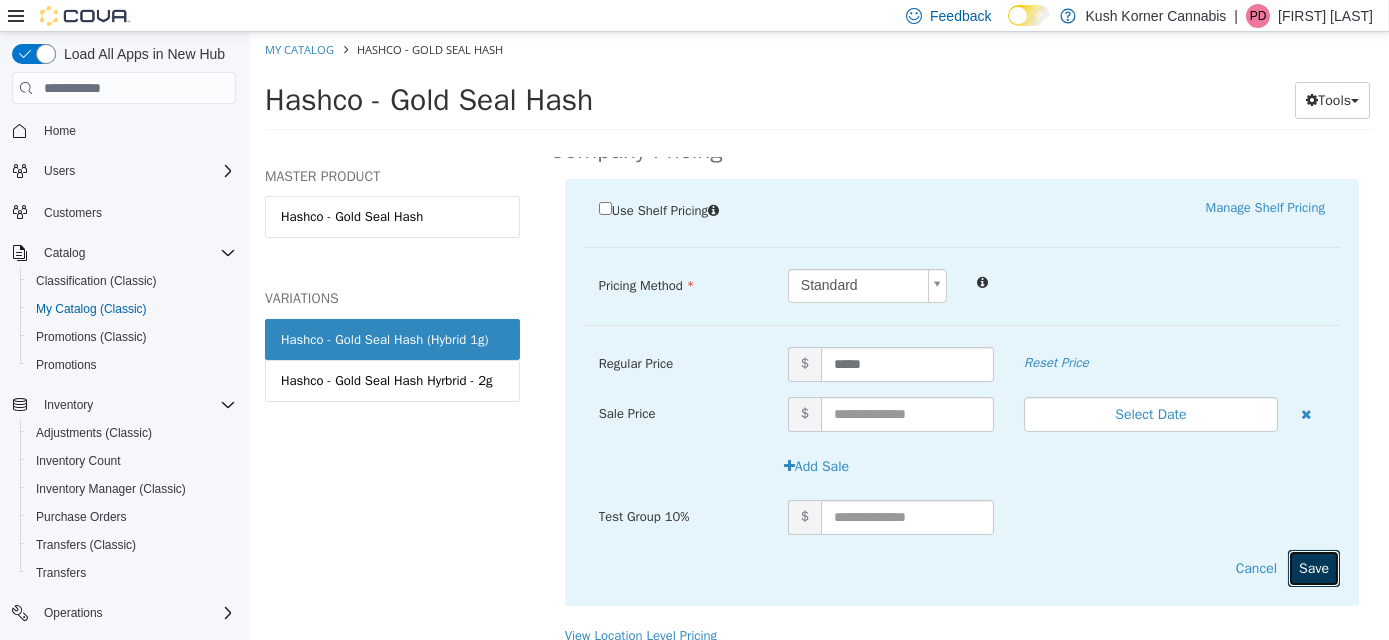 click on "Save" at bounding box center (1313, 568) 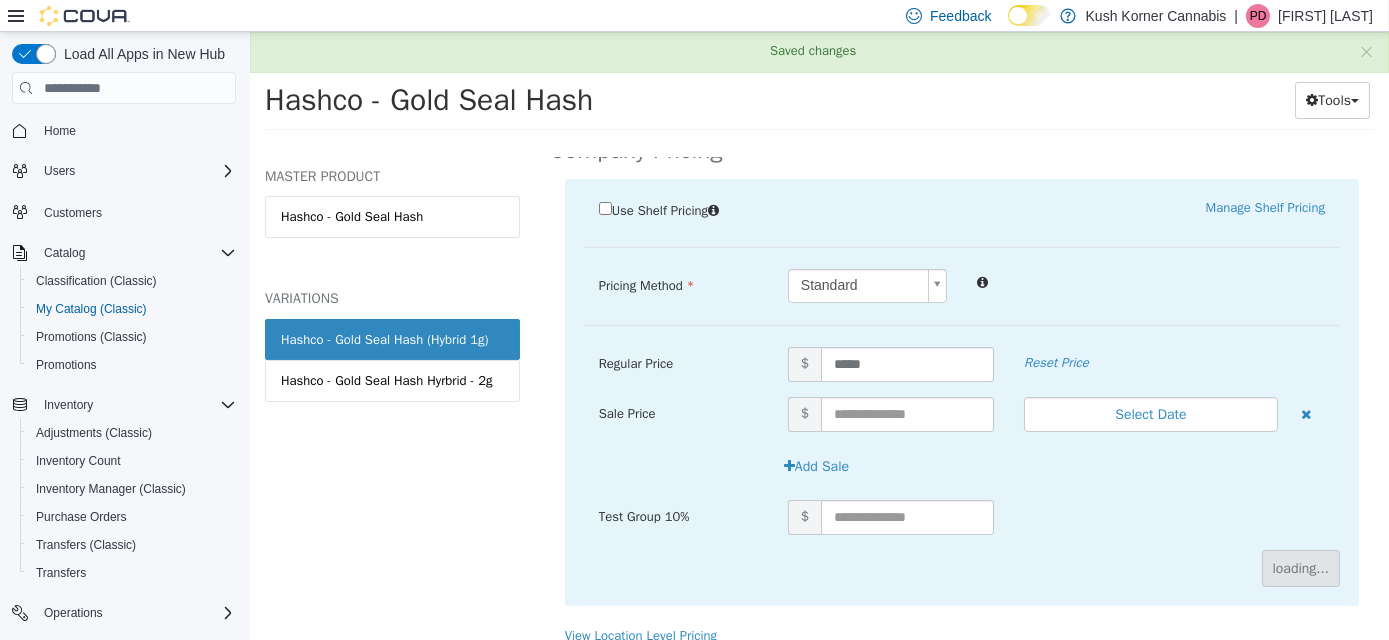 scroll, scrollTop: 232, scrollLeft: 0, axis: vertical 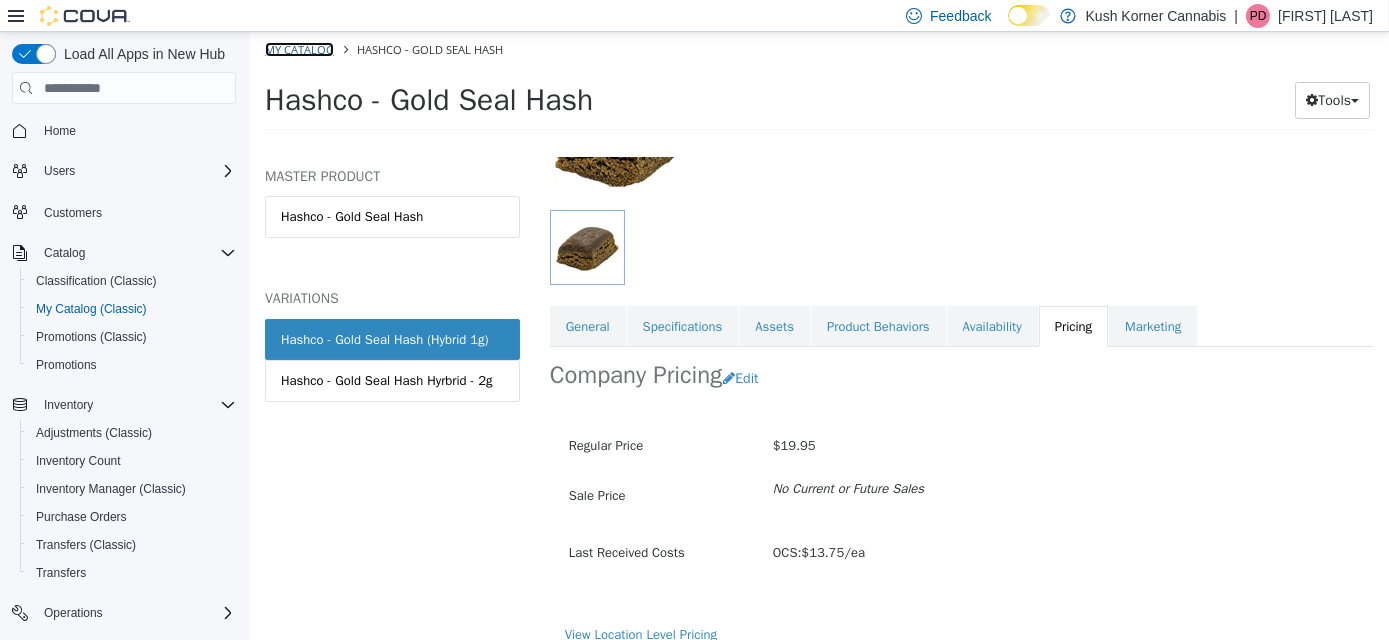 click on "My Catalog" at bounding box center [298, 49] 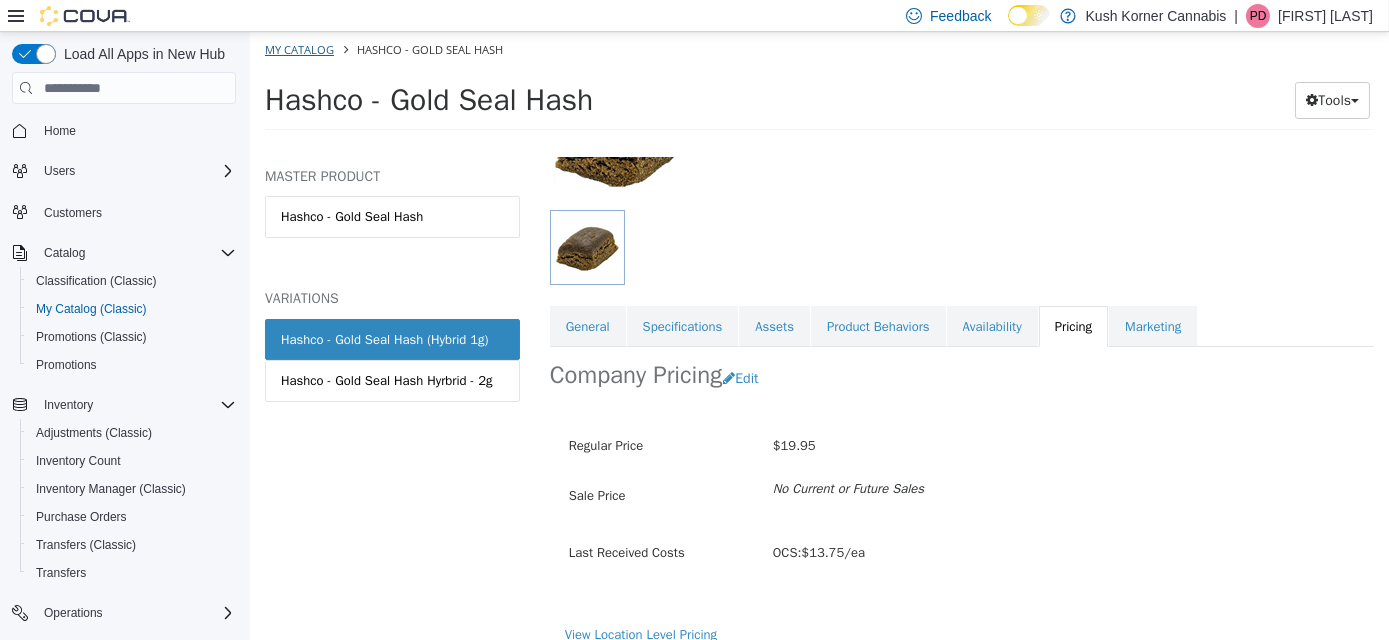 select on "**********" 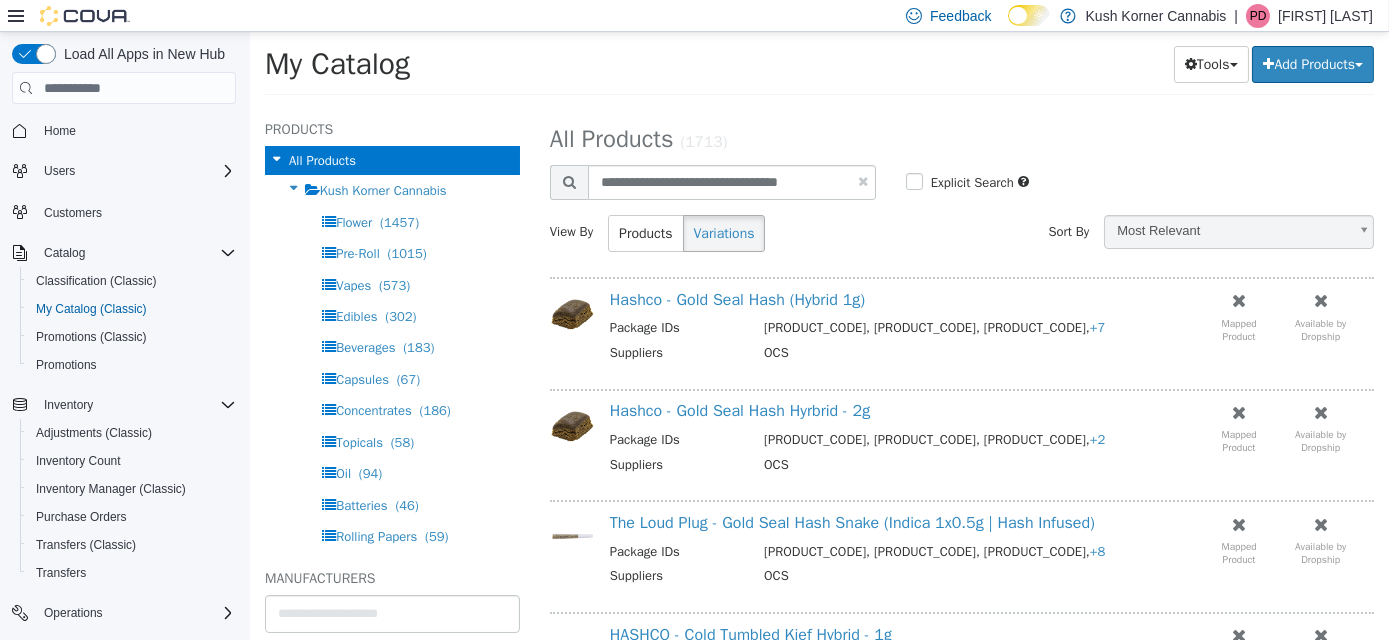 click at bounding box center (862, 181) 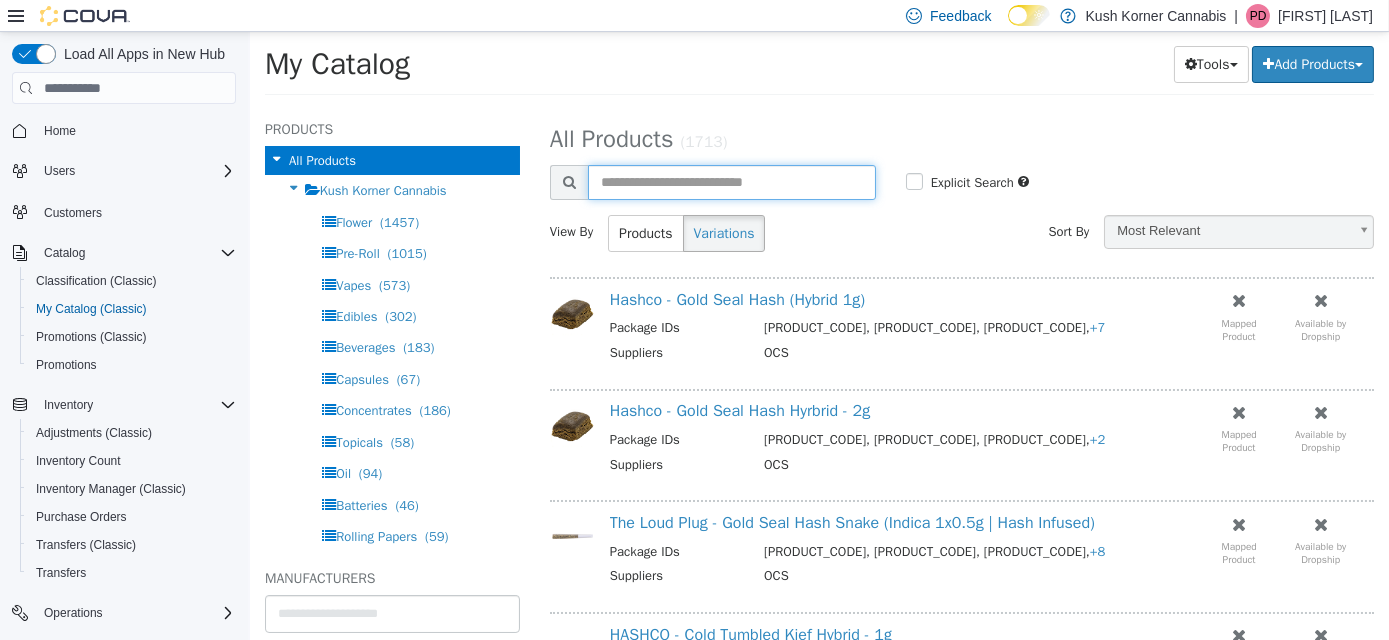 click at bounding box center [731, 182] 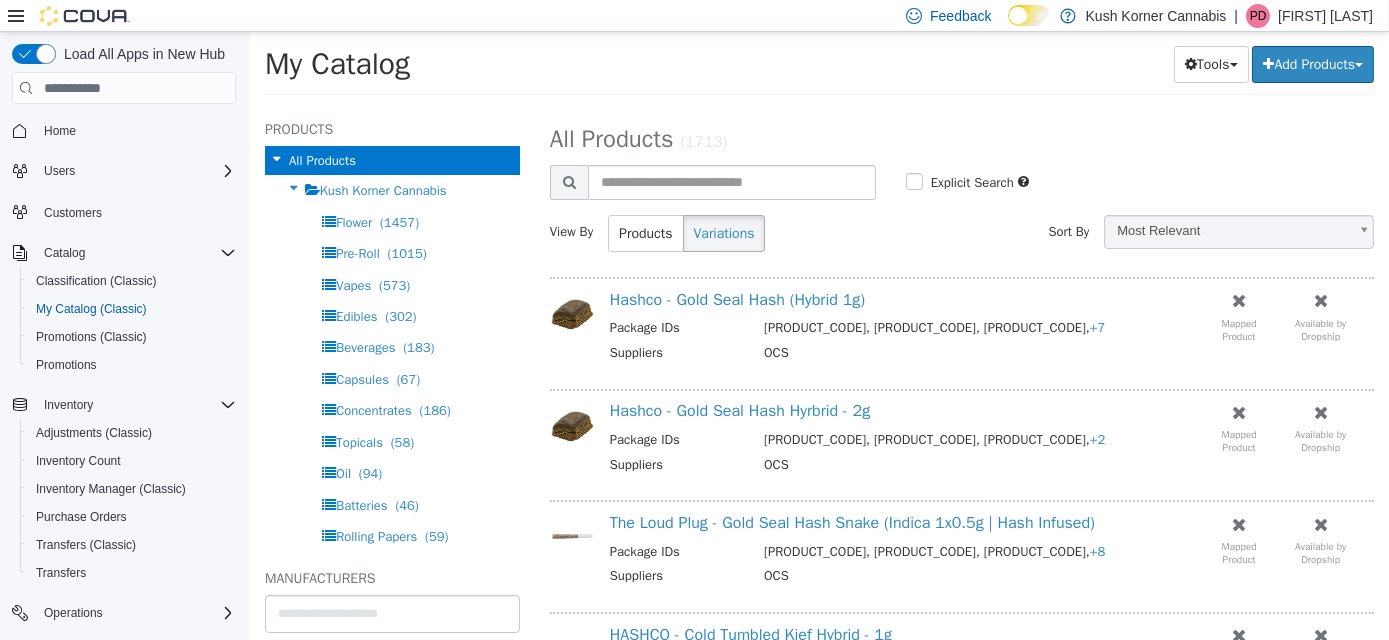 select on "**********" 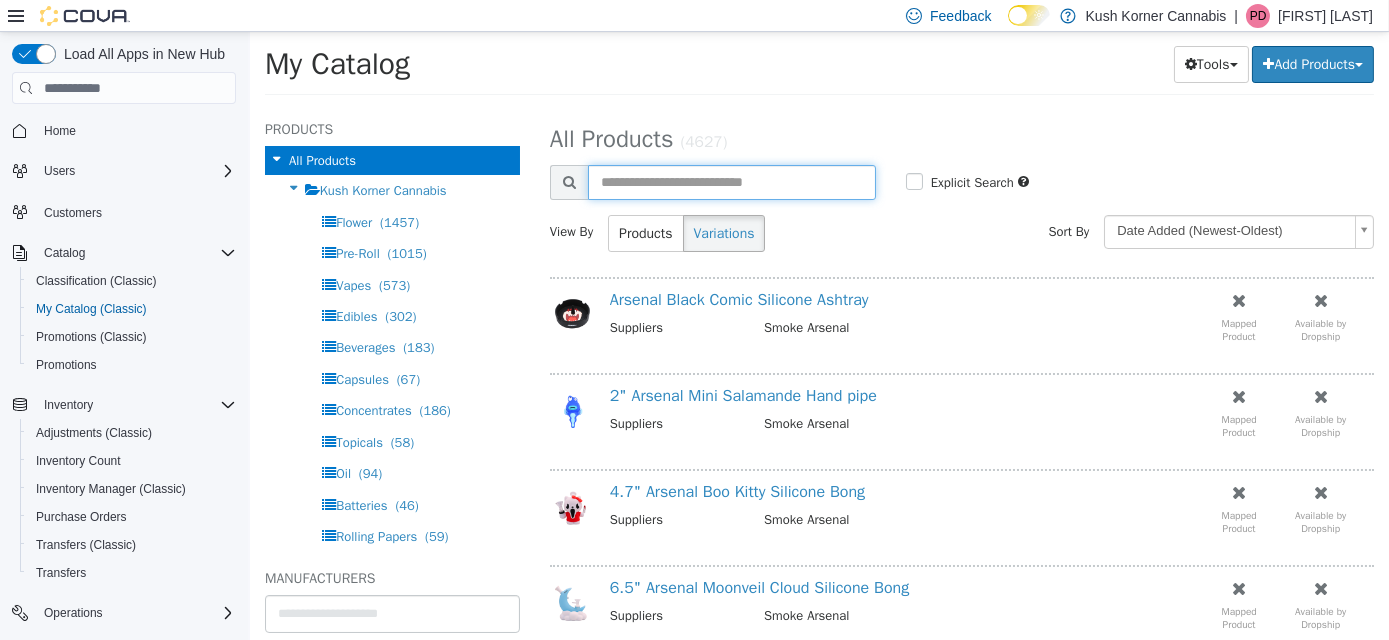click at bounding box center (731, 182) 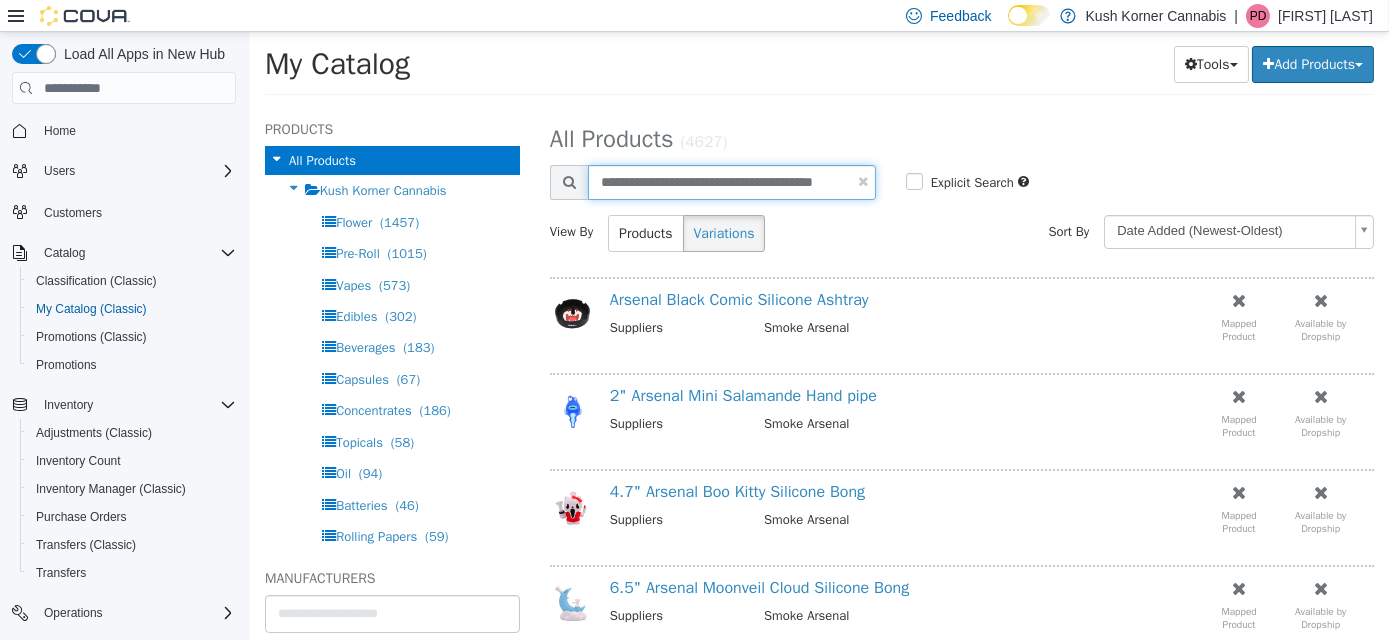 type on "**********" 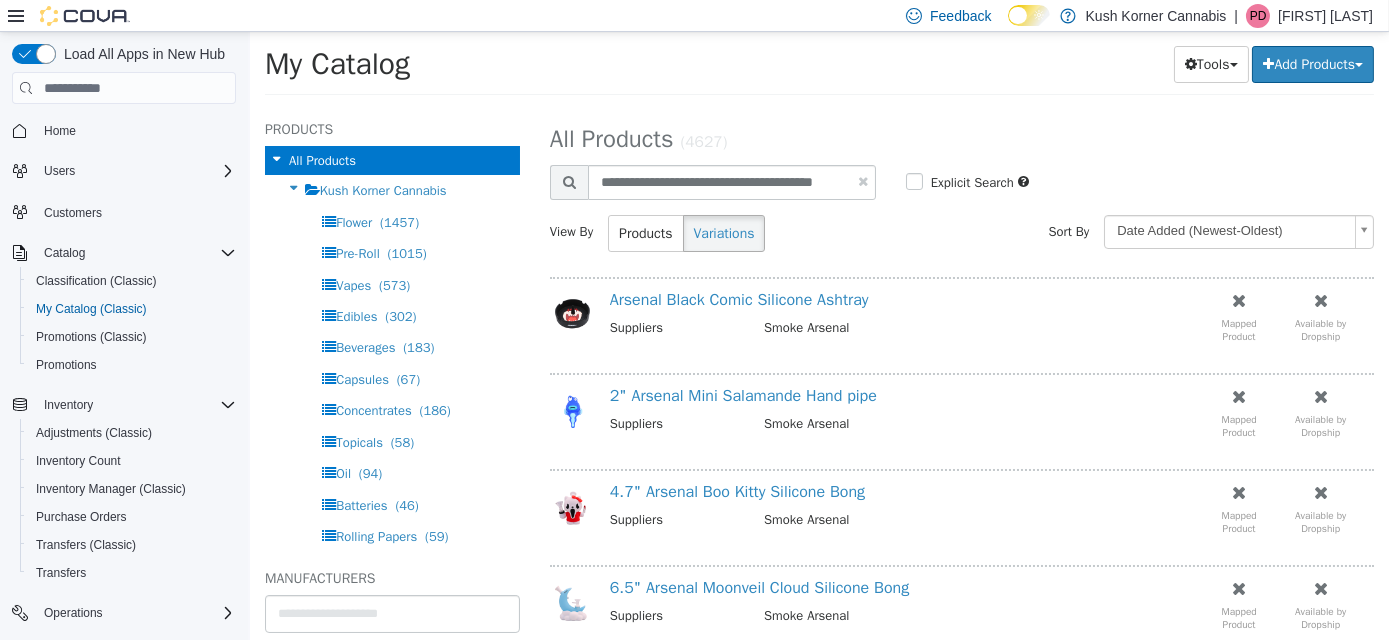 select on "**********" 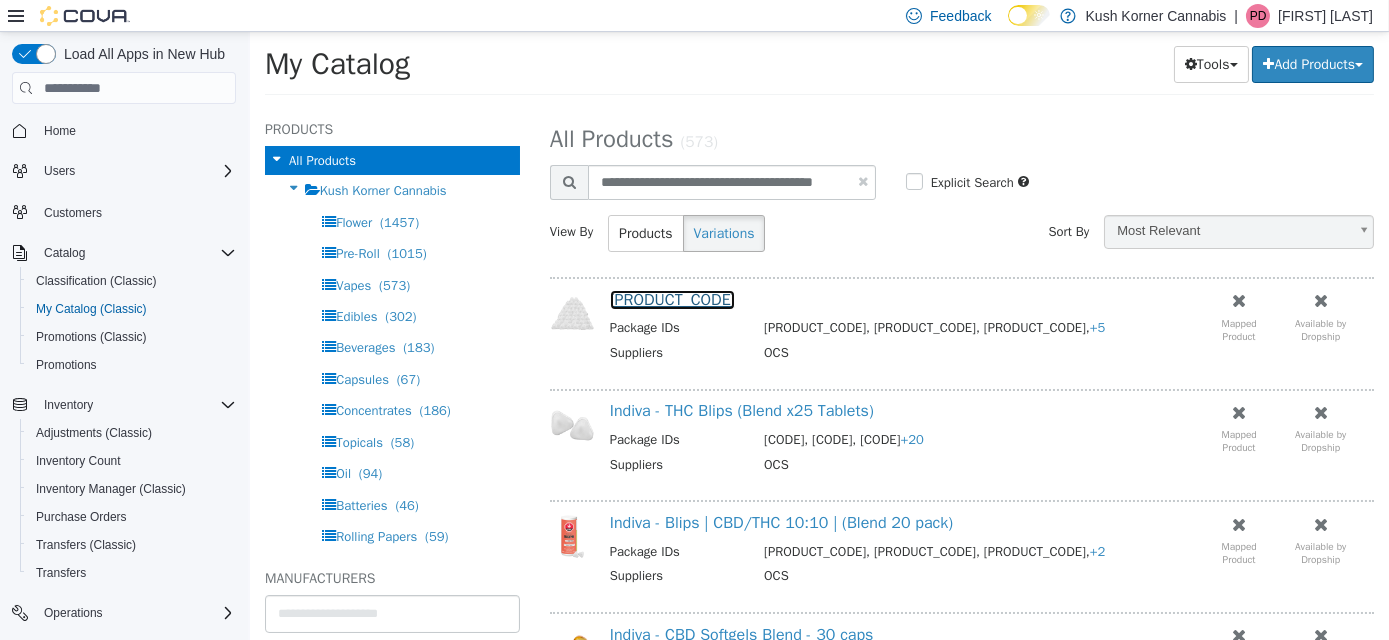 click on "[PRODUCT_CODE]" at bounding box center [672, 300] 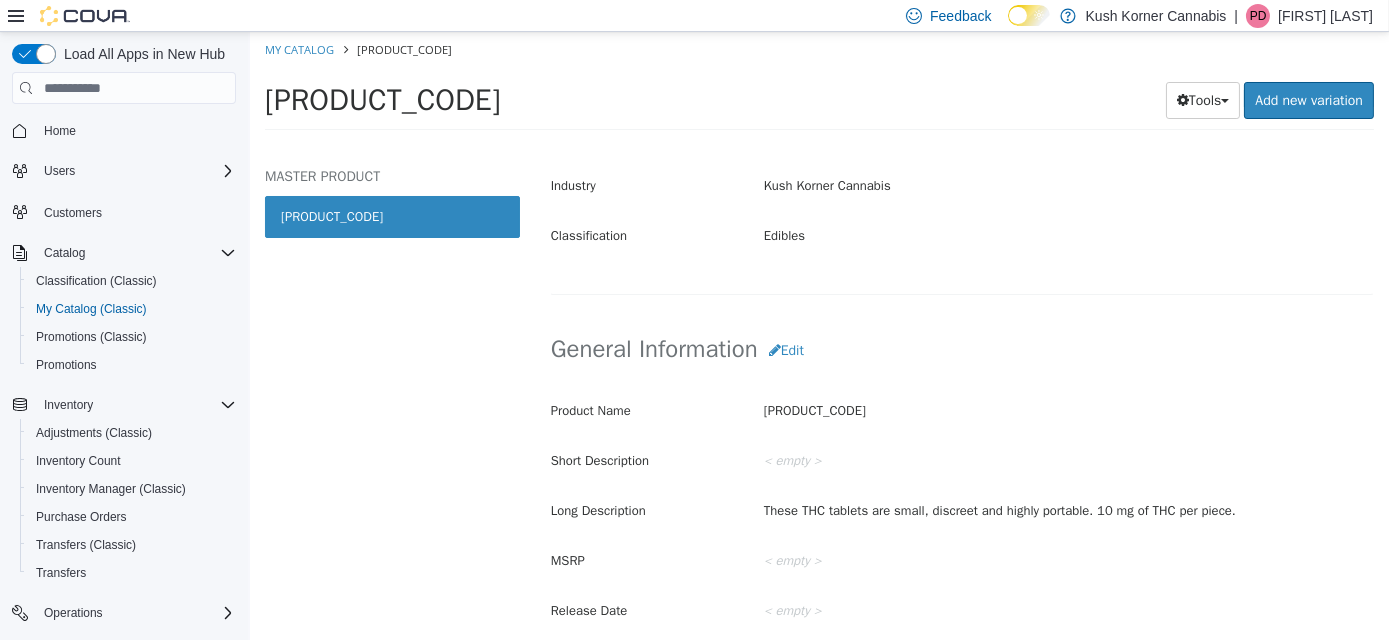 scroll, scrollTop: 545, scrollLeft: 0, axis: vertical 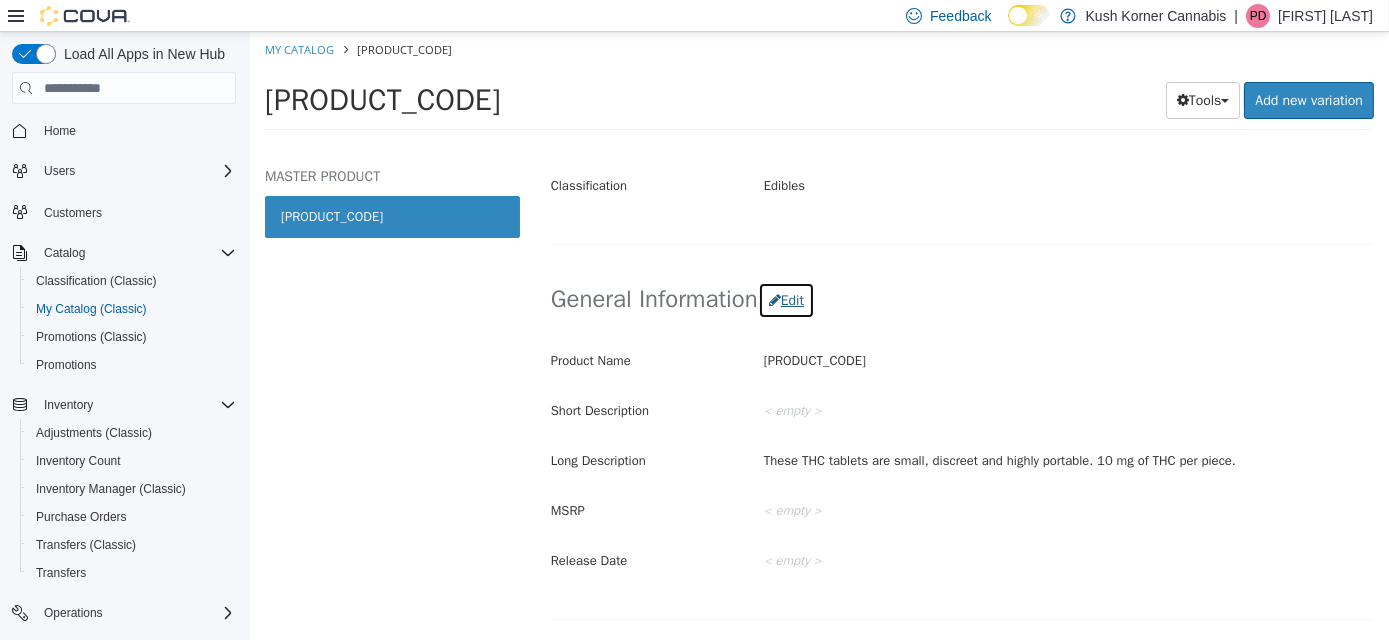 click on "Edit" at bounding box center [785, 300] 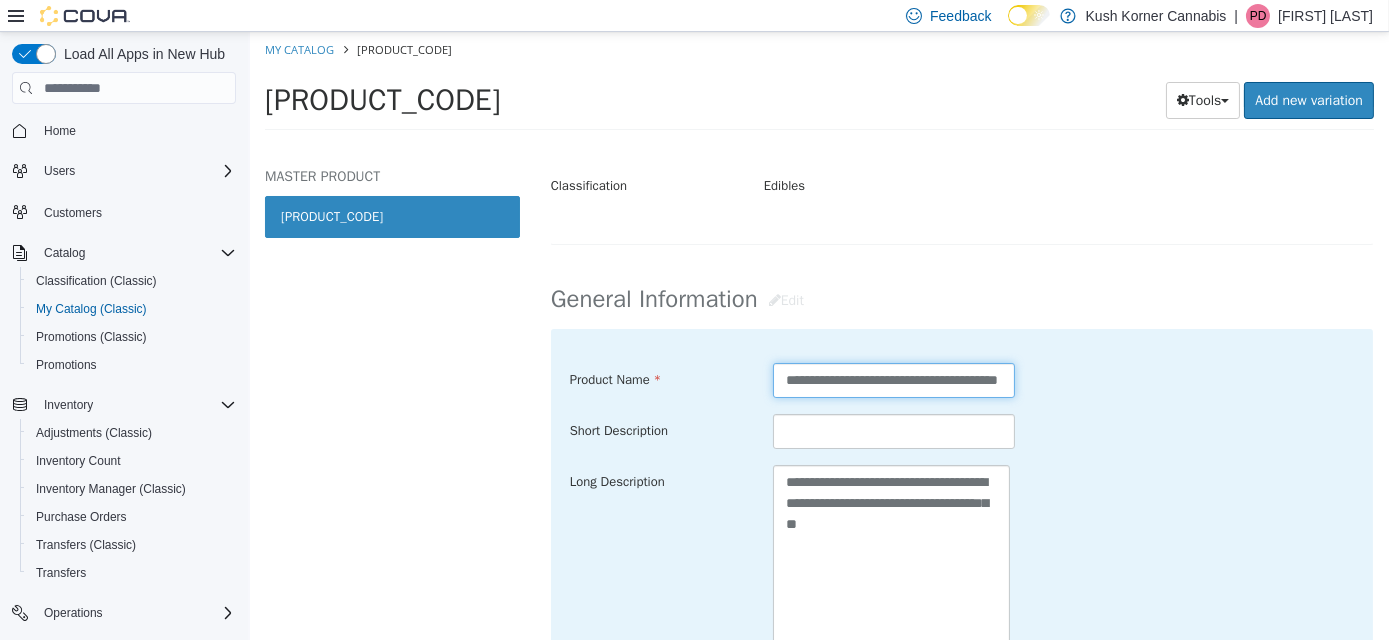 click on "**********" at bounding box center [892, 380] 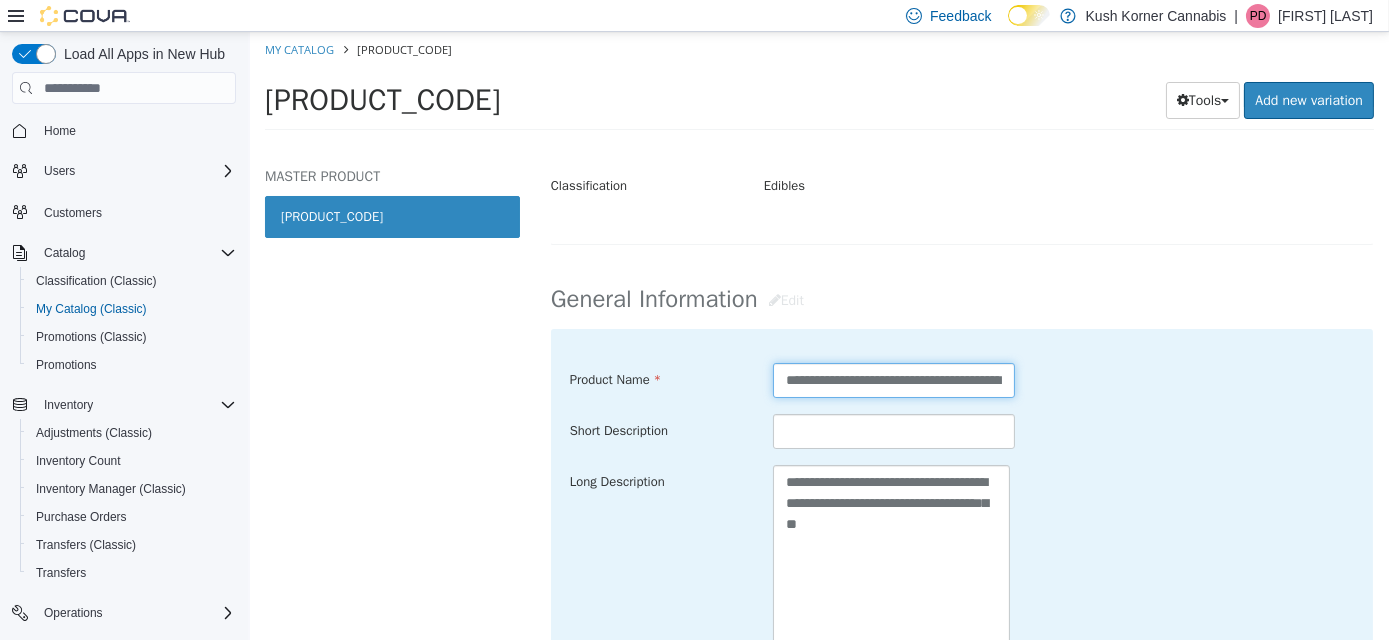 click on "**********" at bounding box center [892, 380] 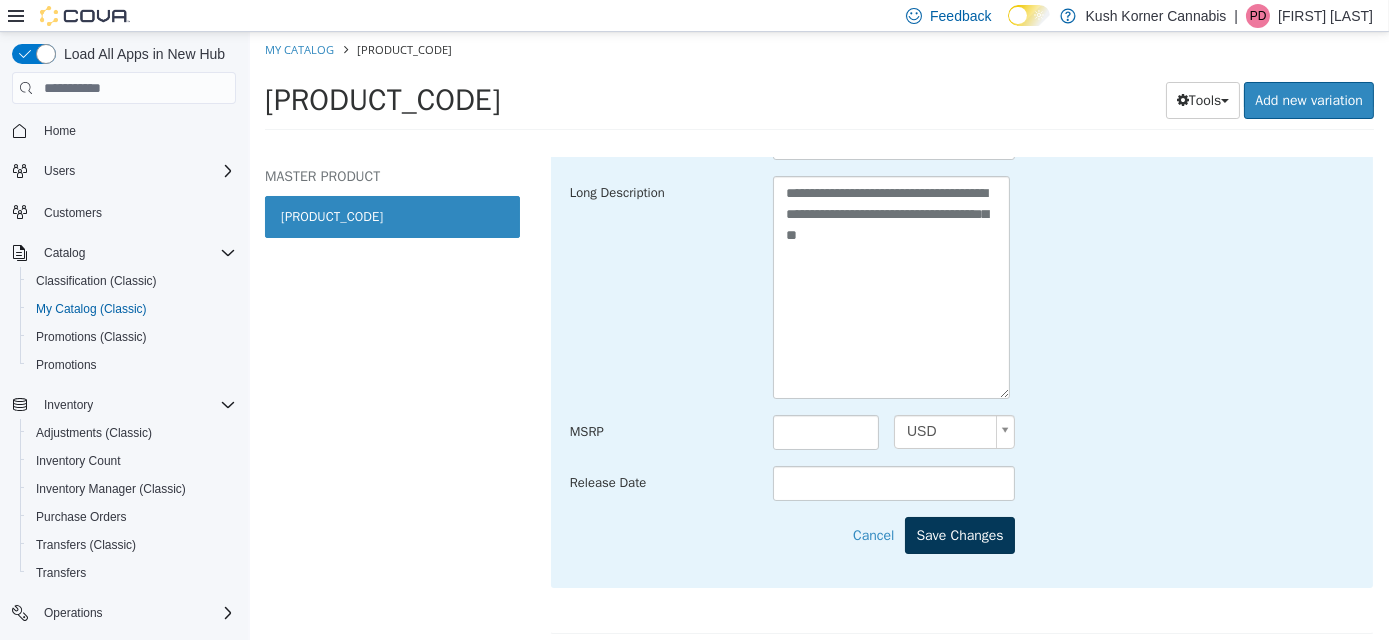 scroll, scrollTop: 867, scrollLeft: 0, axis: vertical 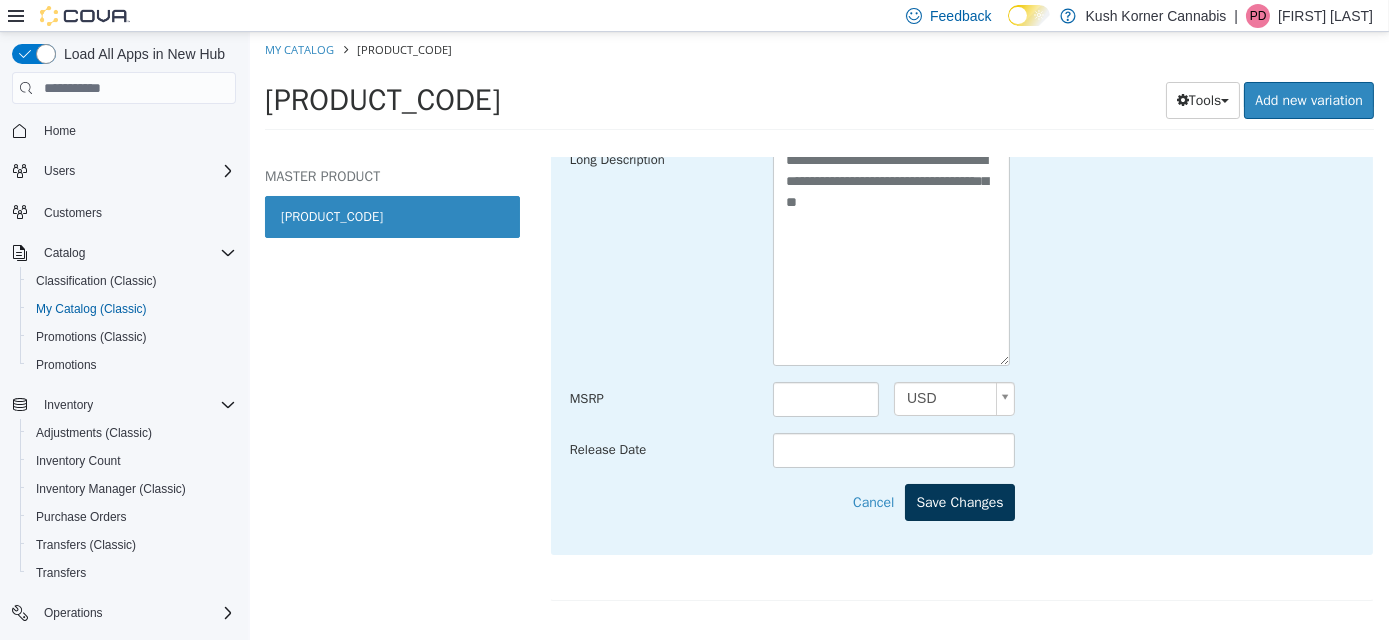 type on "**********" 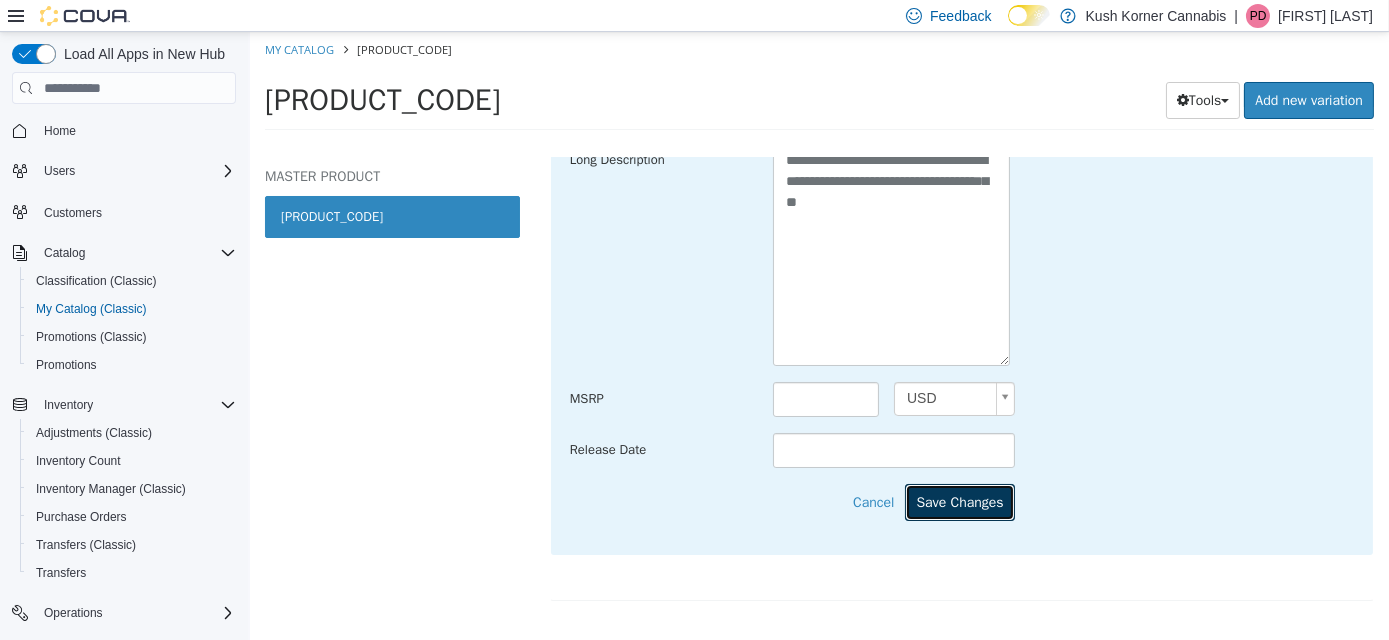 click on "Save Changes" at bounding box center (958, 502) 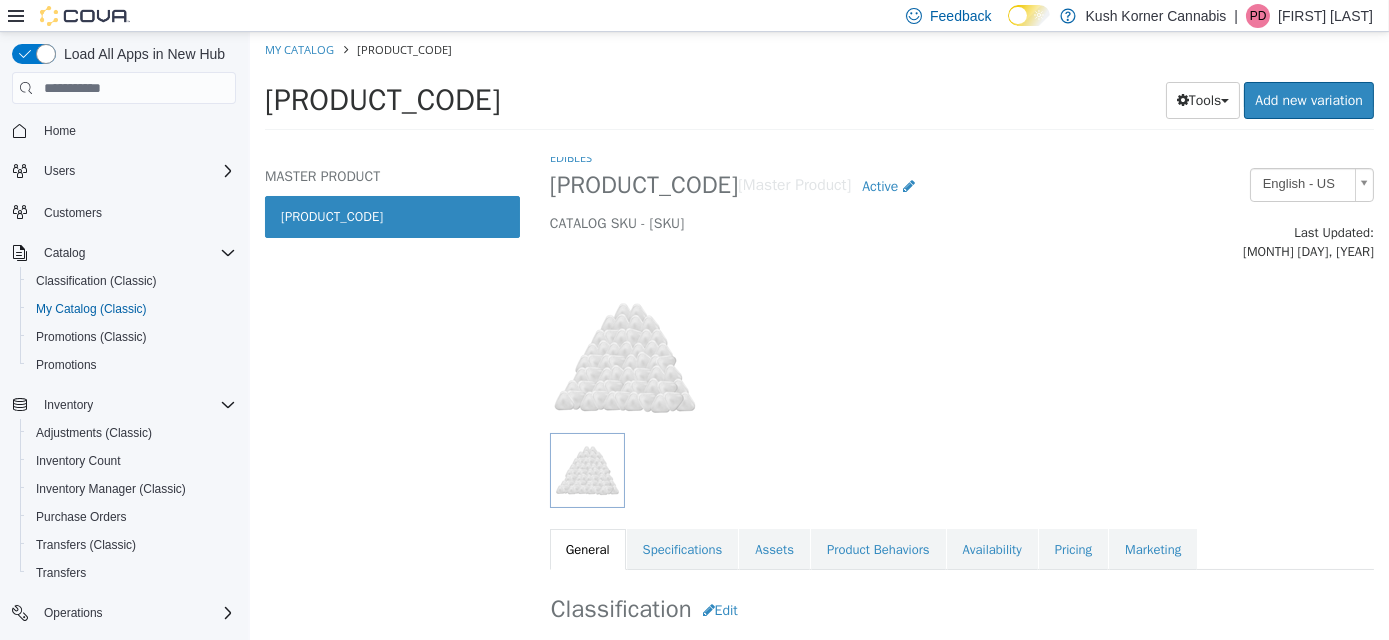 scroll, scrollTop: 0, scrollLeft: 0, axis: both 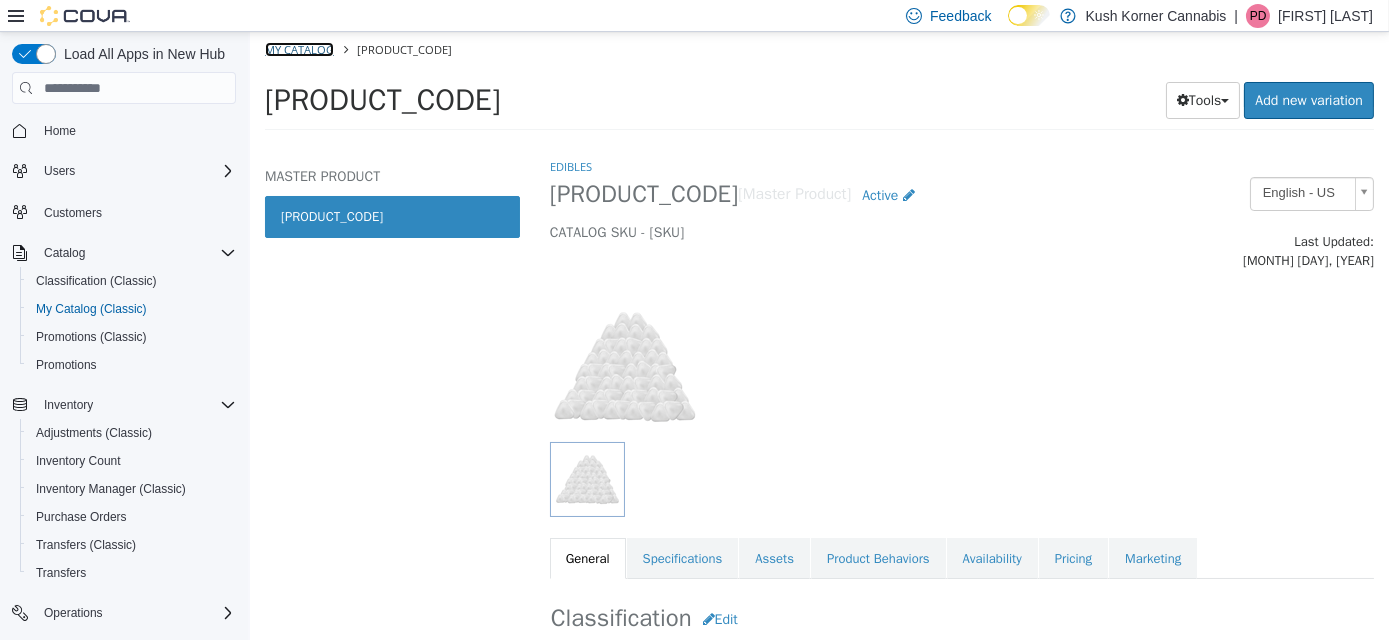 click on "My Catalog" at bounding box center (298, 49) 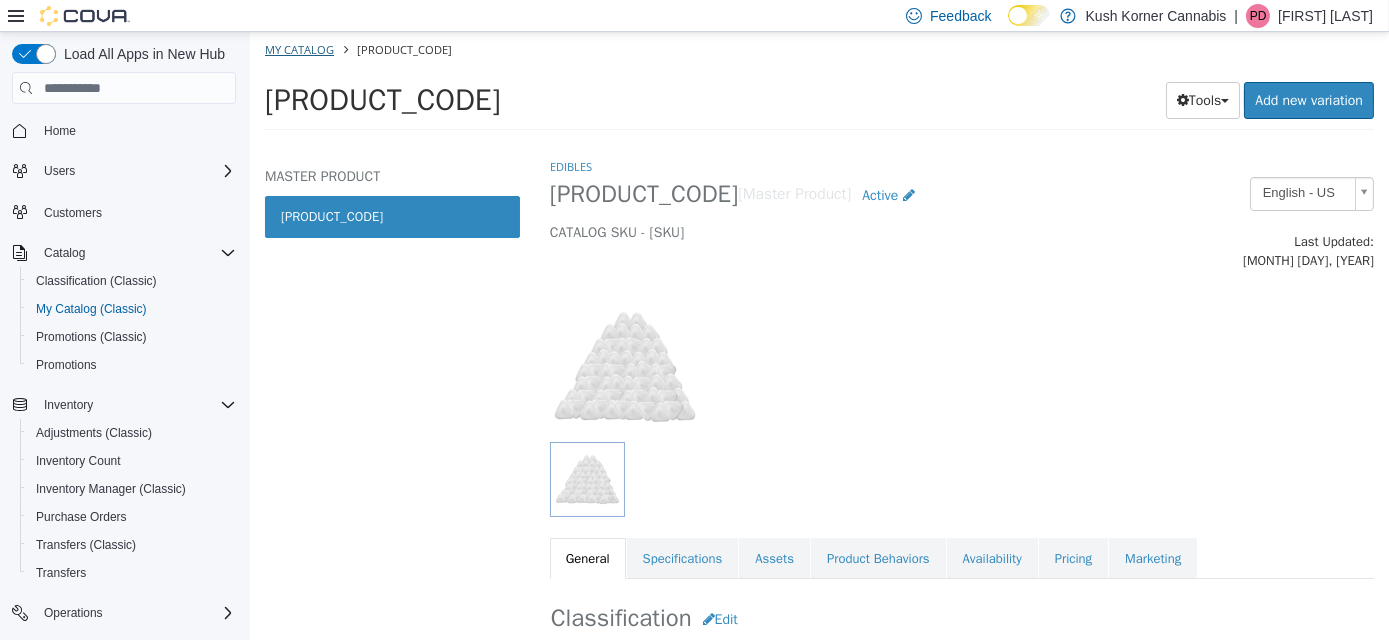 select on "**********" 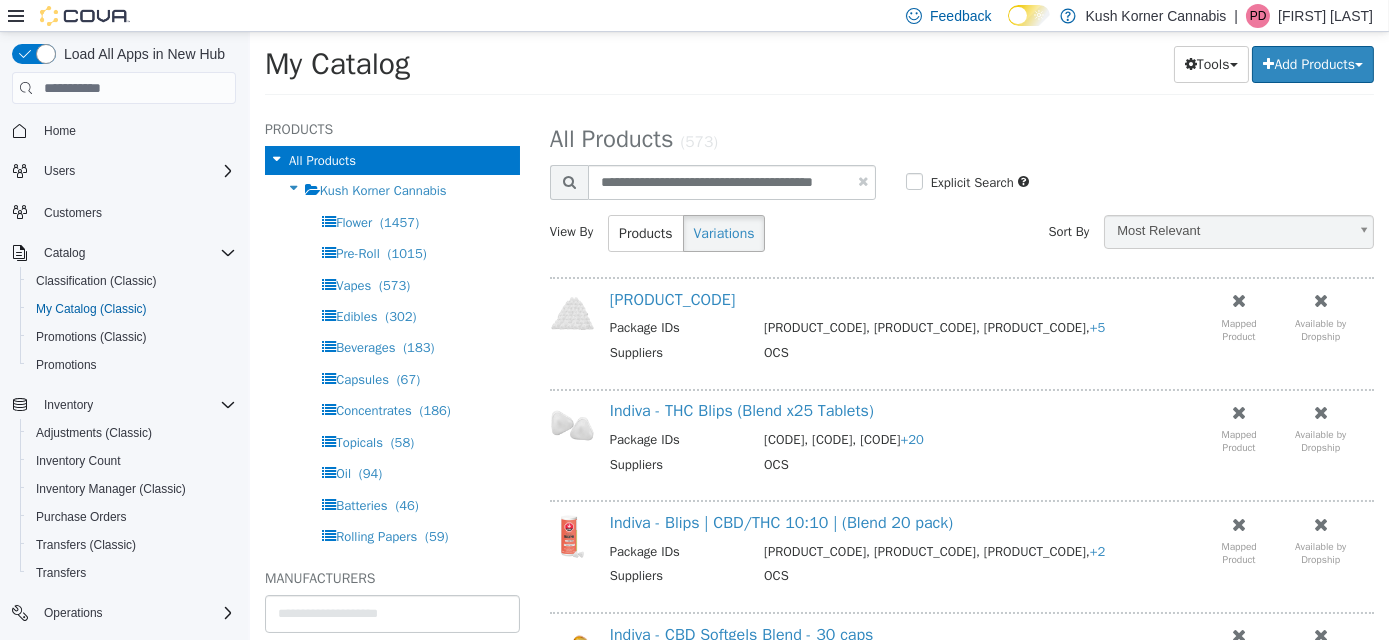 click at bounding box center (862, 181) 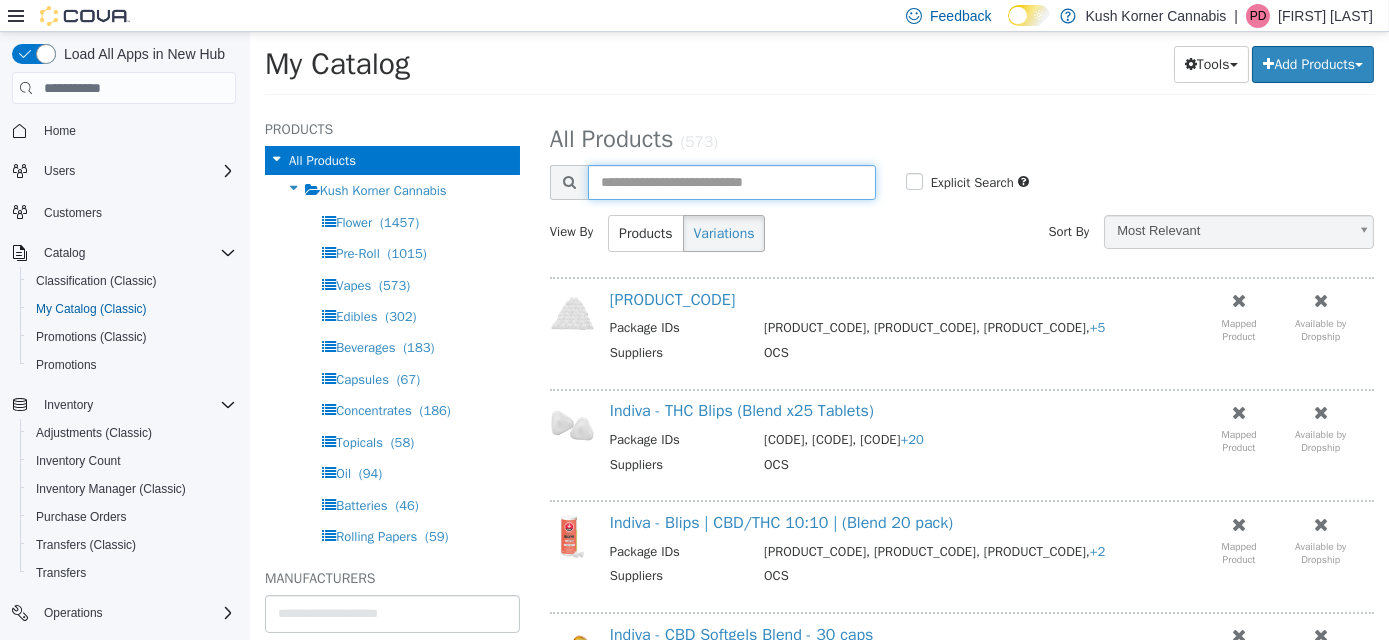 click at bounding box center (731, 182) 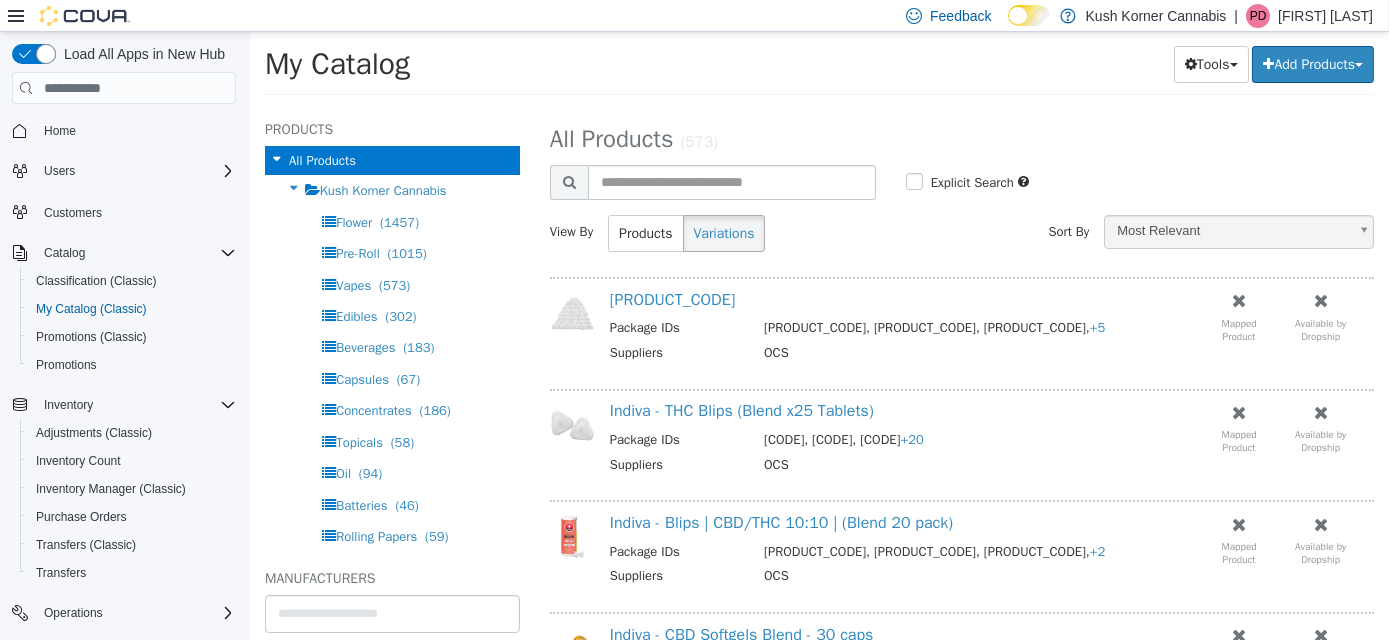 select on "**********" 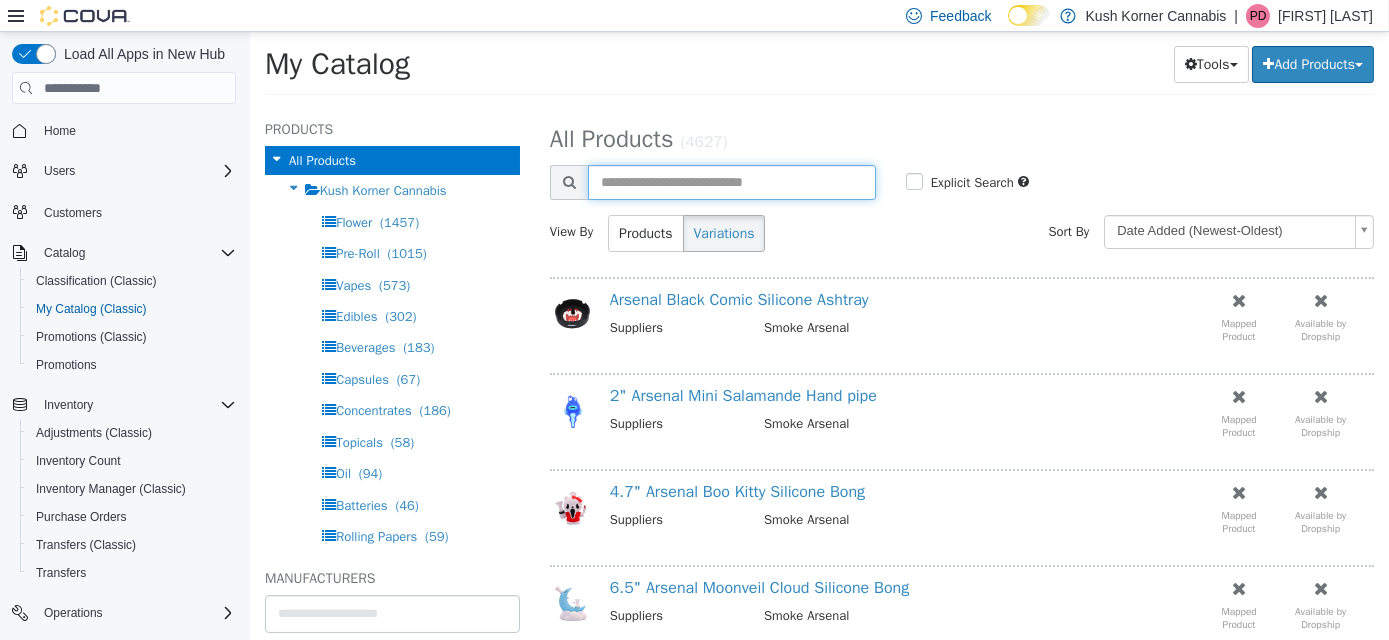 click at bounding box center (731, 182) 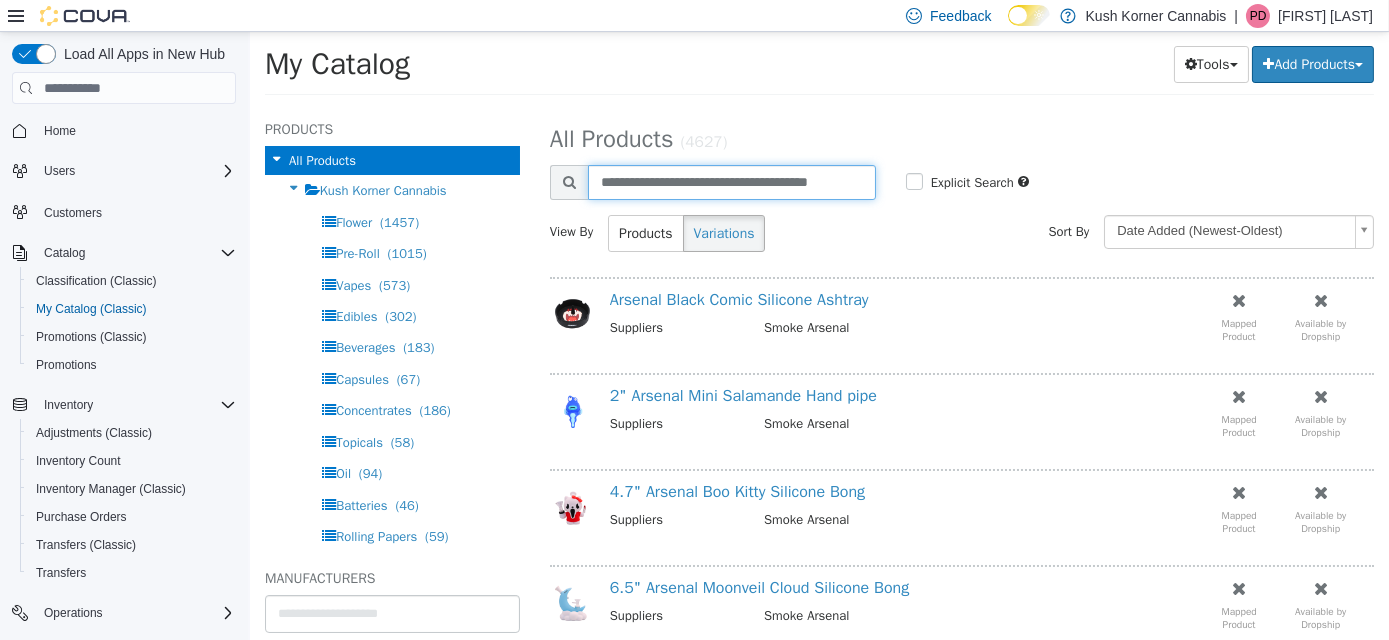 scroll, scrollTop: 0, scrollLeft: 18, axis: horizontal 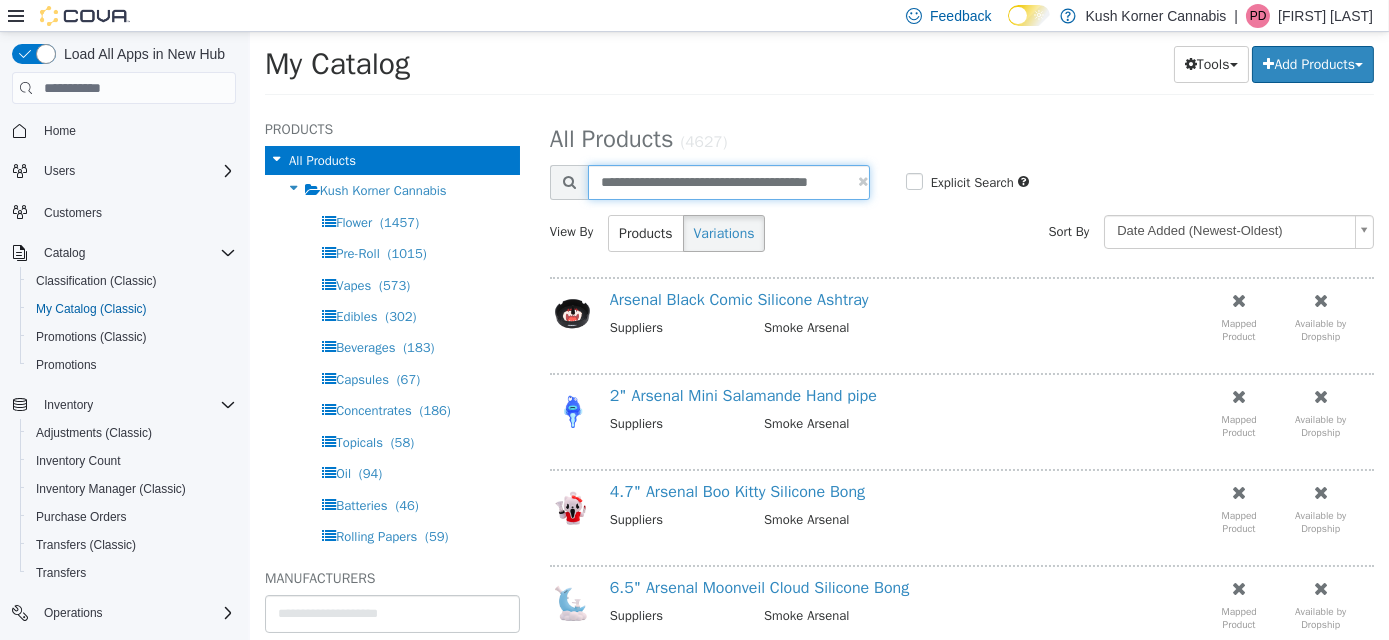 type on "**********" 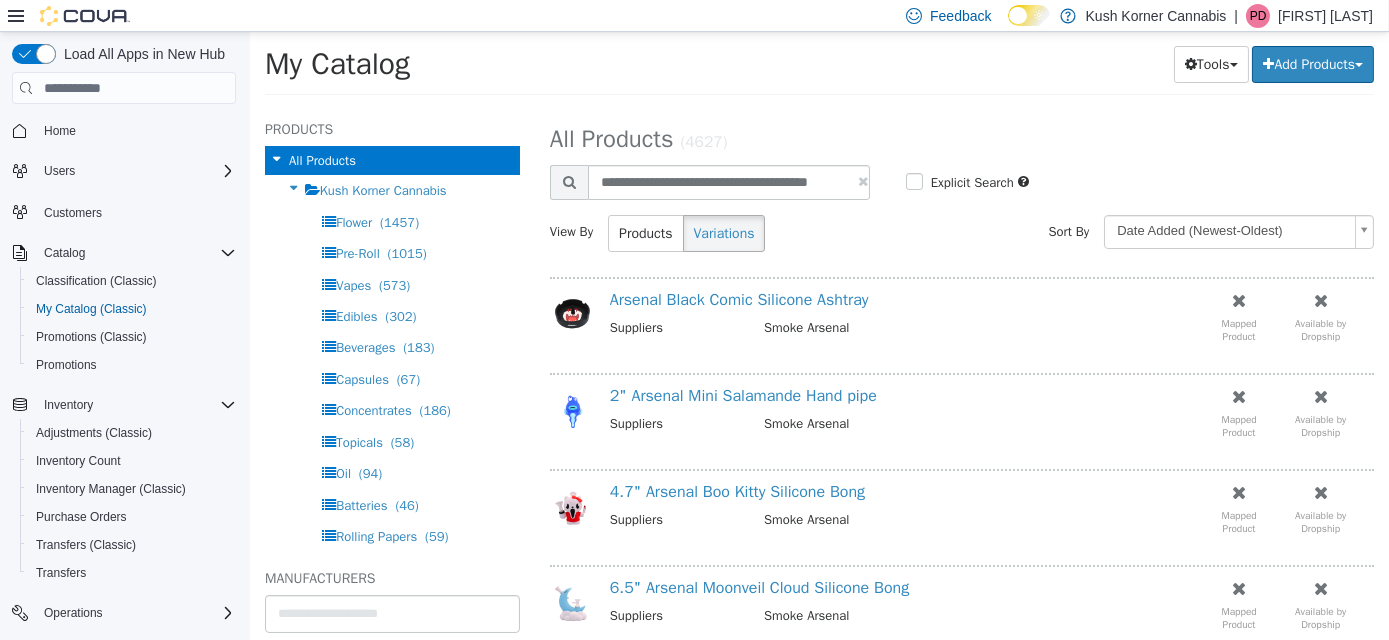 select on "**********" 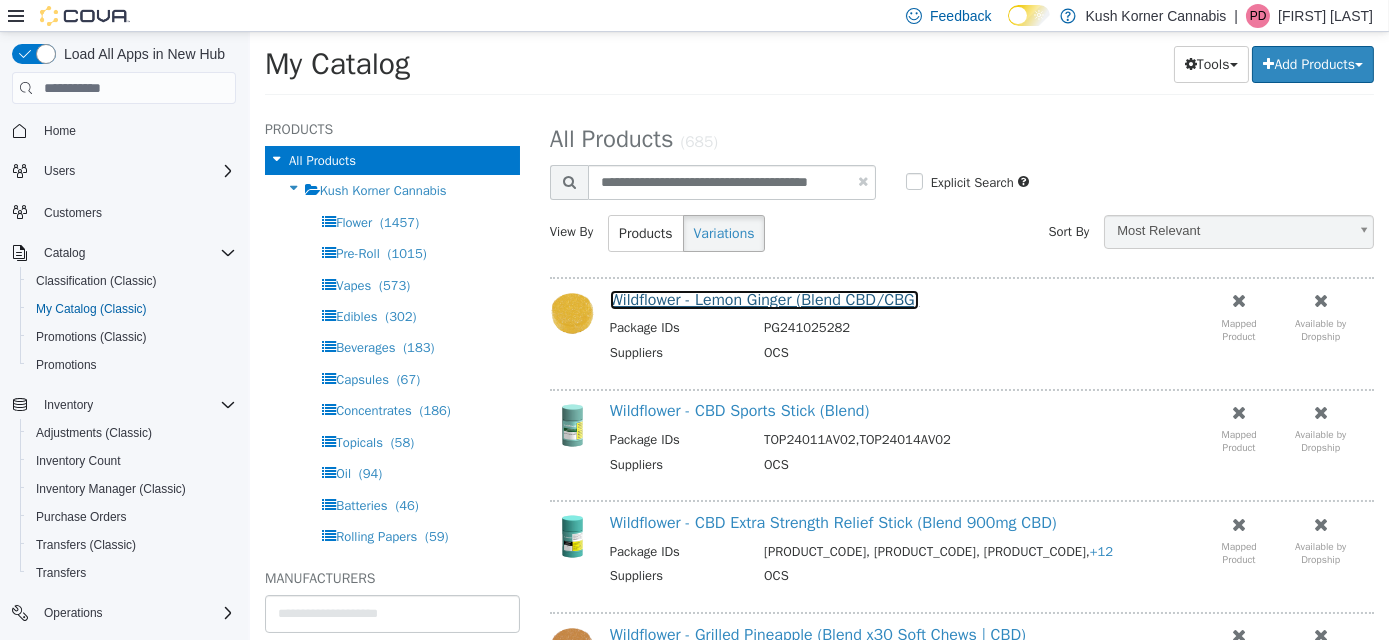 click on "Wildflower - Lemon Ginger (Blend CBD/CBG)" at bounding box center [764, 300] 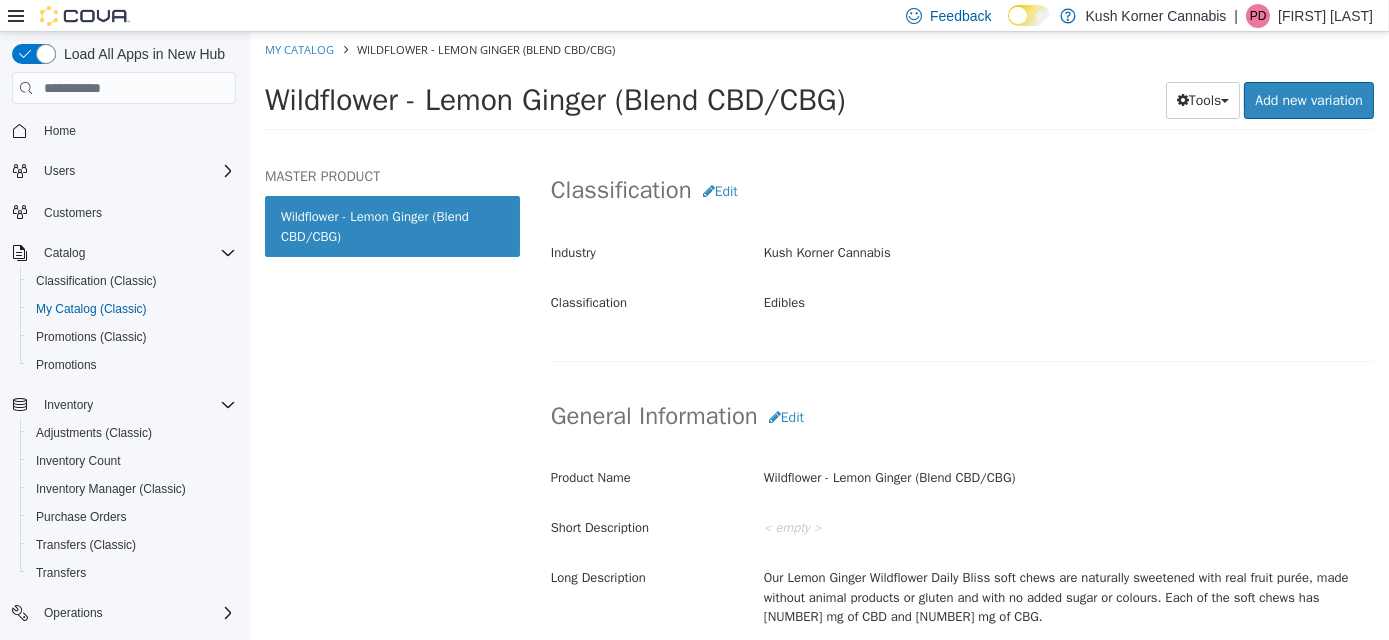 scroll, scrollTop: 454, scrollLeft: 0, axis: vertical 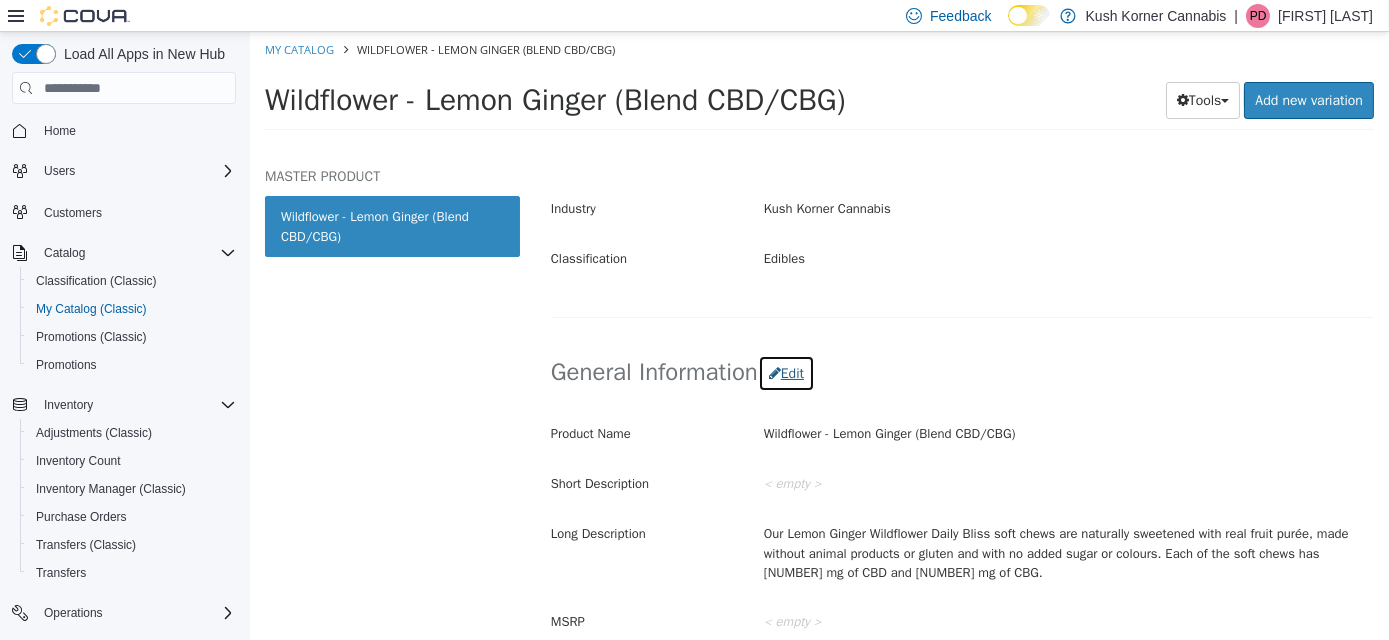 click on "Edit" at bounding box center [785, 373] 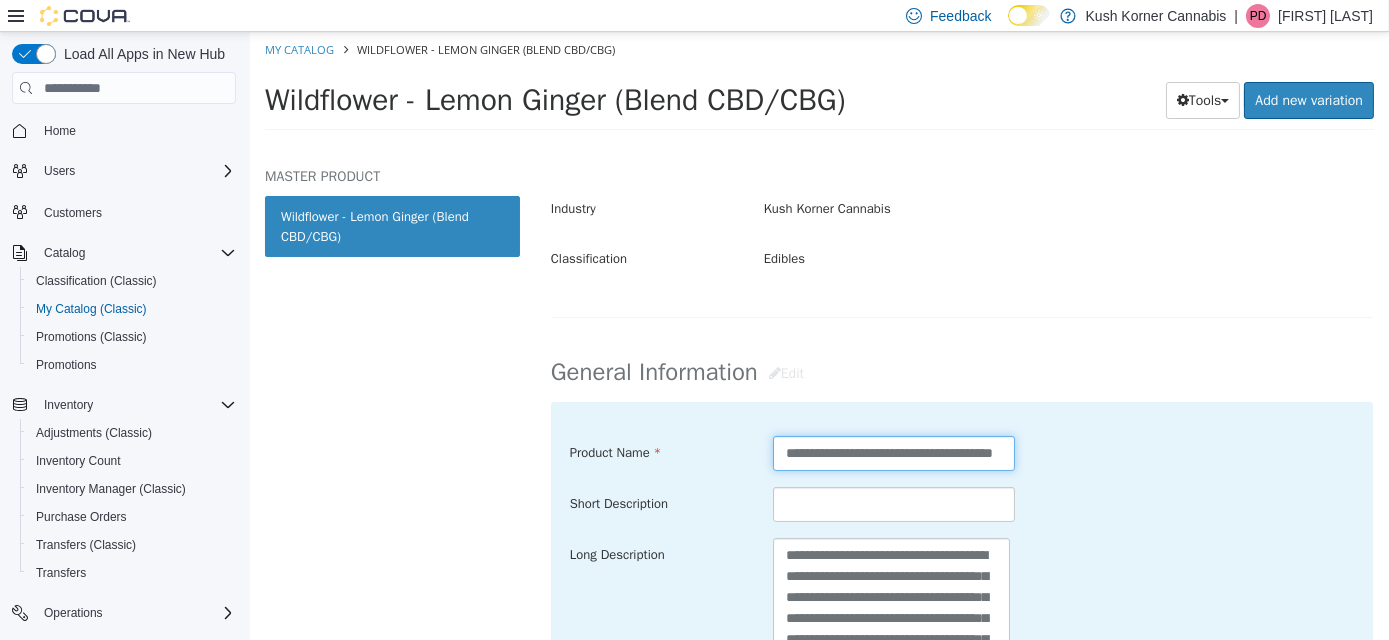 click on "**********" at bounding box center (892, 453) 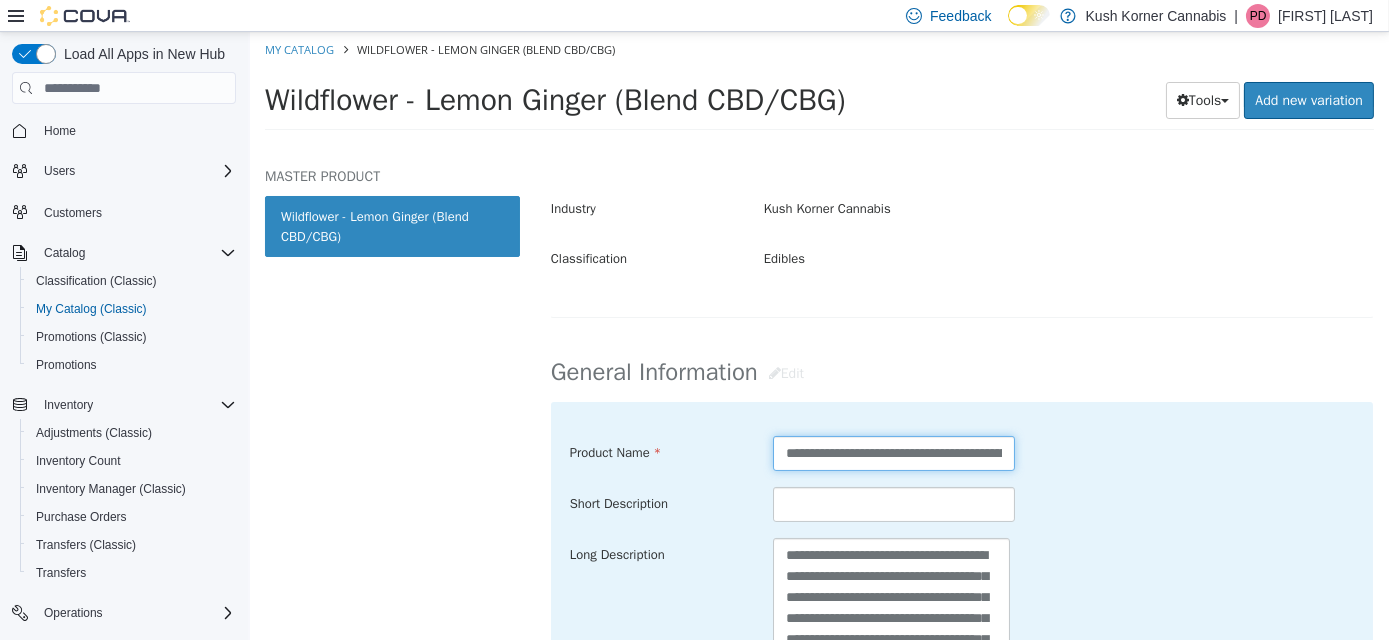 type on "**********" 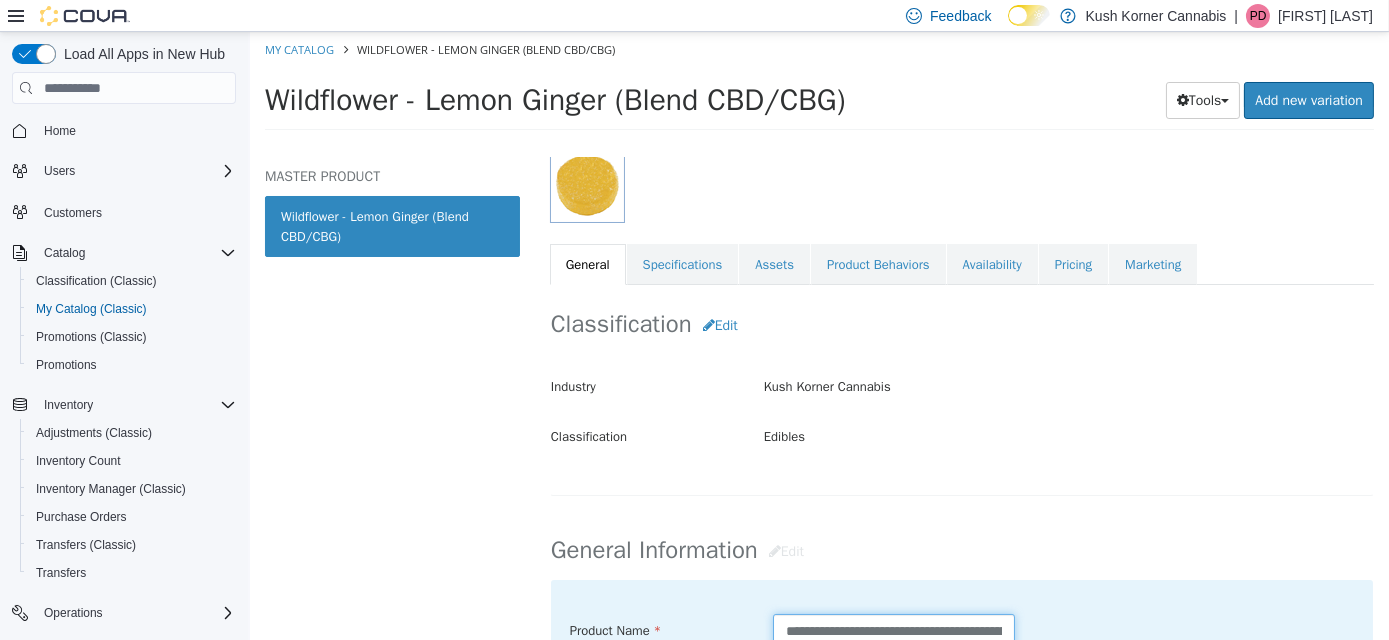 scroll, scrollTop: 231, scrollLeft: 0, axis: vertical 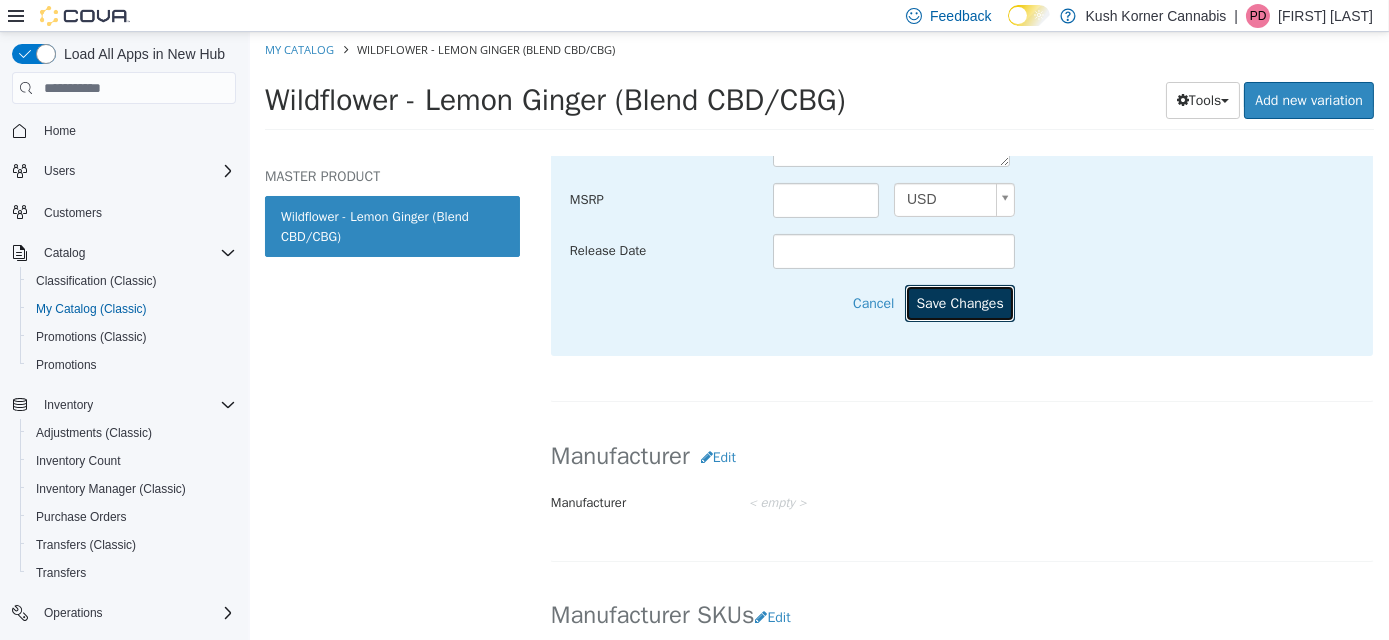click on "Save Changes" at bounding box center (958, 303) 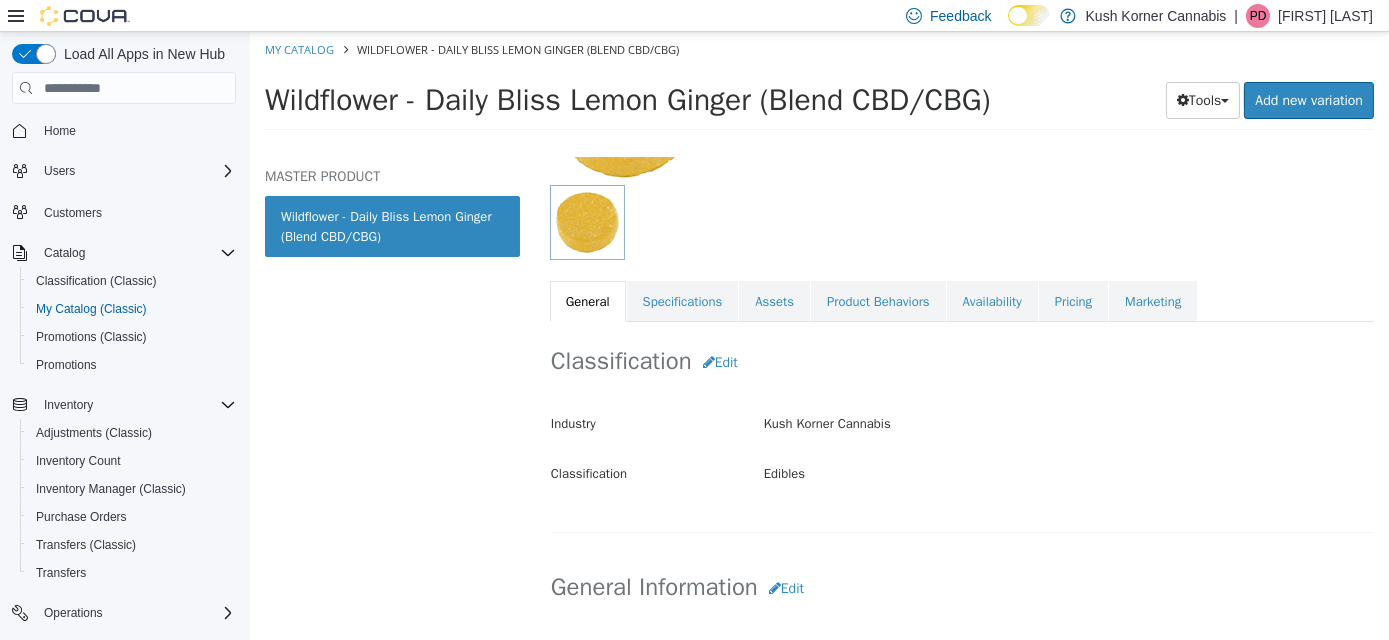 scroll, scrollTop: 231, scrollLeft: 0, axis: vertical 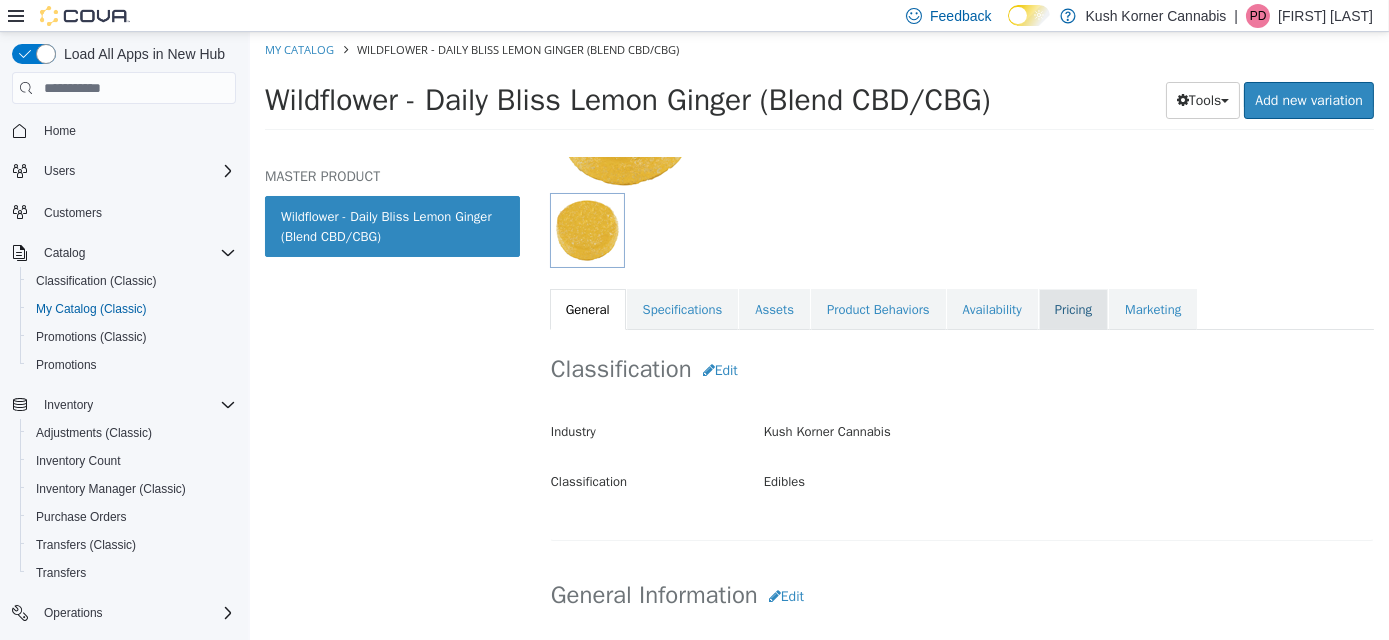 click on "Pricing" at bounding box center [1072, 310] 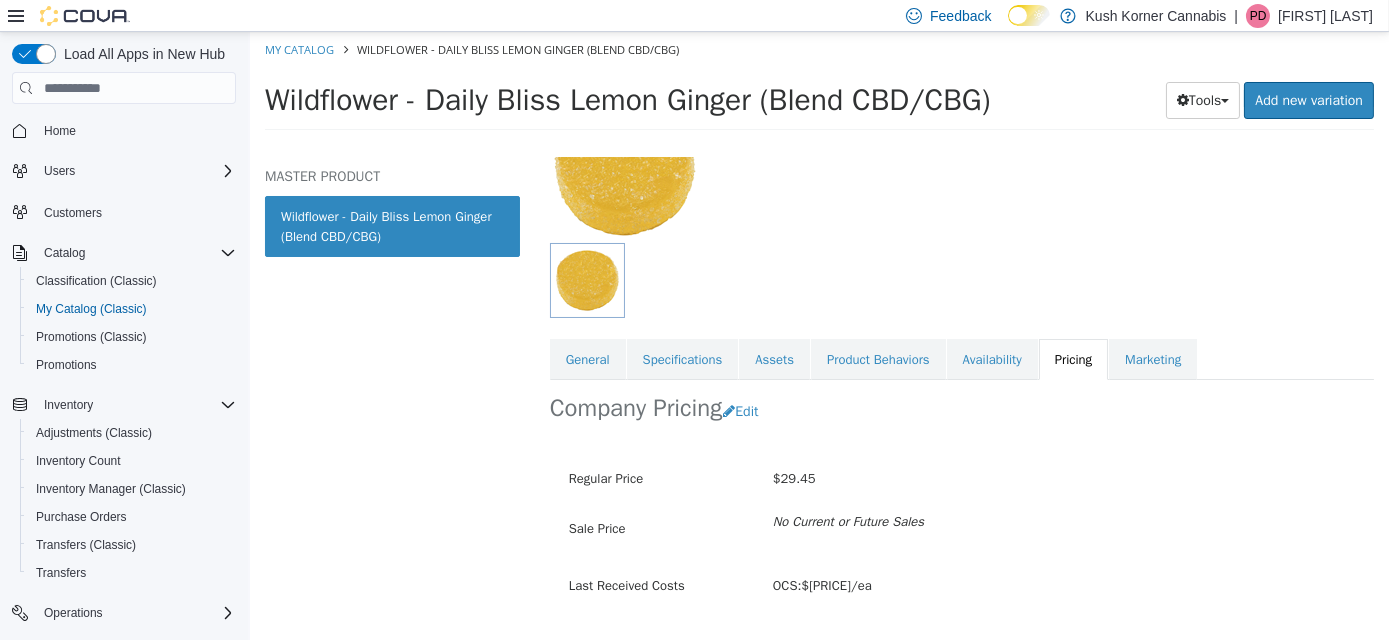 scroll, scrollTop: 184, scrollLeft: 0, axis: vertical 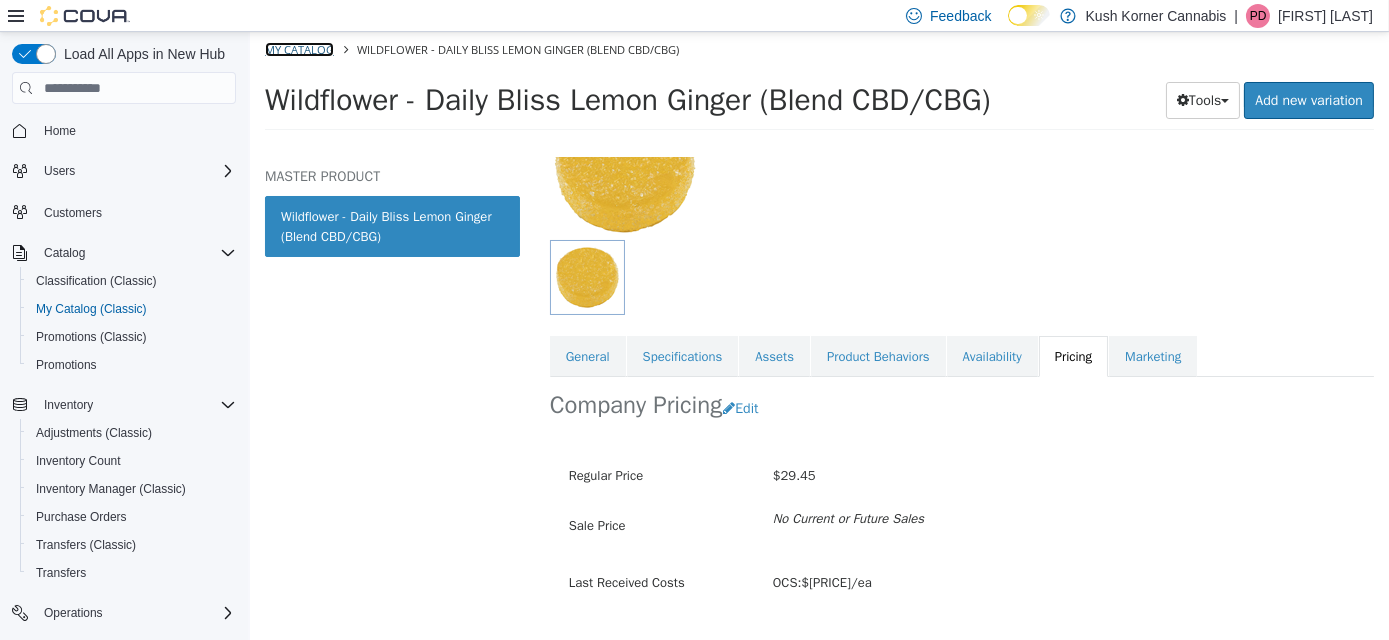 click on "My Catalog" at bounding box center [298, 49] 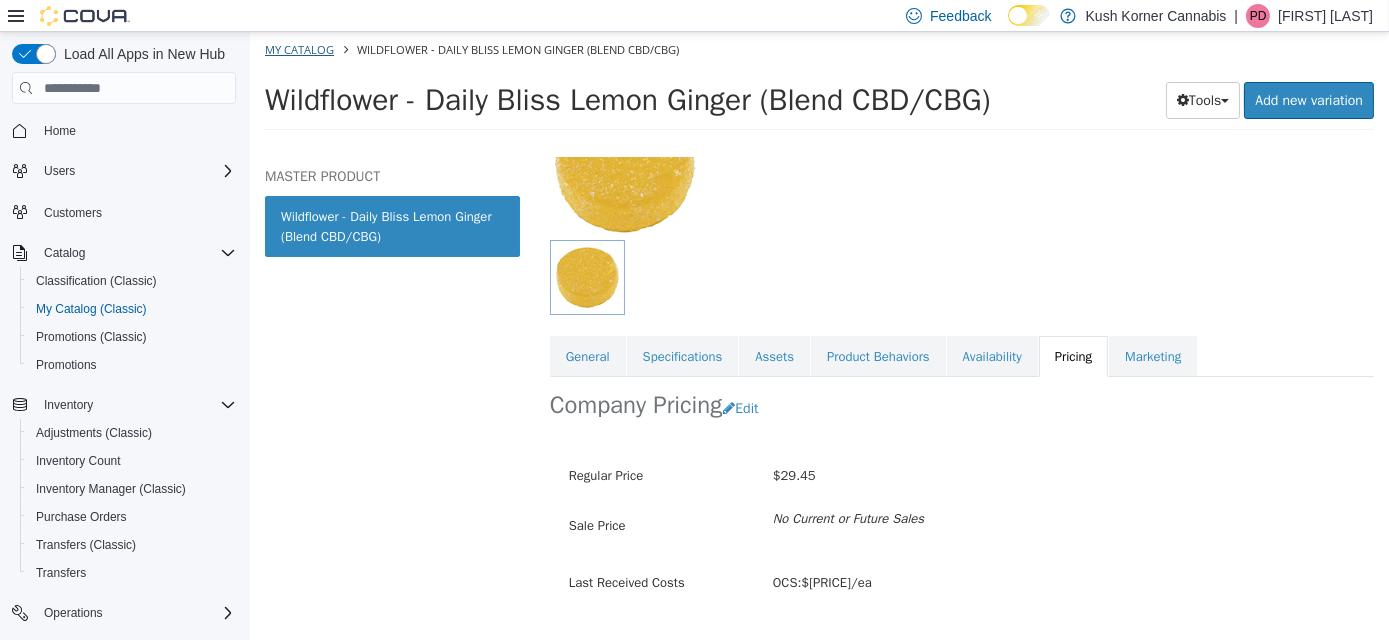select on "**********" 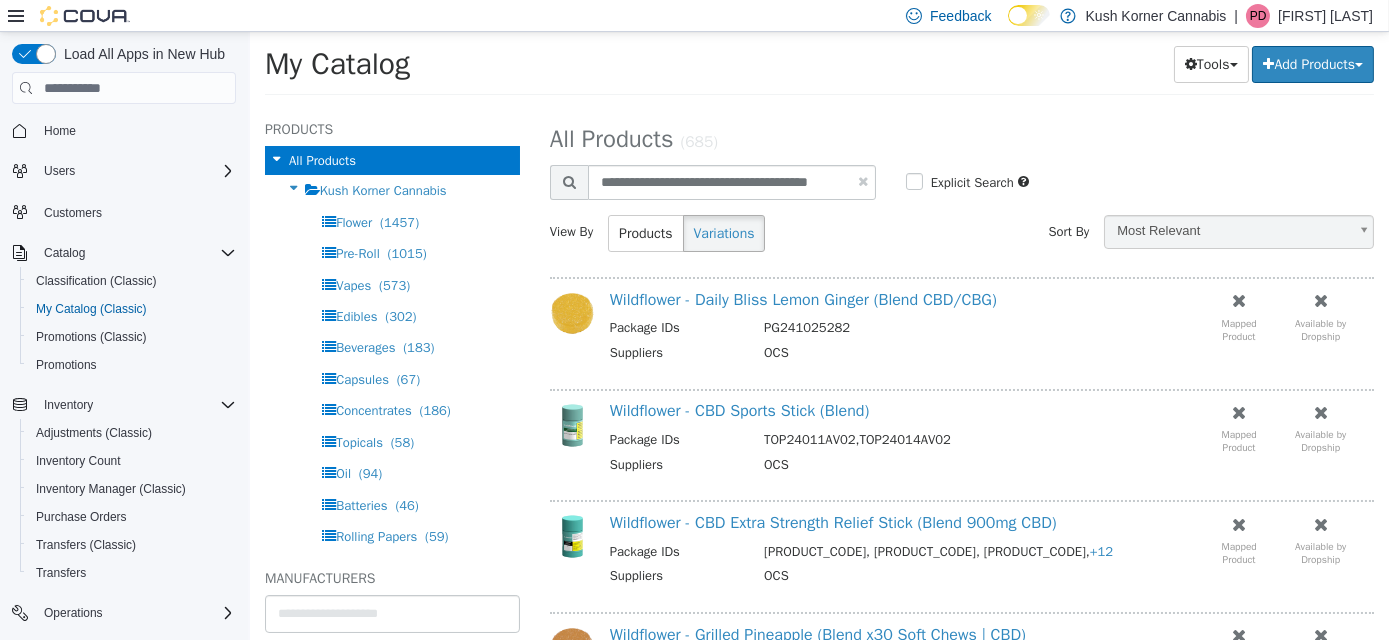 click at bounding box center [862, 181] 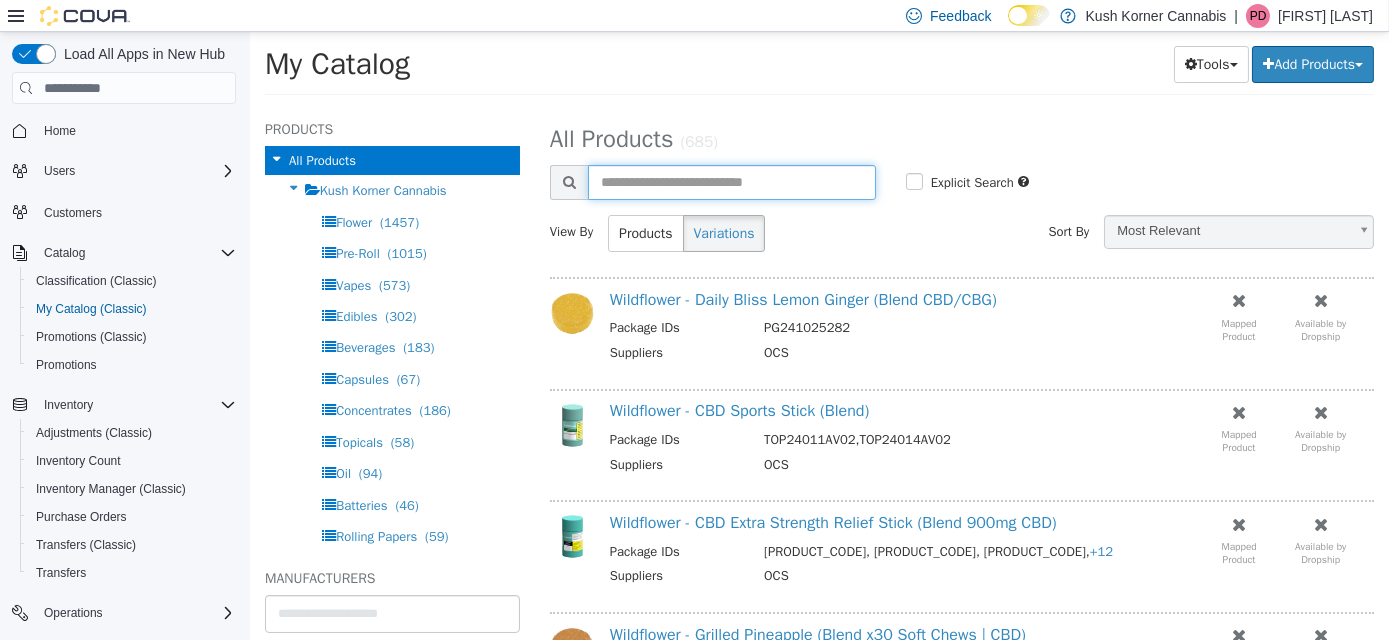 click at bounding box center [731, 182] 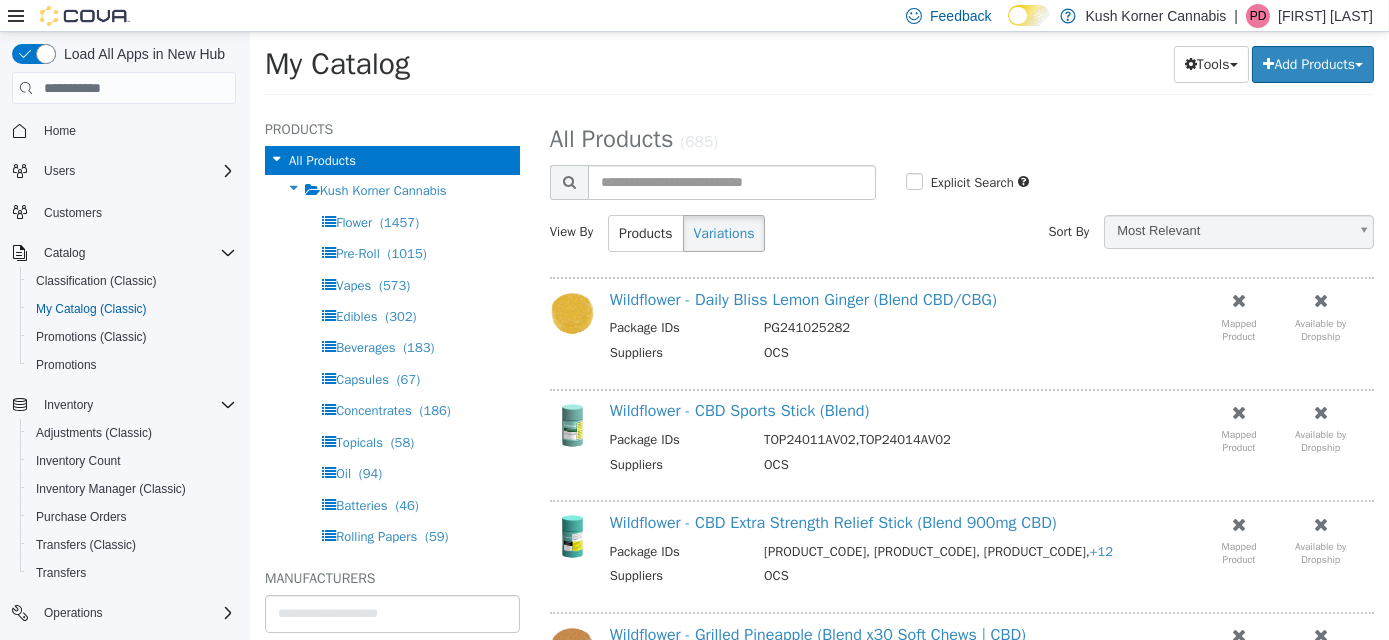 select on "**********" 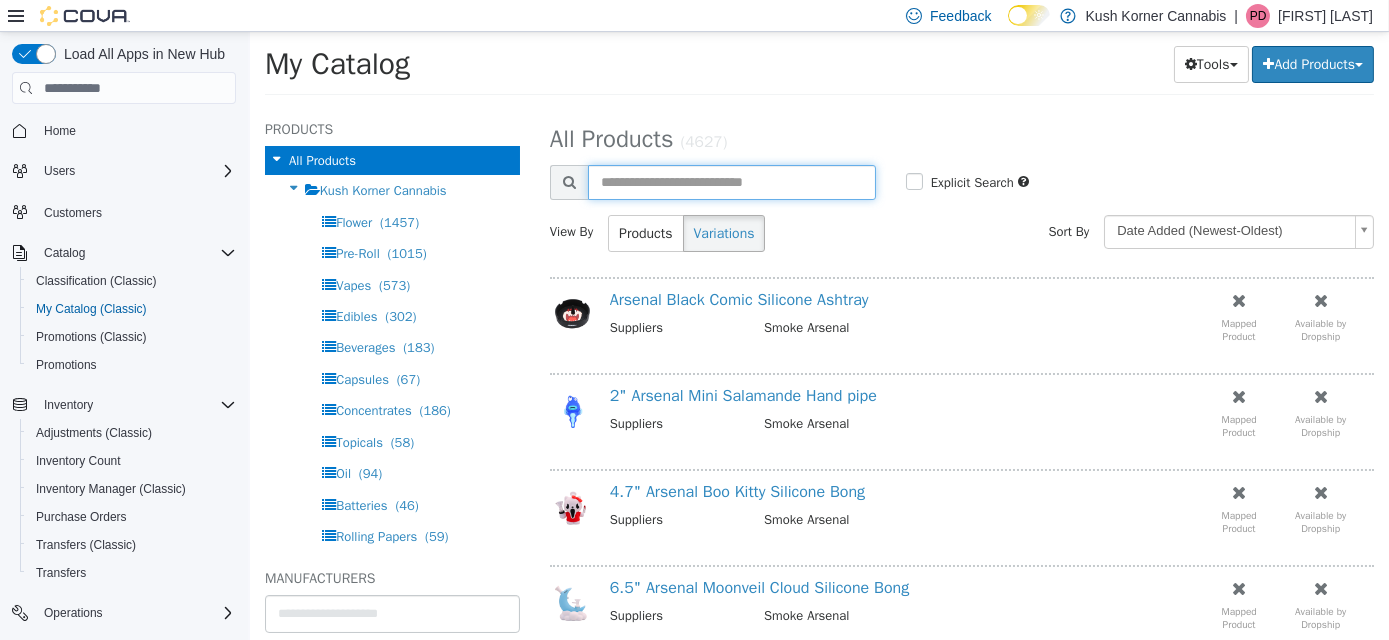 click at bounding box center (731, 182) 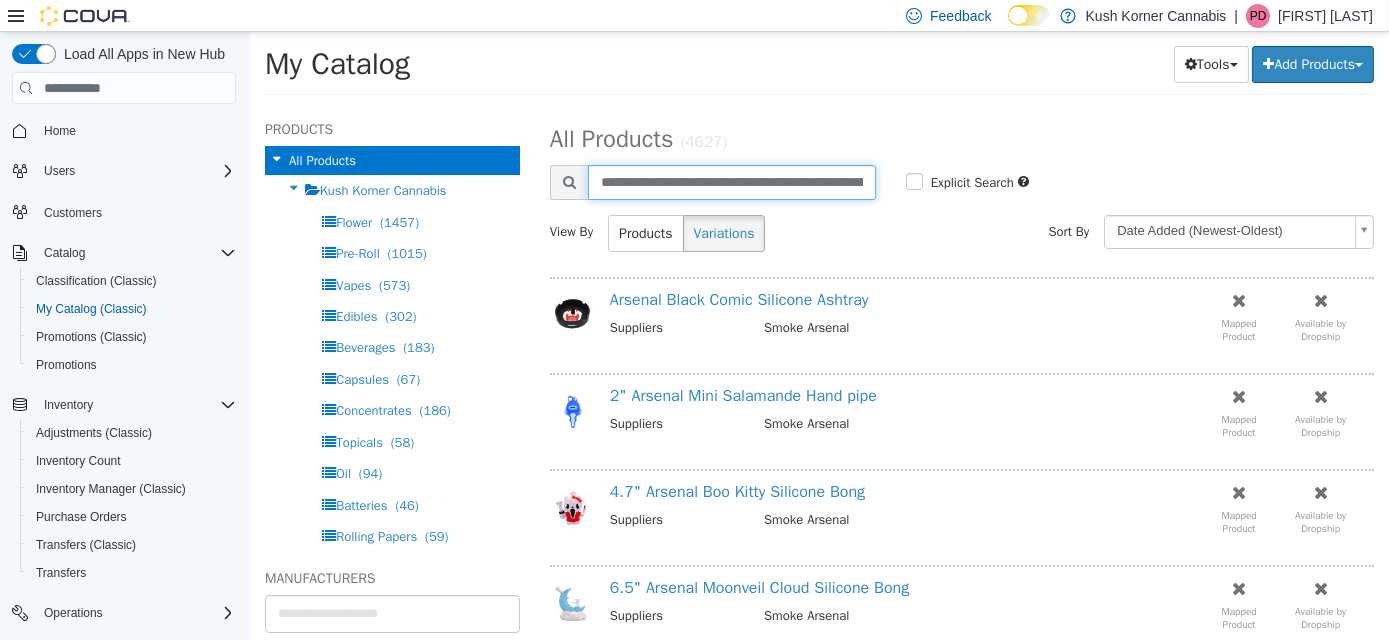 scroll, scrollTop: 0, scrollLeft: 109, axis: horizontal 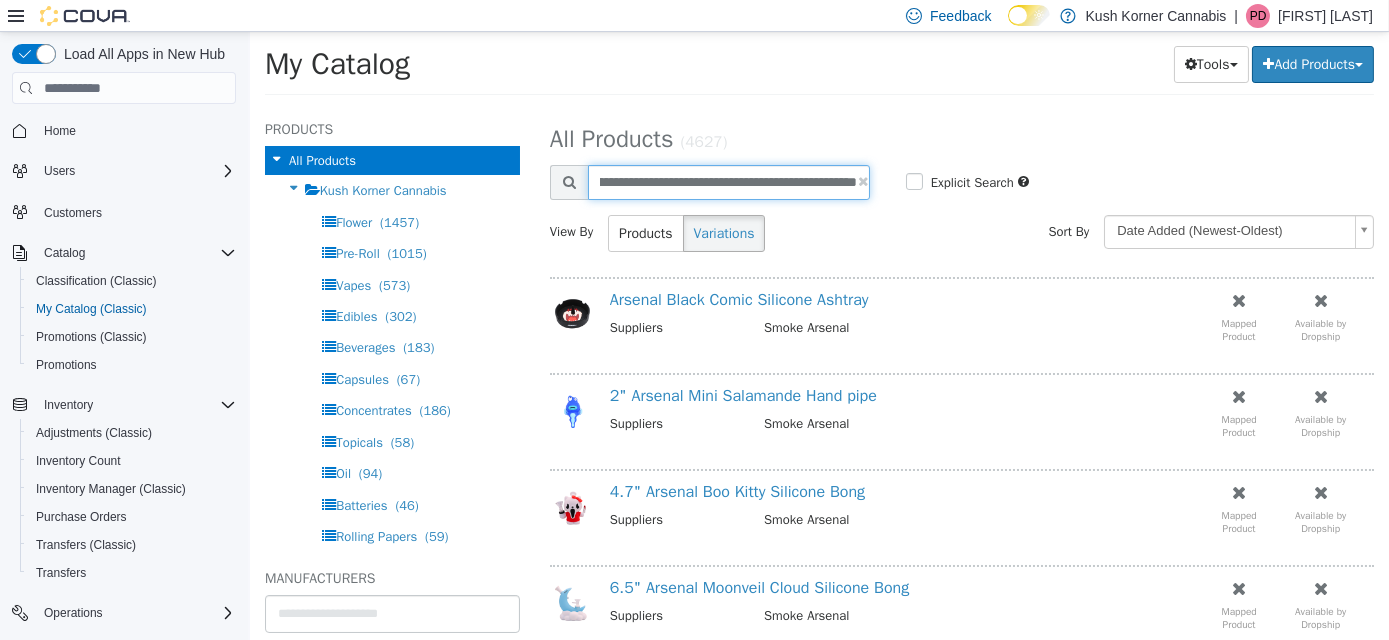 type on "**********" 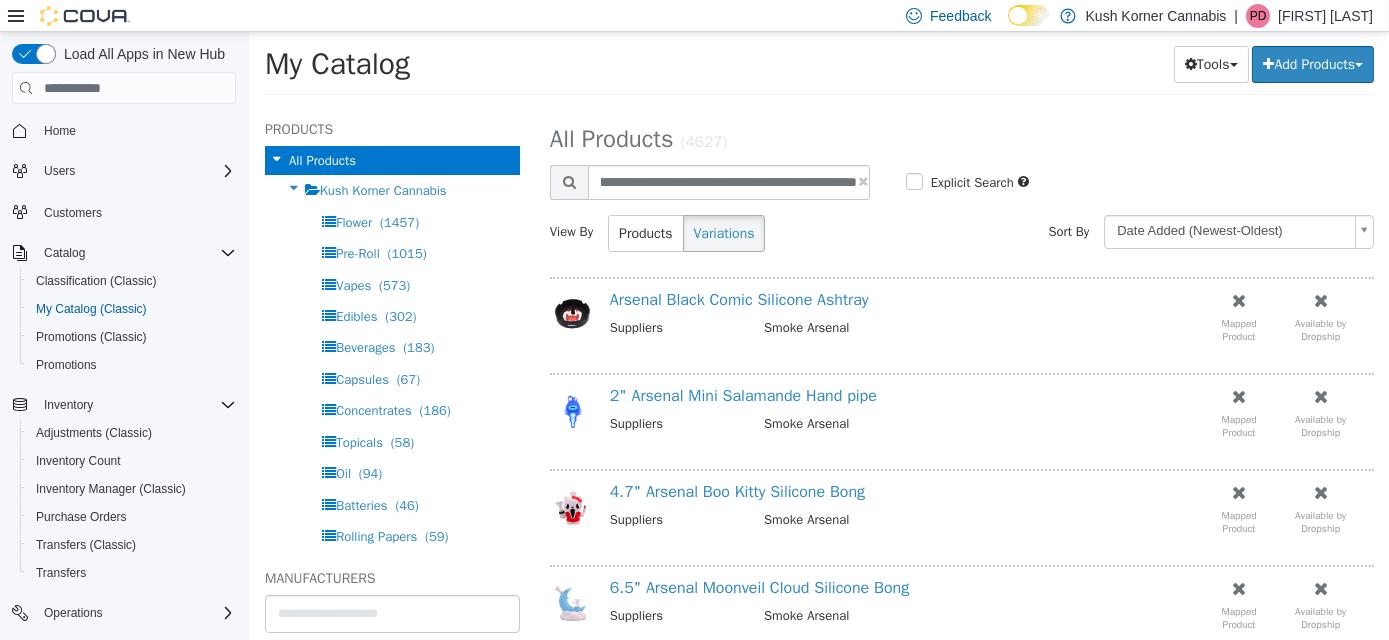 select on "**********" 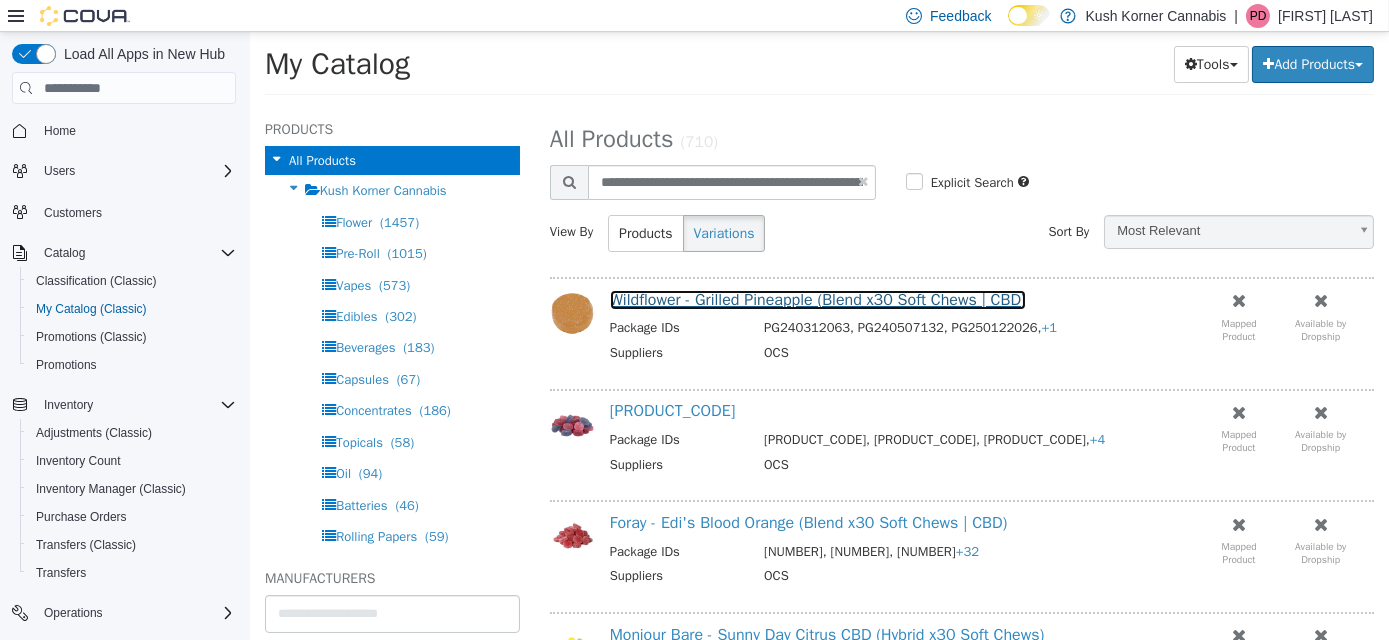 click on "Wildflower - Grilled Pineapple (Blend x30 Soft Chews | CBD)" at bounding box center [817, 300] 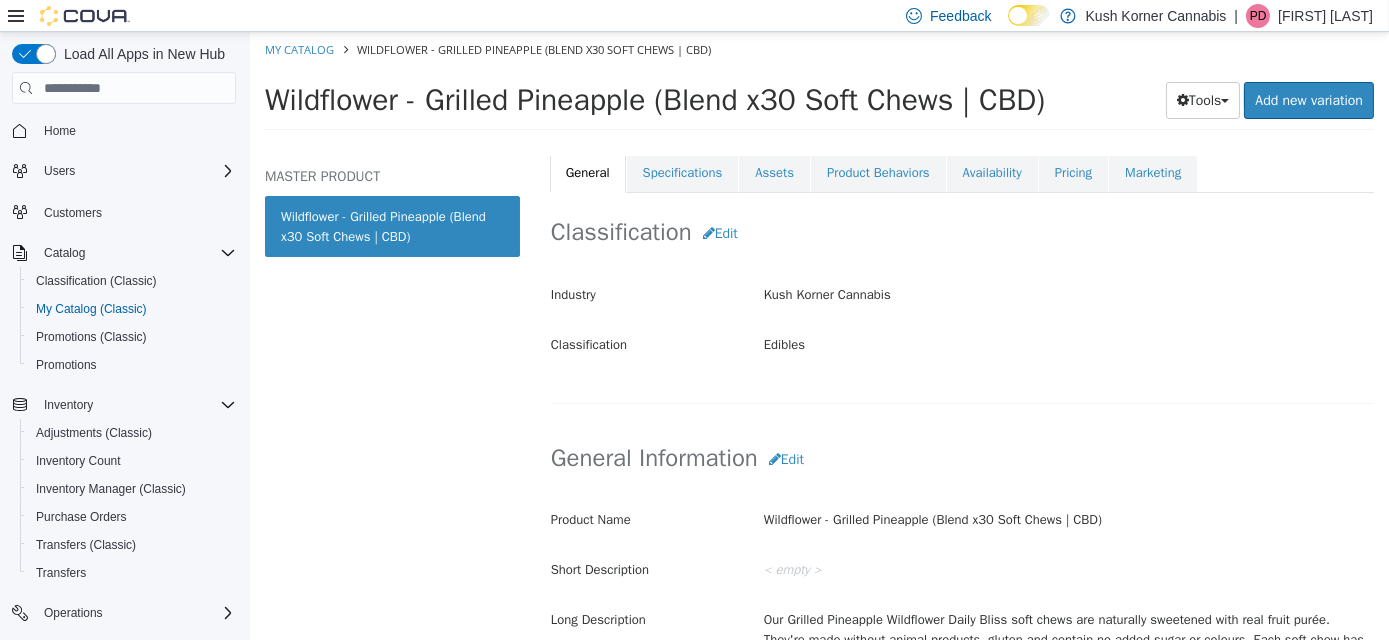 scroll, scrollTop: 636, scrollLeft: 0, axis: vertical 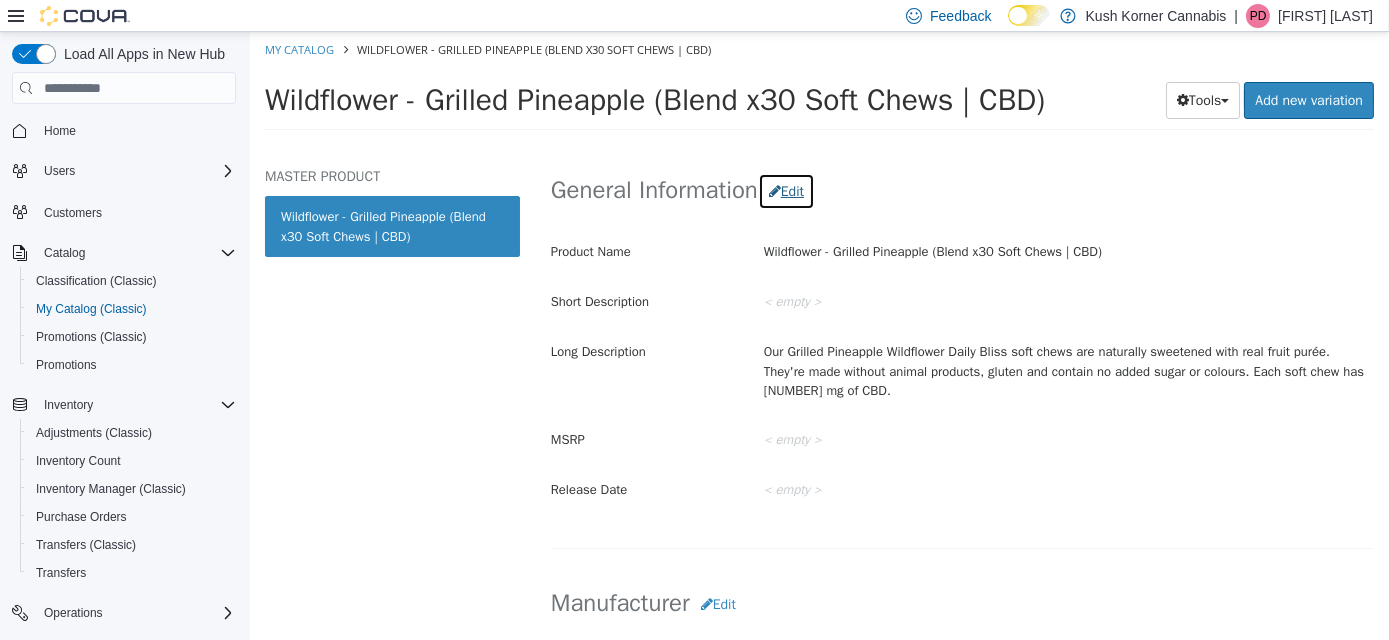click on "Edit" at bounding box center [785, 191] 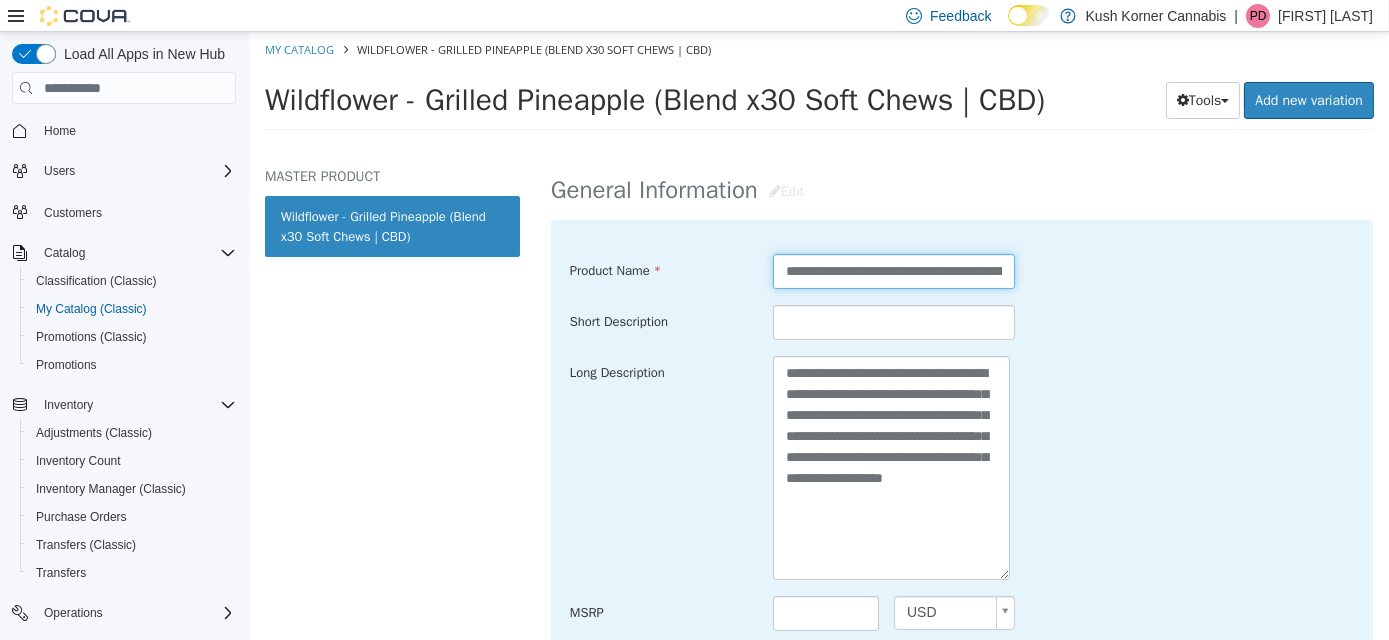 click on "**********" at bounding box center (892, 271) 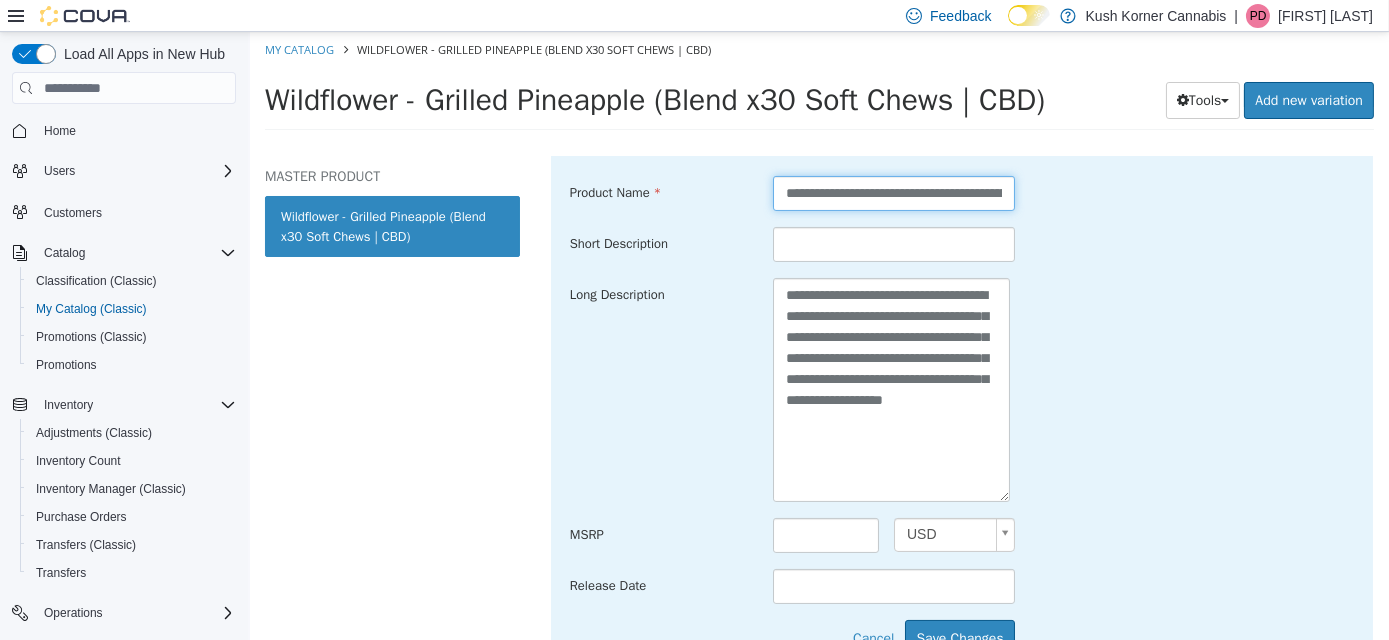 scroll, scrollTop: 909, scrollLeft: 0, axis: vertical 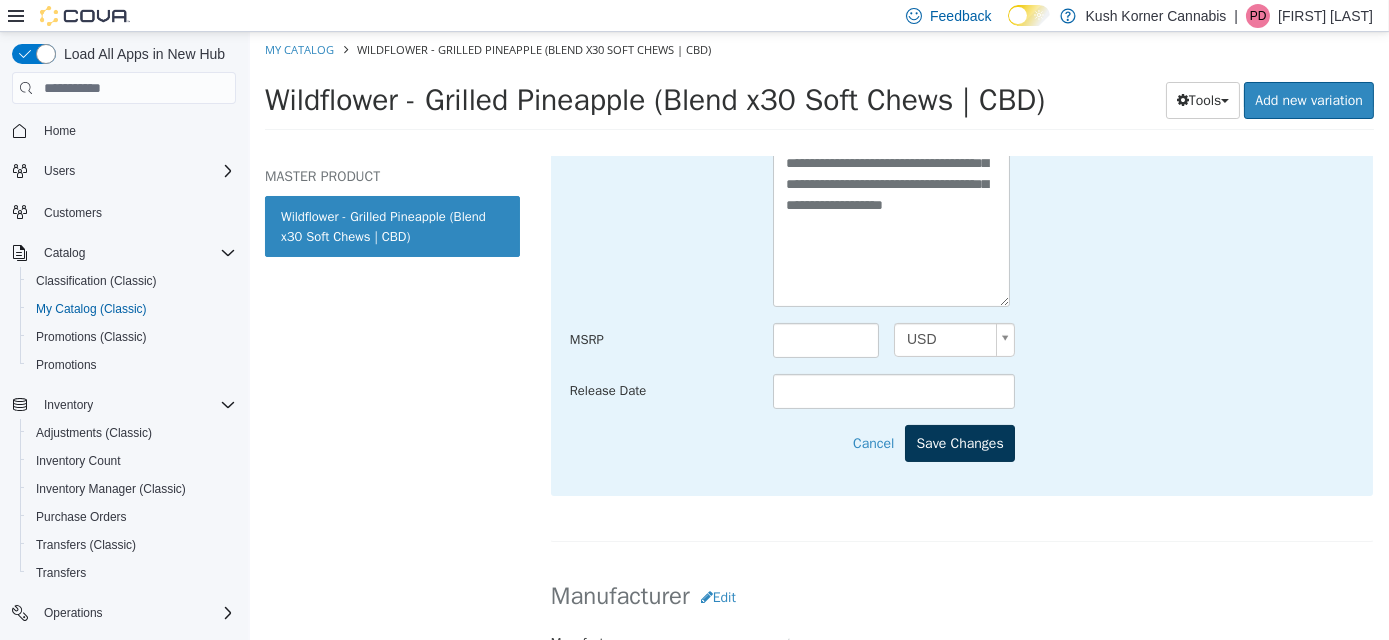 type on "**********" 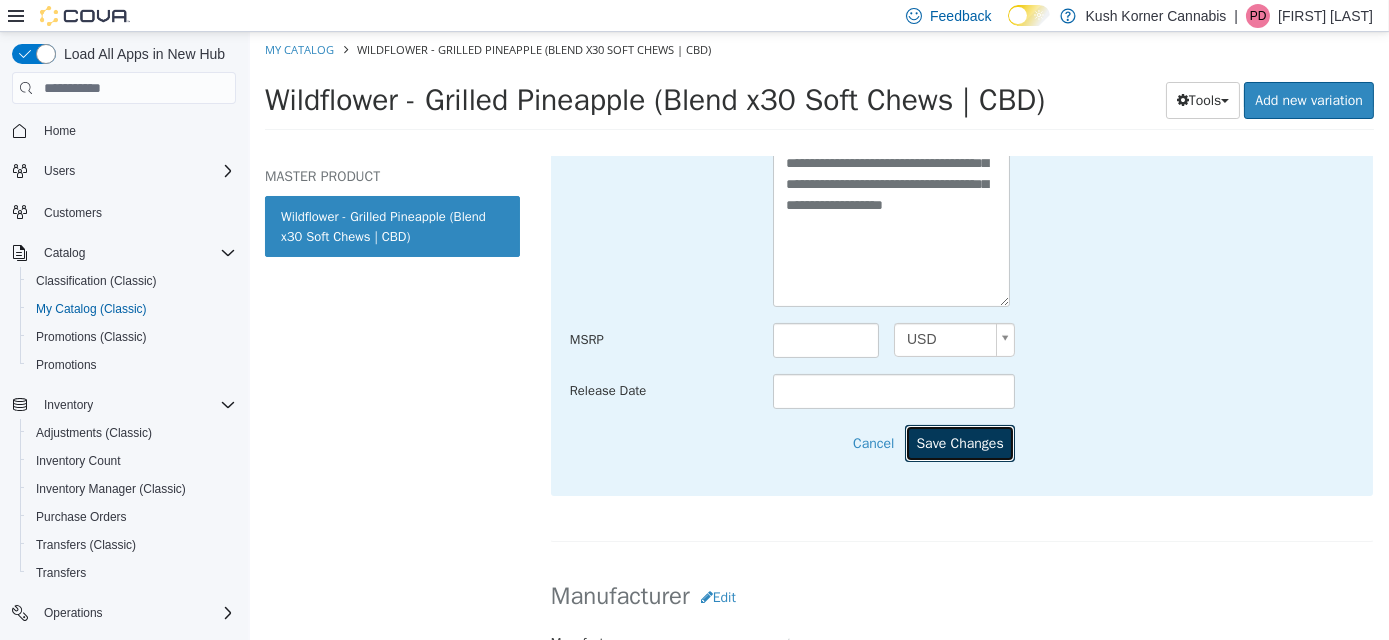 click on "Save Changes" at bounding box center (958, 443) 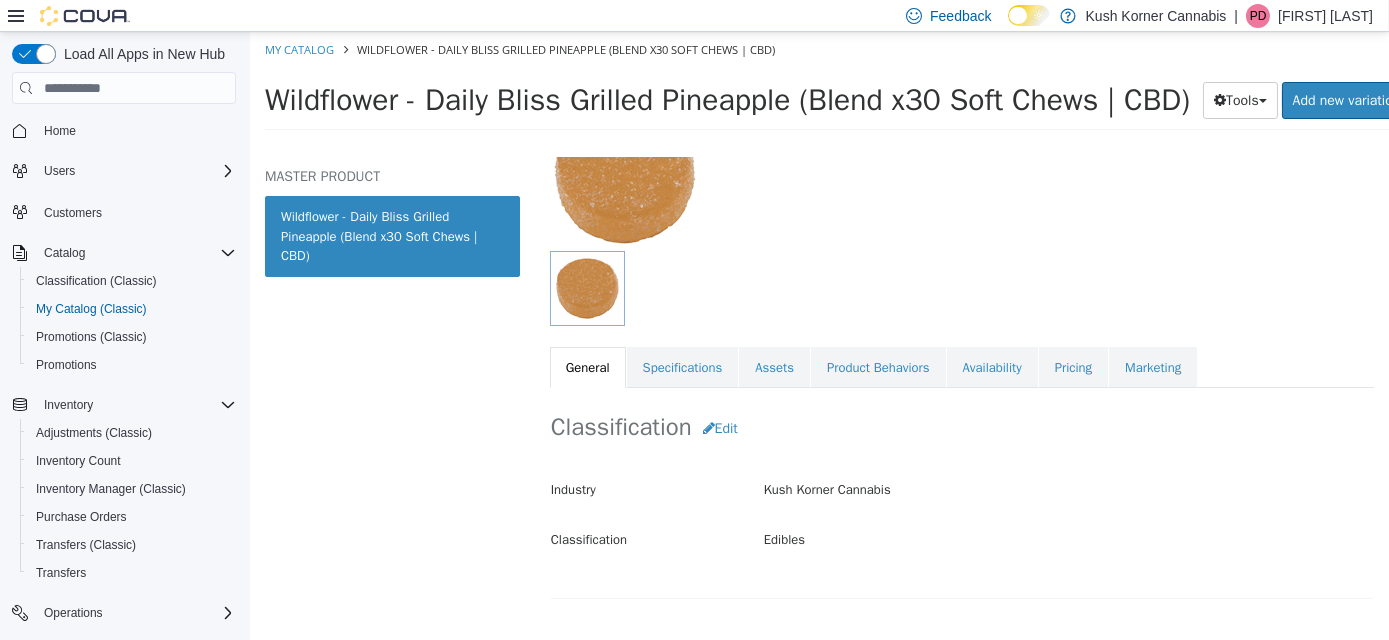 scroll, scrollTop: 0, scrollLeft: 0, axis: both 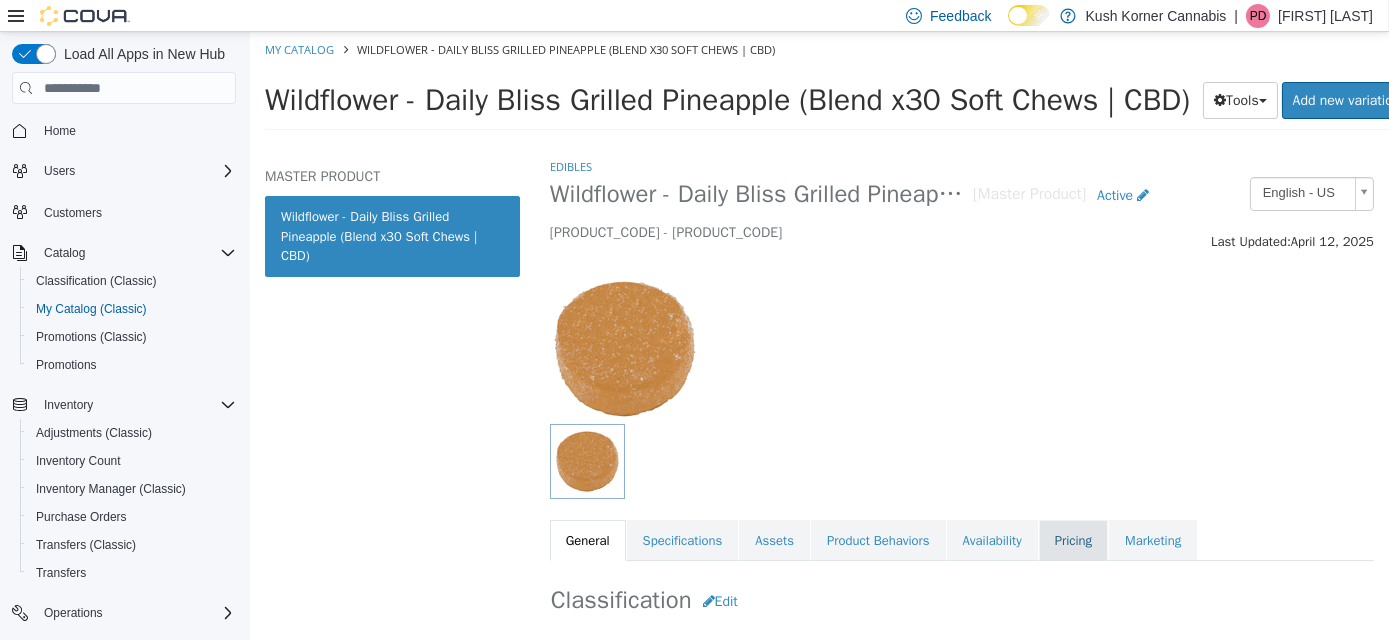 click on "Pricing" at bounding box center (1072, 541) 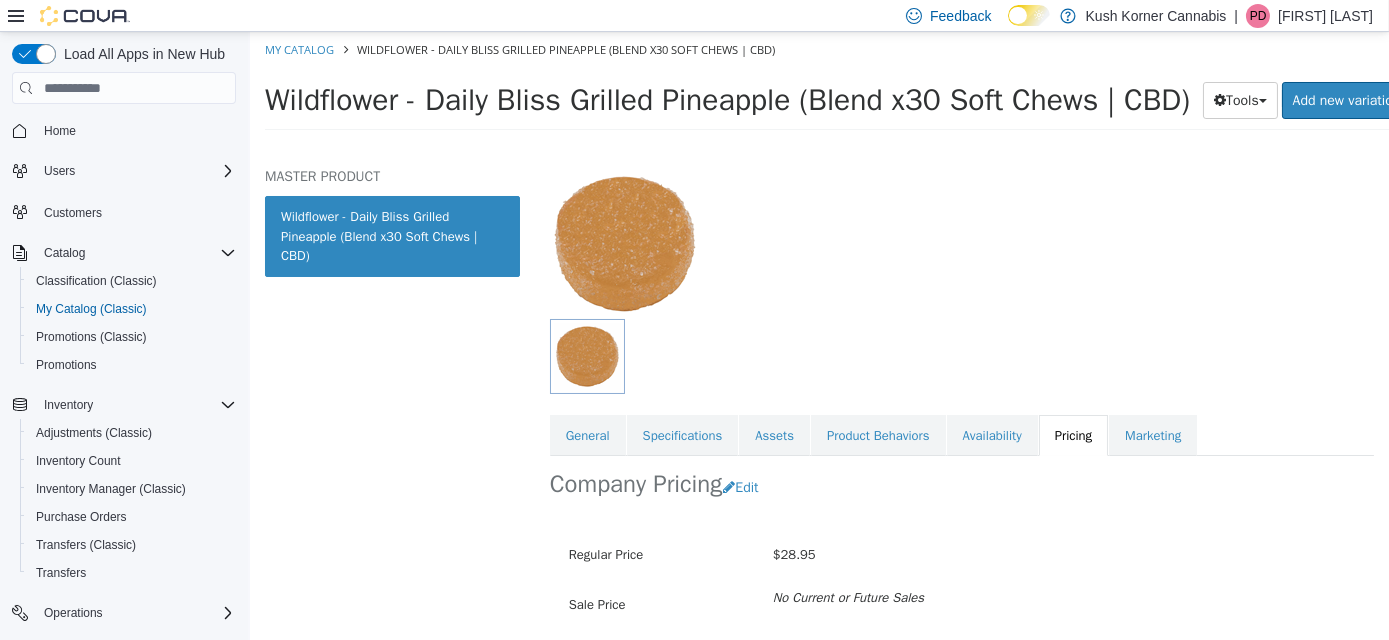 scroll, scrollTop: 246, scrollLeft: 0, axis: vertical 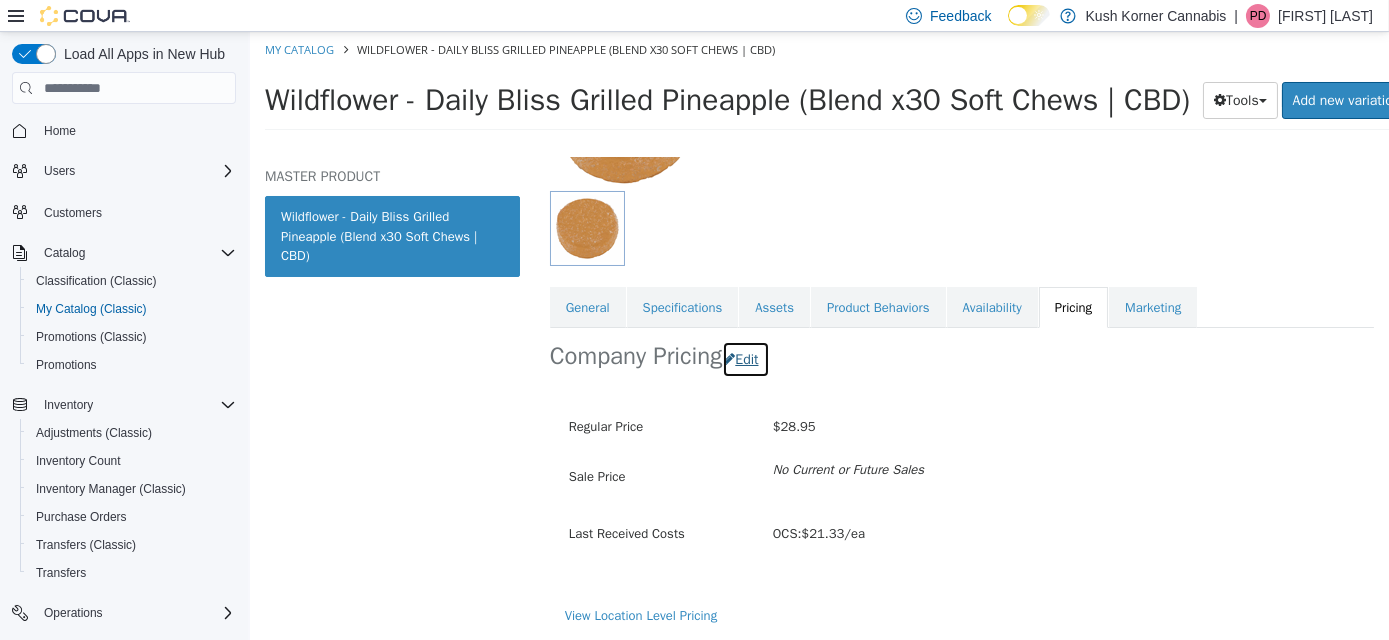 click on "Edit" at bounding box center (744, 359) 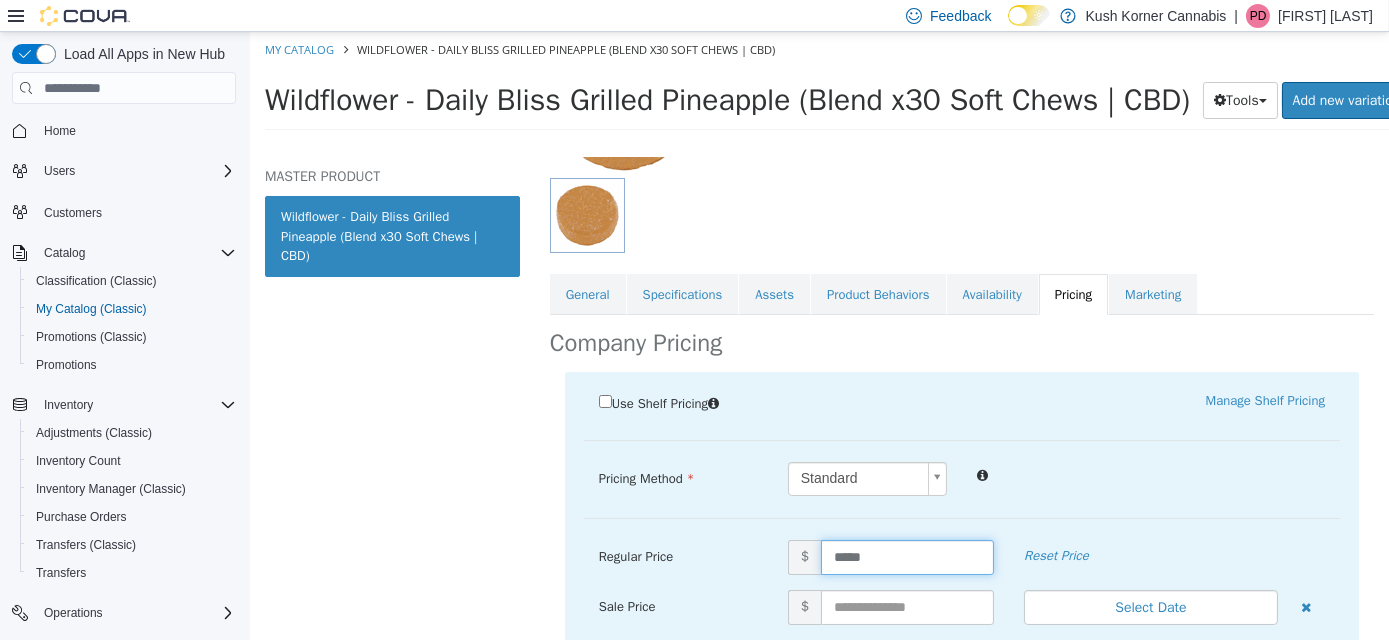 drag, startPoint x: 817, startPoint y: 561, endPoint x: 767, endPoint y: 565, distance: 50.159744 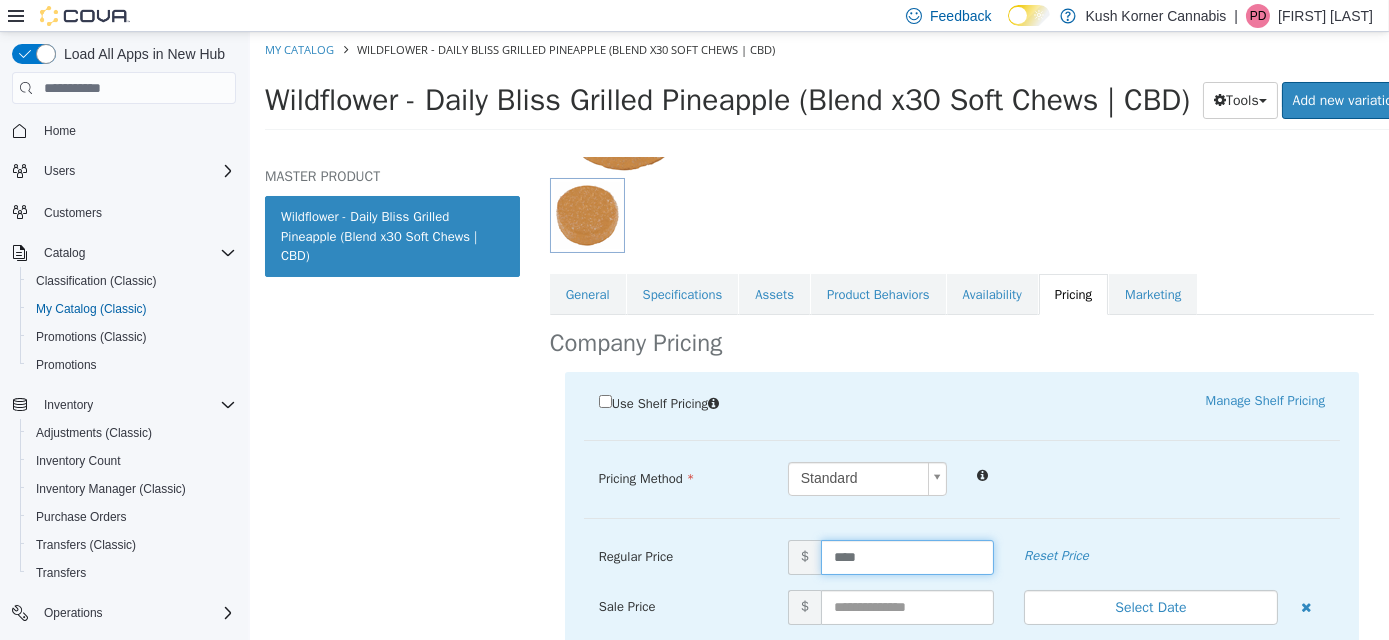 type on "*****" 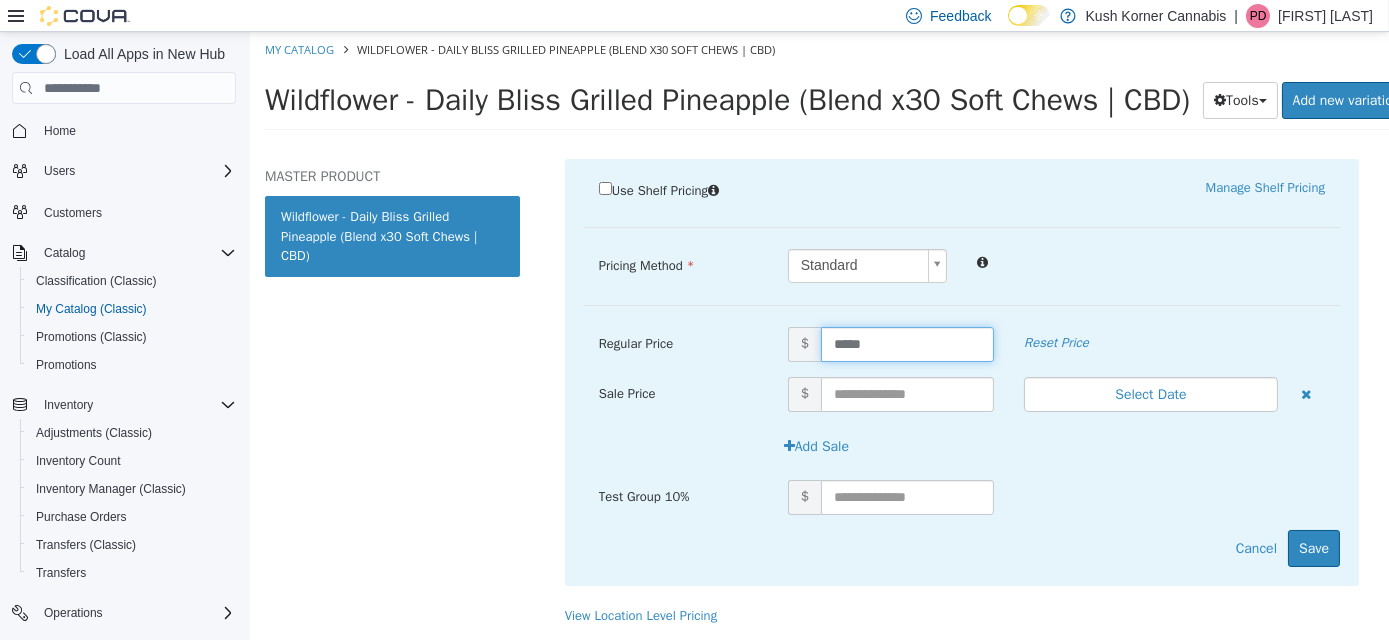 scroll, scrollTop: 471, scrollLeft: 0, axis: vertical 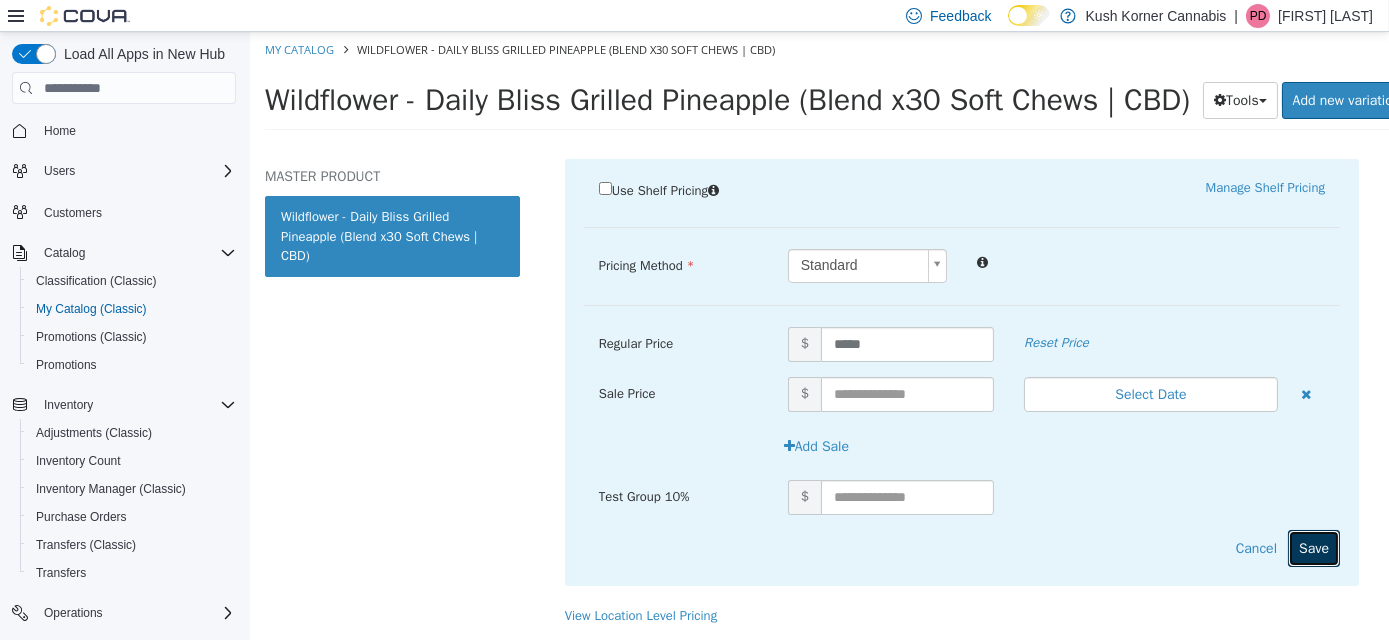 click on "Save" at bounding box center [1313, 548] 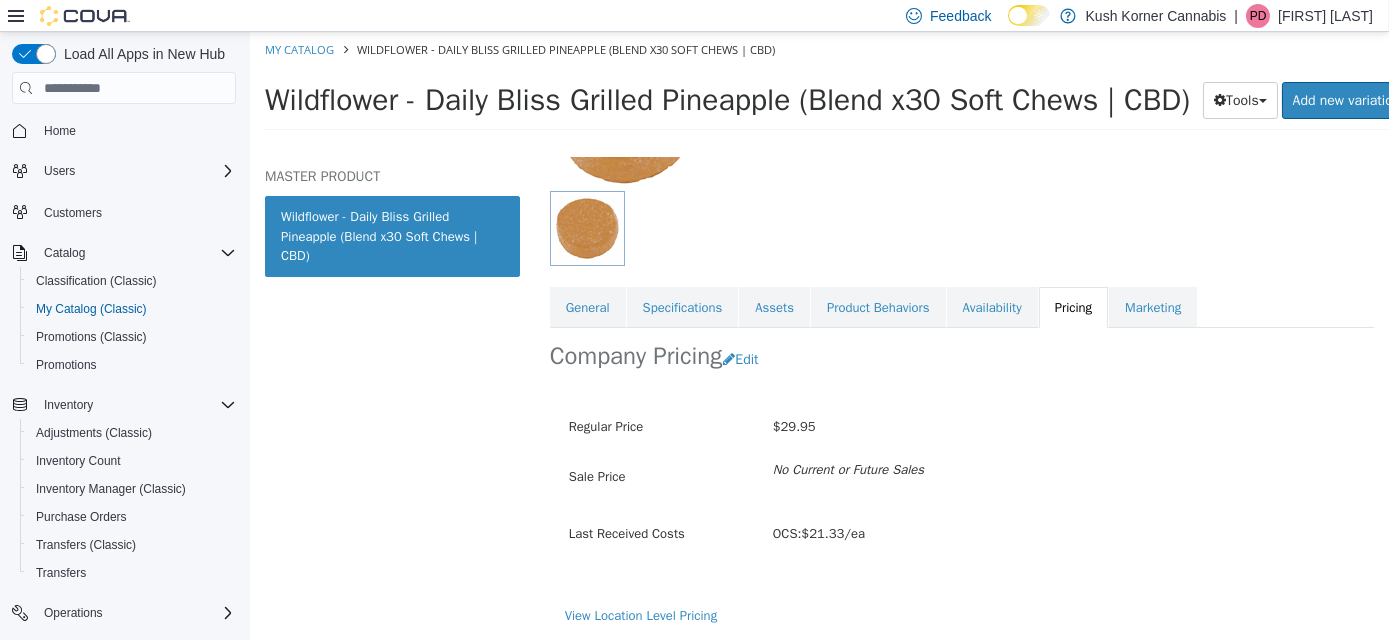 scroll, scrollTop: 246, scrollLeft: 0, axis: vertical 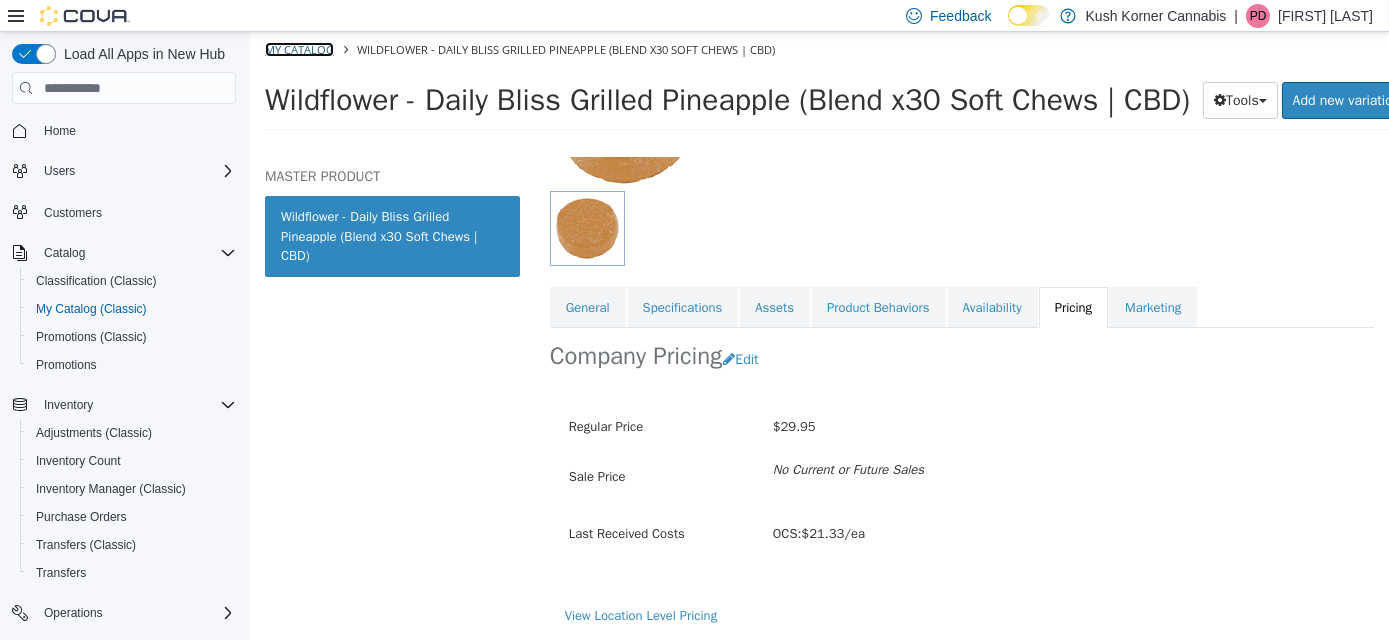 click on "My Catalog" at bounding box center (298, 49) 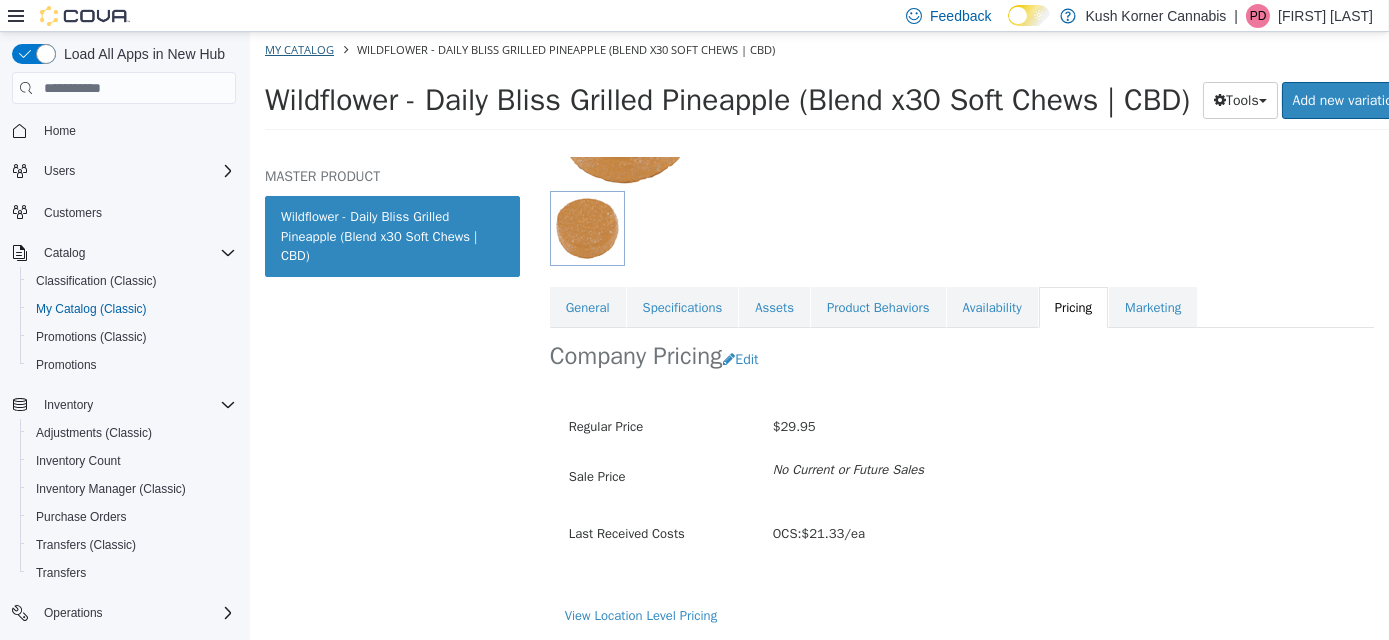 select on "**********" 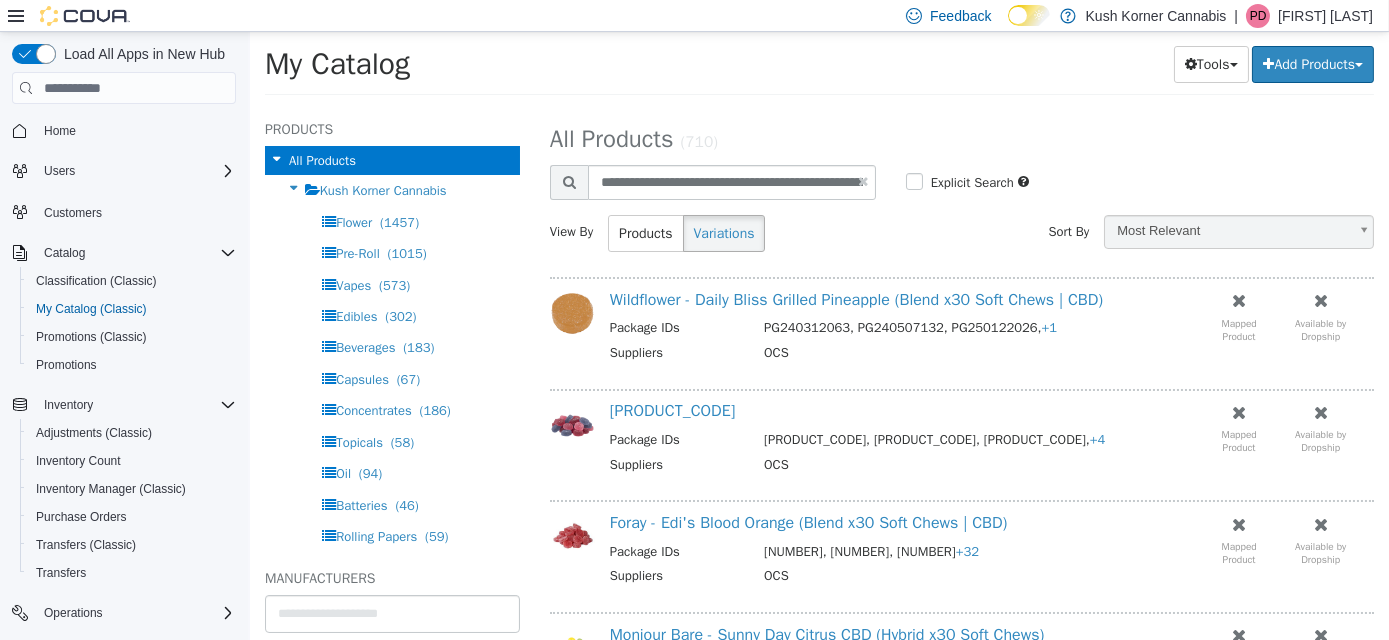 click at bounding box center (862, 181) 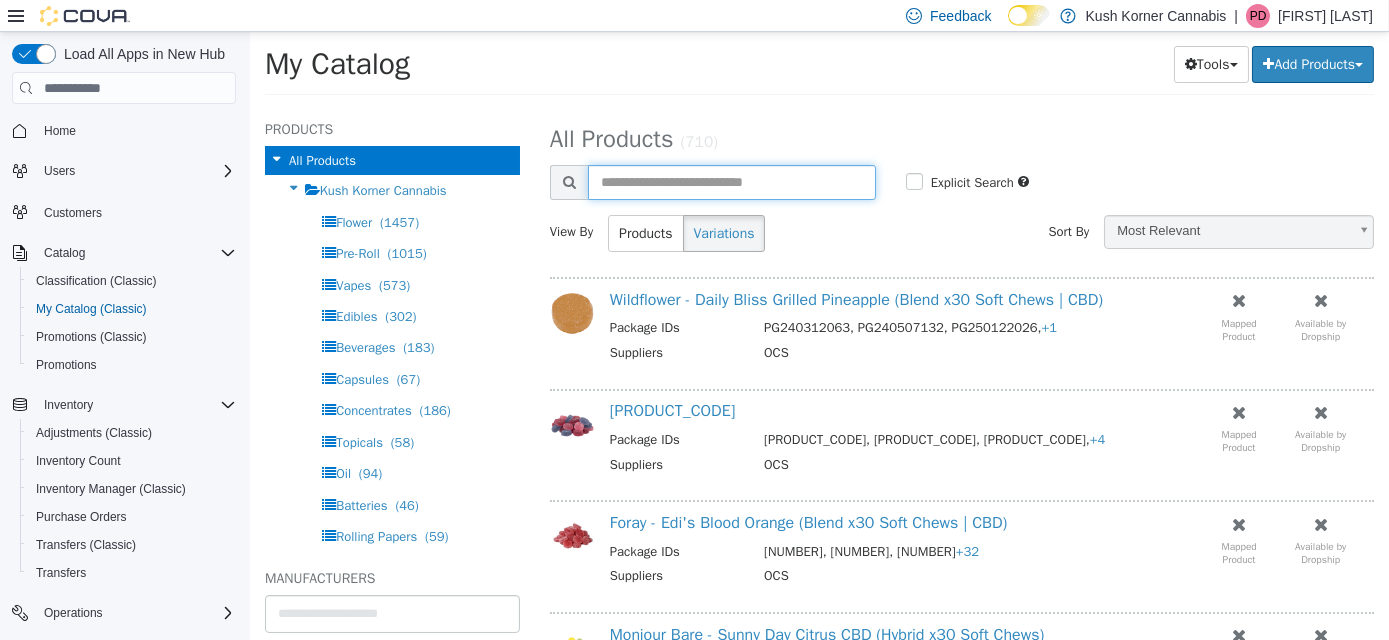 click at bounding box center [731, 182] 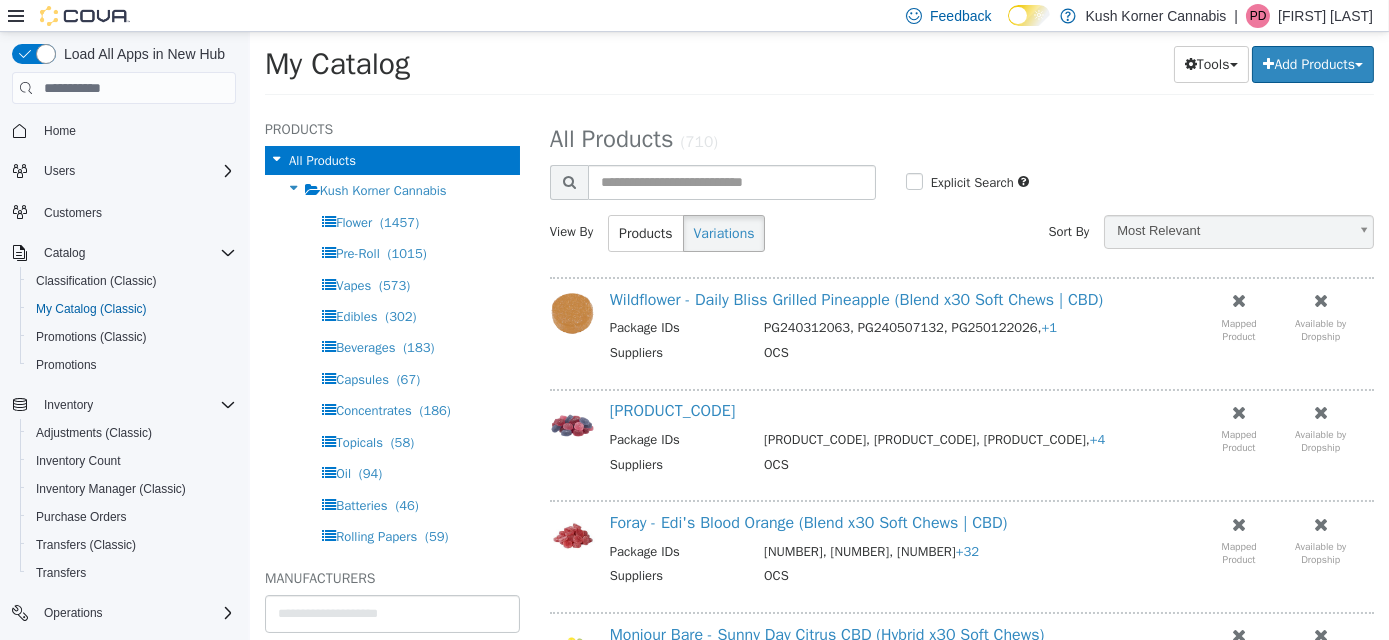 select on "**********" 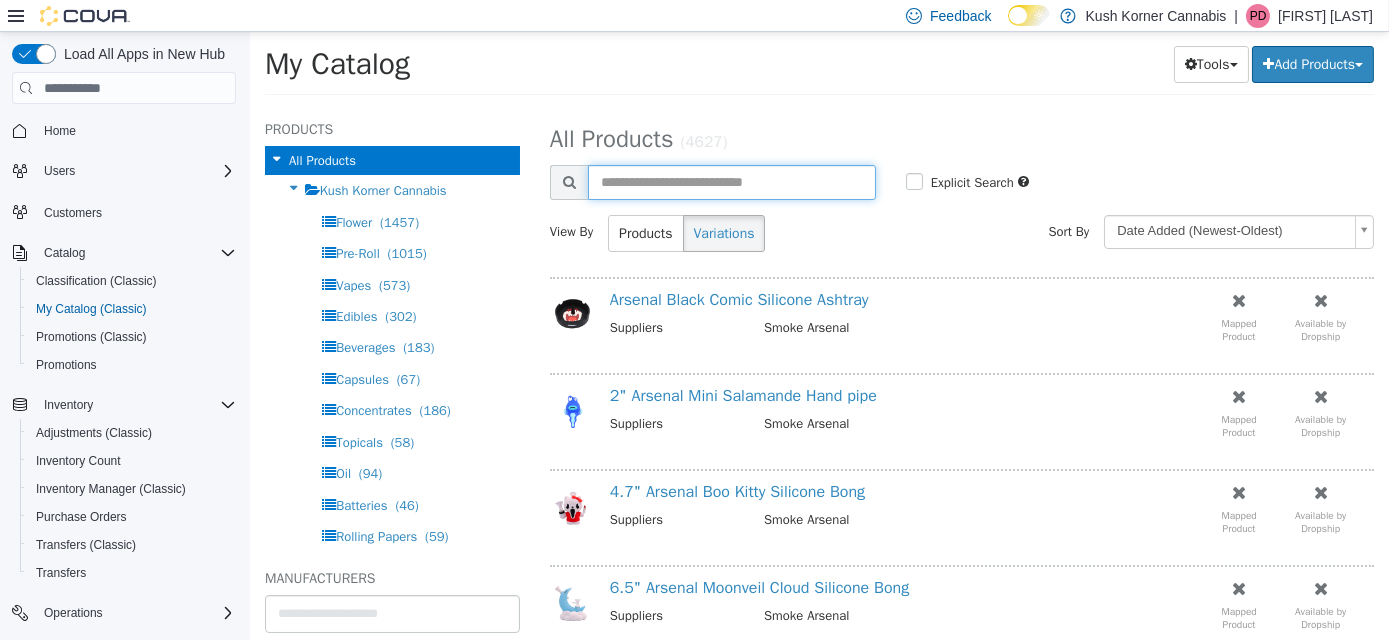 click at bounding box center [731, 182] 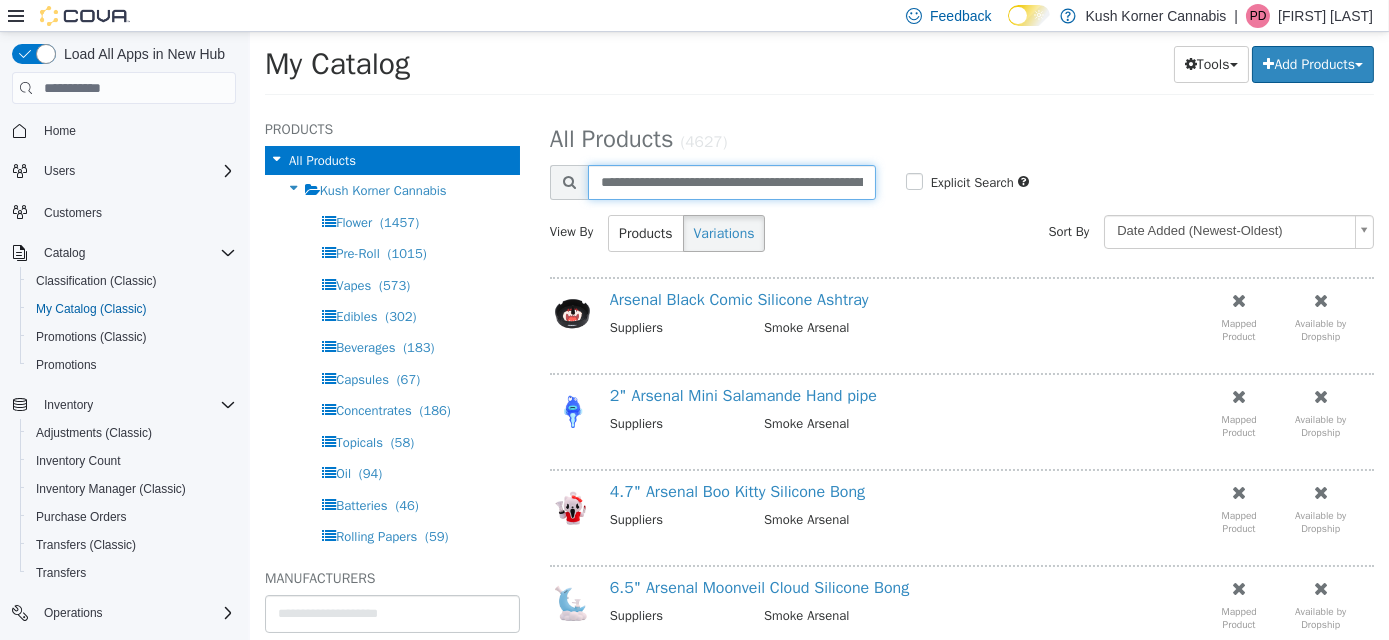 scroll, scrollTop: 0, scrollLeft: 226, axis: horizontal 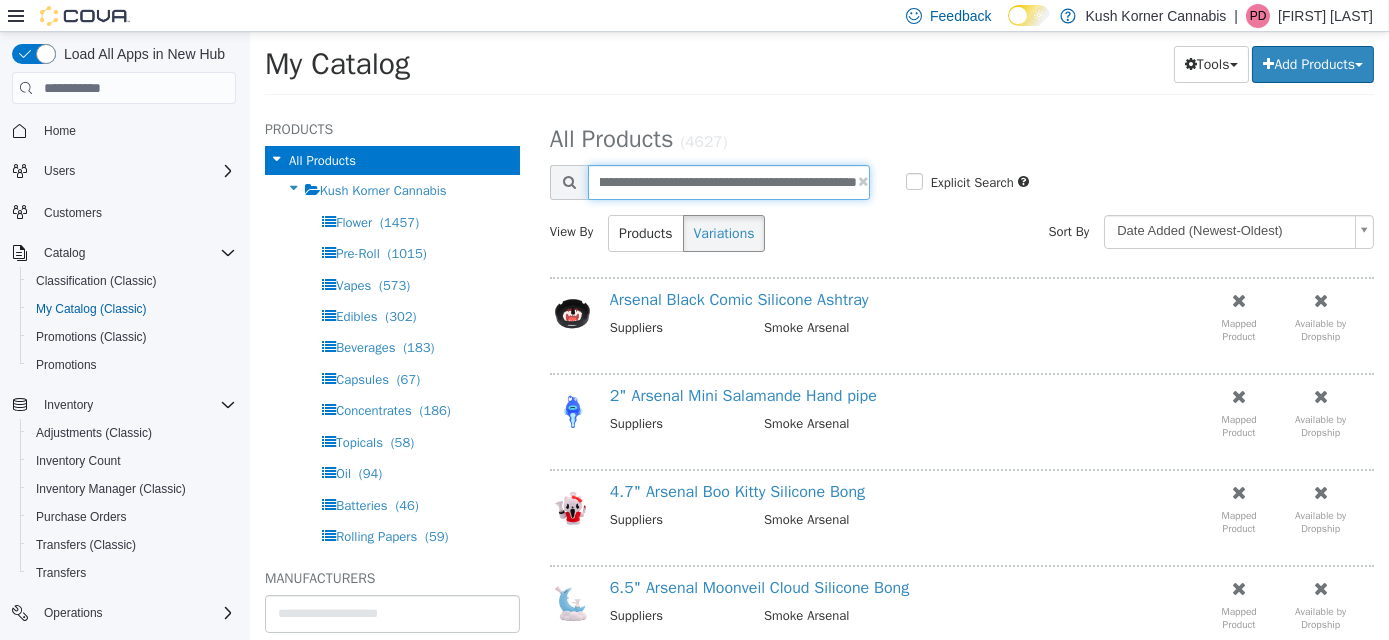 type on "**********" 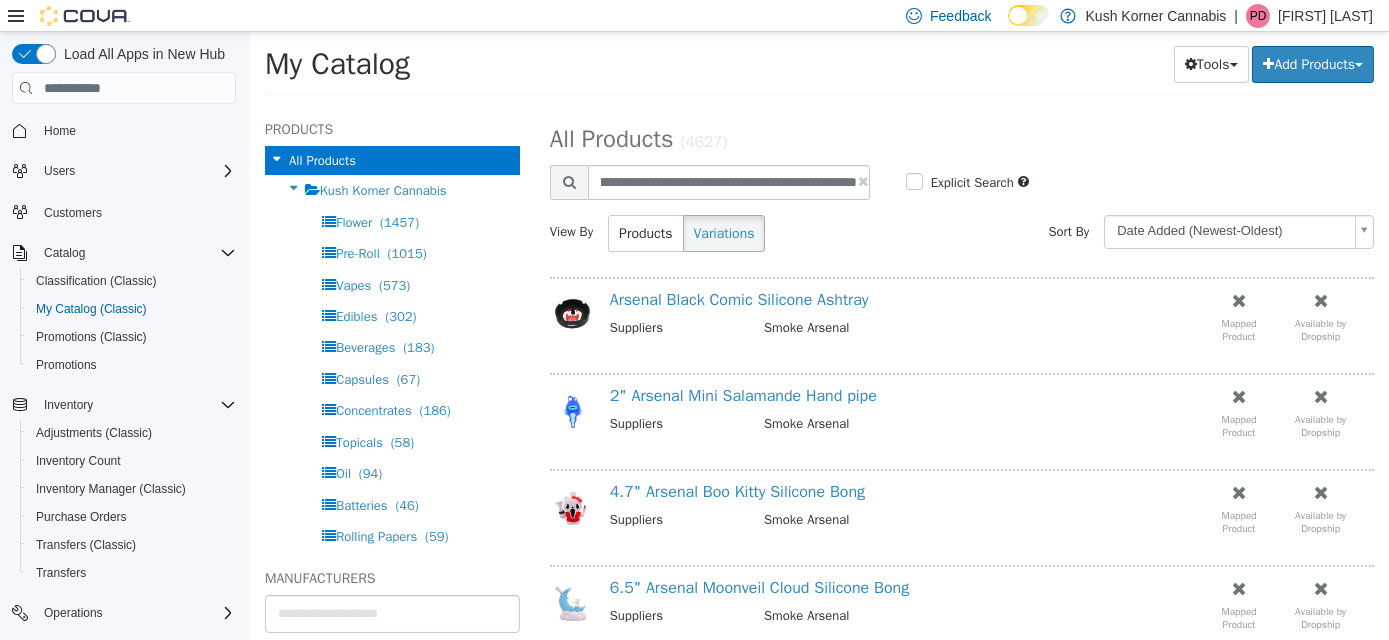 select on "**********" 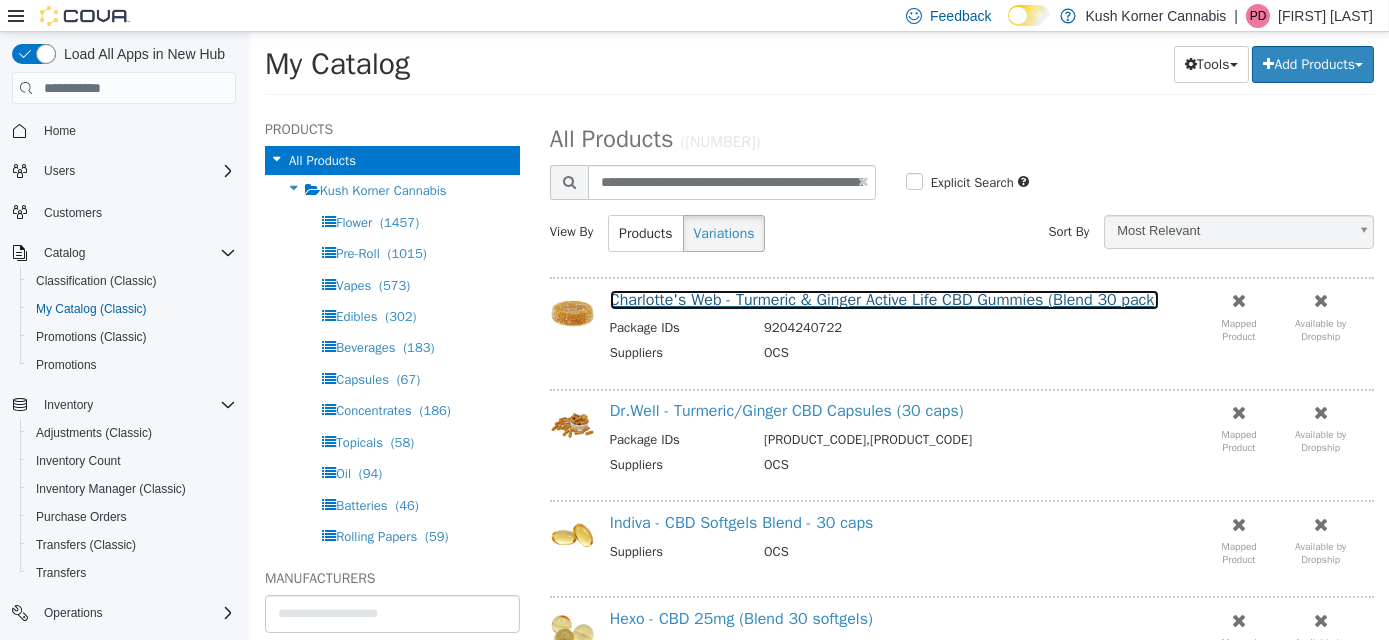 click on "Charlotte's Web - Turmeric & Ginger Active Life CBD Gummies (Blend 30 pack)" at bounding box center (883, 300) 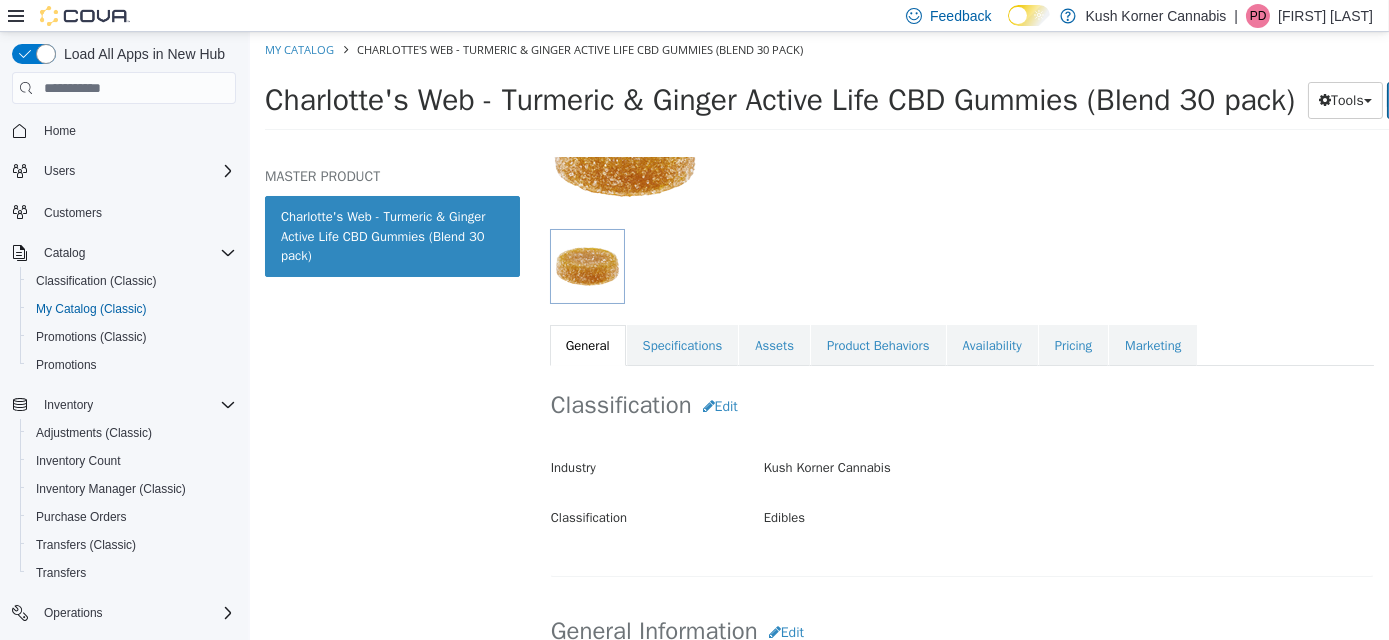 scroll, scrollTop: 272, scrollLeft: 0, axis: vertical 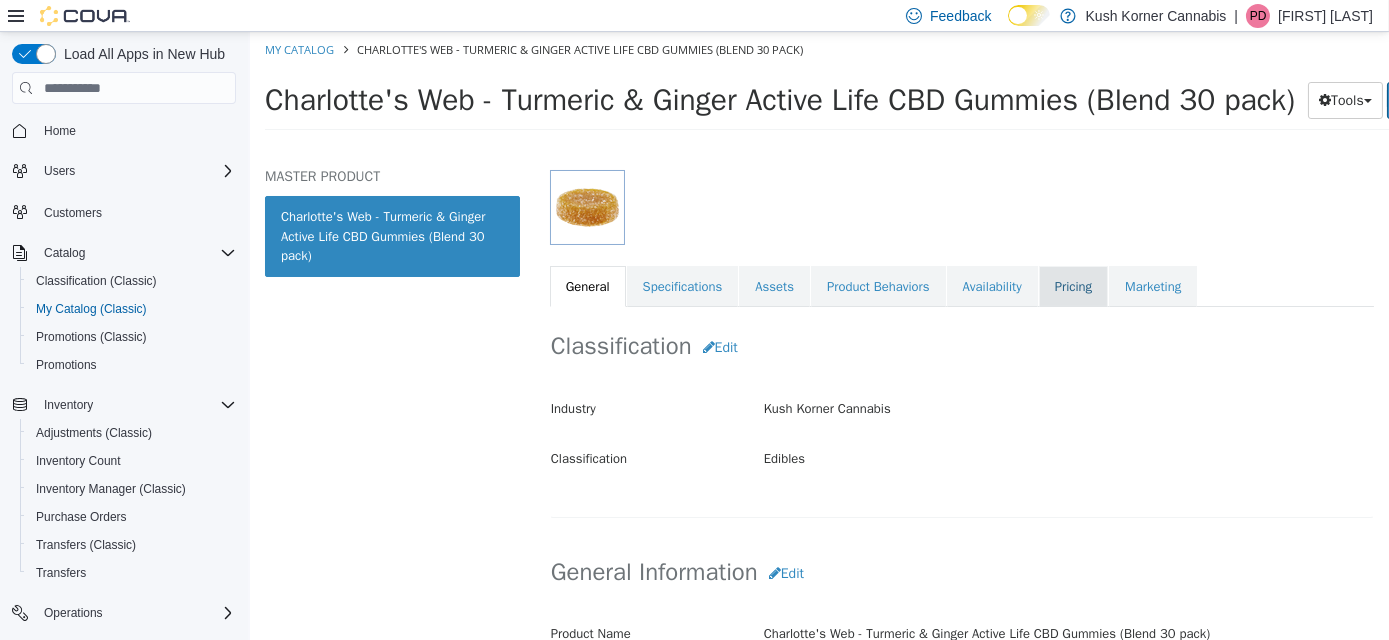 click on "Pricing" at bounding box center [1072, 287] 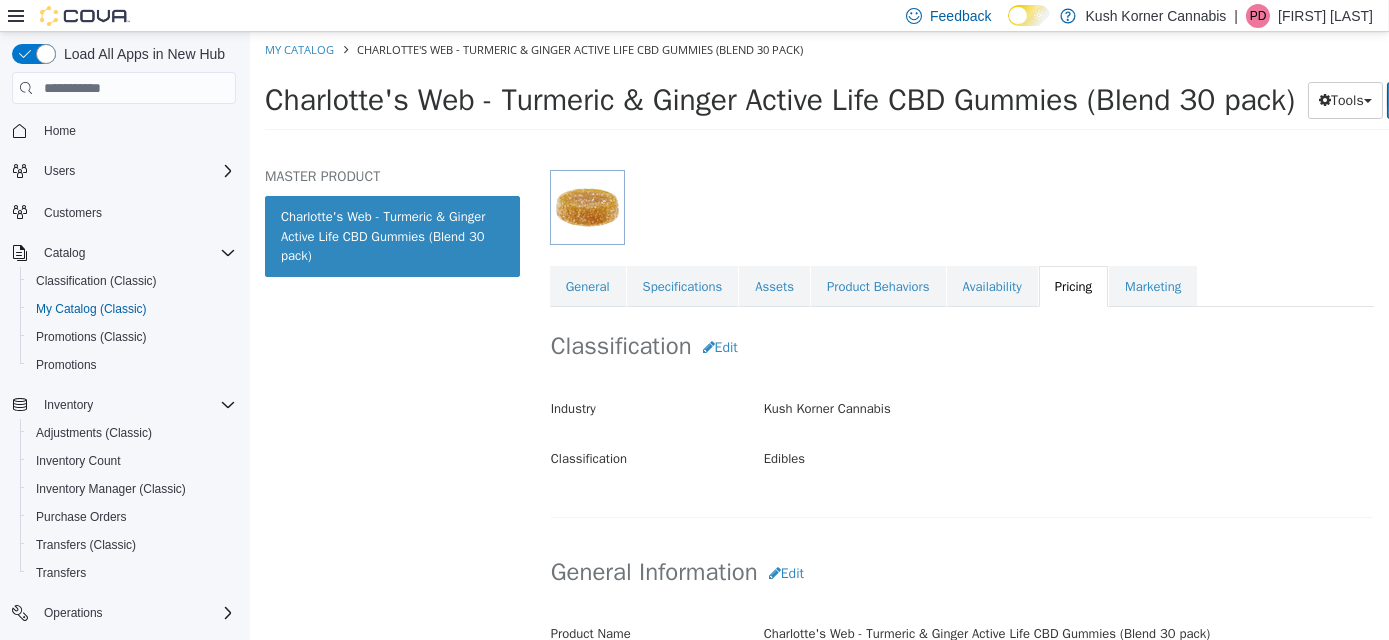 scroll, scrollTop: 246, scrollLeft: 0, axis: vertical 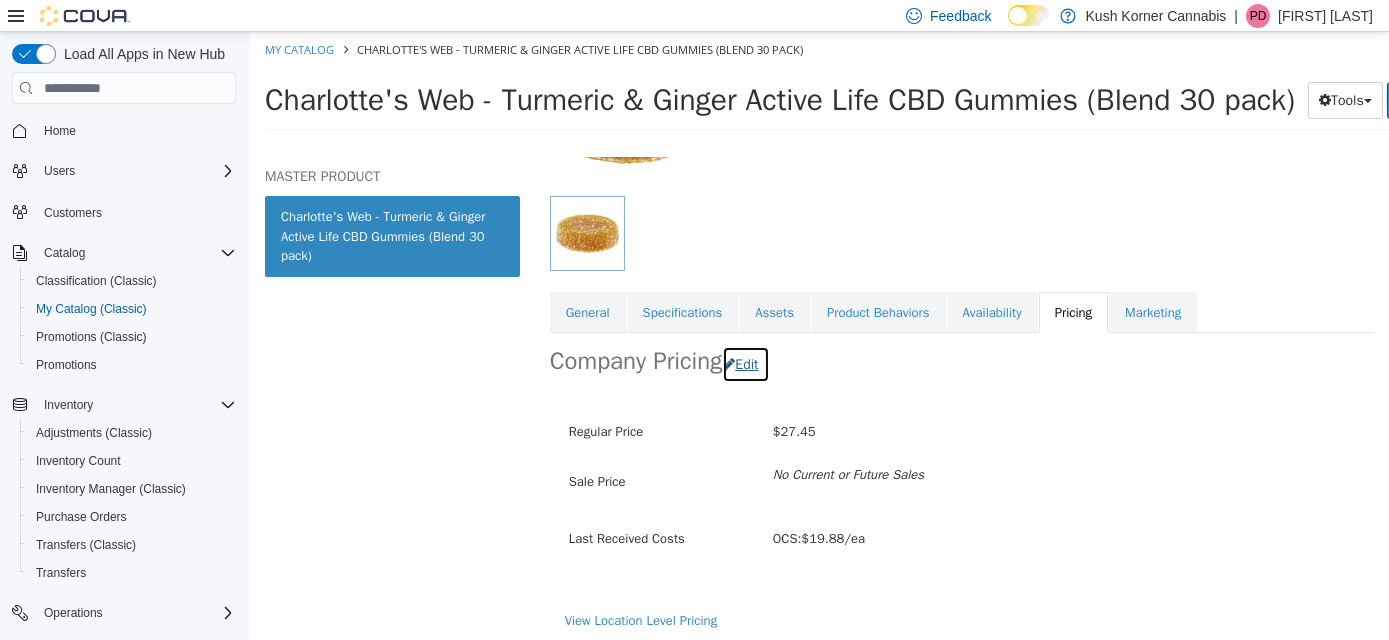 click on "Edit" at bounding box center (744, 364) 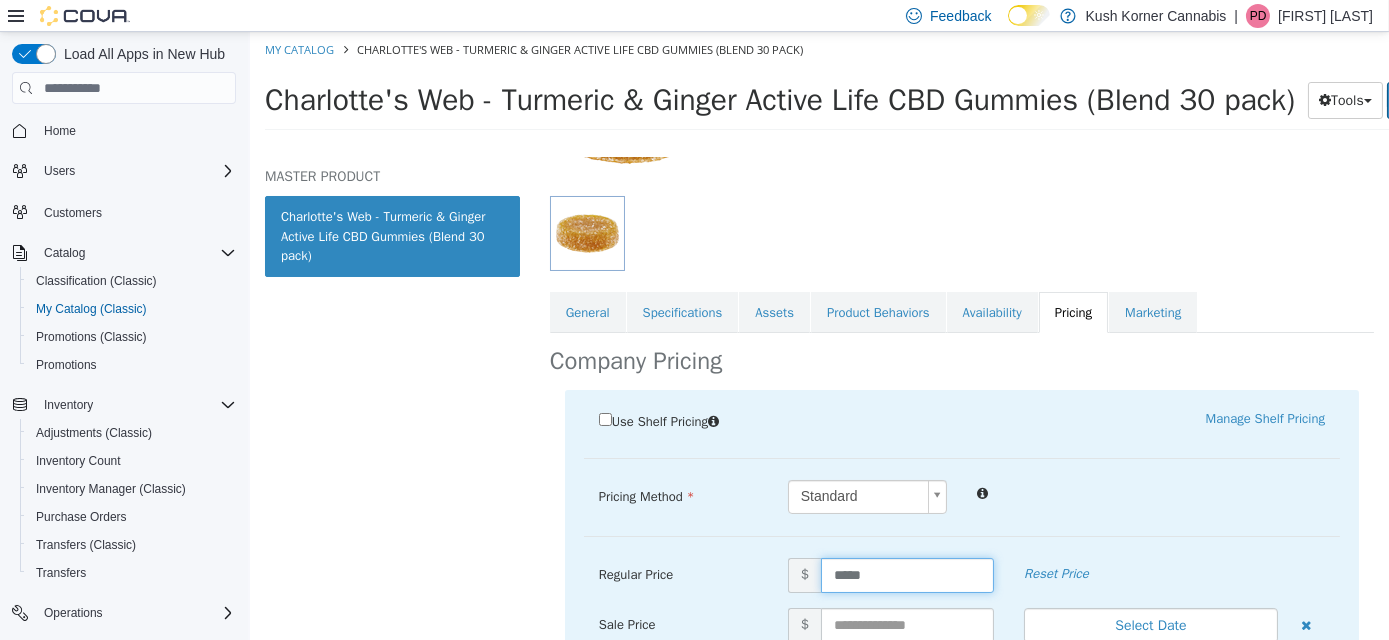 click on "*****" at bounding box center [906, 575] 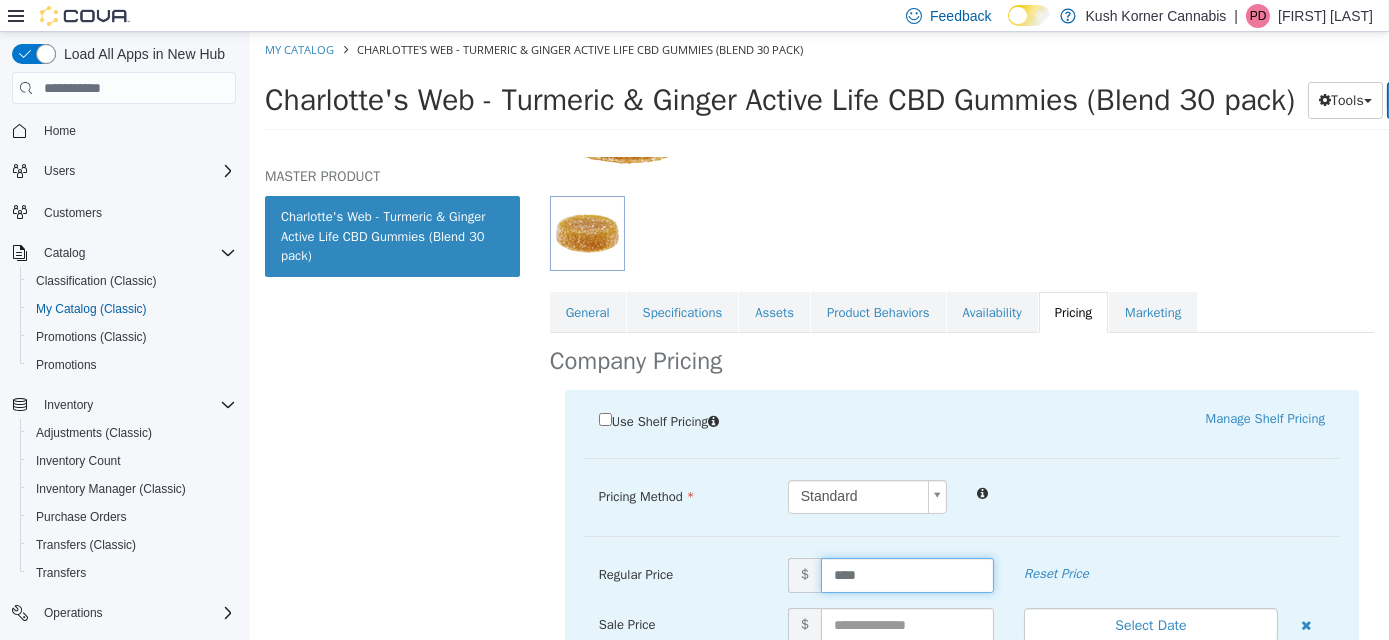 type on "*****" 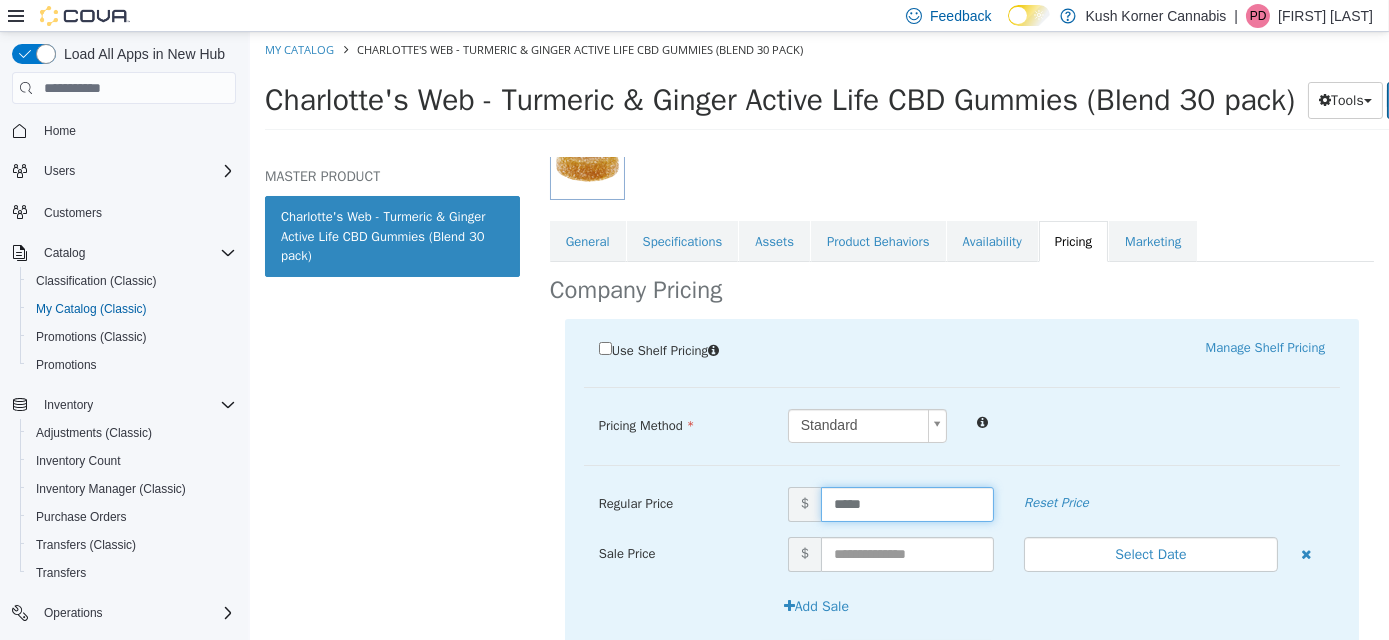 scroll, scrollTop: 471, scrollLeft: 0, axis: vertical 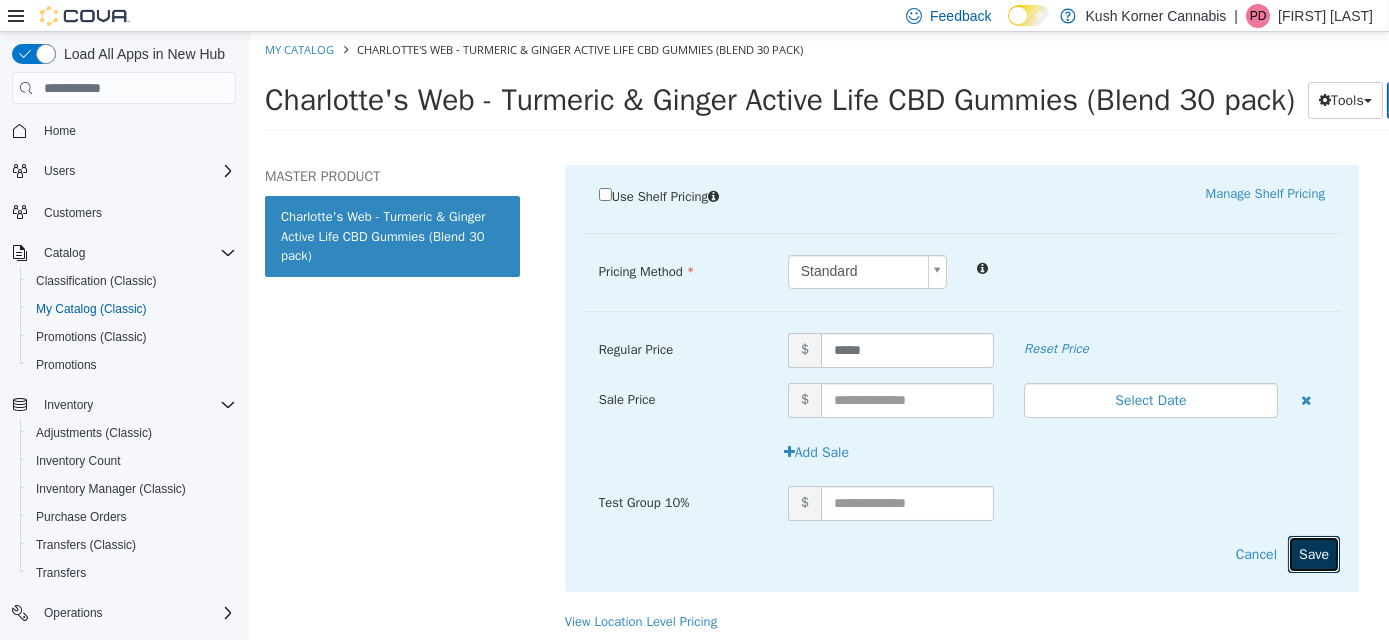 click on "Save" at bounding box center [1313, 554] 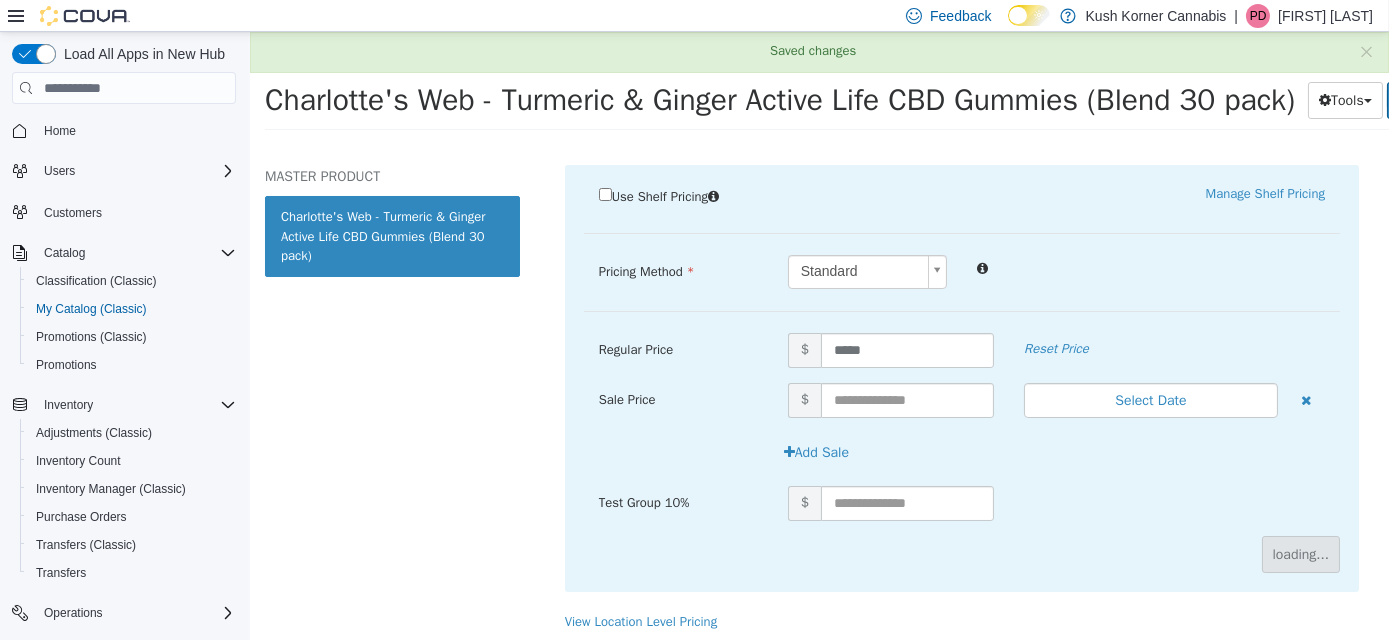 scroll, scrollTop: 246, scrollLeft: 0, axis: vertical 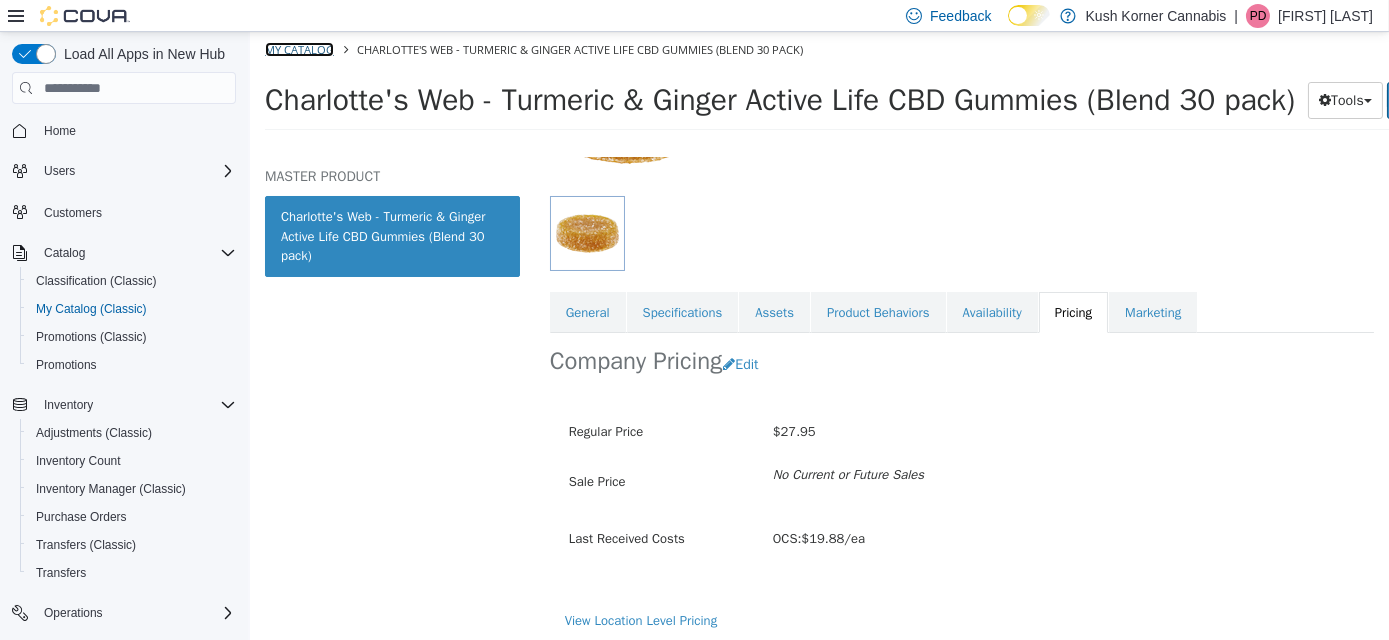click on "My Catalog" at bounding box center [298, 49] 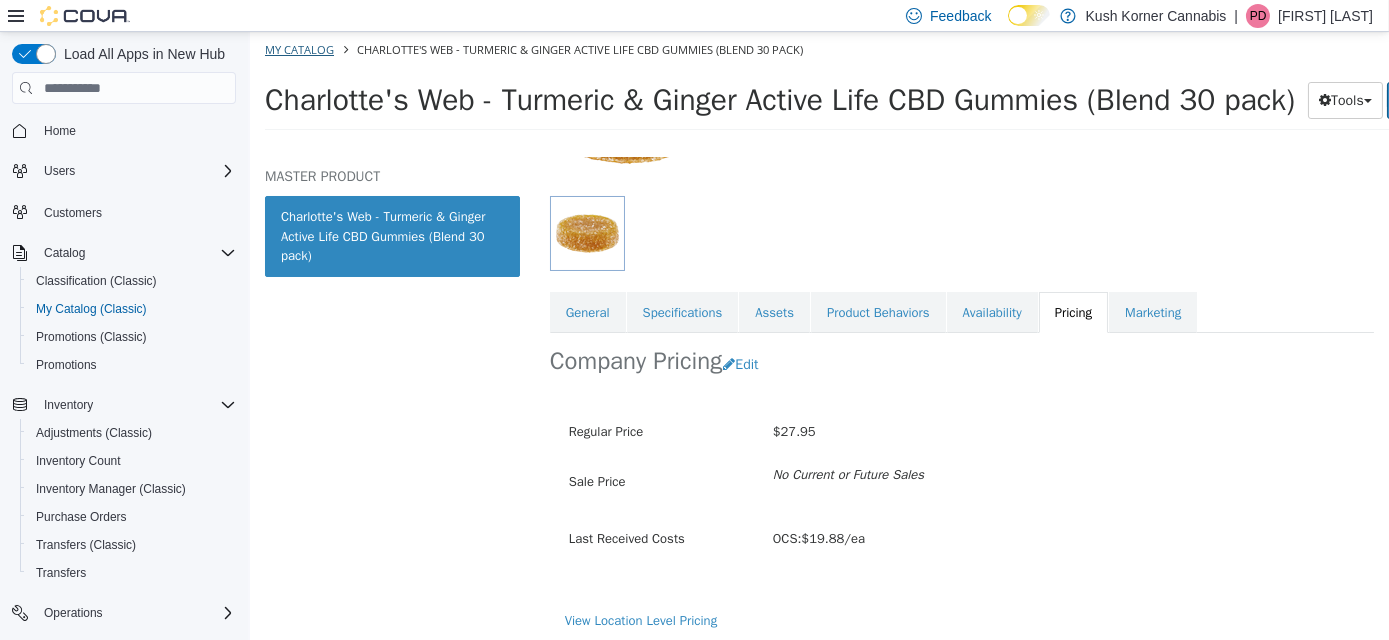 select on "**********" 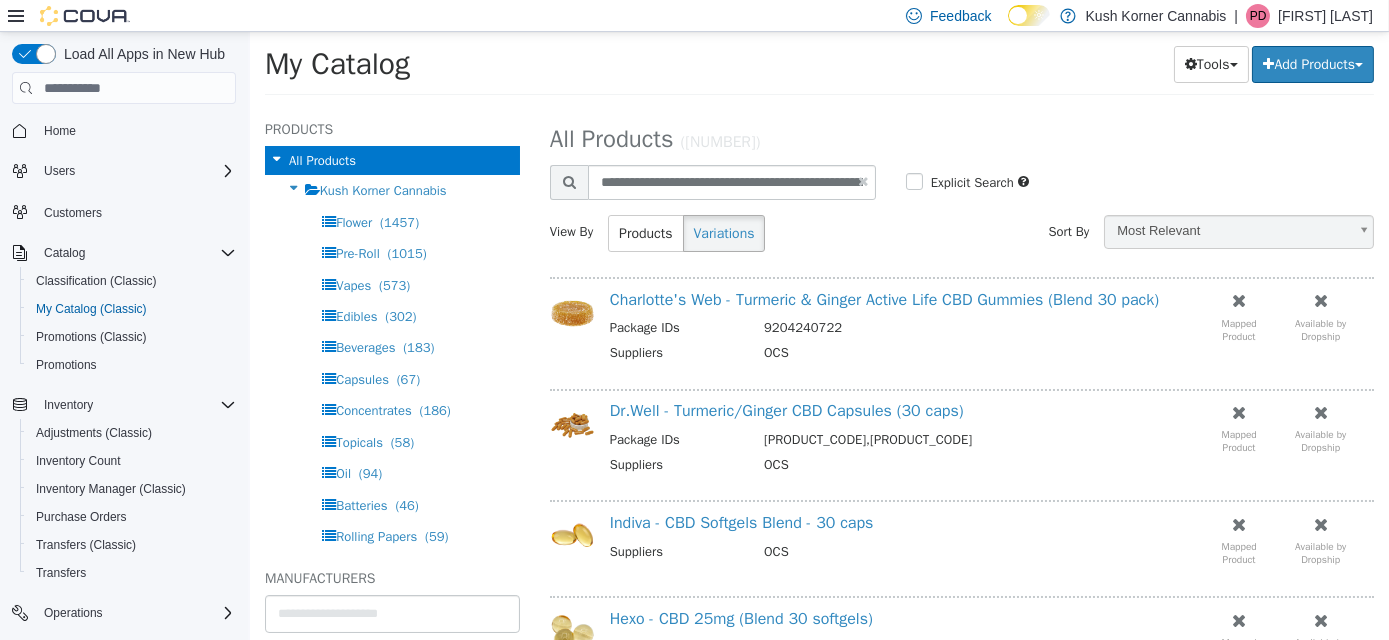click at bounding box center (862, 181) 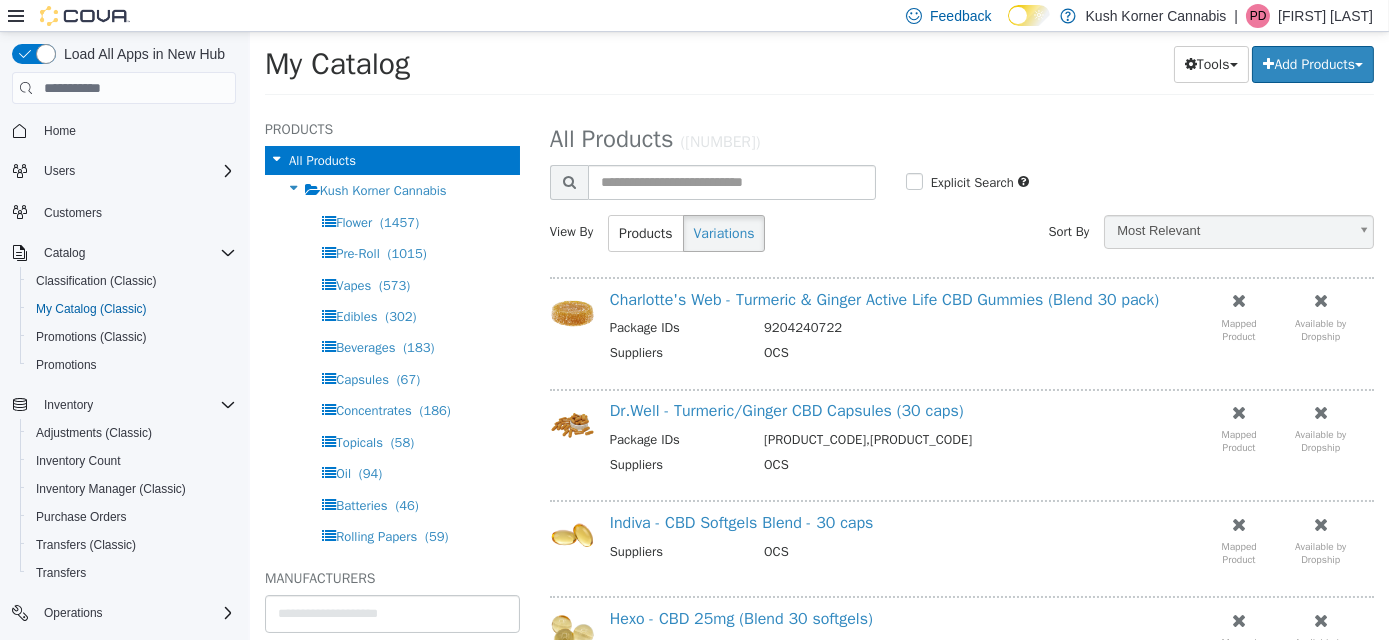 select on "**********" 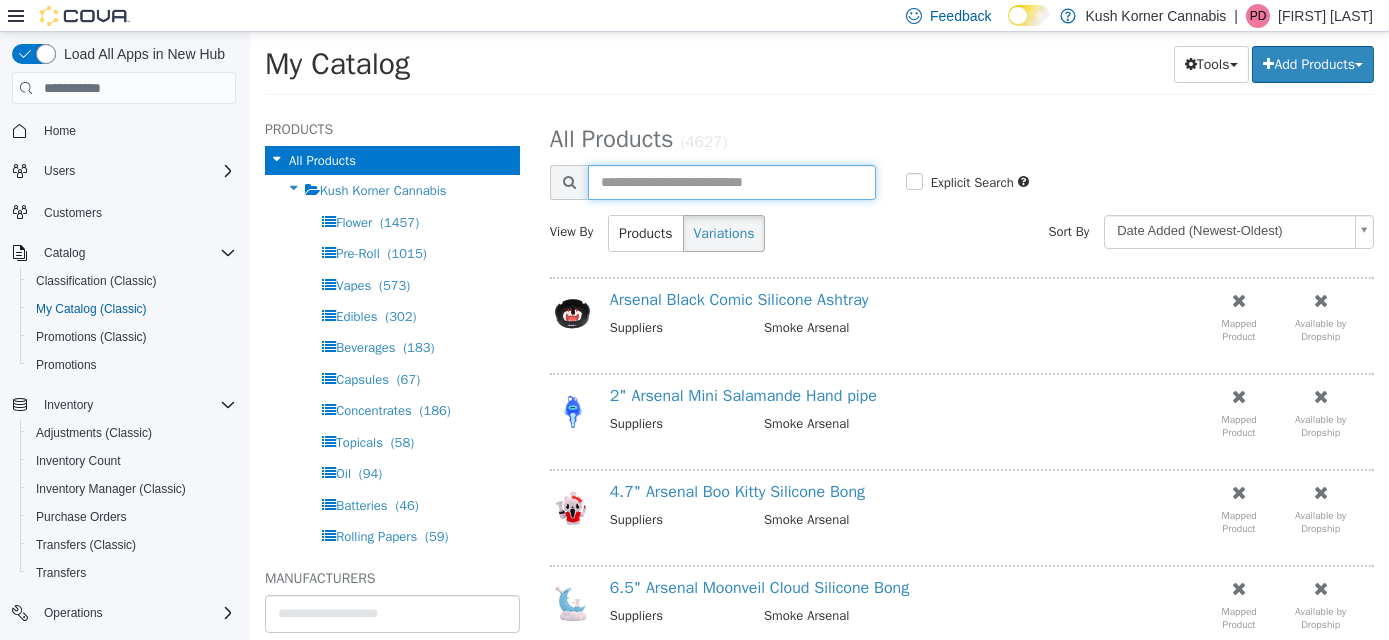 click at bounding box center (731, 182) 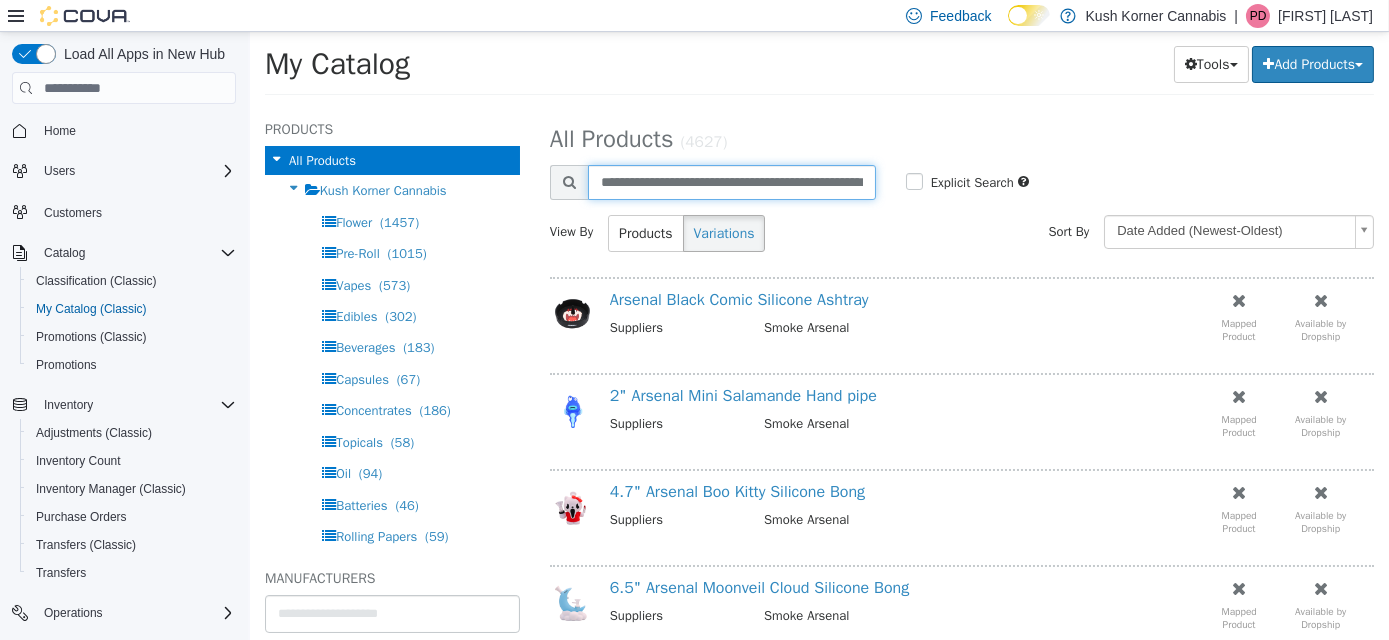 scroll, scrollTop: 0, scrollLeft: 93, axis: horizontal 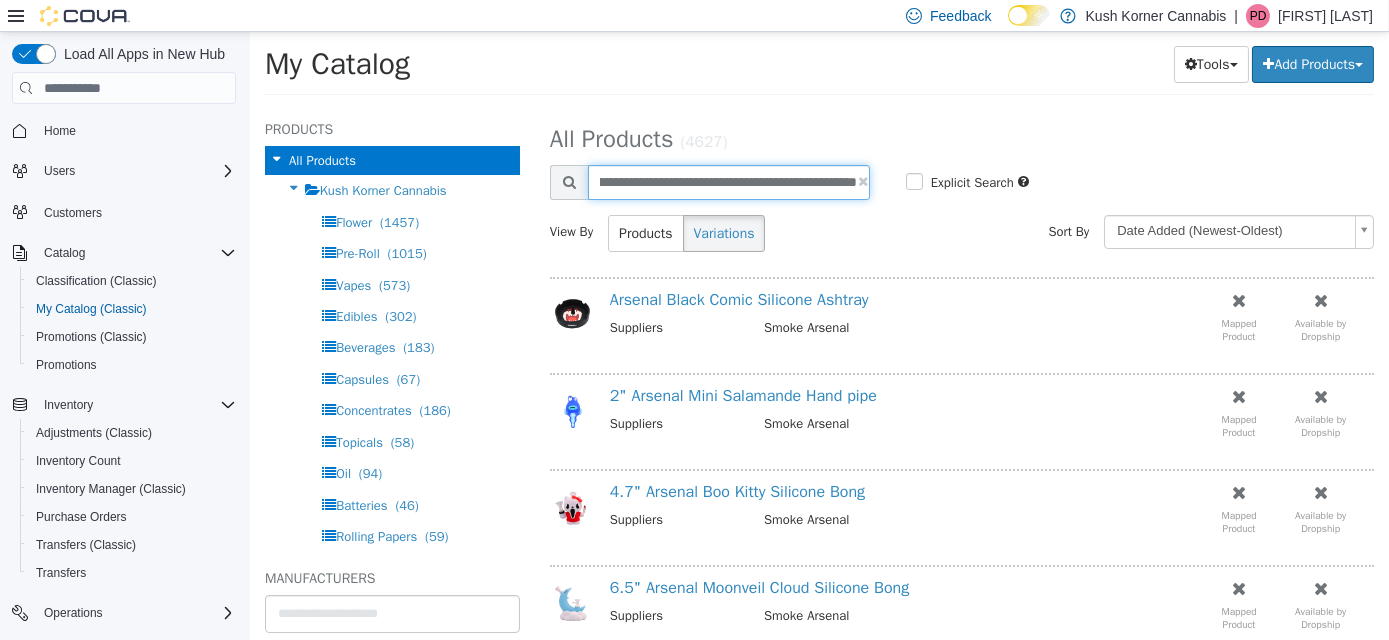 type on "**********" 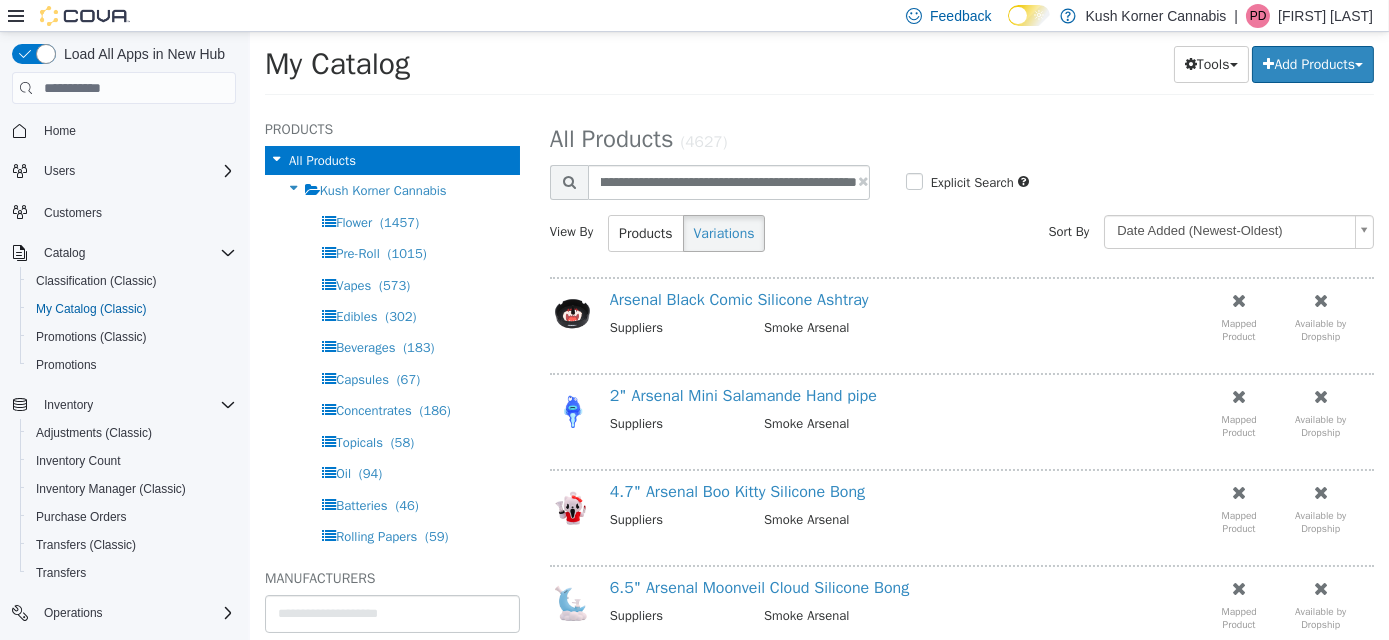 select on "**********" 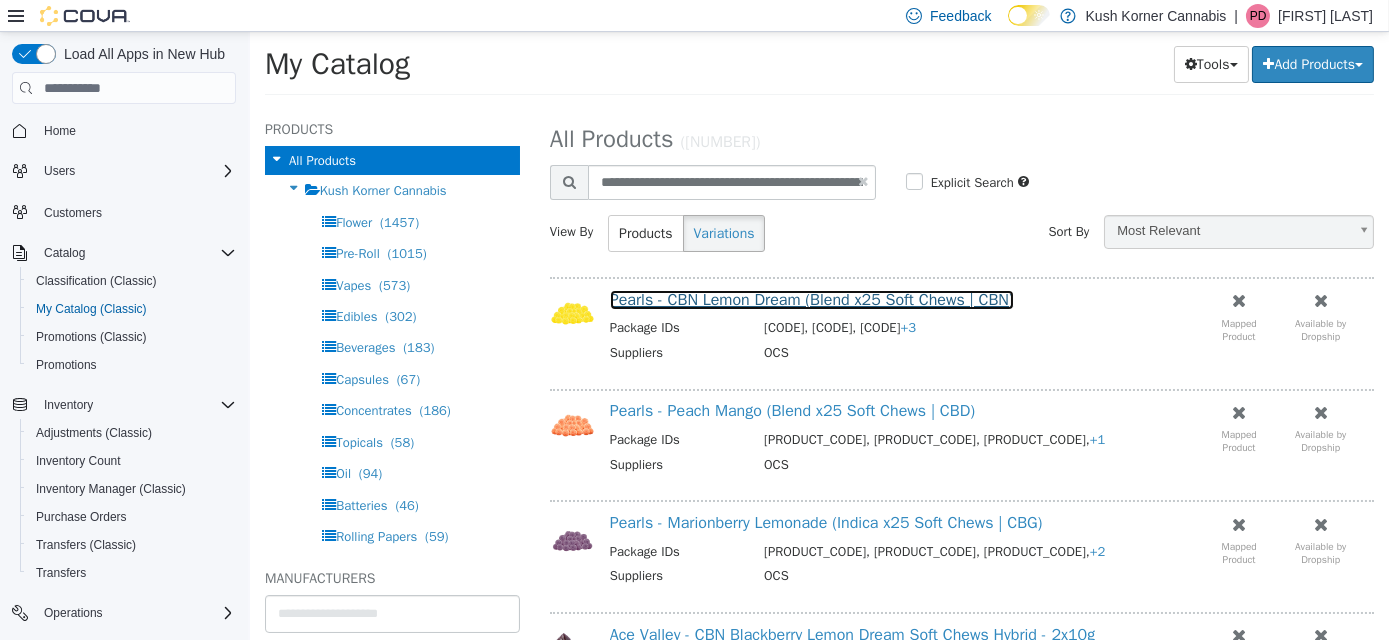 click on "Pearls - CBN Lemon Dream (Blend x25 Soft Chews | CBN)" at bounding box center (811, 300) 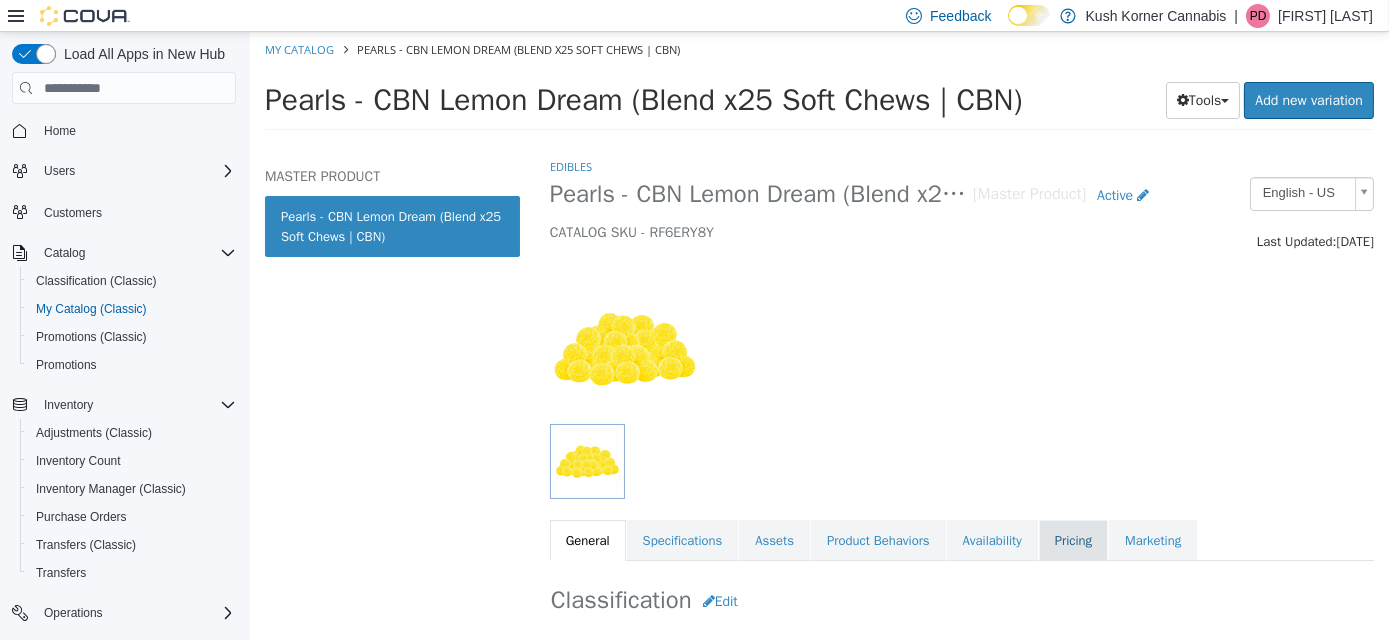 click on "Pricing" at bounding box center [1072, 541] 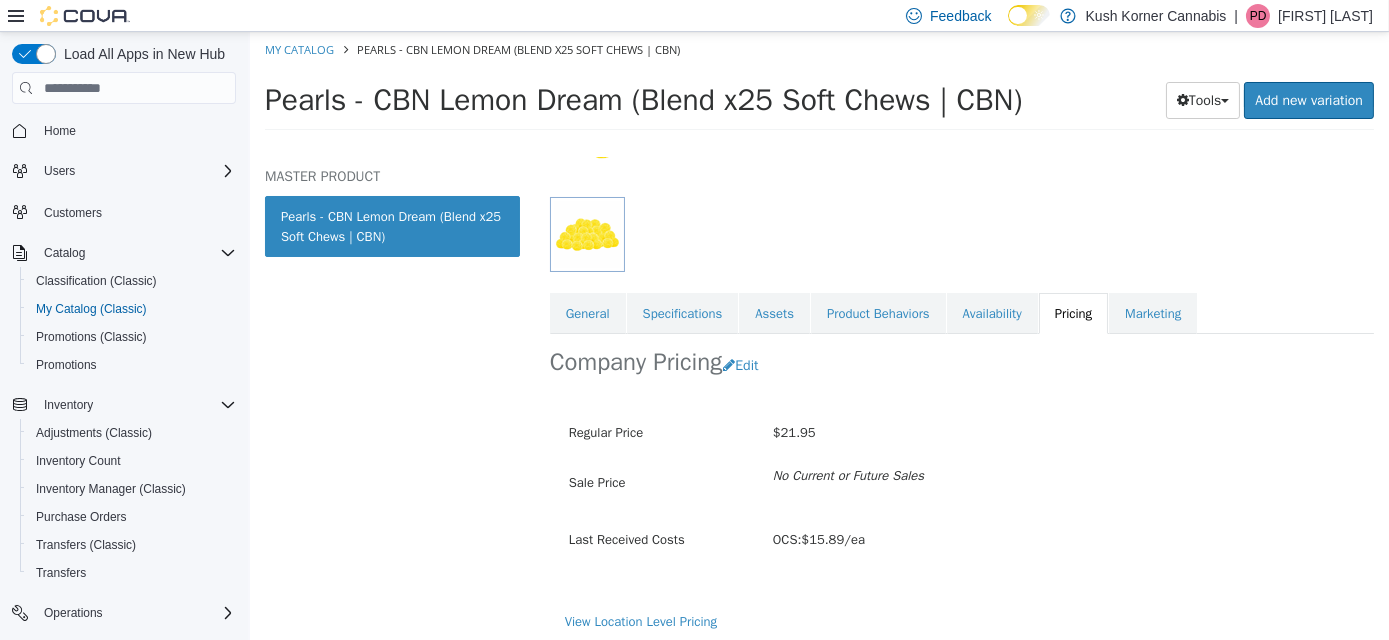 scroll, scrollTop: 232, scrollLeft: 0, axis: vertical 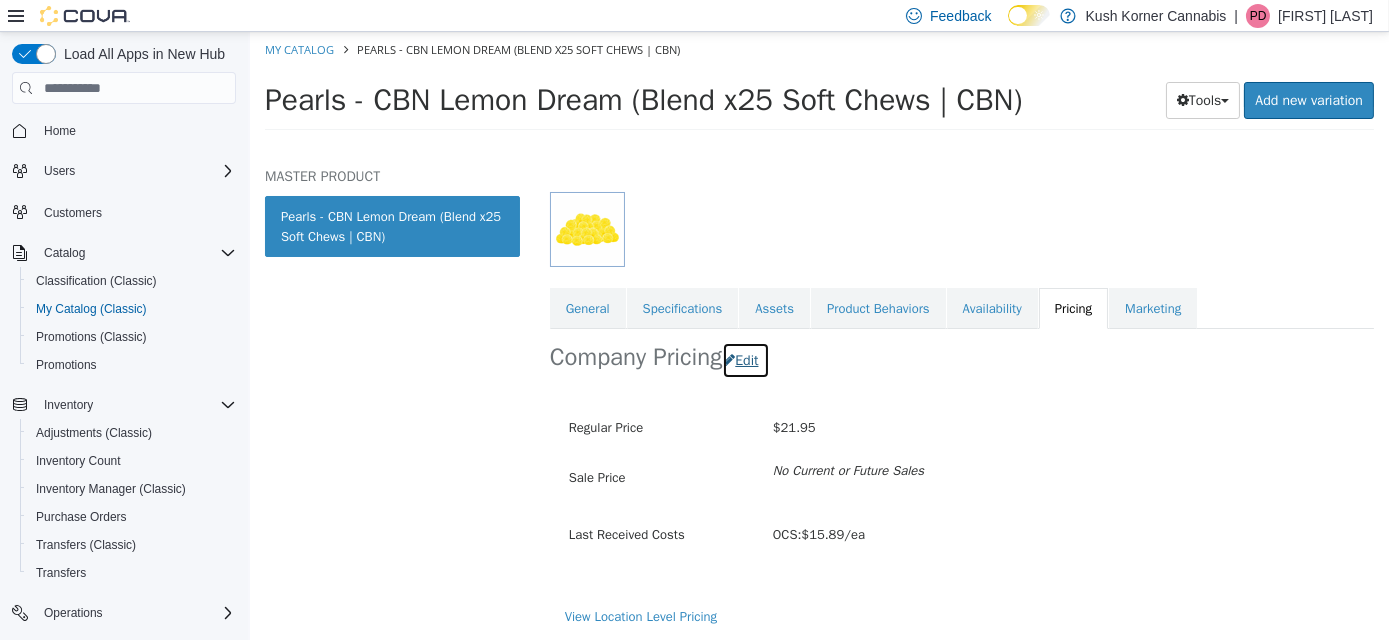 click on "Edit" at bounding box center [744, 360] 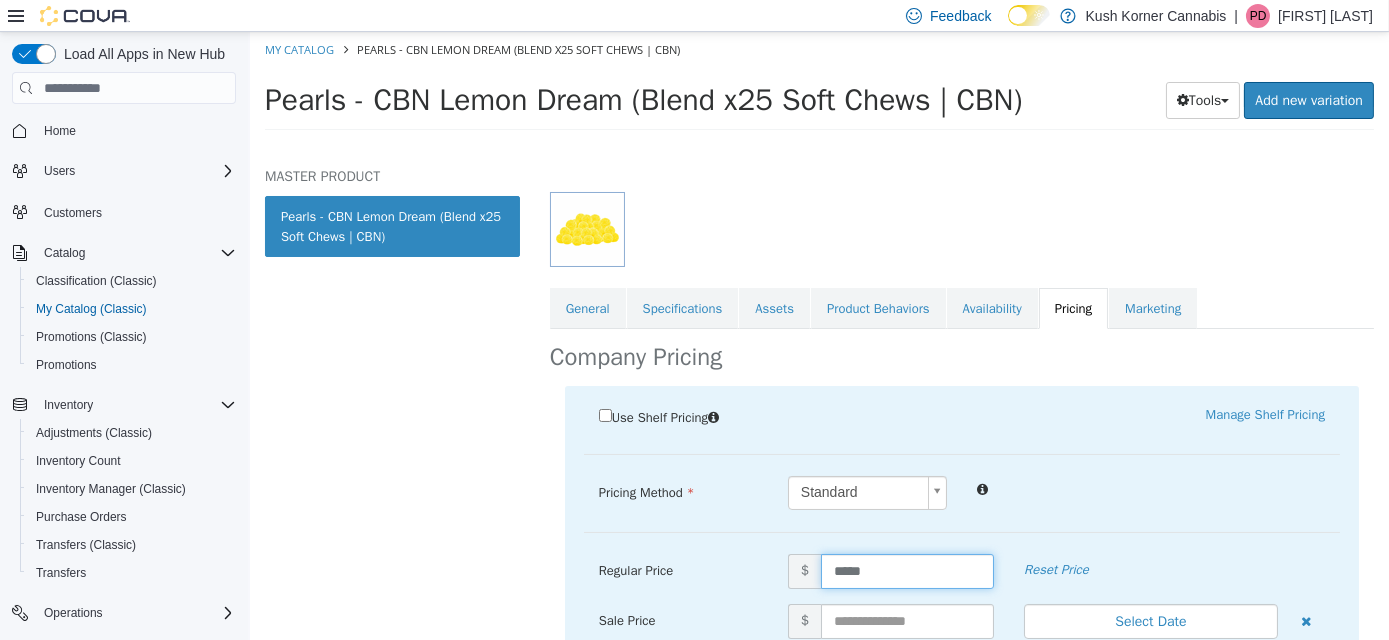 drag, startPoint x: 862, startPoint y: 571, endPoint x: 788, endPoint y: 548, distance: 77.491936 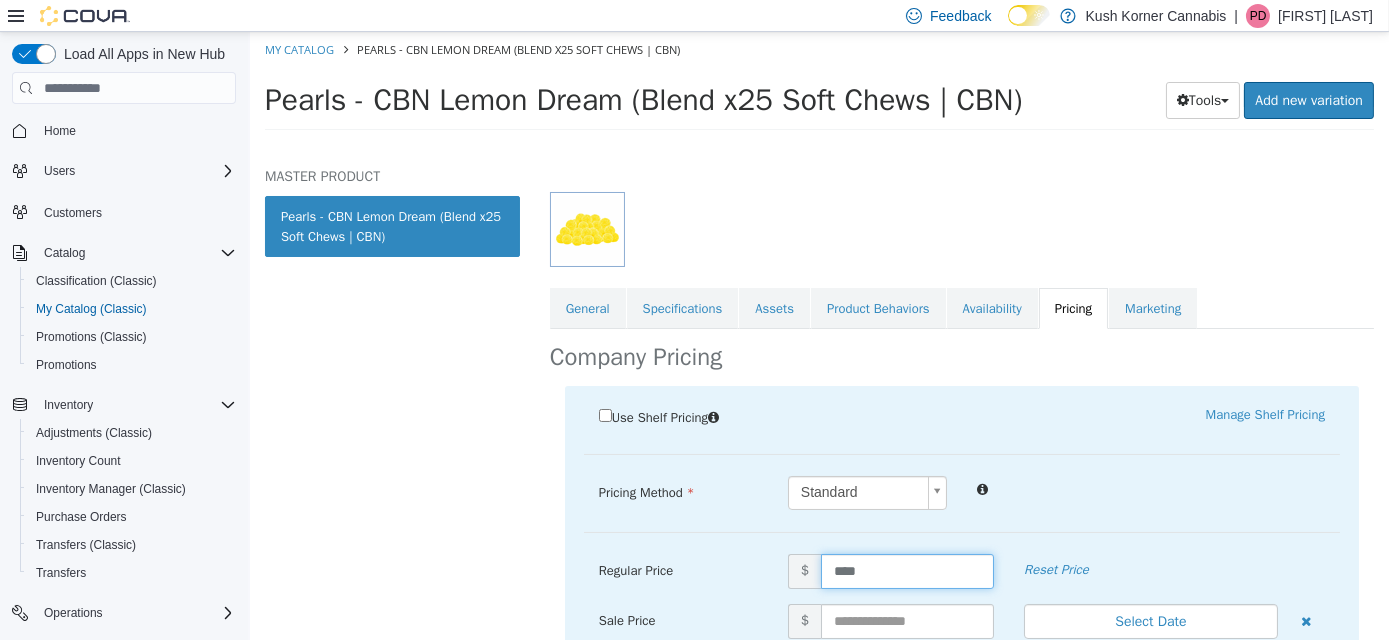 type on "*****" 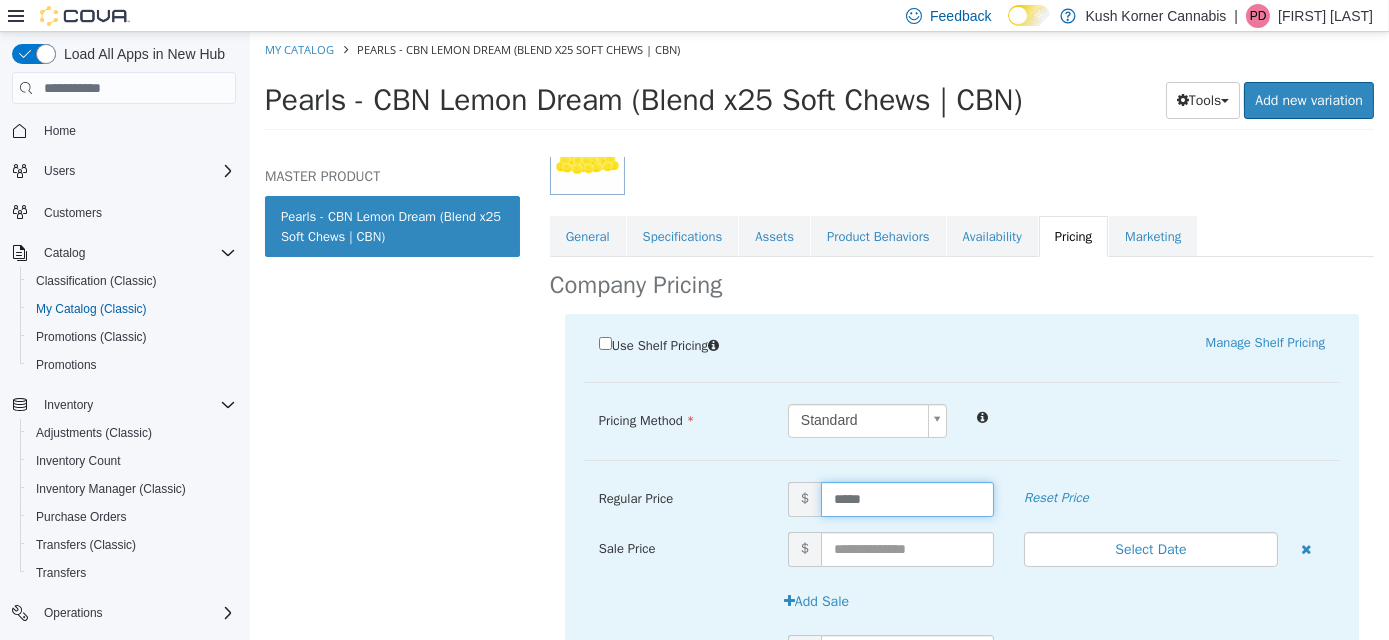 scroll, scrollTop: 457, scrollLeft: 0, axis: vertical 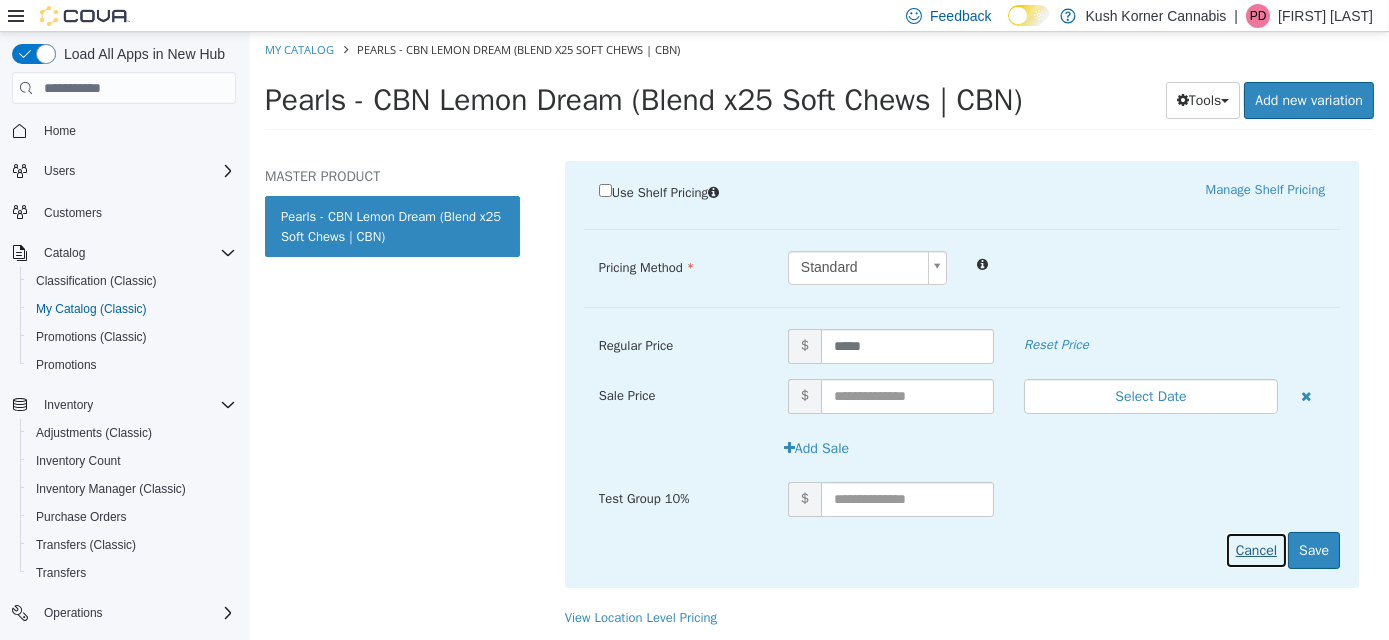 click on "Cancel" at bounding box center [1255, 550] 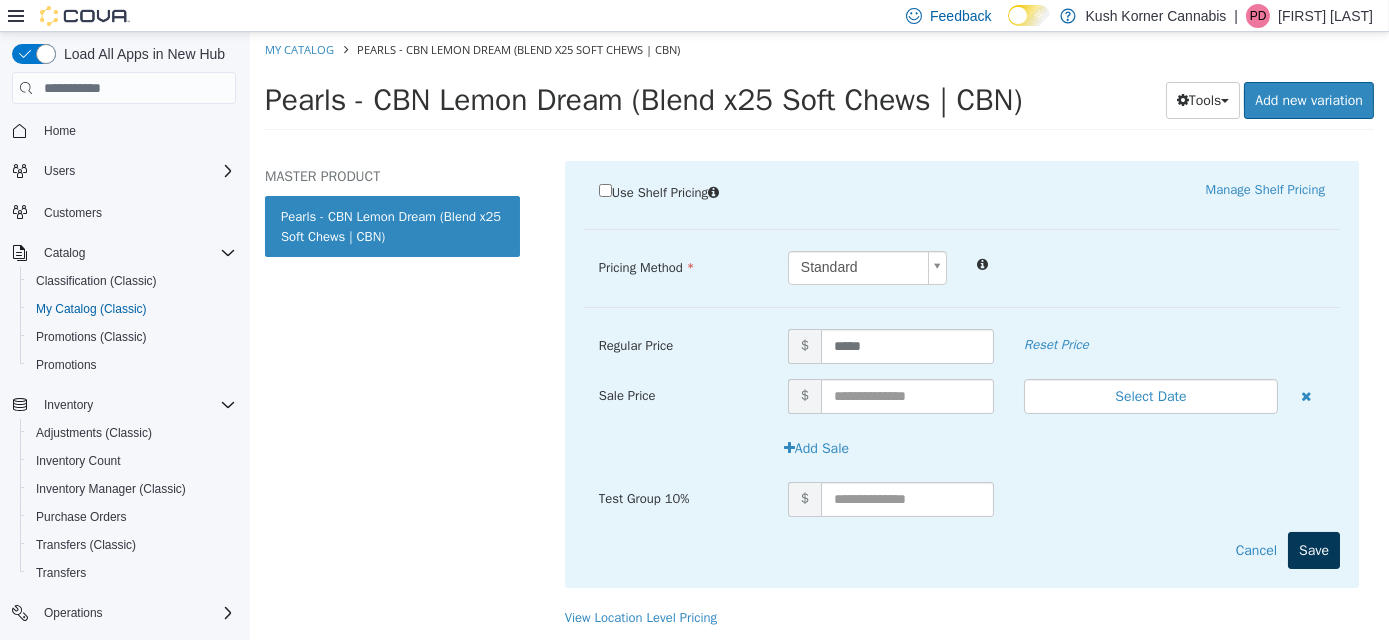scroll, scrollTop: 176, scrollLeft: 0, axis: vertical 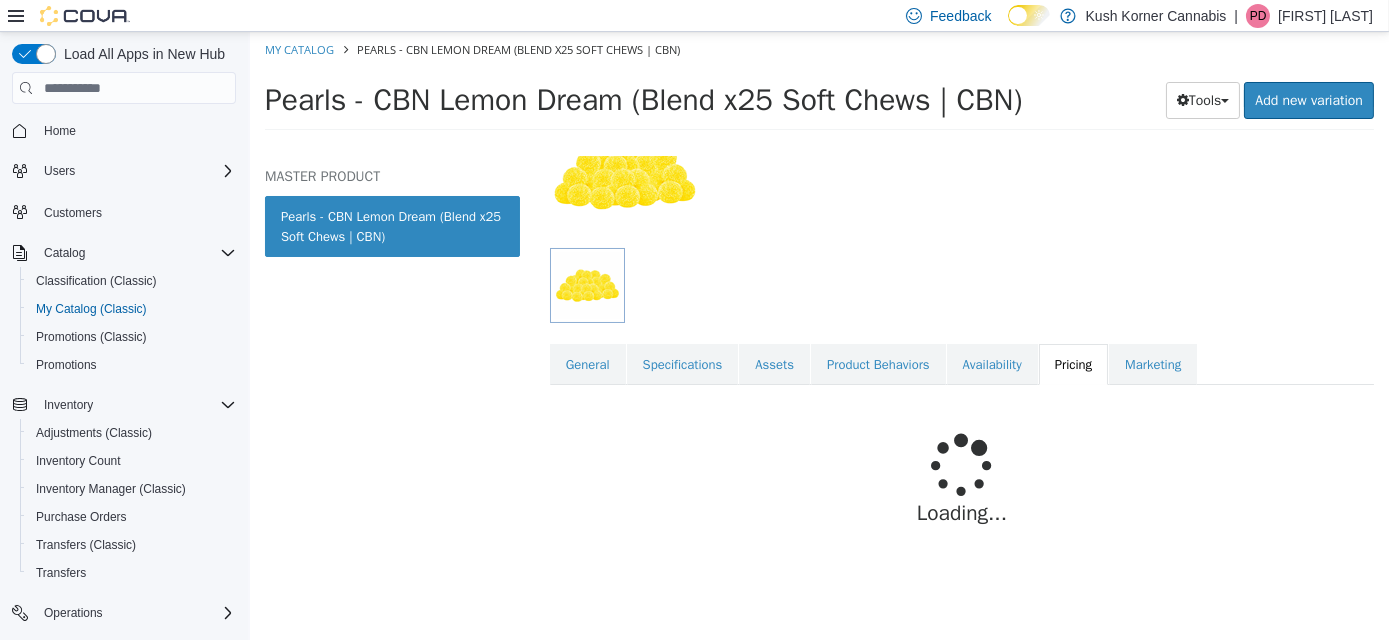 click on "Loading..." at bounding box center [961, 489] 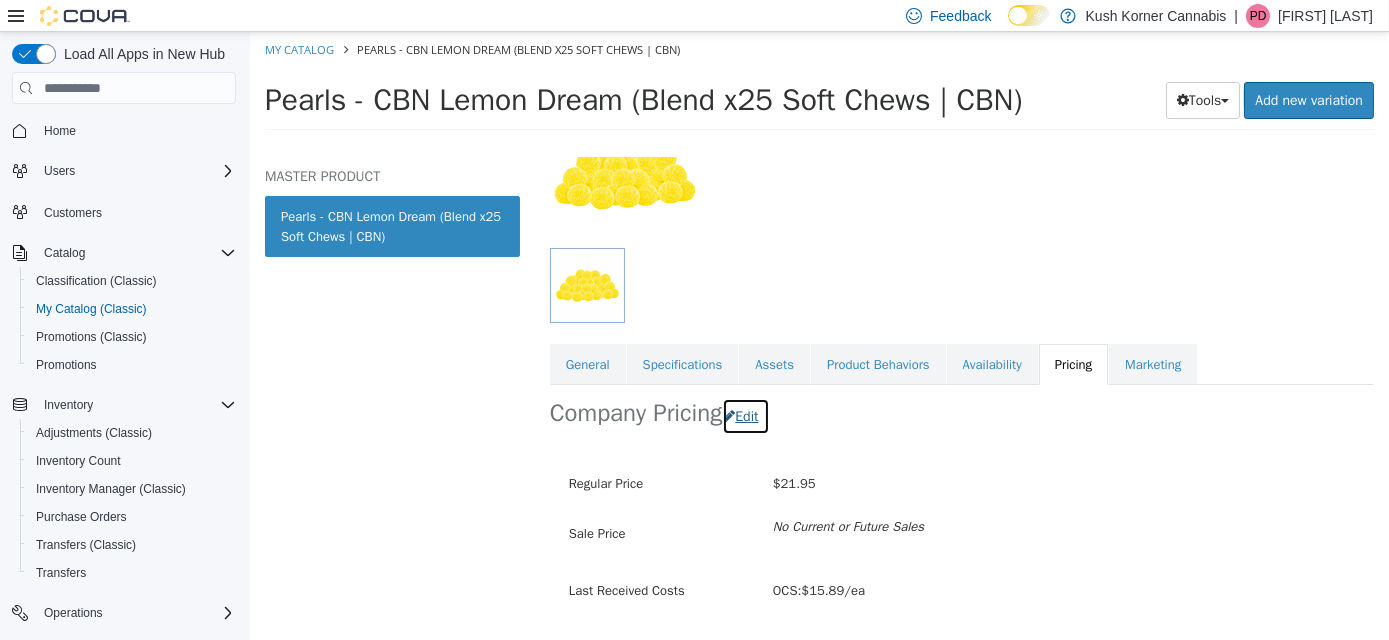click on "Edit" at bounding box center (744, 416) 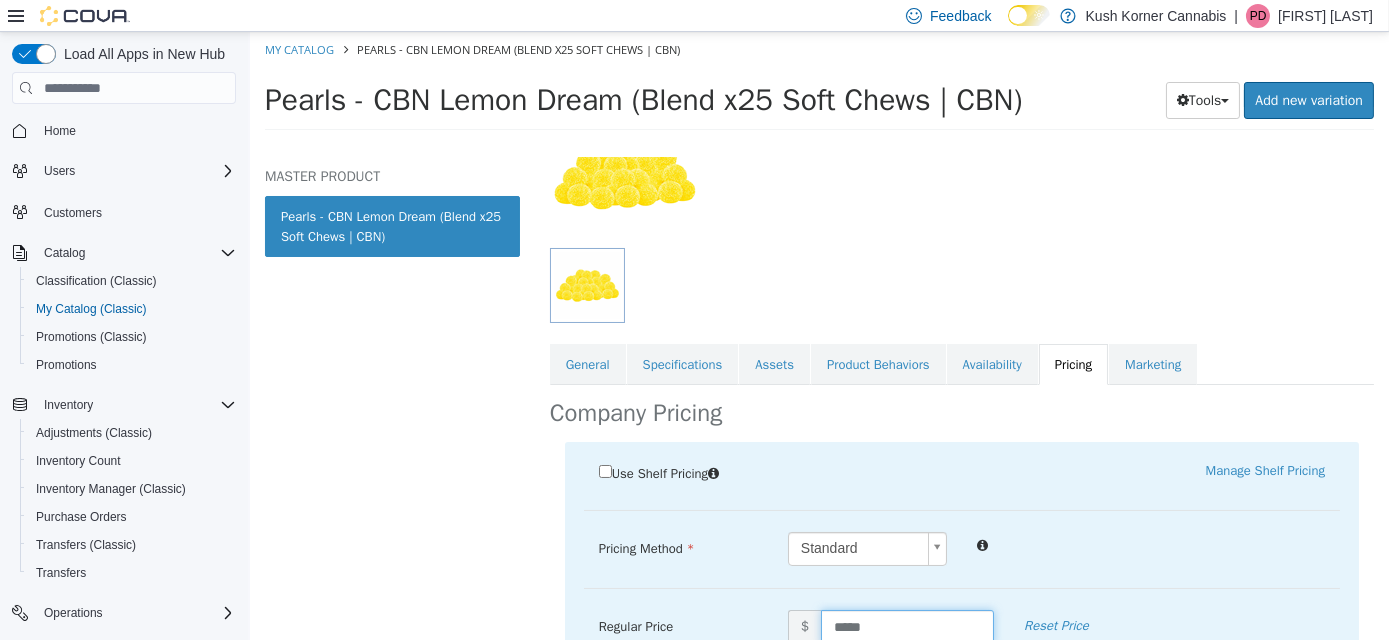 drag, startPoint x: 875, startPoint y: 626, endPoint x: 775, endPoint y: 601, distance: 103.077644 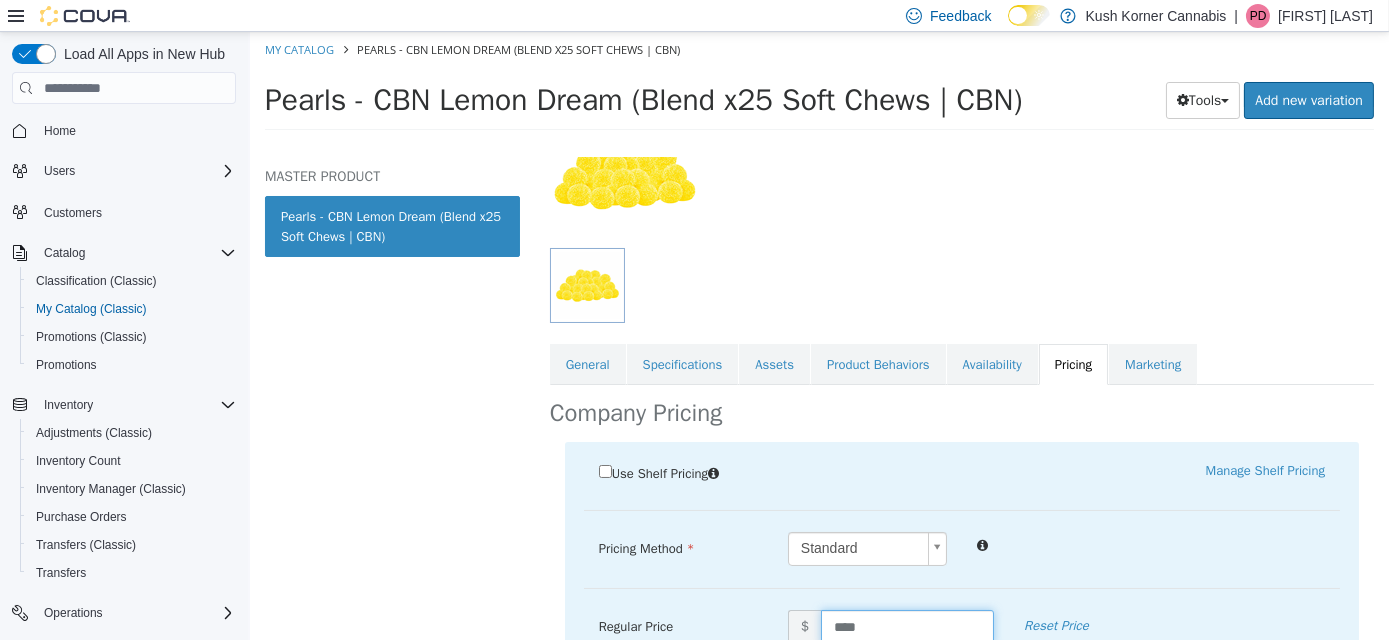 type on "*****" 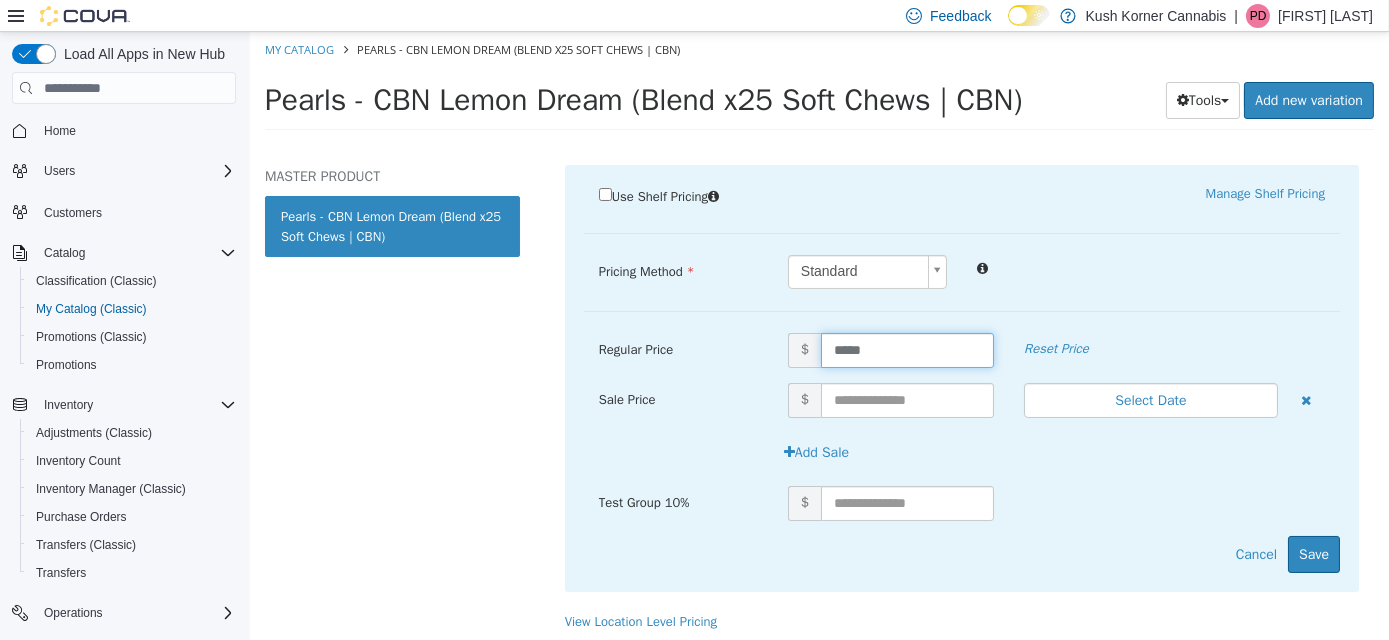 scroll, scrollTop: 457, scrollLeft: 0, axis: vertical 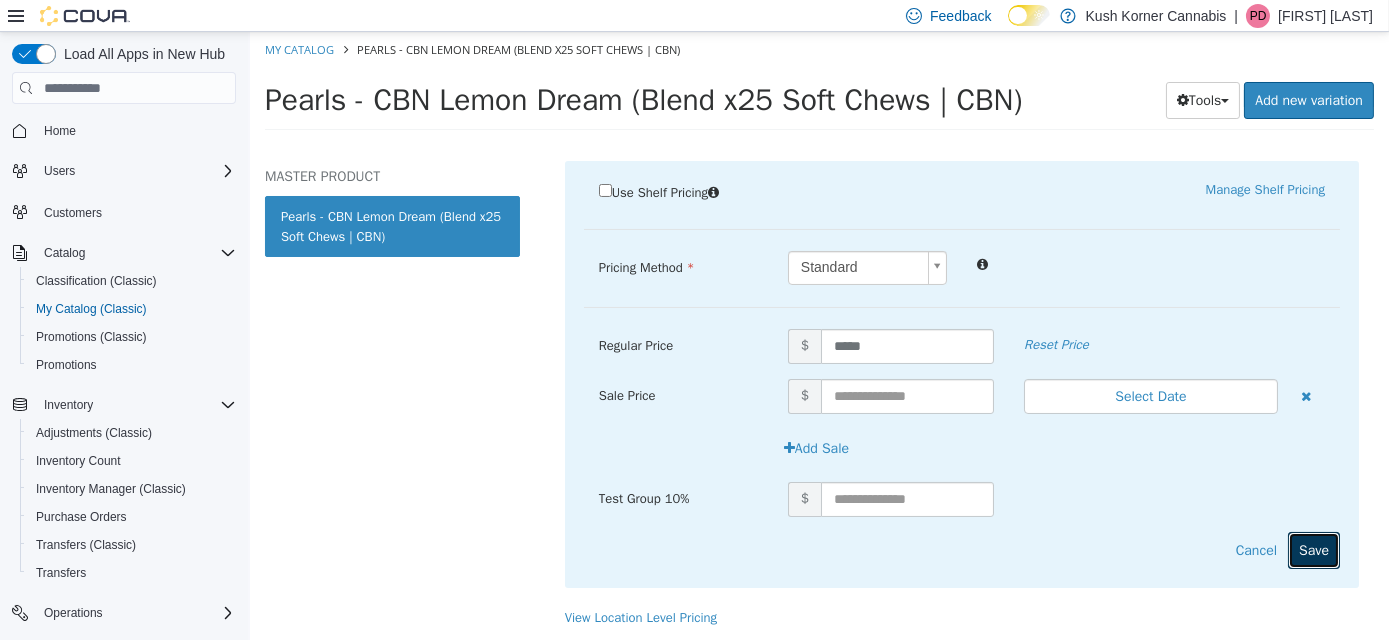 click on "Save" at bounding box center [1313, 550] 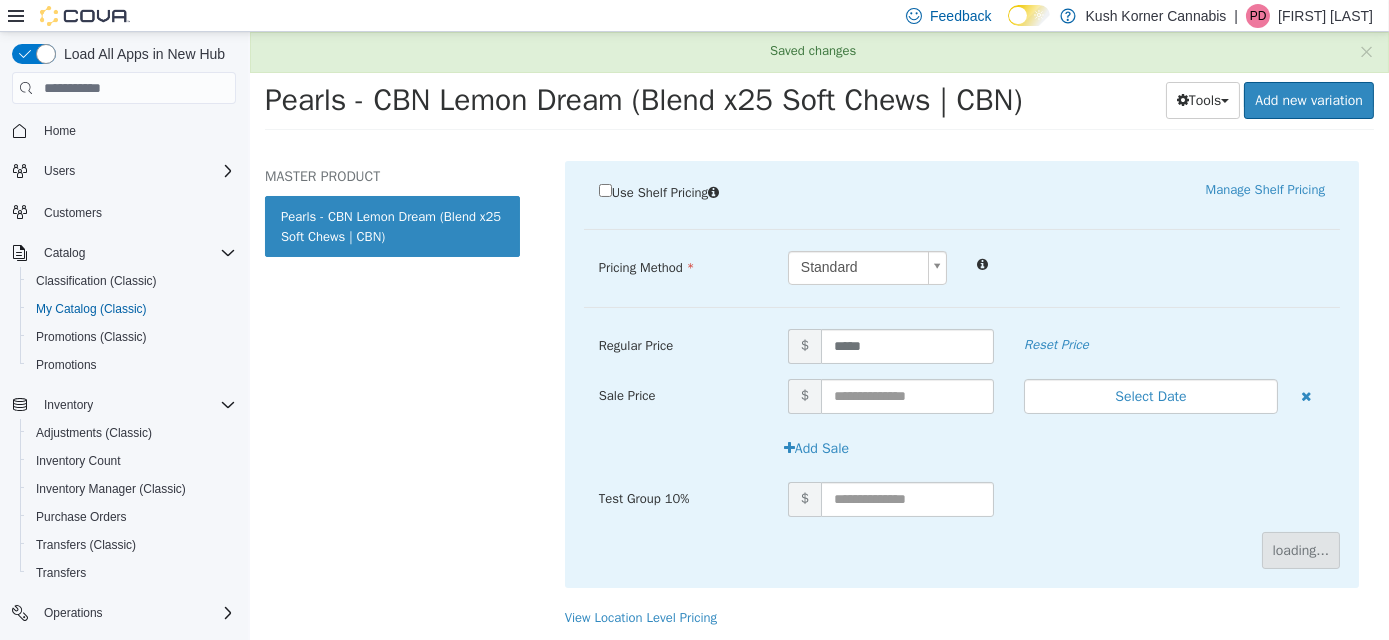 scroll, scrollTop: 232, scrollLeft: 0, axis: vertical 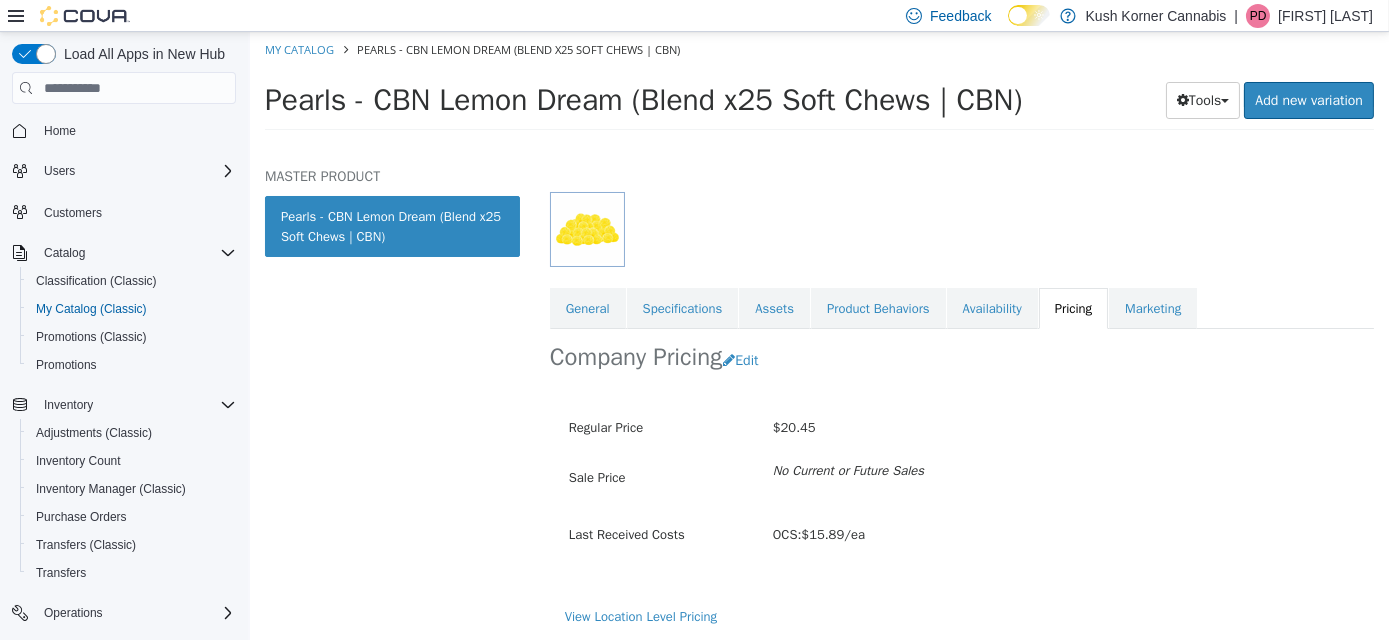 click on "My Catalog
Pearls - CBN Lemon Dream (Blend x25 Soft Chews | CBN)" at bounding box center (818, 50) 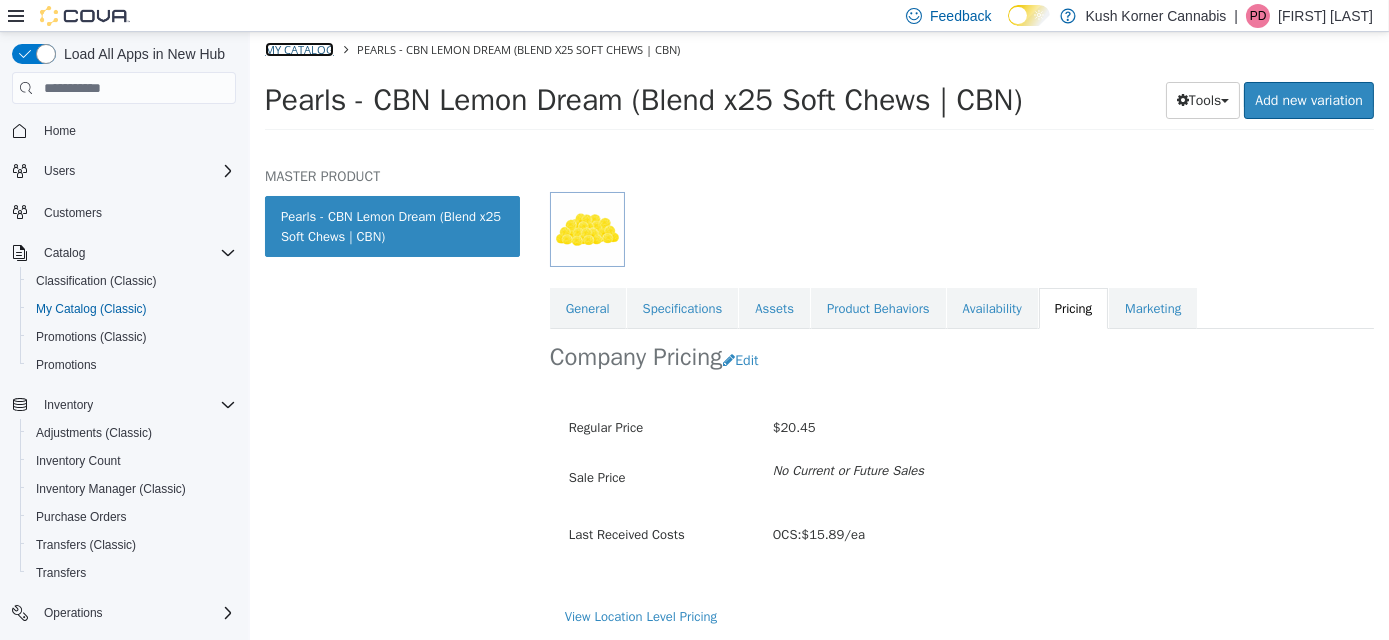 click on "My Catalog" at bounding box center [298, 49] 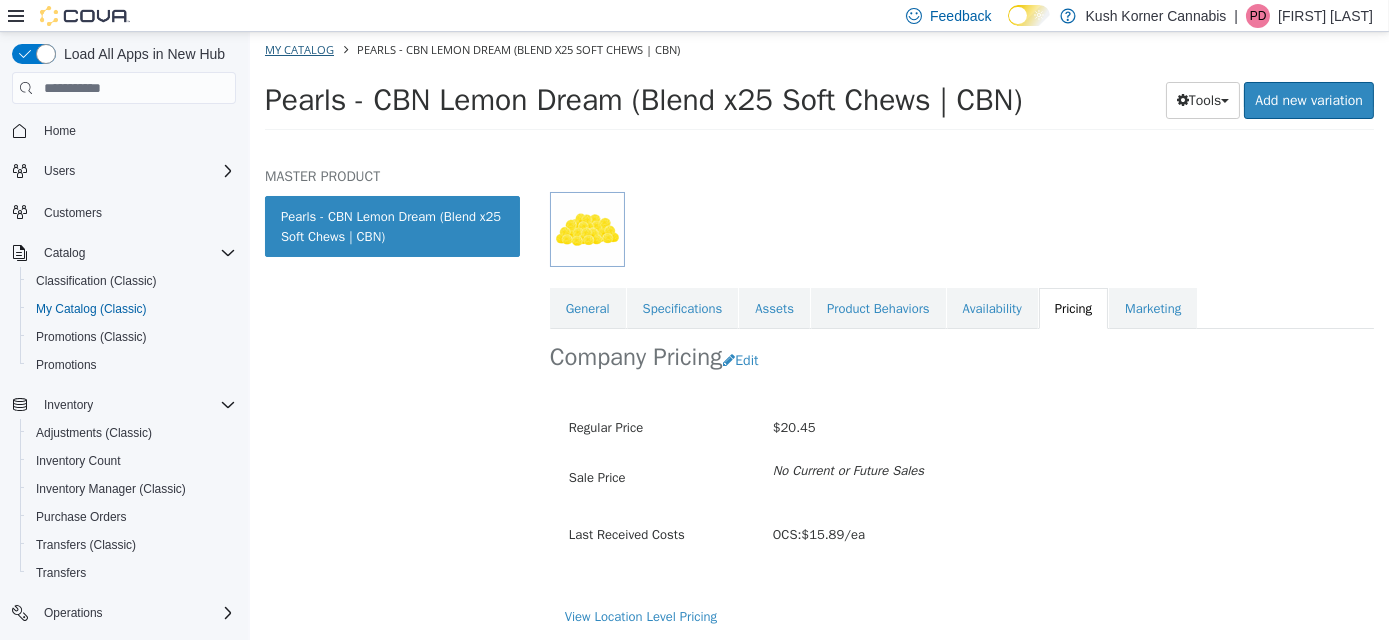 select on "**********" 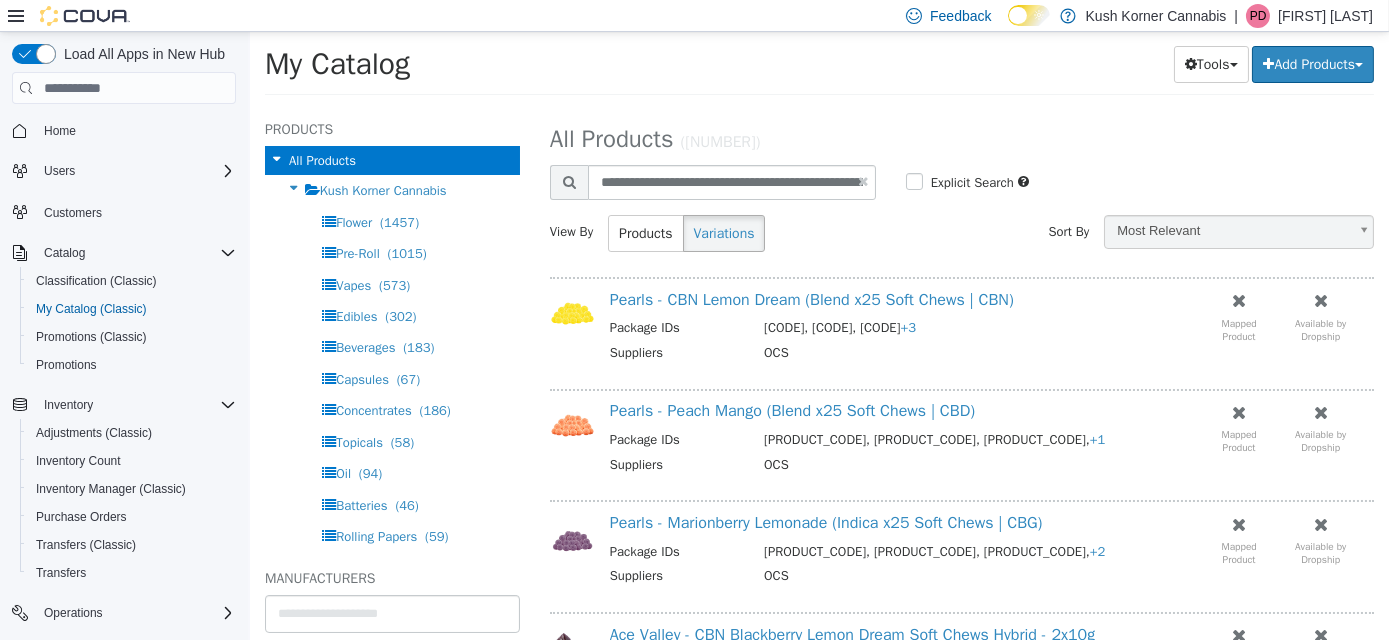 click at bounding box center [862, 181] 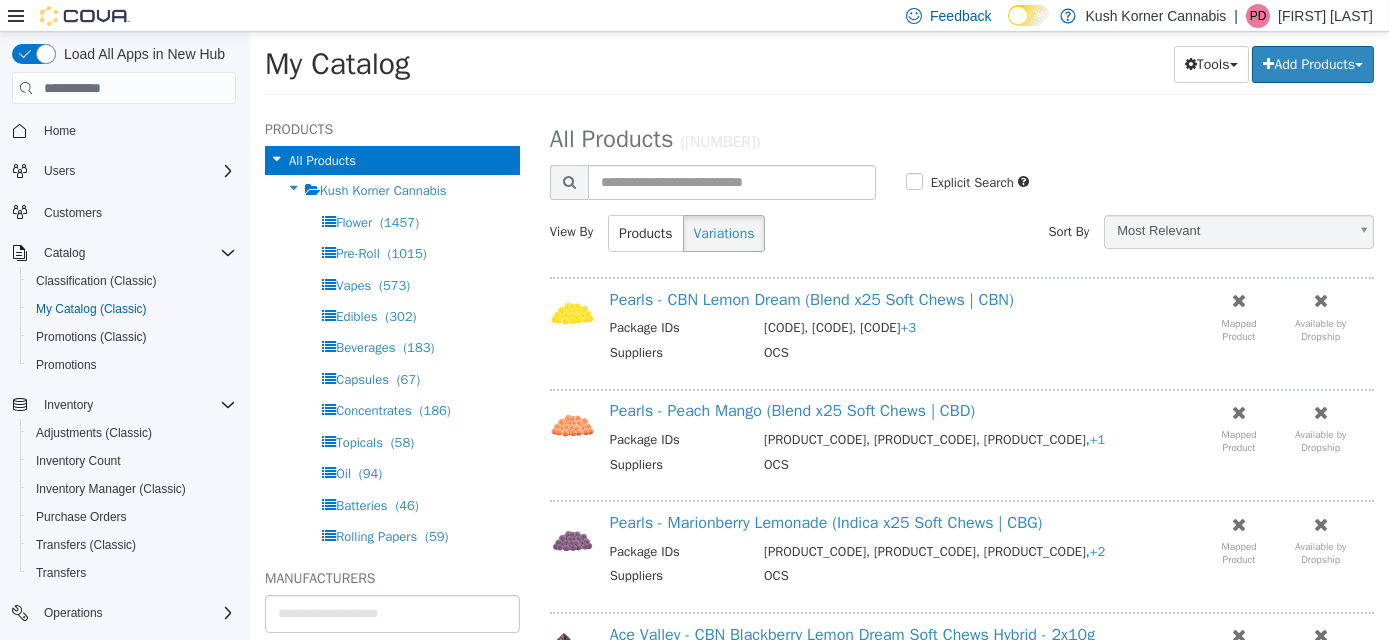 select on "**********" 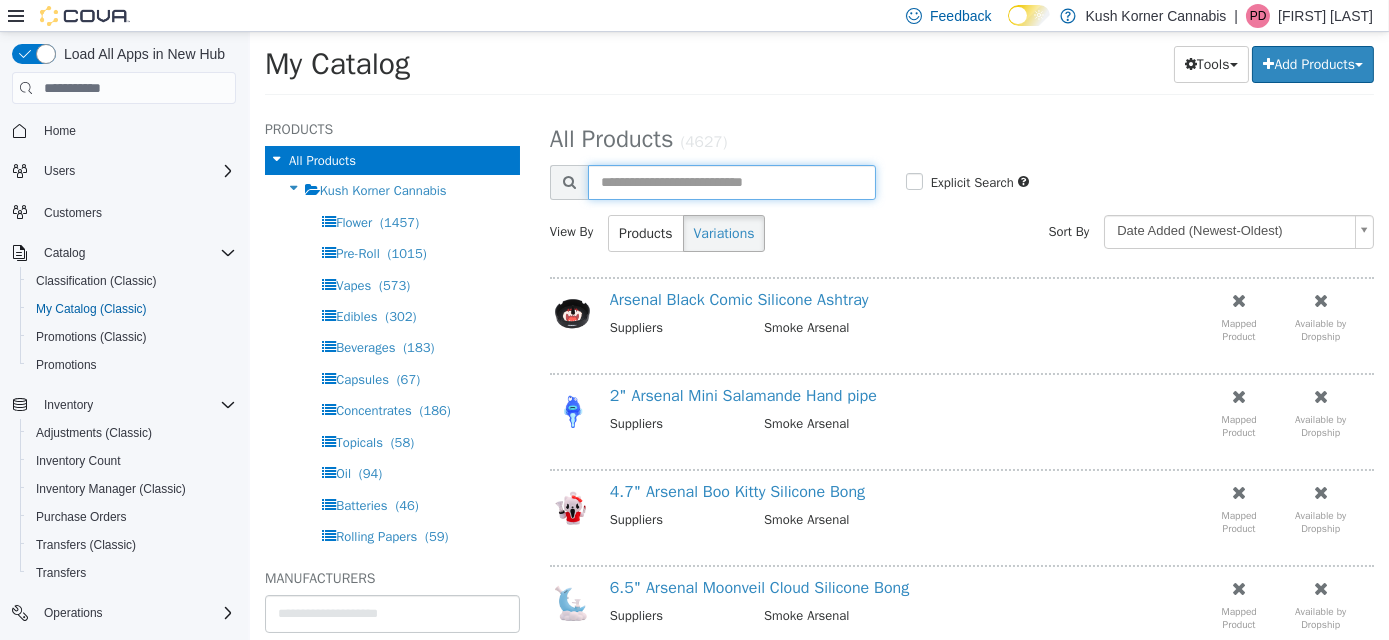 click at bounding box center (731, 182) 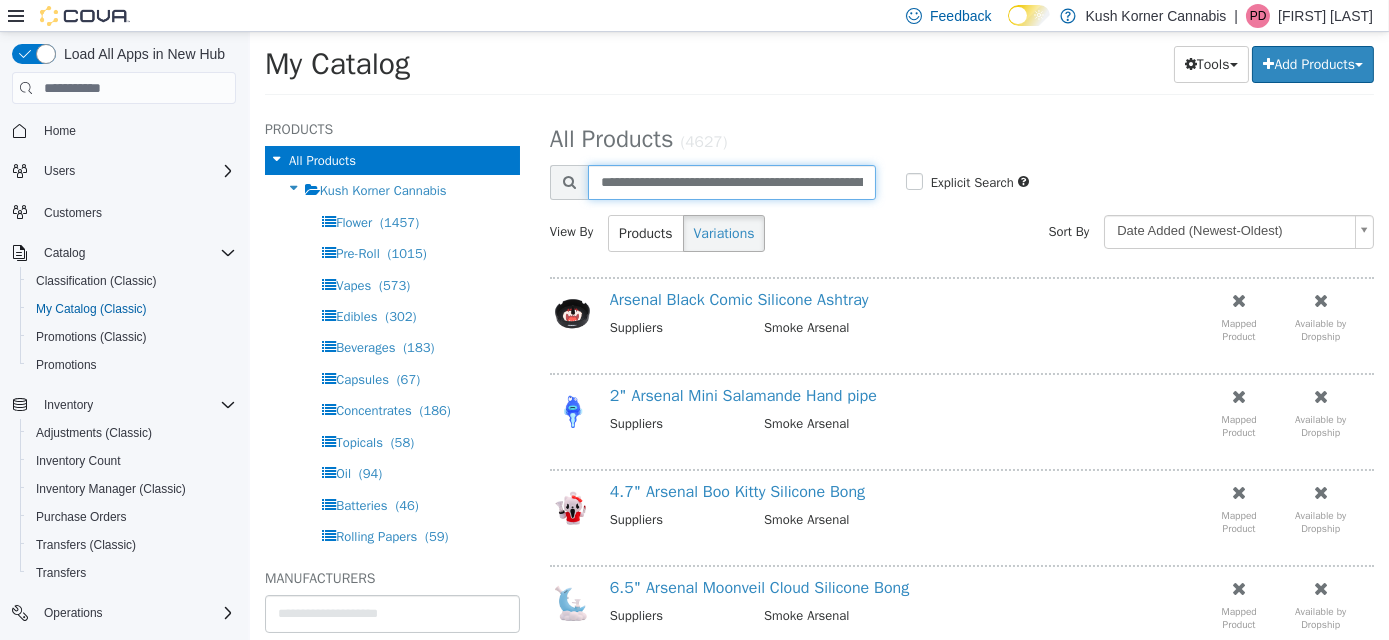 scroll, scrollTop: 0, scrollLeft: 120, axis: horizontal 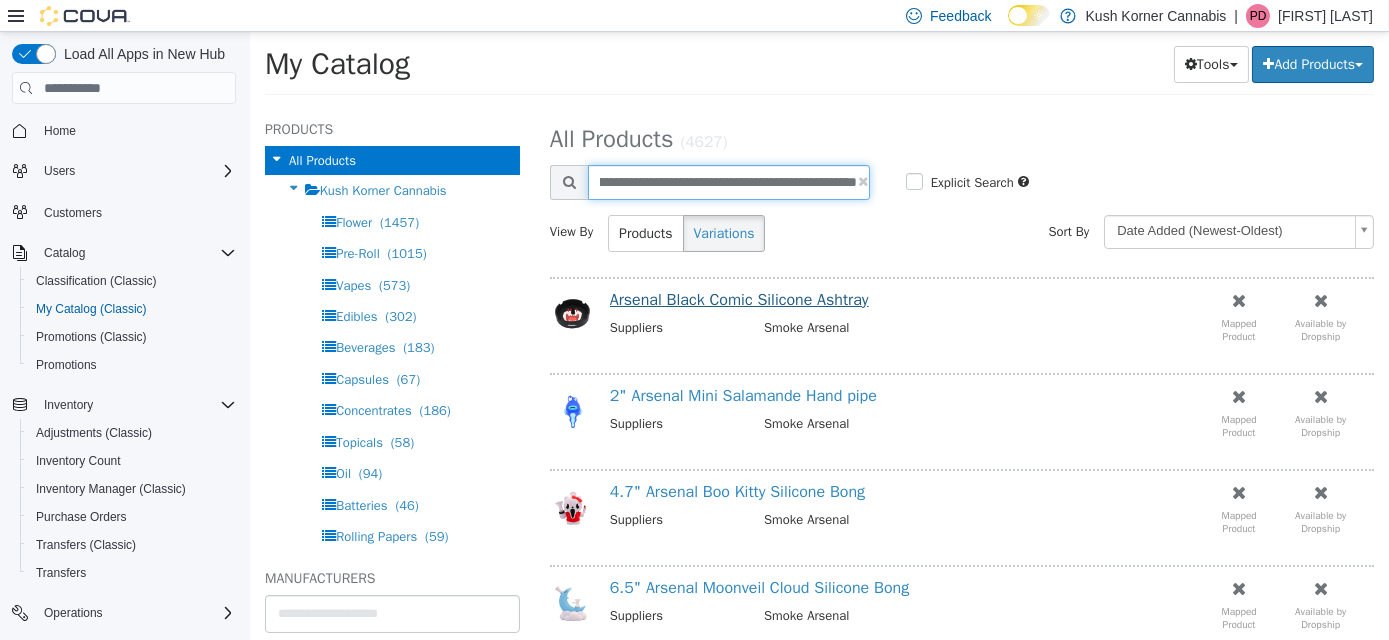 type on "**********" 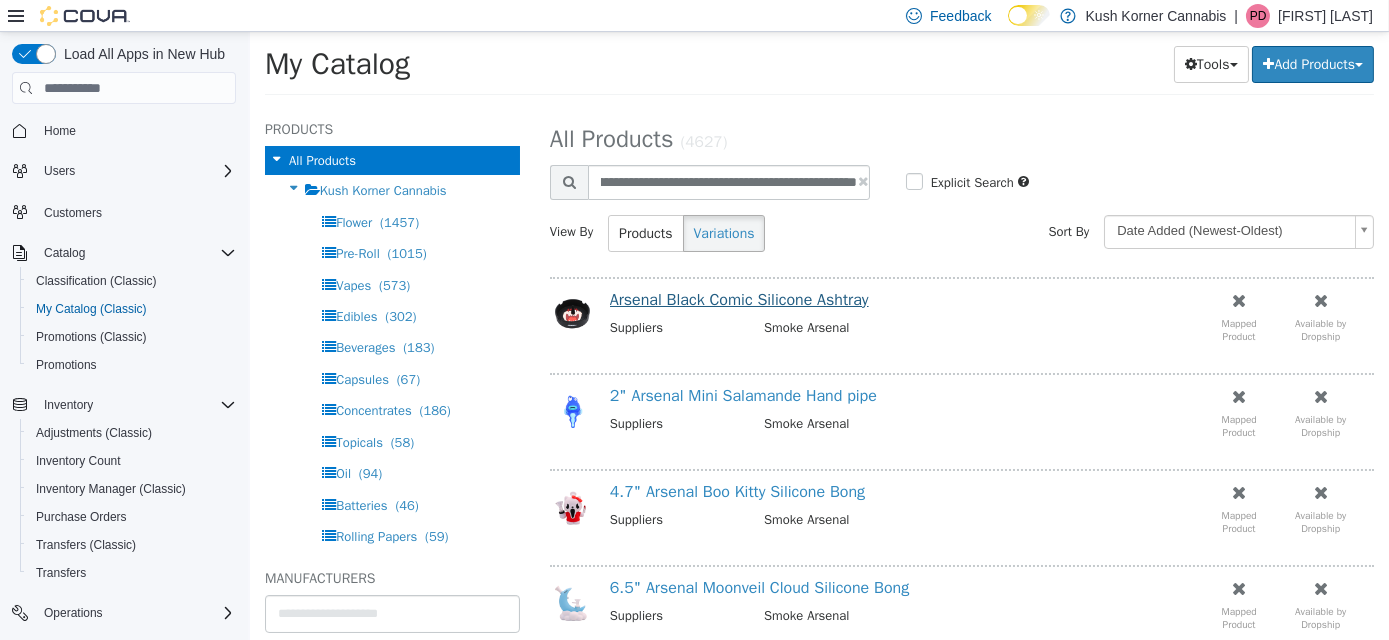 select on "**********" 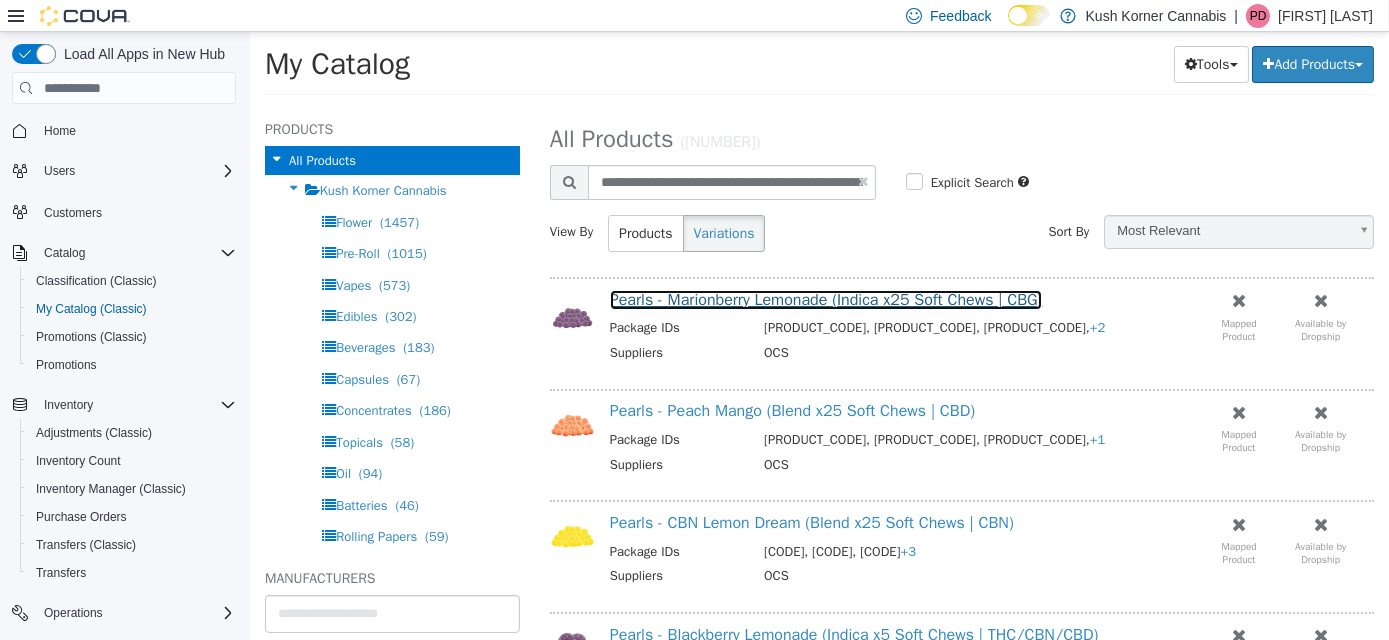 click on "Pearls - Marionberry Lemonade (Indica x25 Soft Chews | CBG)" at bounding box center (825, 300) 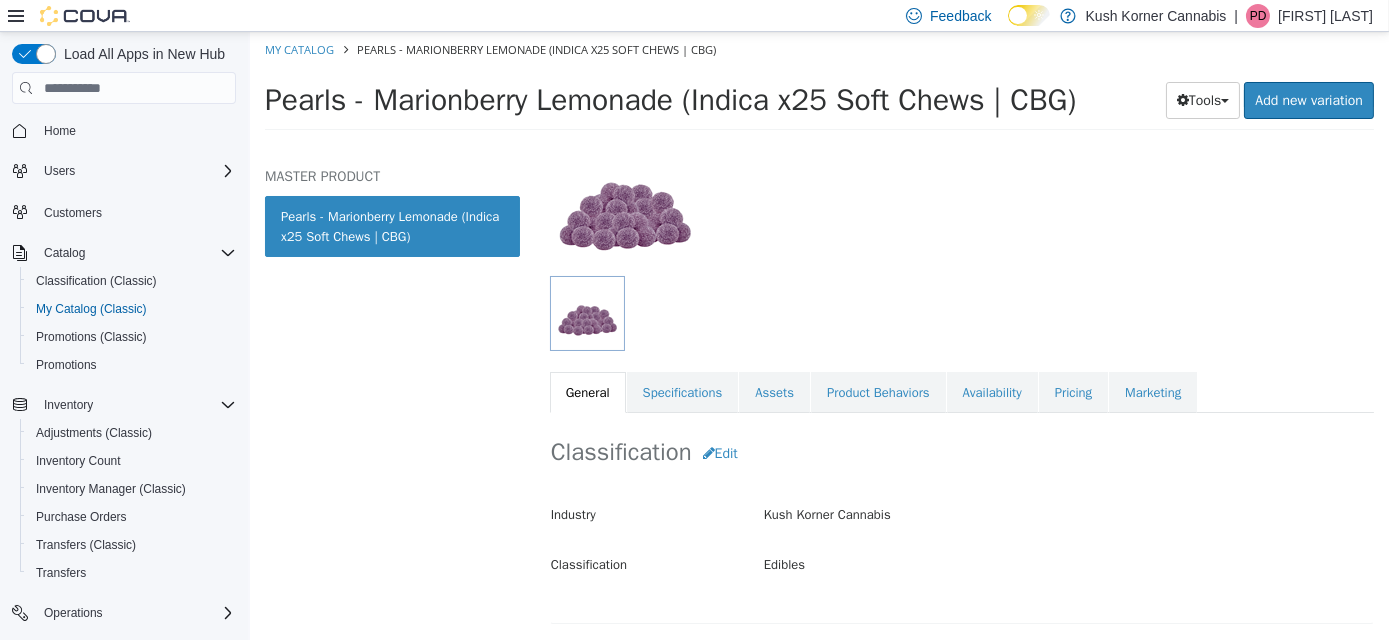 scroll, scrollTop: 181, scrollLeft: 0, axis: vertical 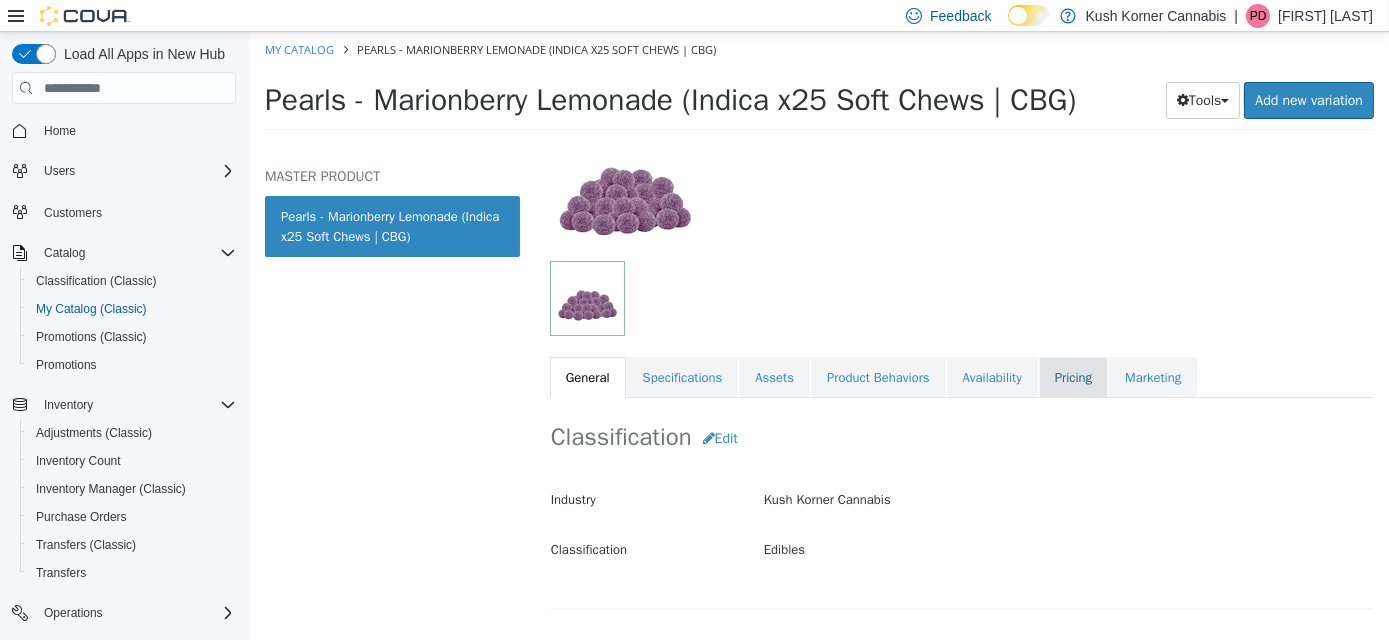 click on "Pricing" at bounding box center [1072, 378] 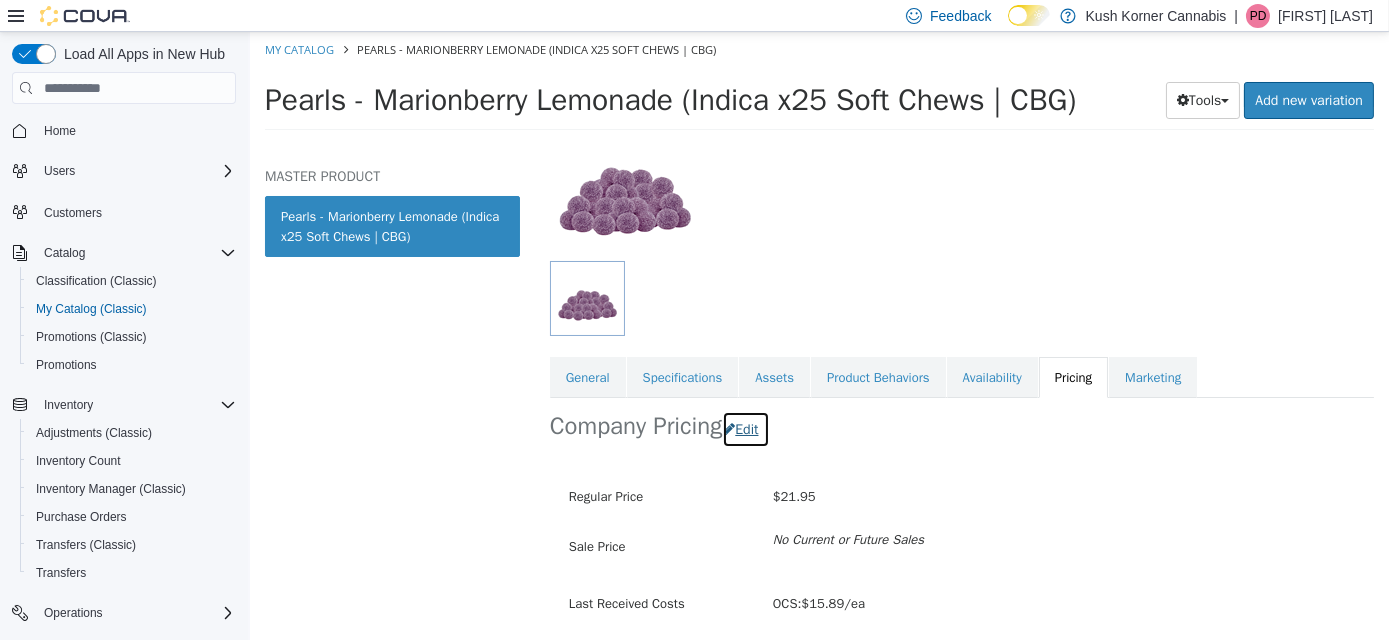 click on "Edit" at bounding box center [744, 429] 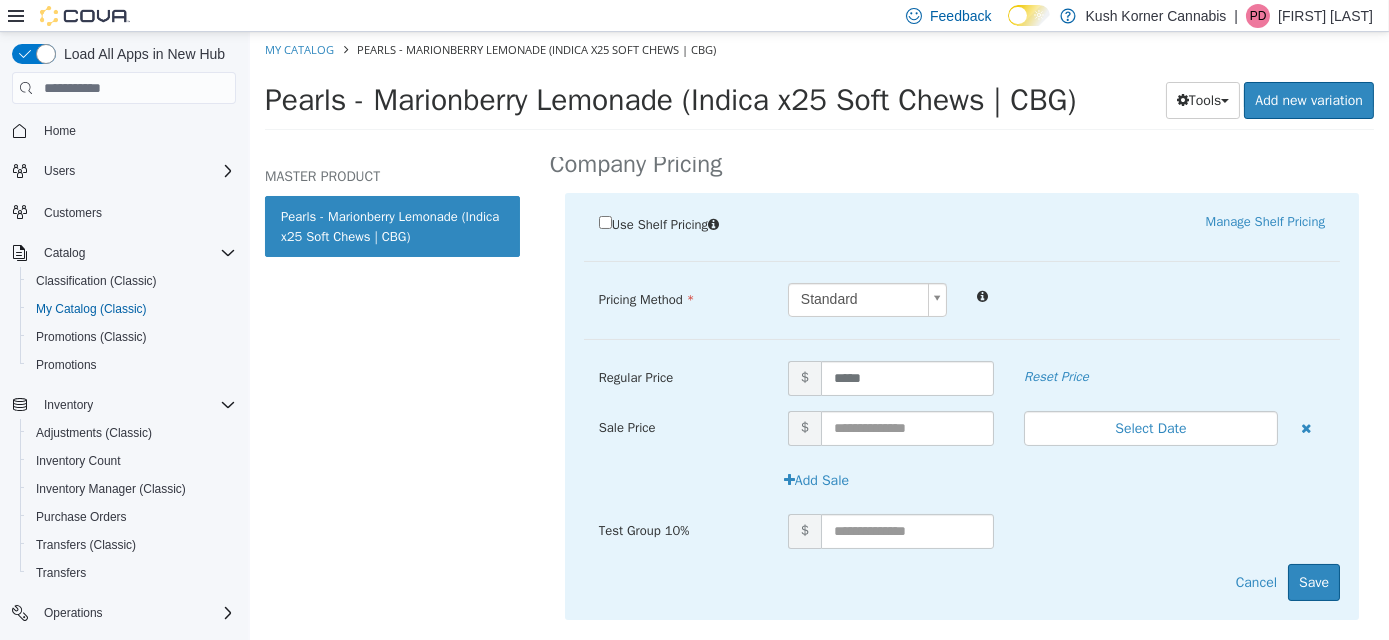 scroll, scrollTop: 457, scrollLeft: 0, axis: vertical 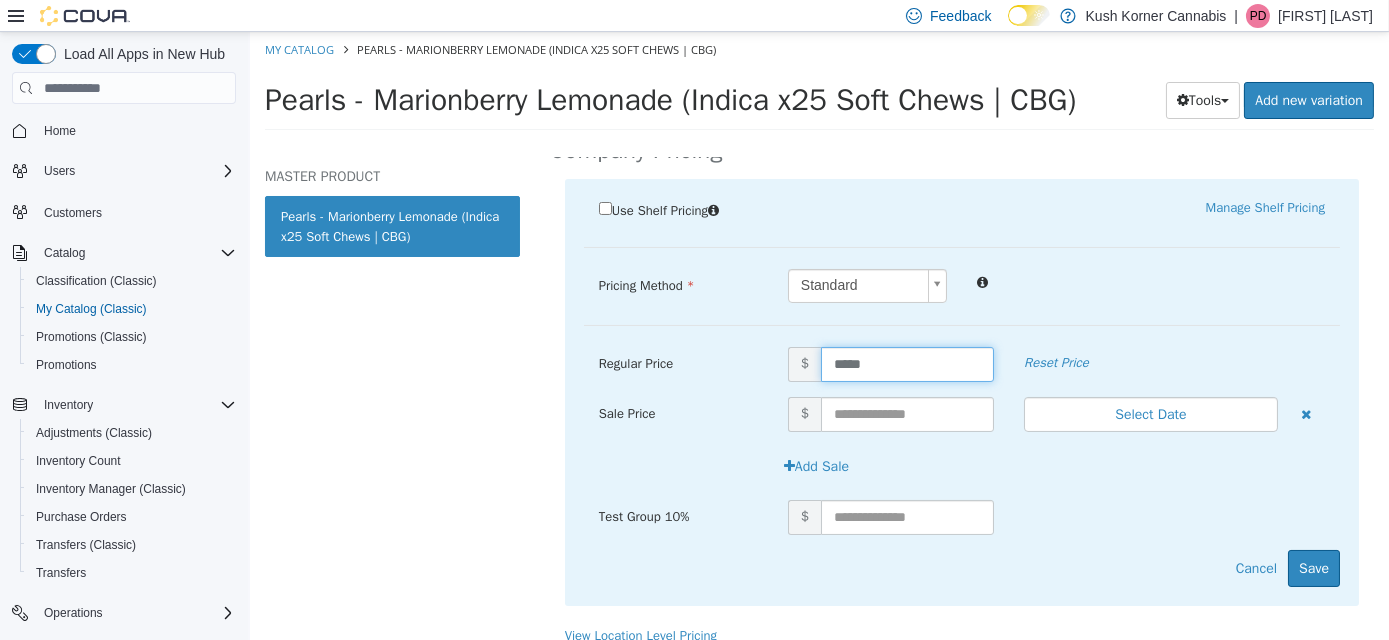 click on "*****" at bounding box center [906, 364] 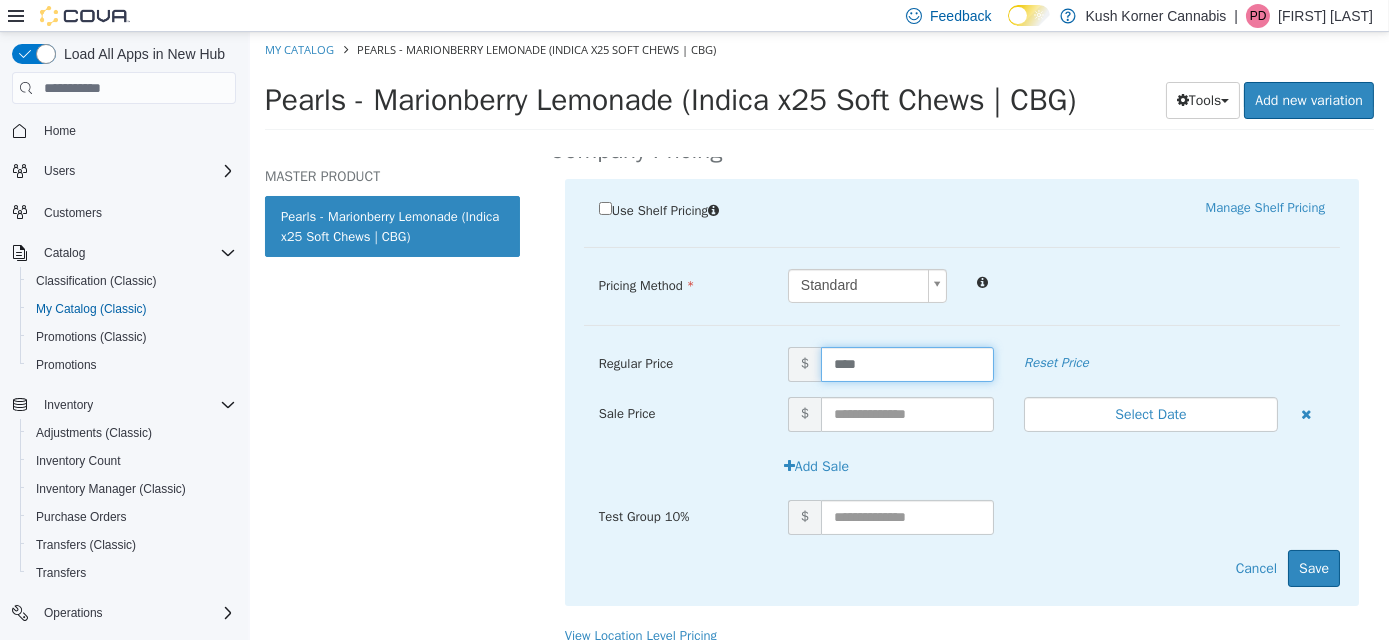 type on "*****" 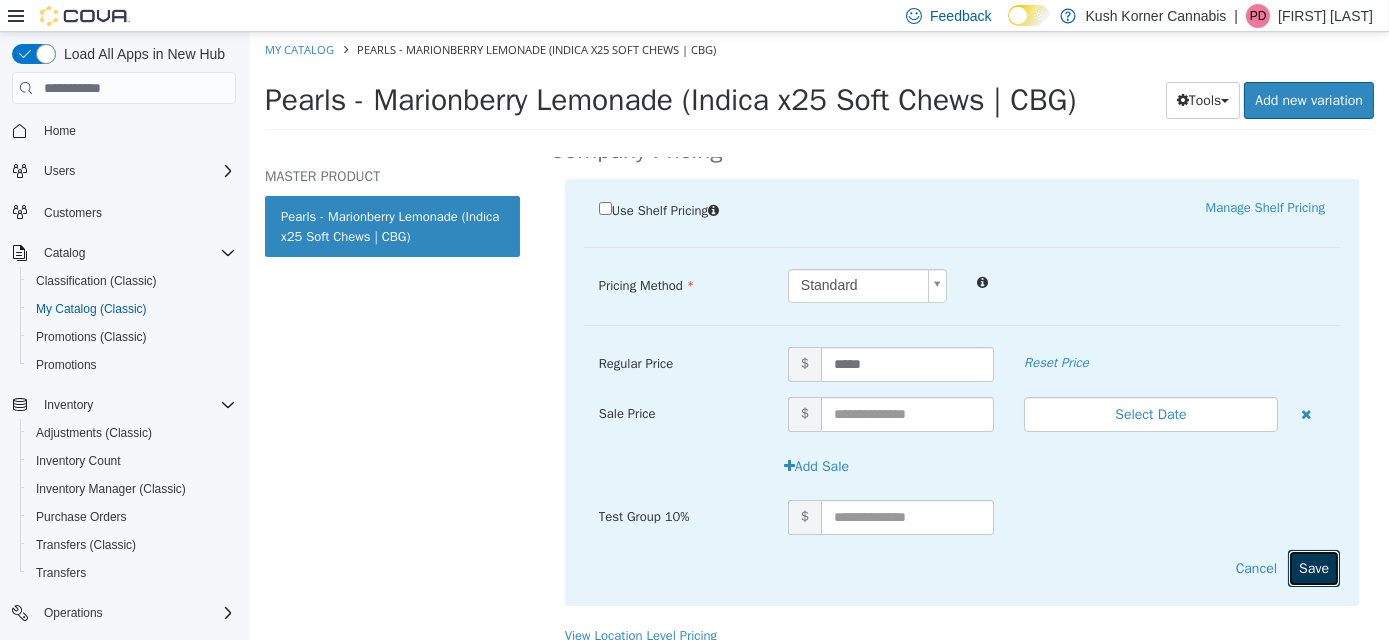 click on "Save" at bounding box center (1313, 568) 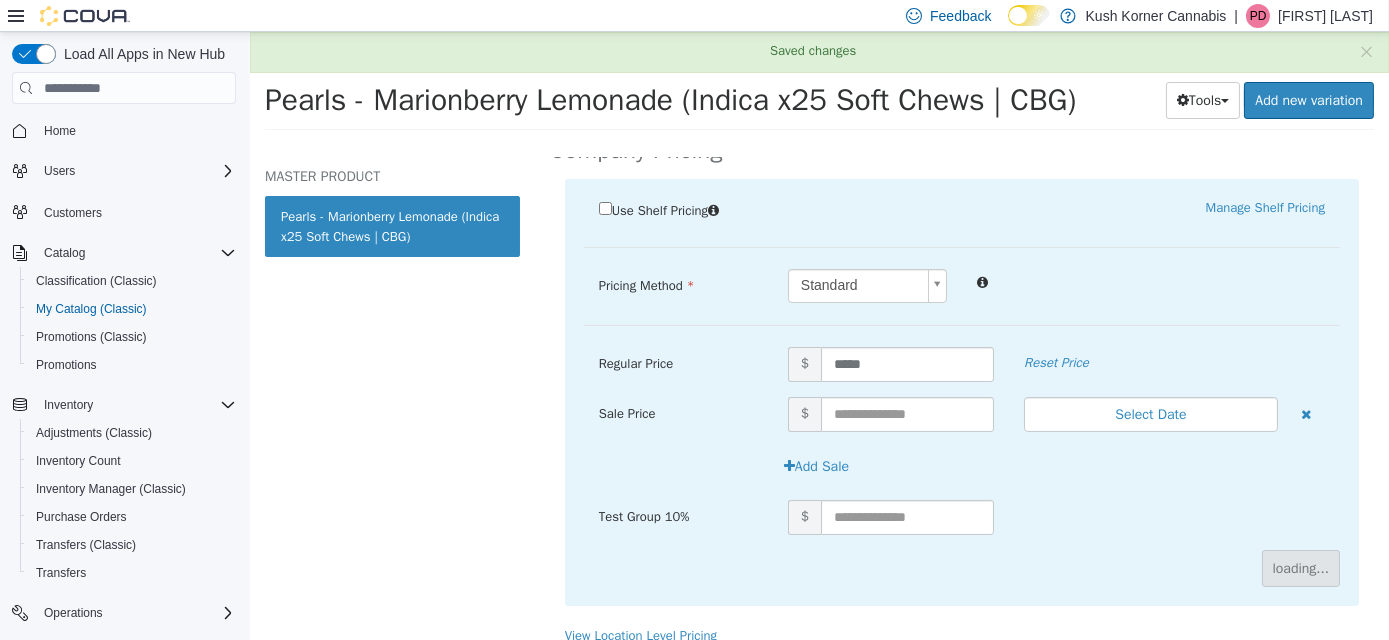 scroll, scrollTop: 232, scrollLeft: 0, axis: vertical 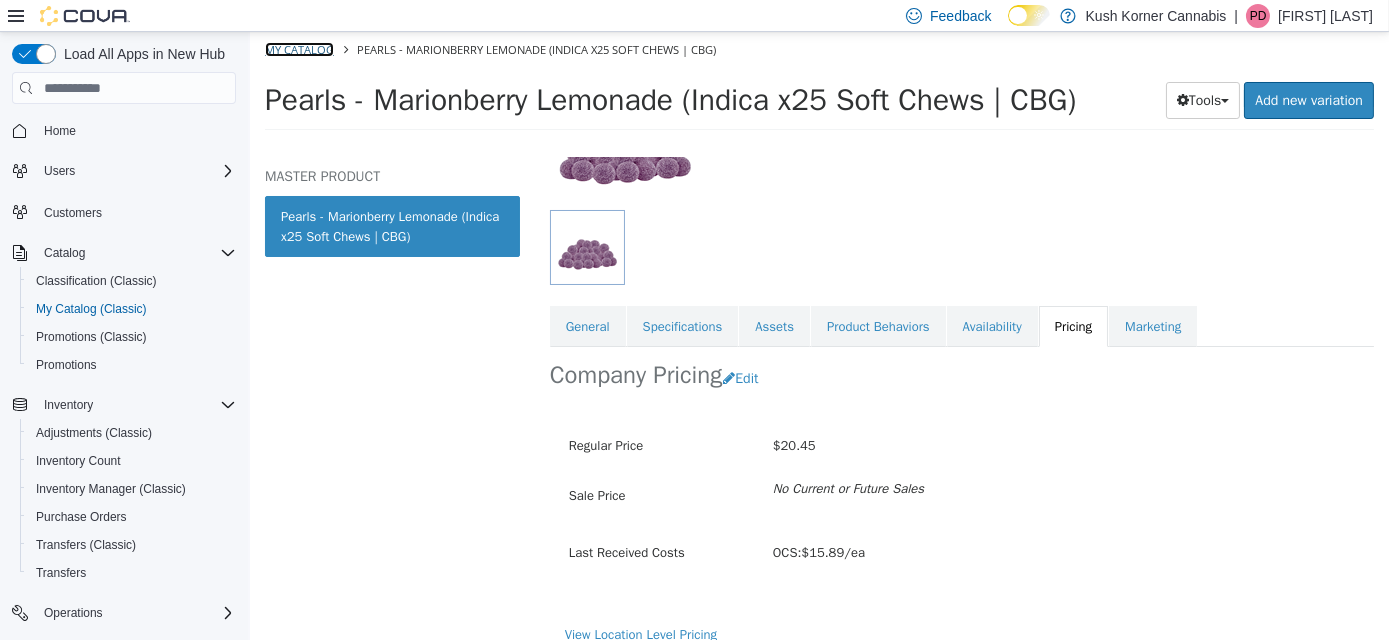 click on "My Catalog" at bounding box center (298, 49) 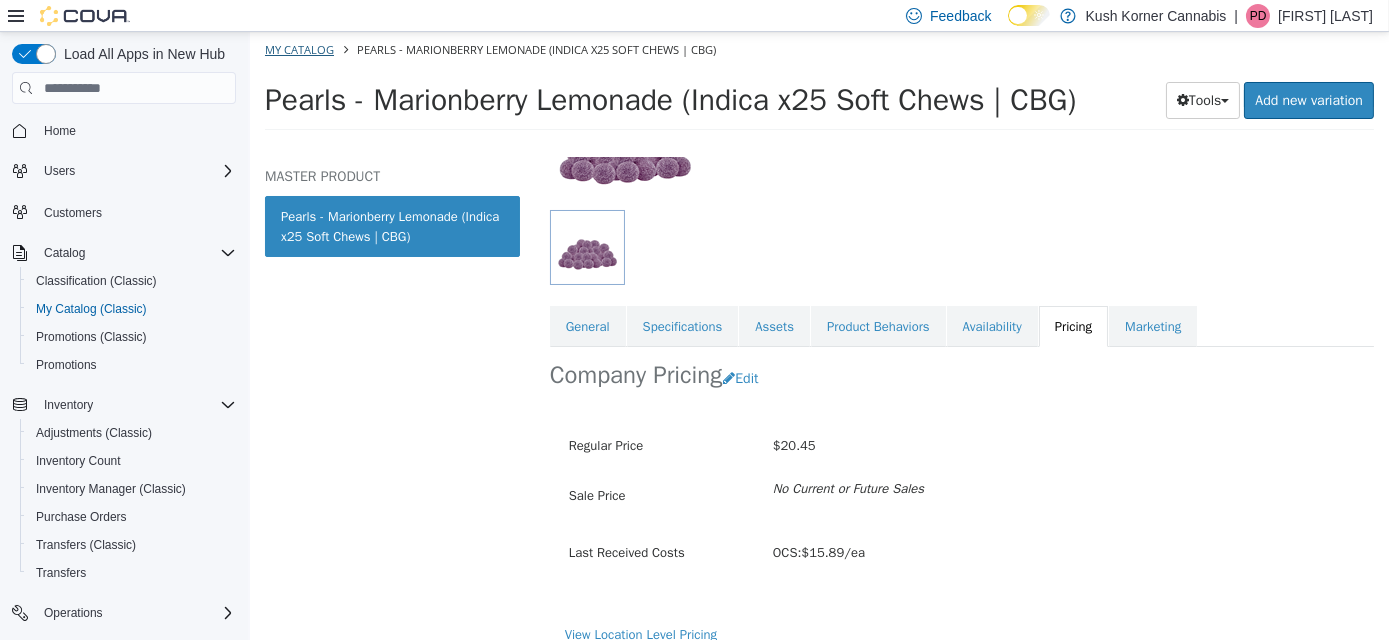 select on "**********" 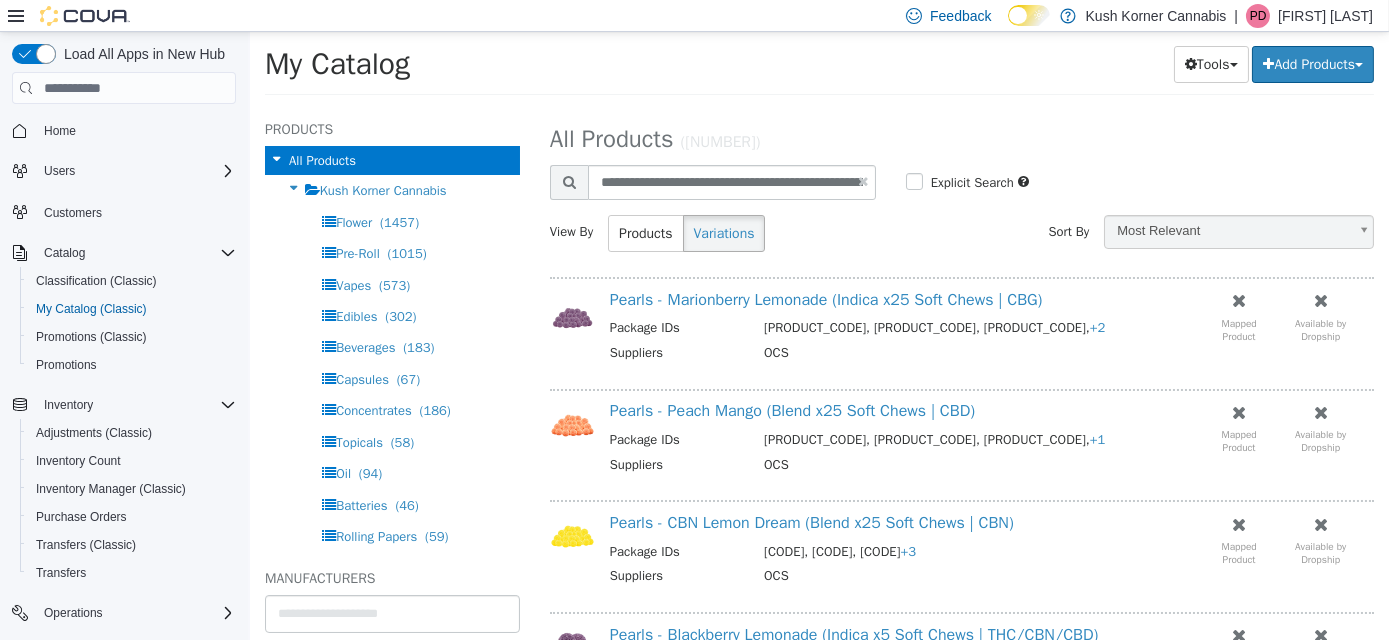 click at bounding box center (862, 181) 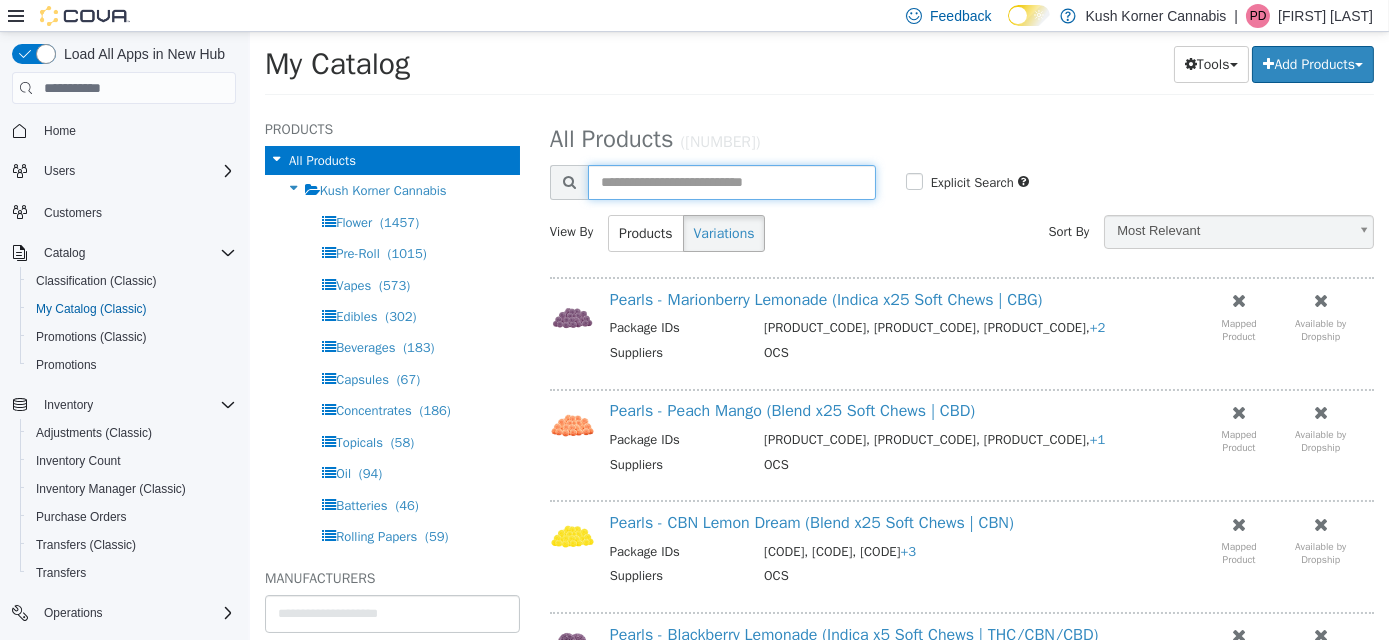 click at bounding box center [731, 182] 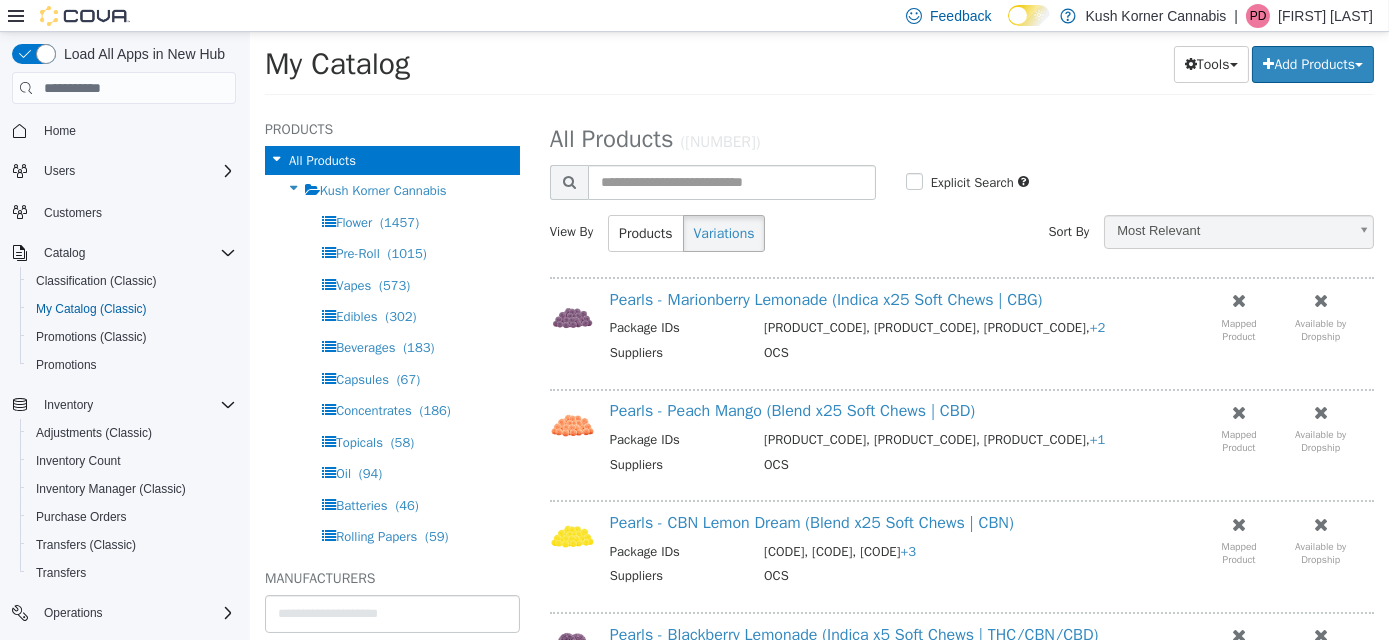 select on "**********" 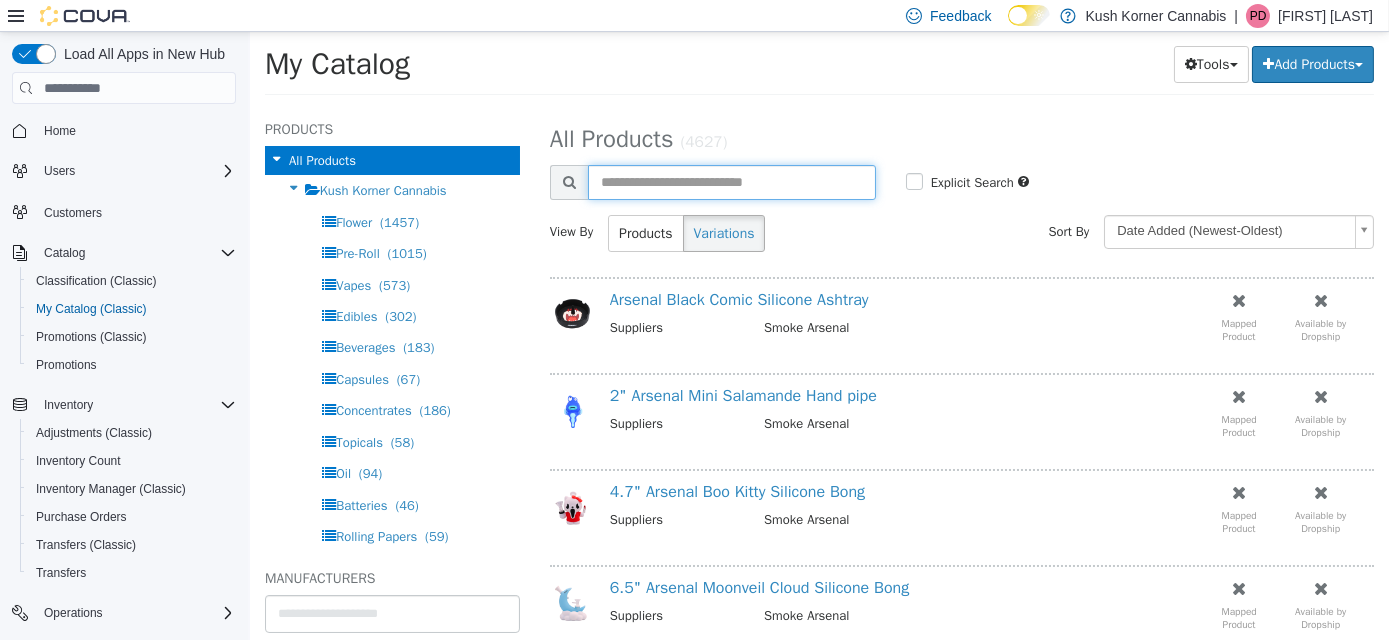 click at bounding box center (731, 182) 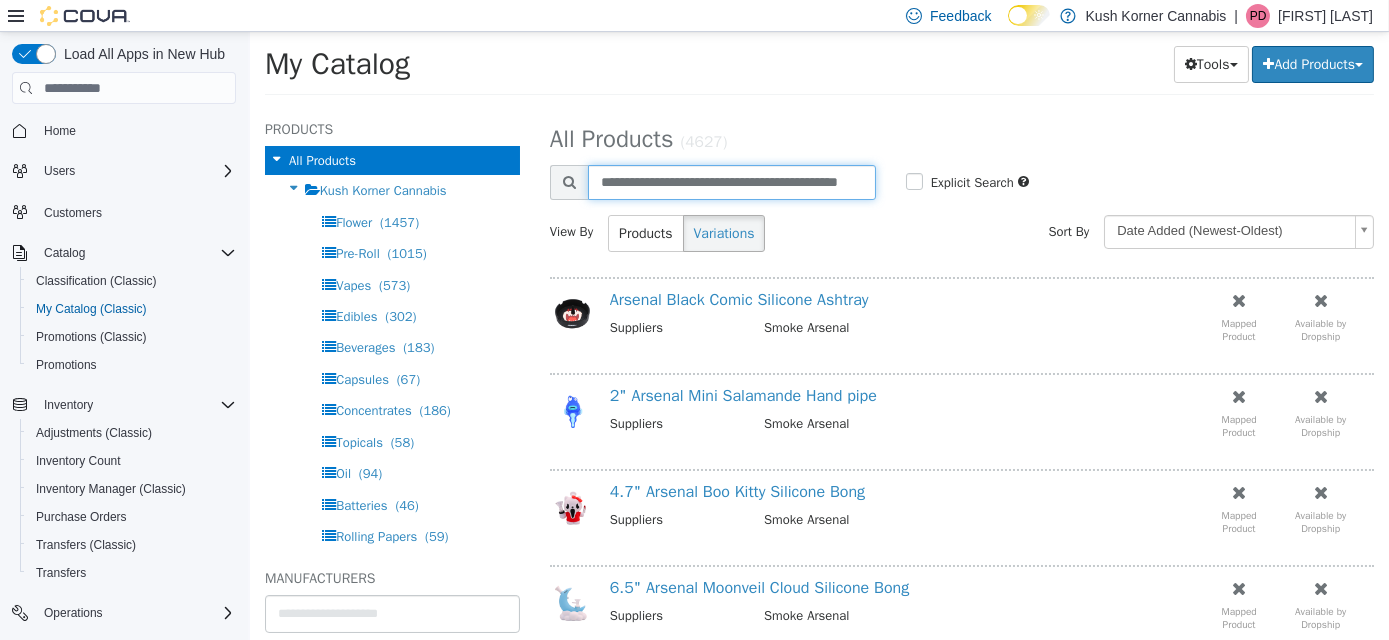 scroll, scrollTop: 0, scrollLeft: 35, axis: horizontal 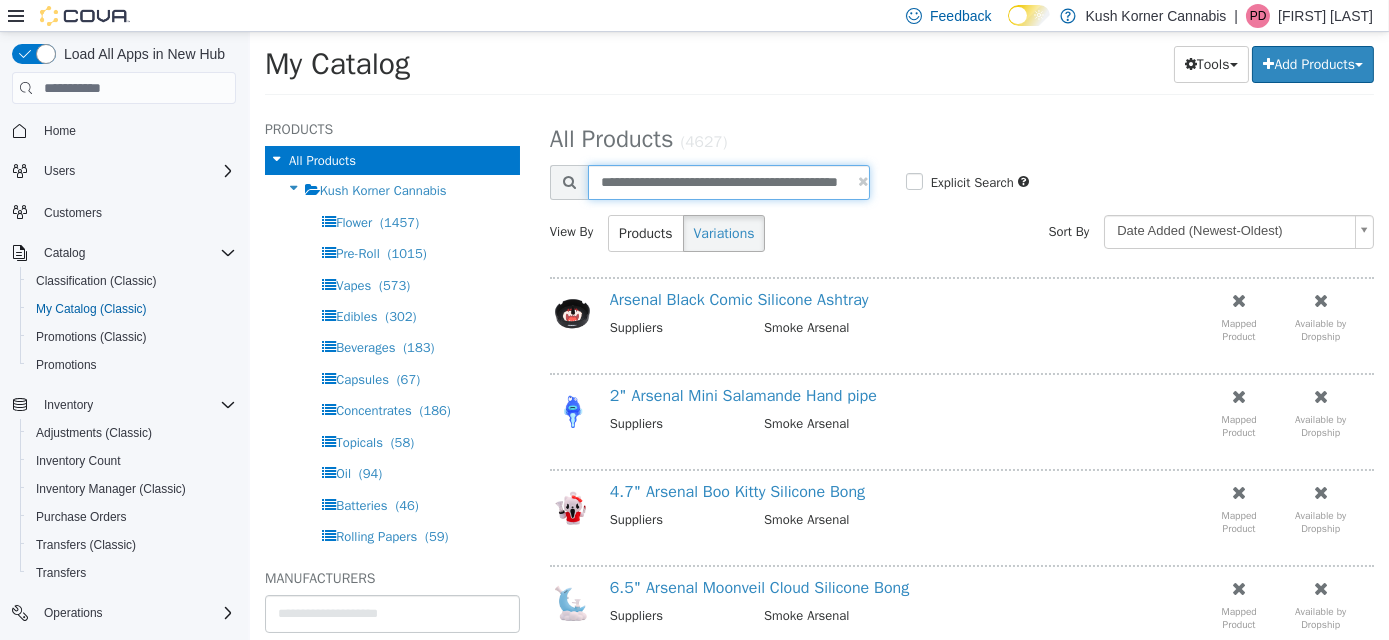 type on "**********" 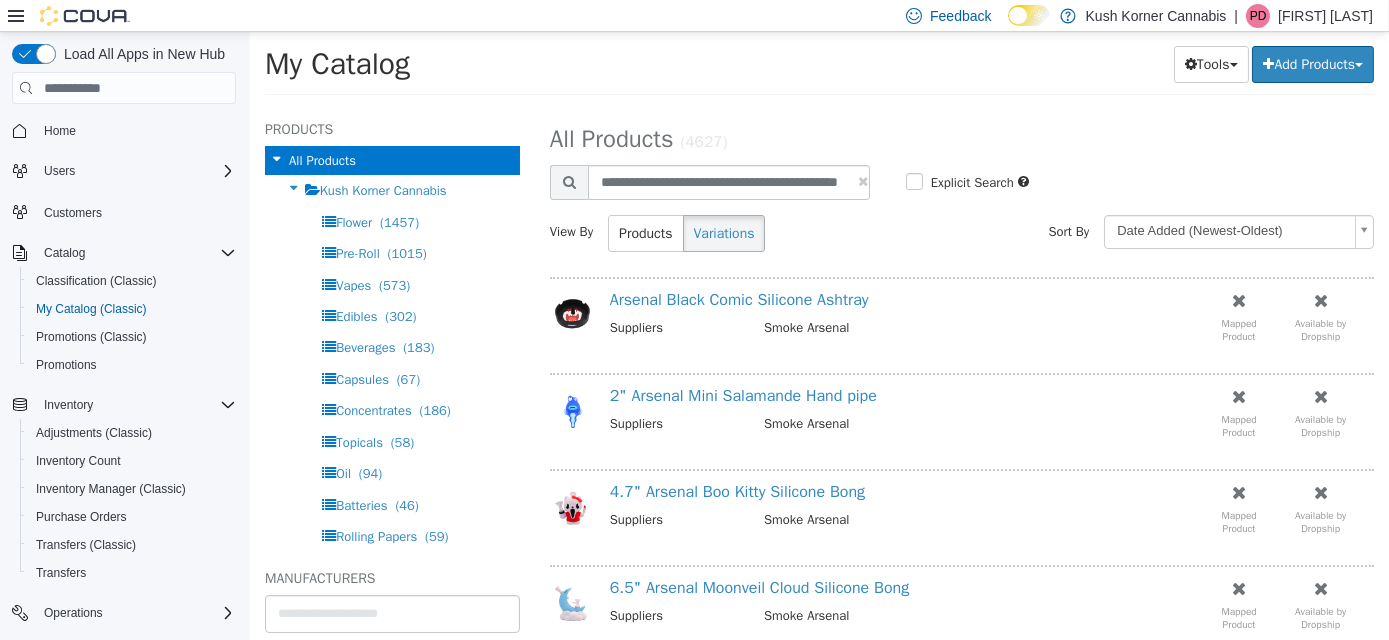 select on "**********" 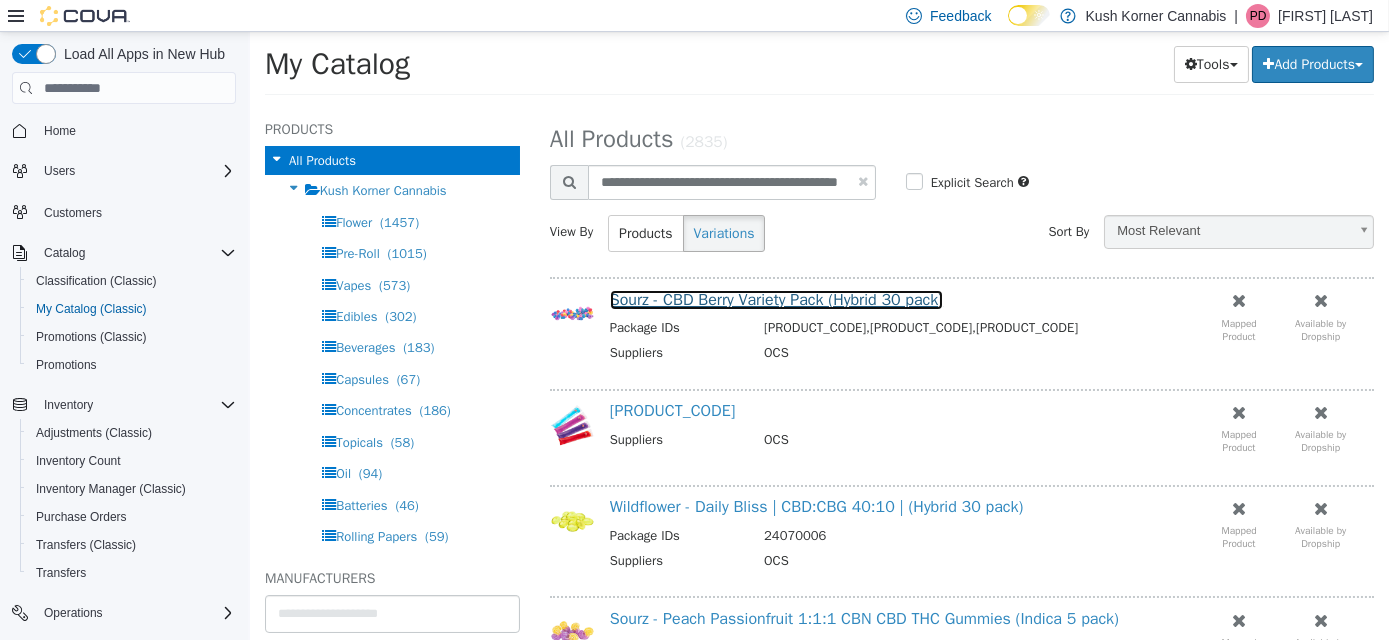 click on "Sourz - CBD Berry Variety Pack (Hybrid 30 pack)" at bounding box center [775, 300] 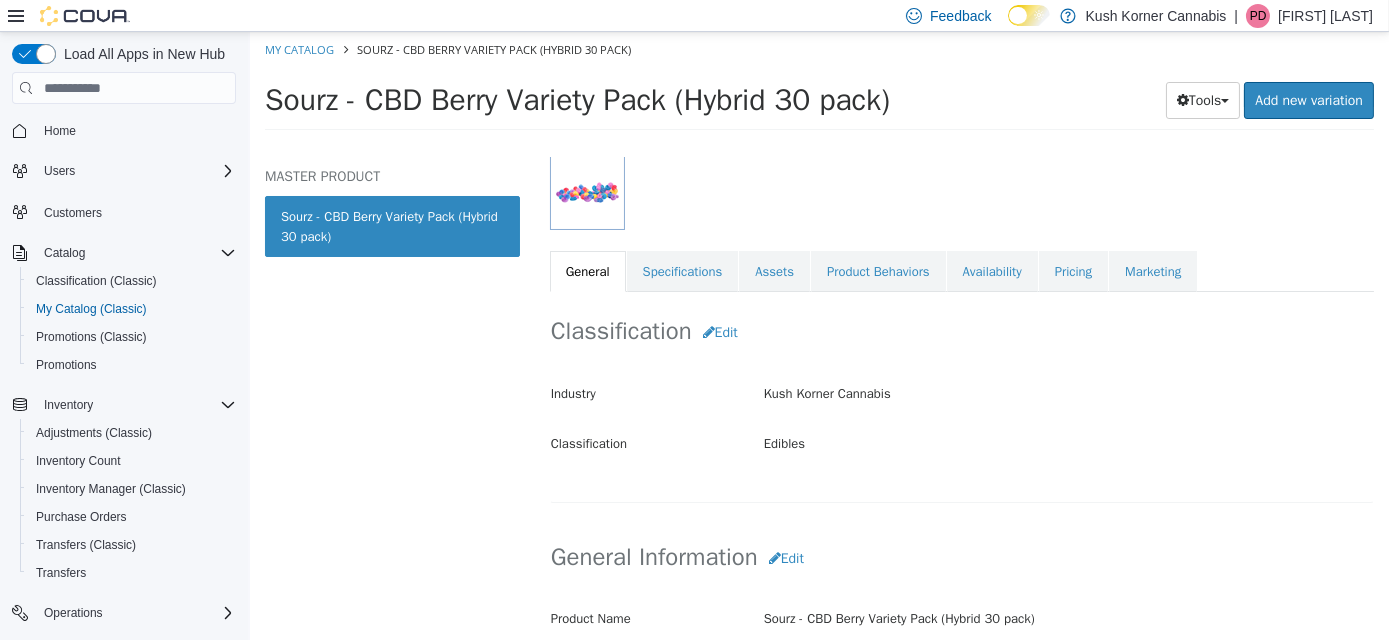 scroll, scrollTop: 0, scrollLeft: 0, axis: both 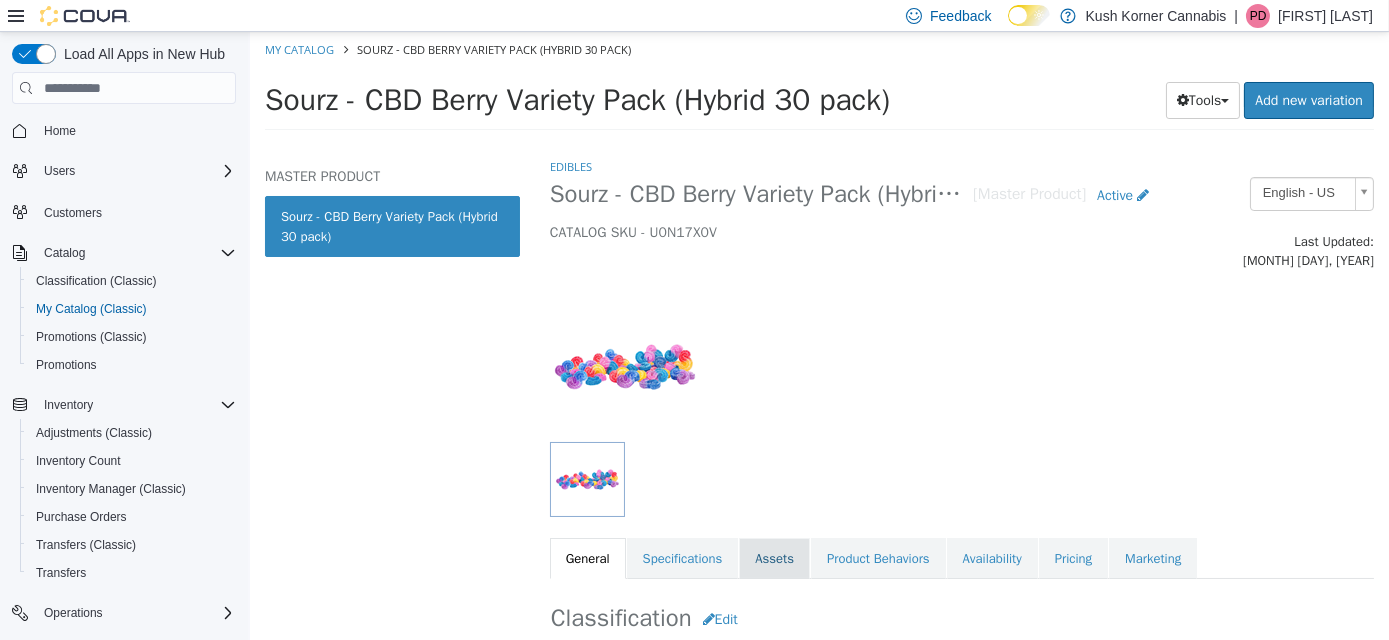click on "Assets" at bounding box center (773, 559) 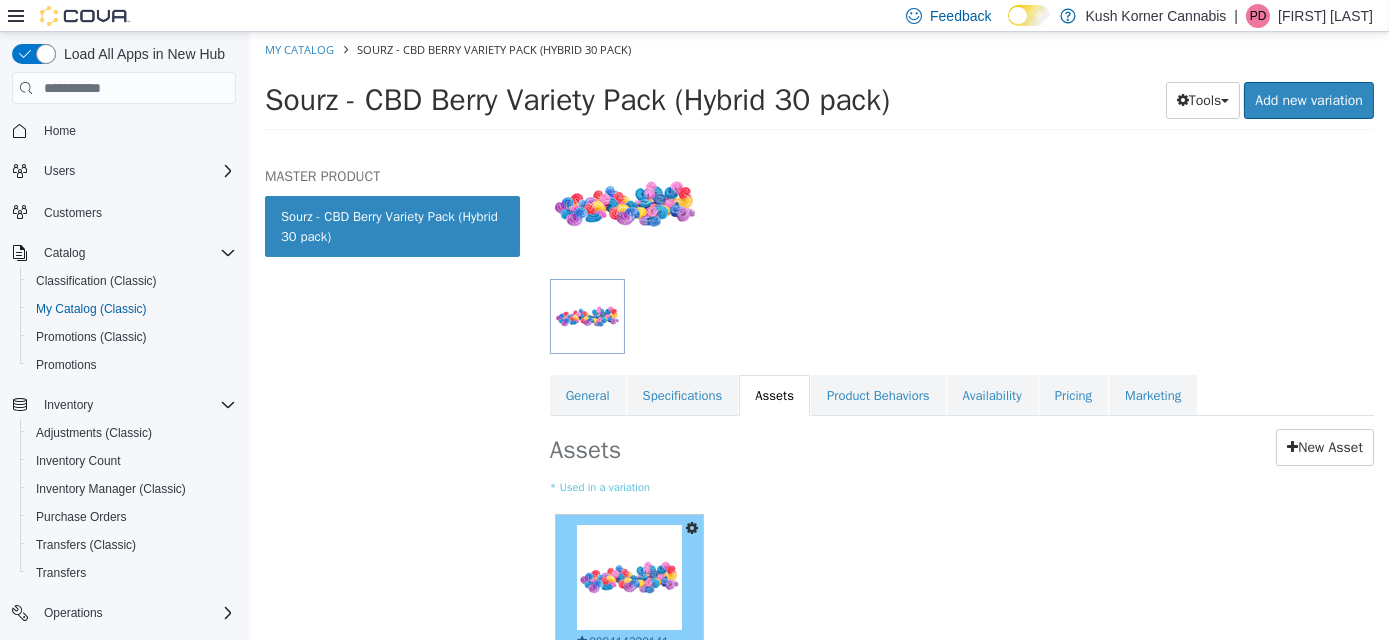 scroll, scrollTop: 0, scrollLeft: 0, axis: both 